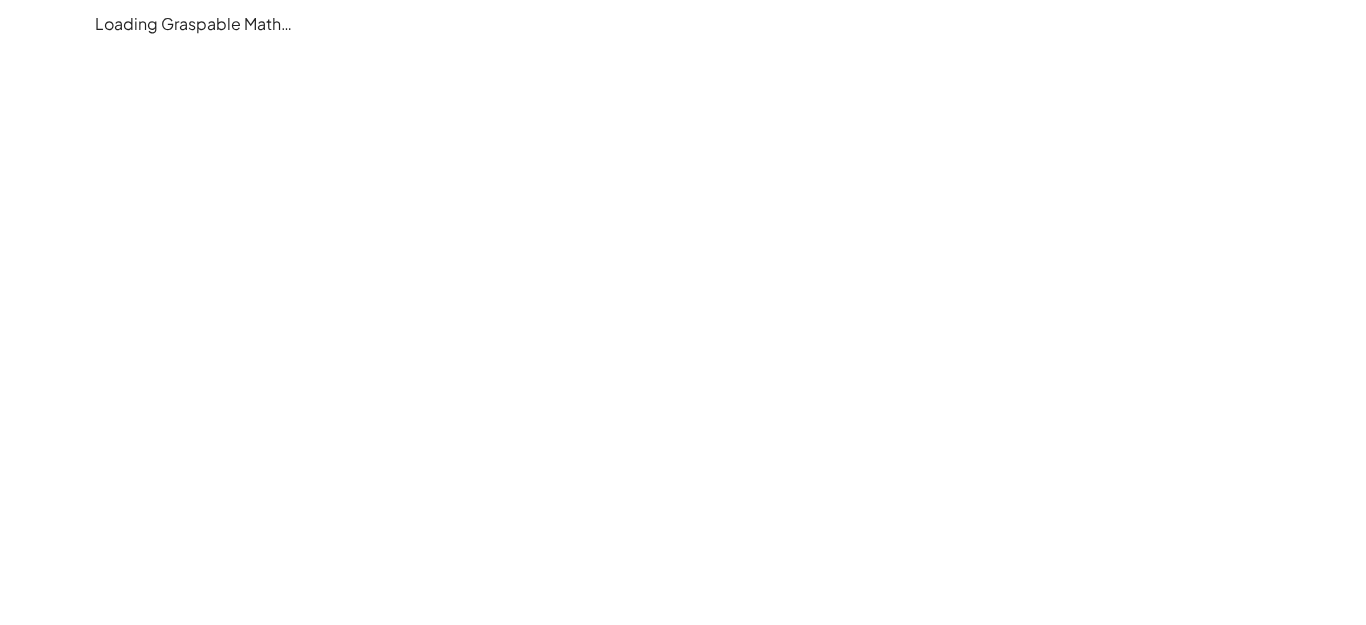 scroll, scrollTop: 0, scrollLeft: 0, axis: both 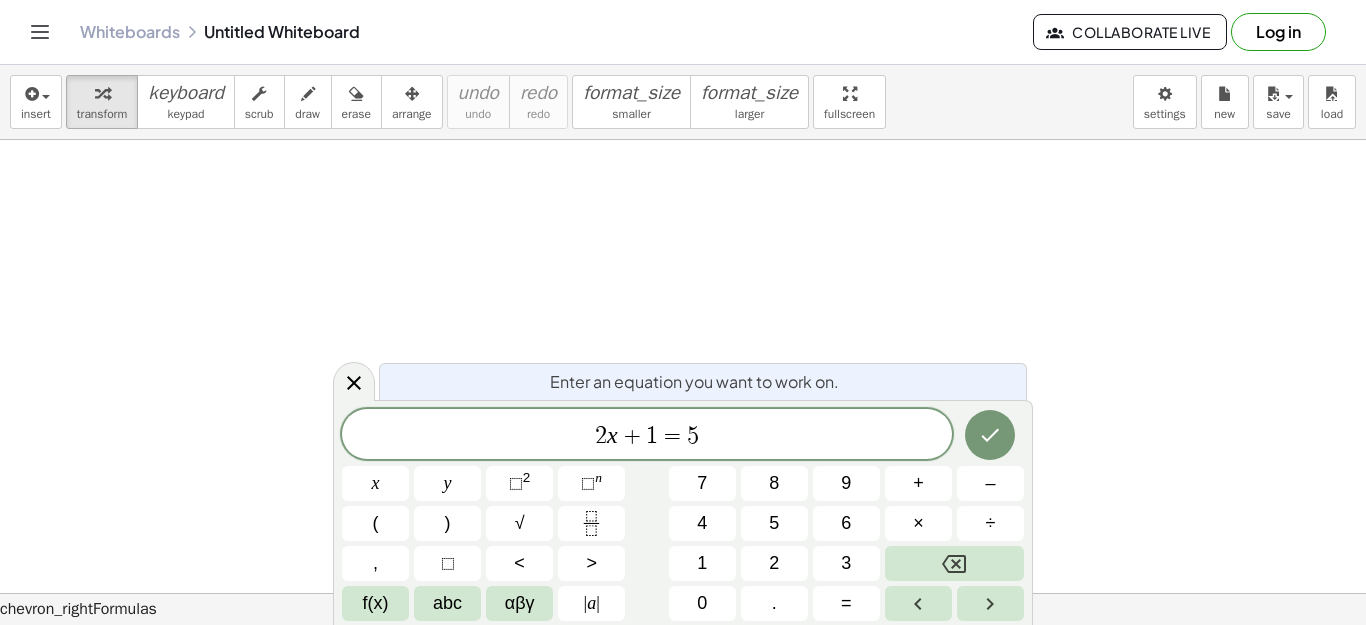 click on "Log in" at bounding box center (1278, 32) 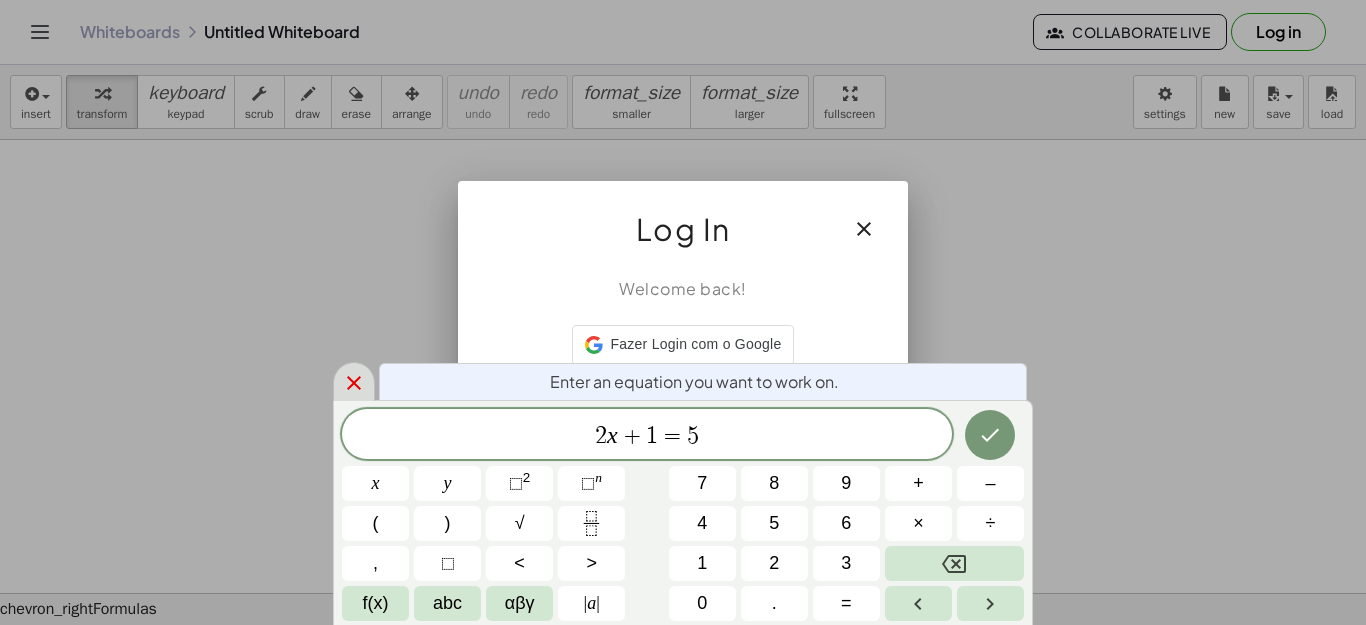 click 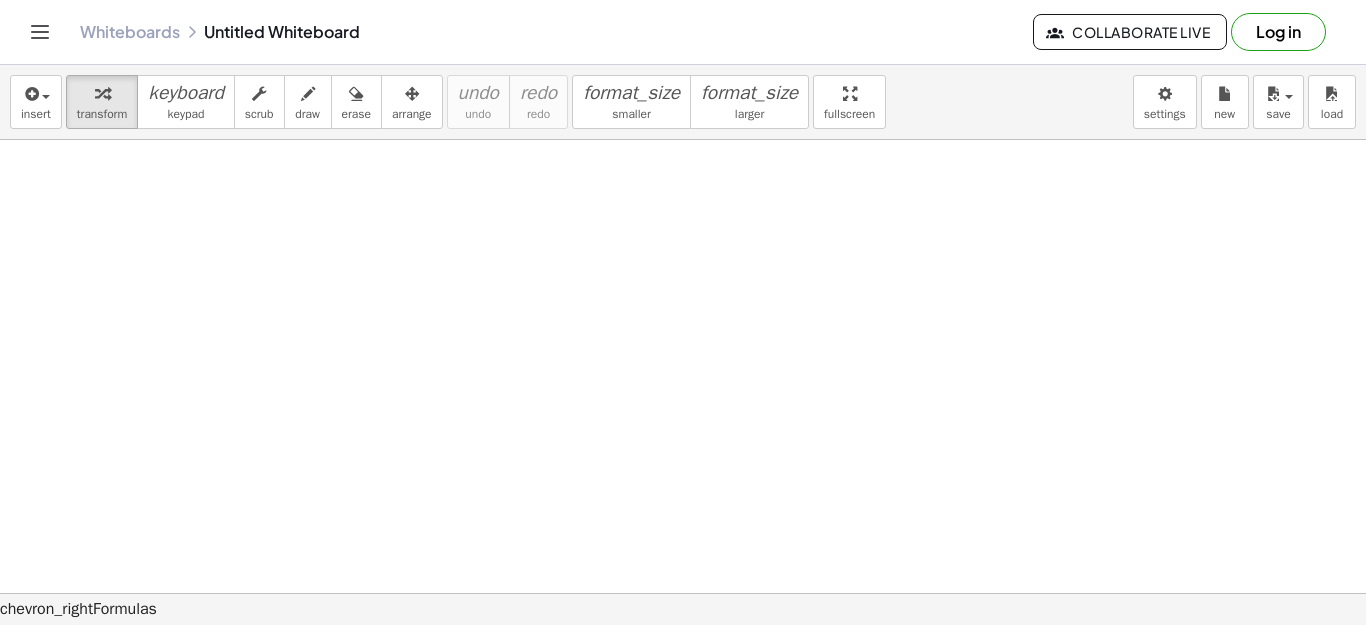 click on "Log in" at bounding box center (1278, 32) 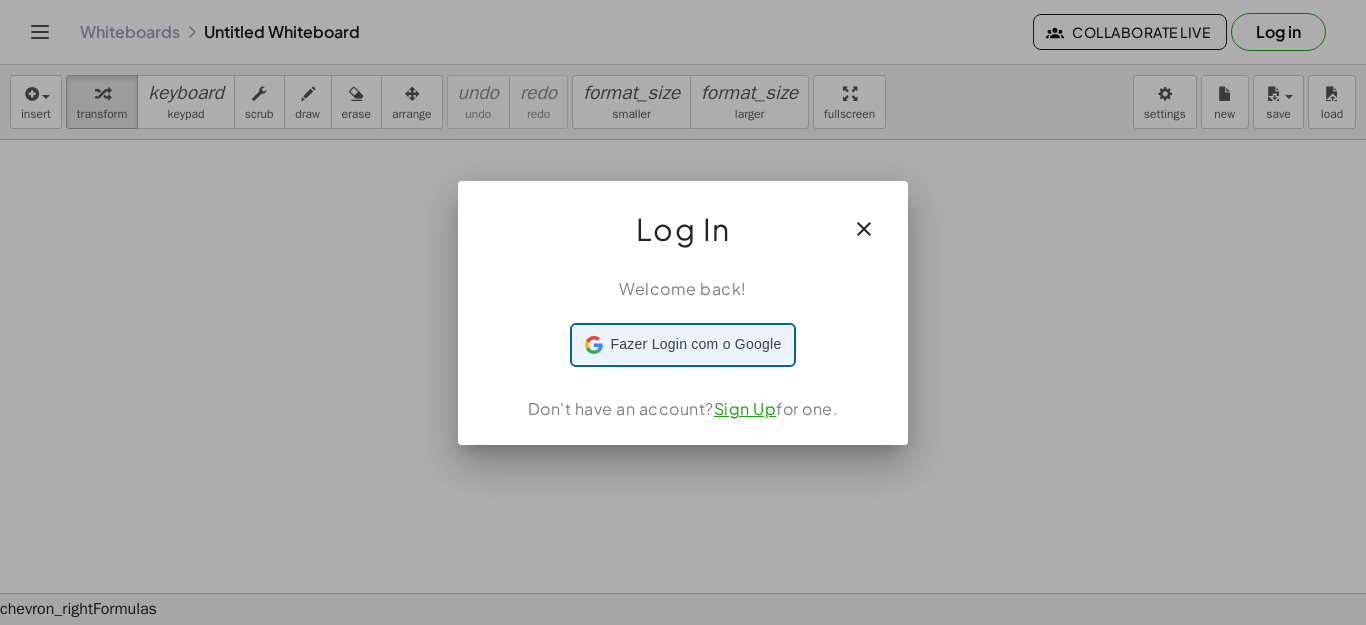click on "Fazer Login com o Google" at bounding box center [696, 344] 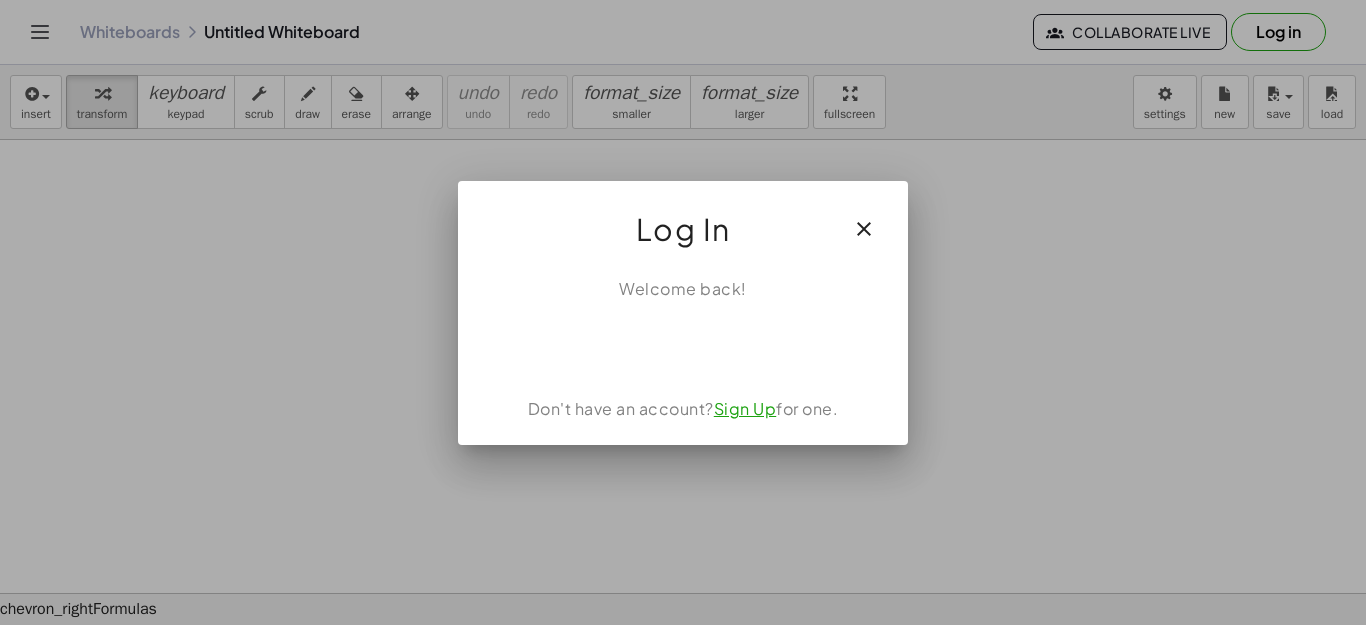 click 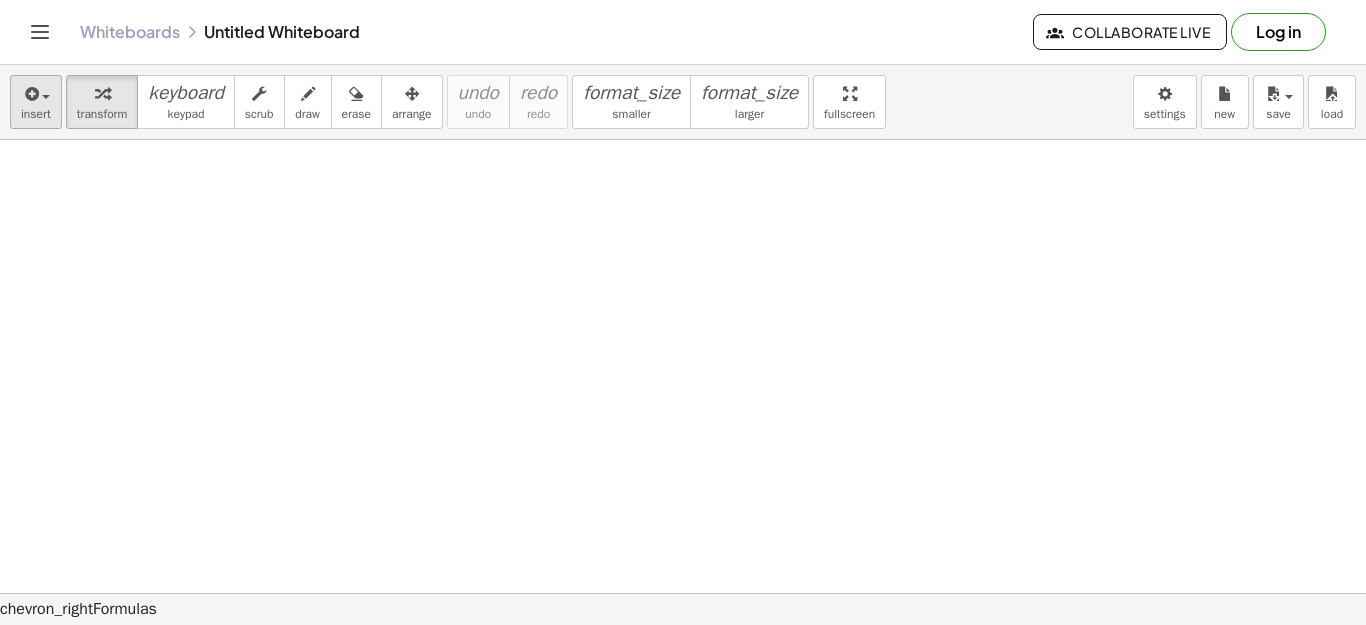 click on "insert" at bounding box center (36, 114) 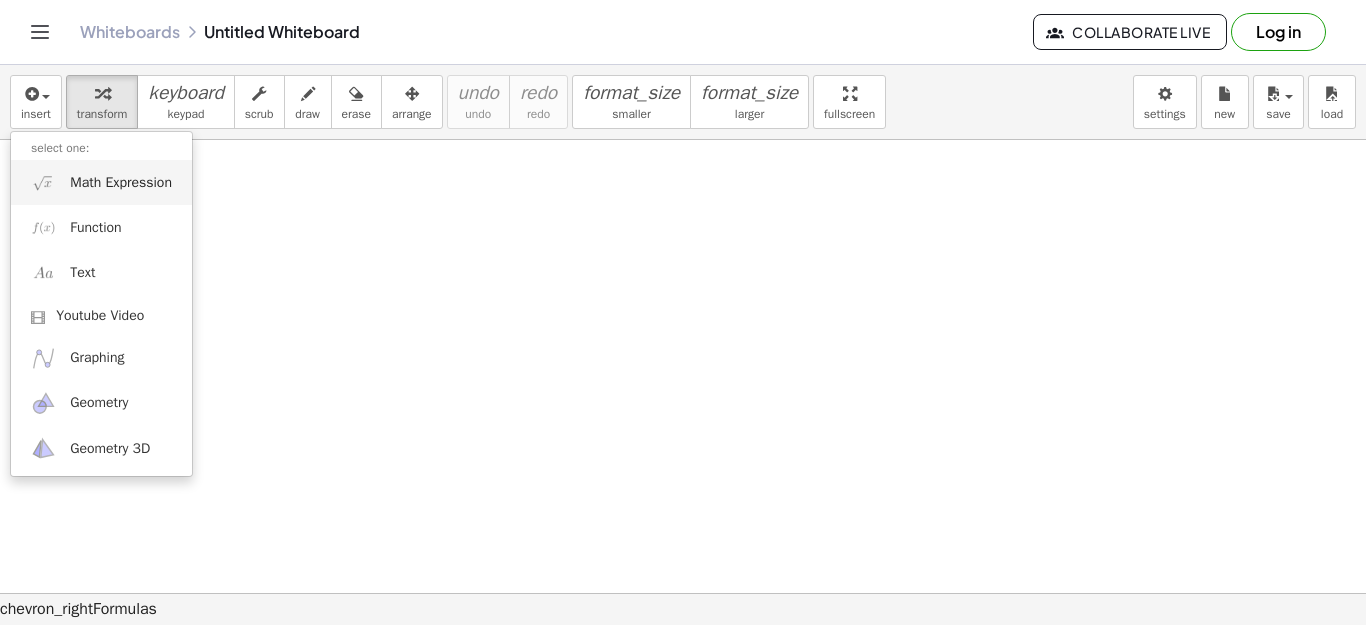 click on "Math Expression" at bounding box center [121, 183] 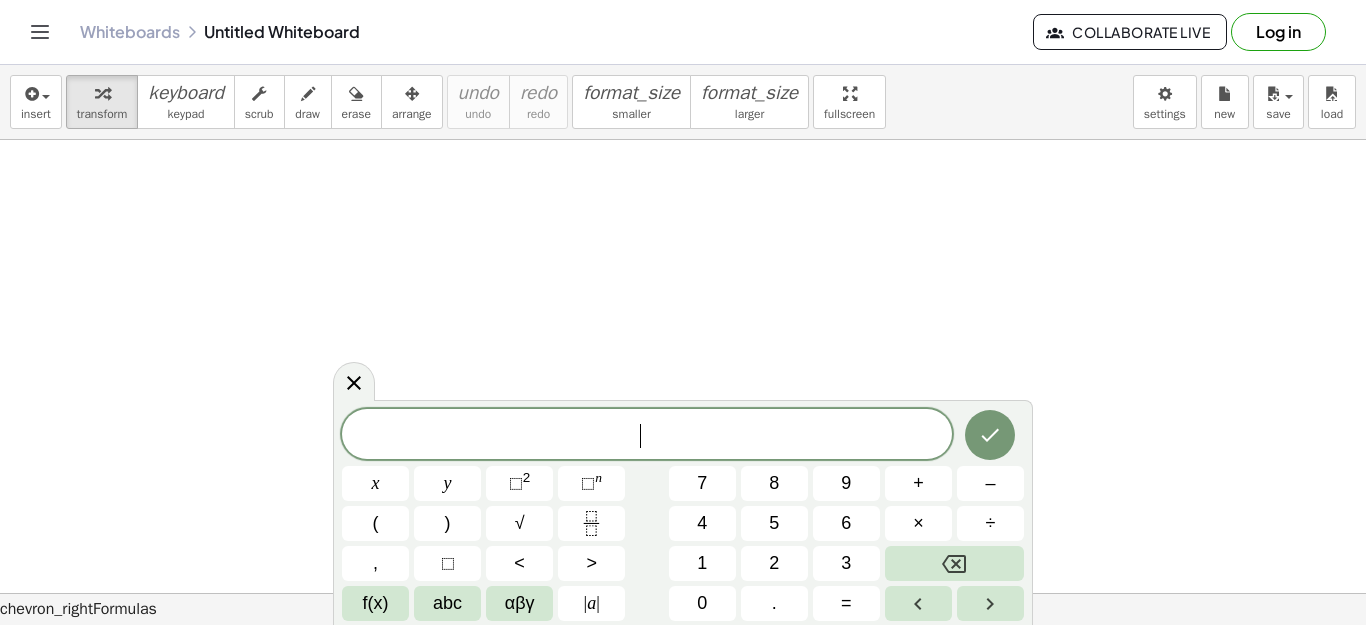 scroll, scrollTop: 18, scrollLeft: 0, axis: vertical 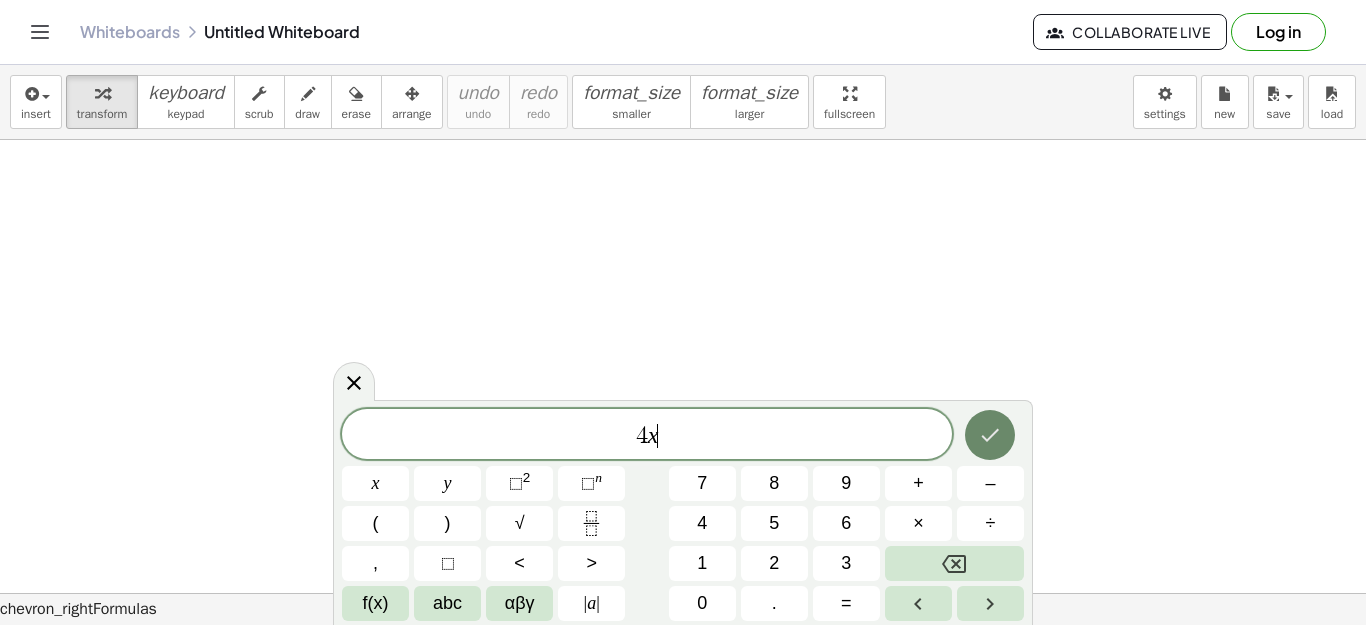 click 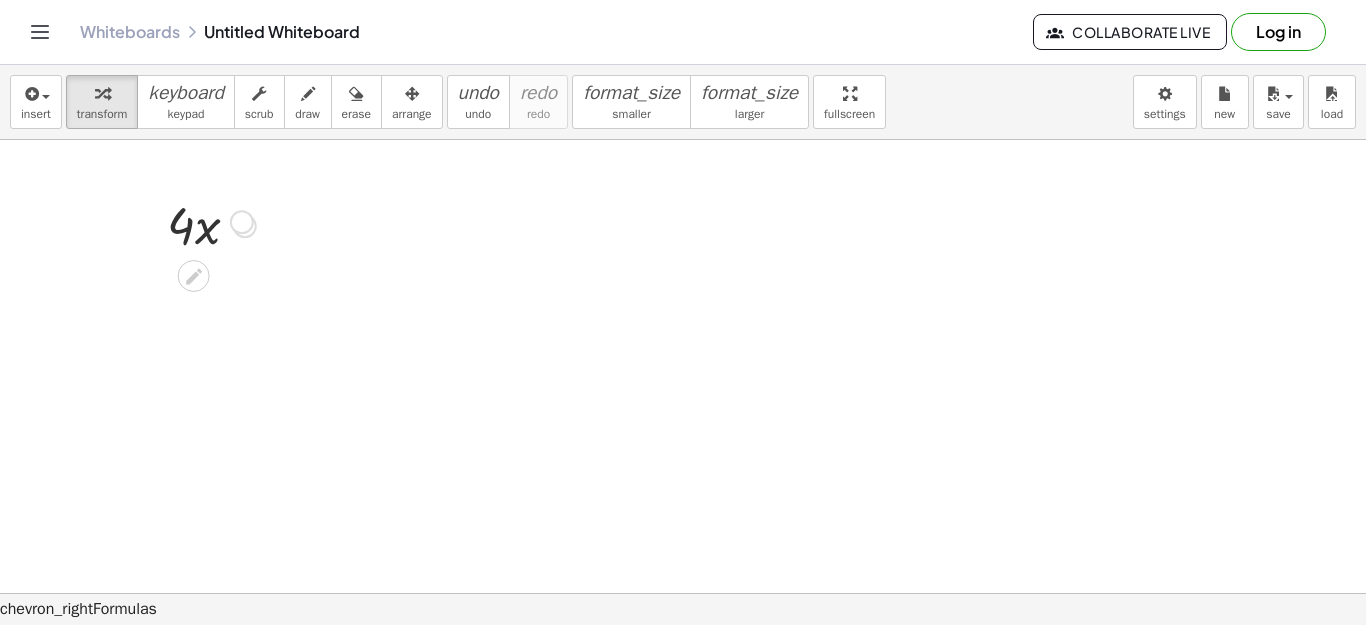 click at bounding box center [245, 226] 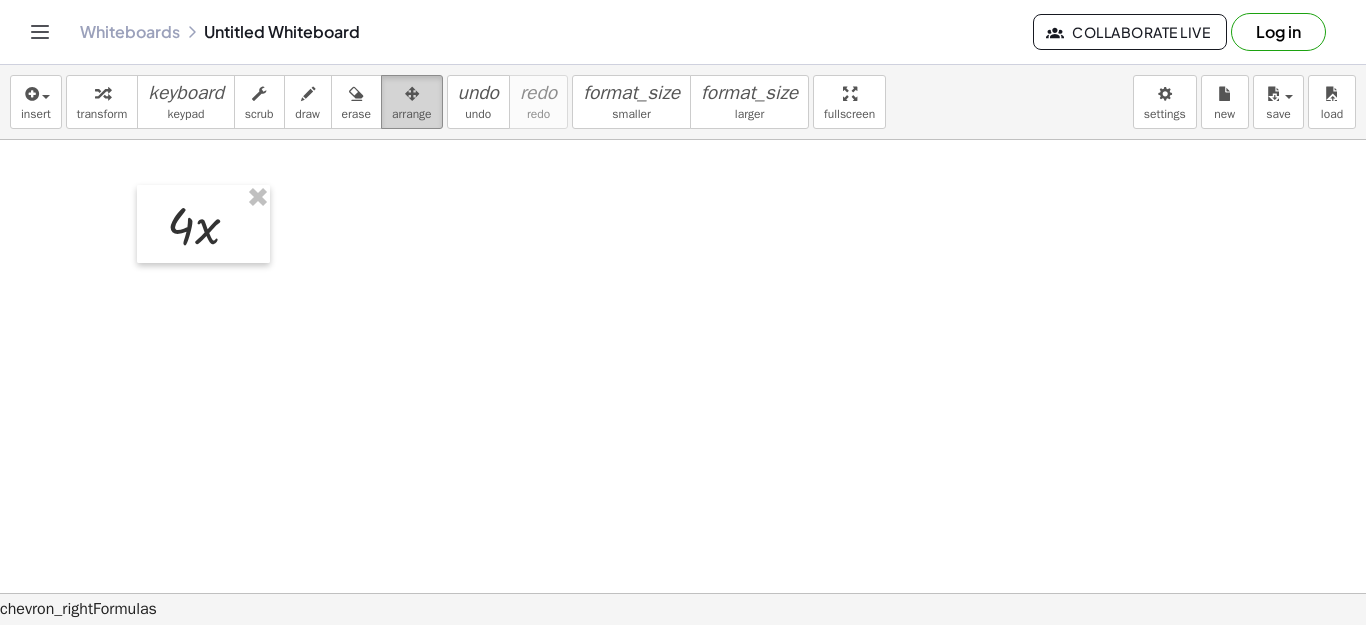 click at bounding box center (412, 94) 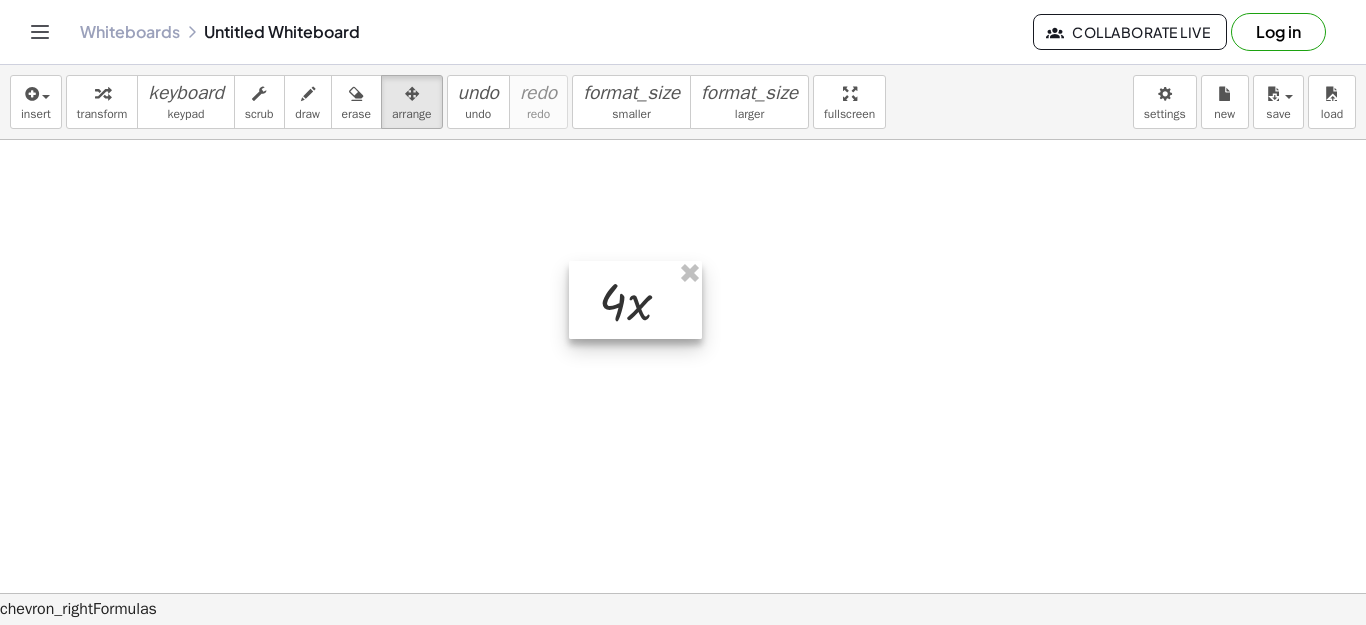 drag, startPoint x: 201, startPoint y: 231, endPoint x: 634, endPoint y: 307, distance: 439.61914 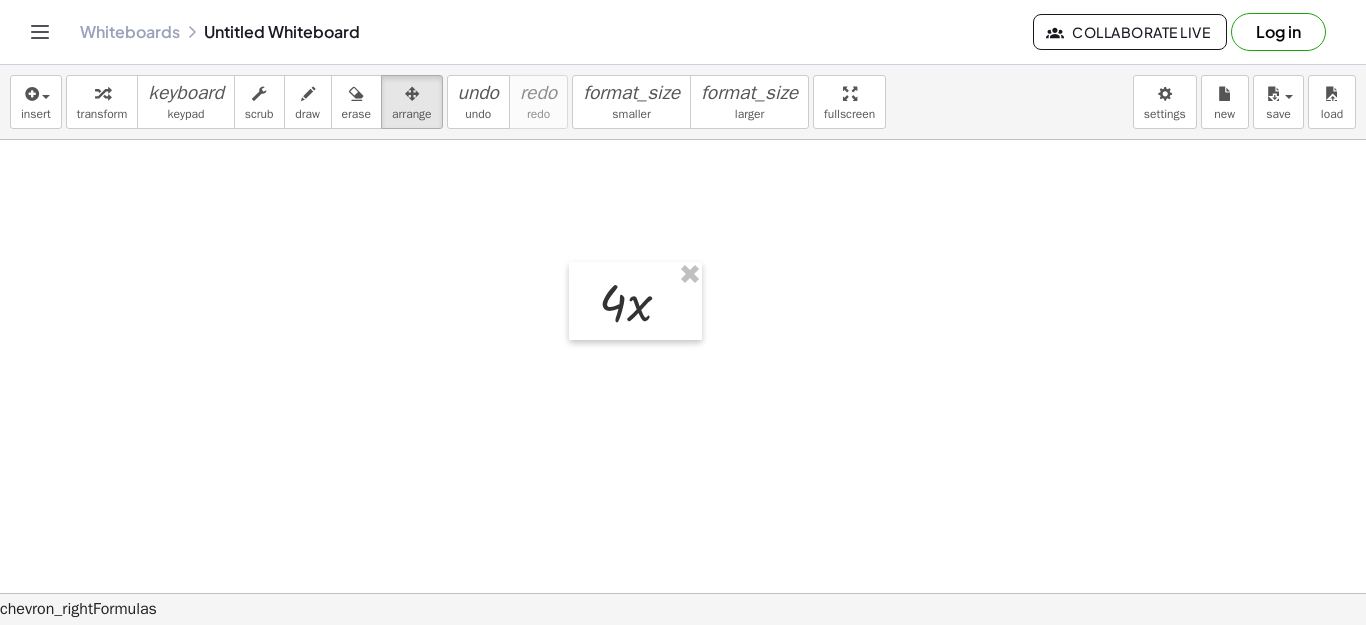 click at bounding box center (683, 658) 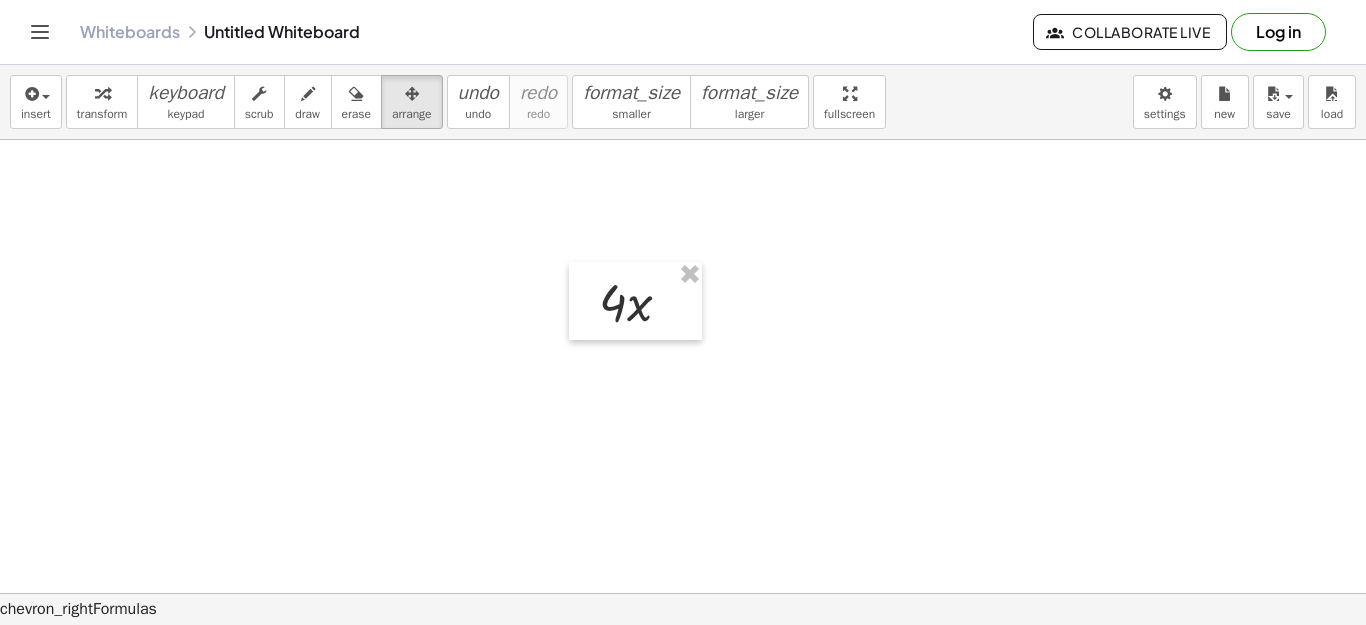 click at bounding box center [683, 658] 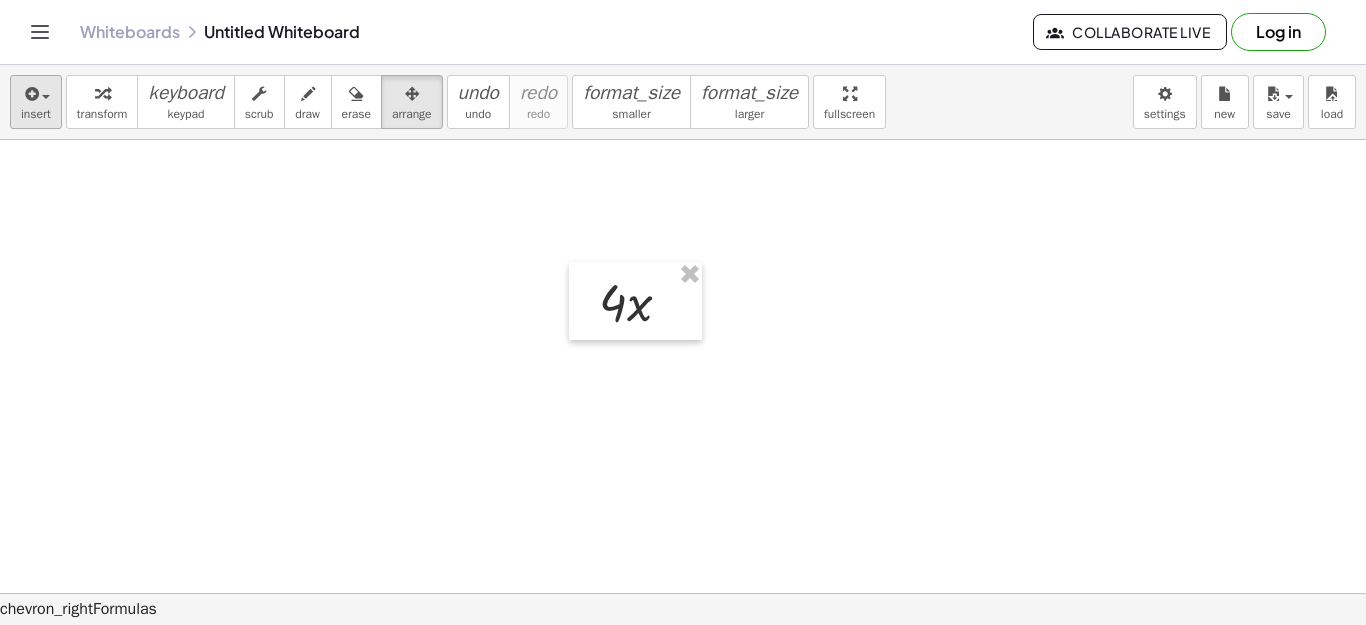 click on "insert" at bounding box center [36, 114] 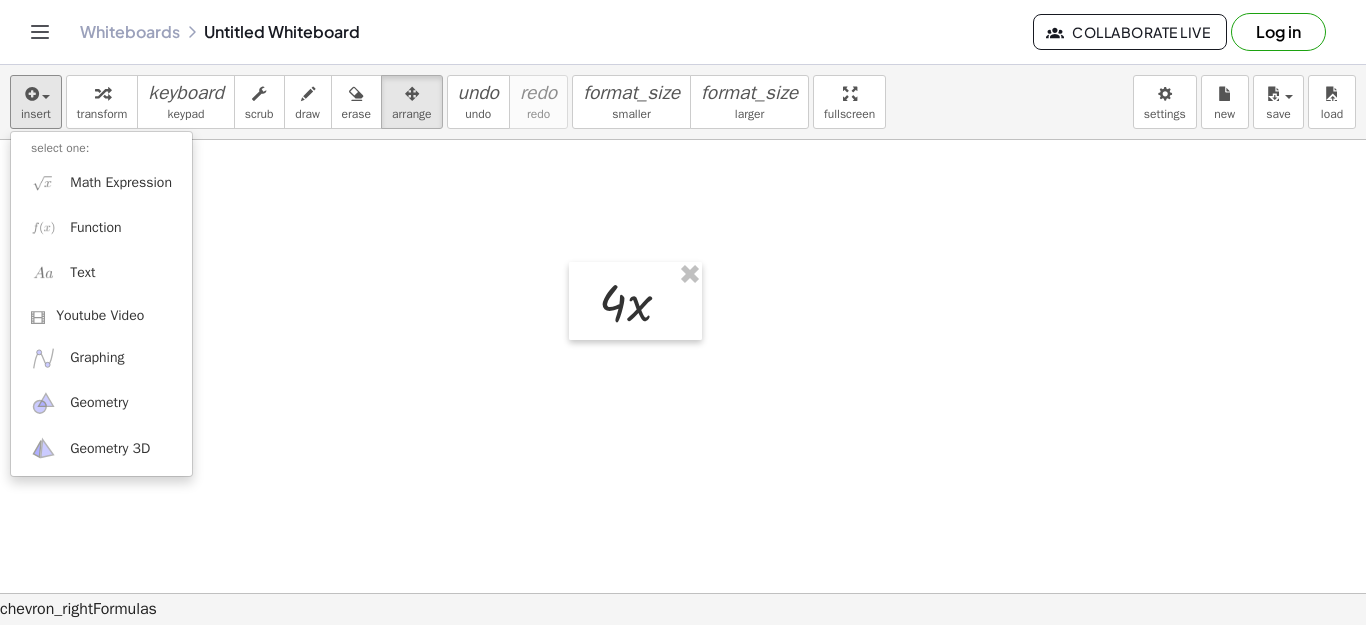 click at bounding box center [683, 658] 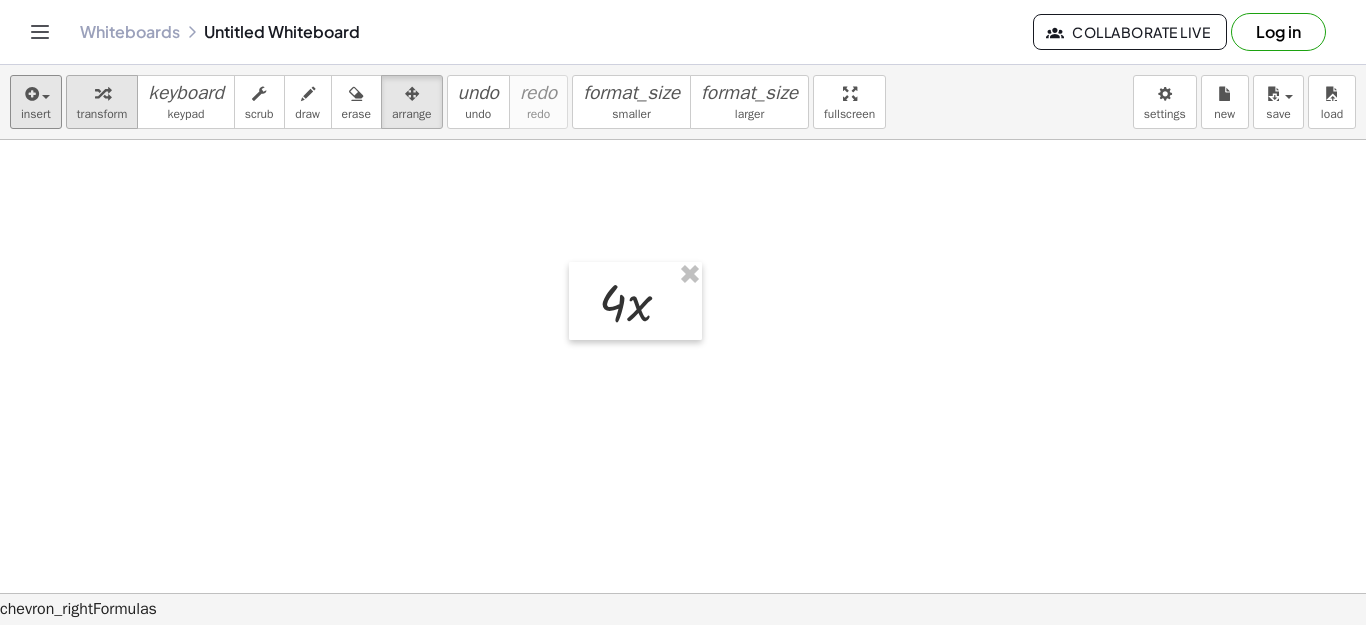 click on "transform" at bounding box center [102, 114] 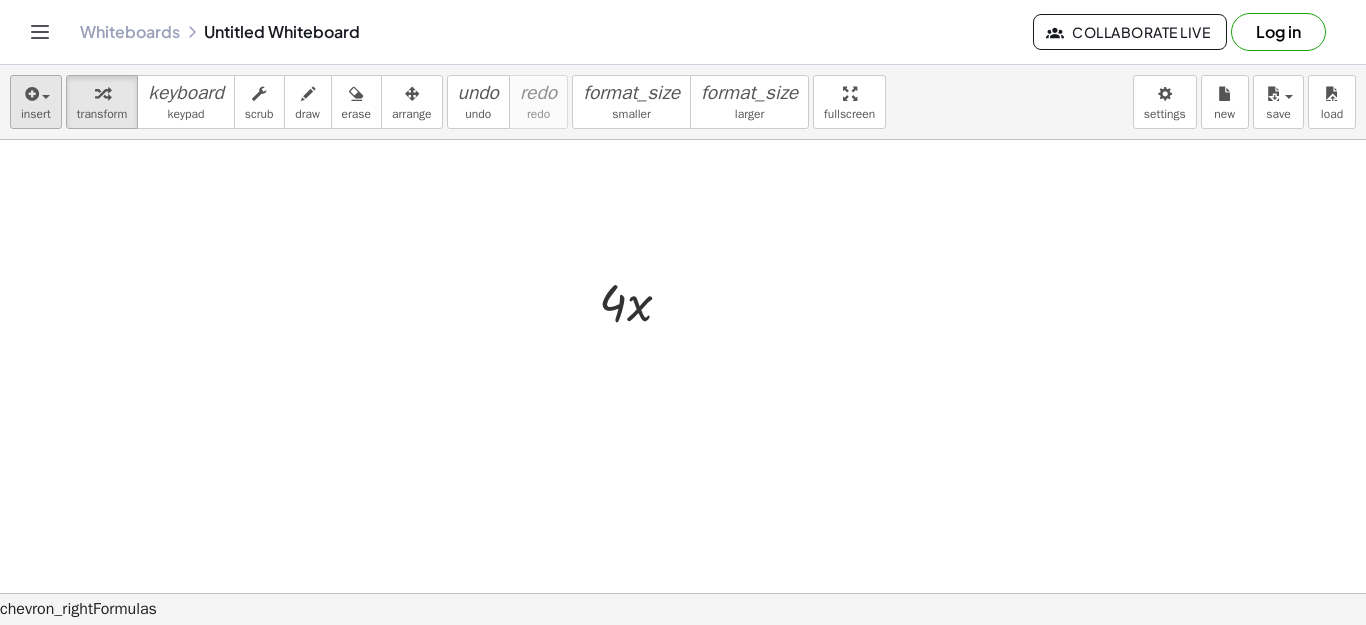 click on "insert" at bounding box center [36, 114] 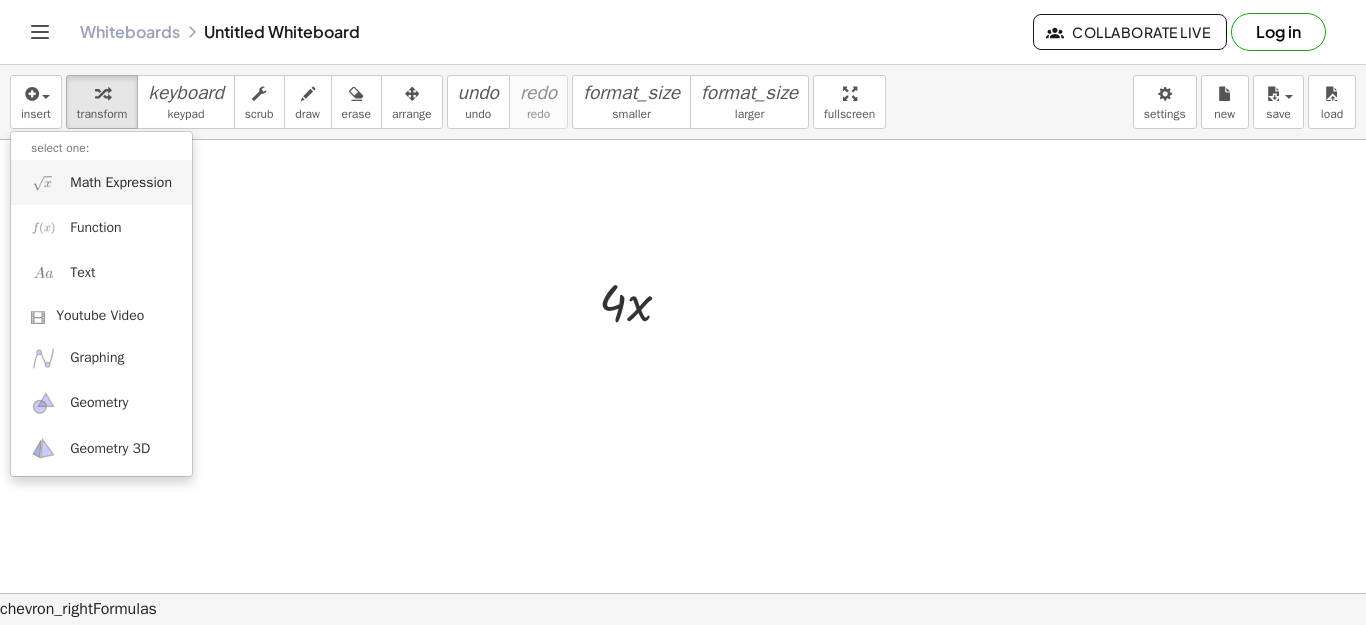 click on "Math Expression" at bounding box center (121, 183) 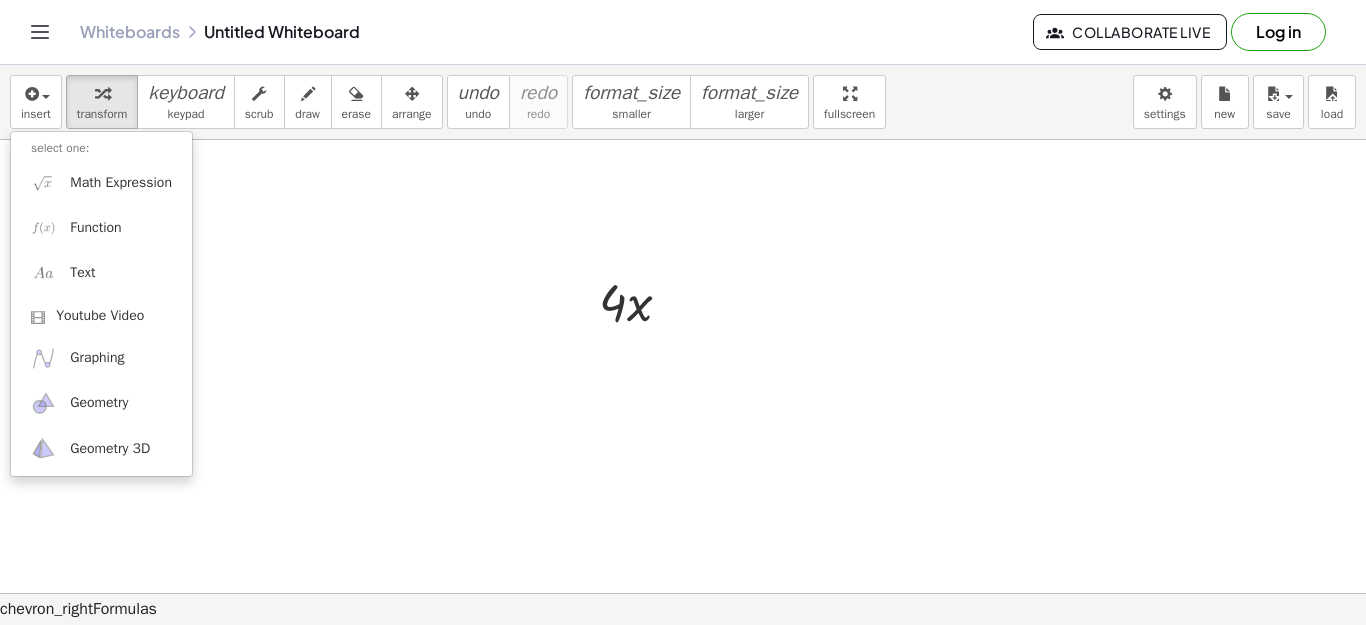 scroll, scrollTop: 18, scrollLeft: 0, axis: vertical 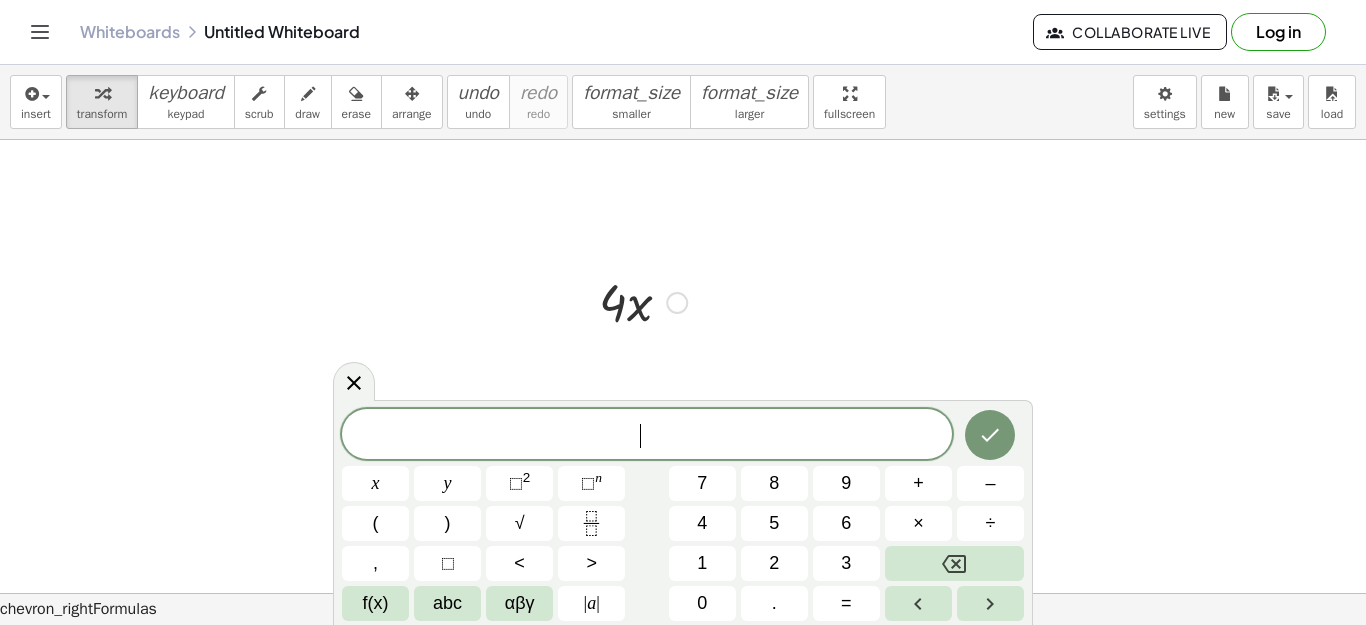 click at bounding box center (677, 303) 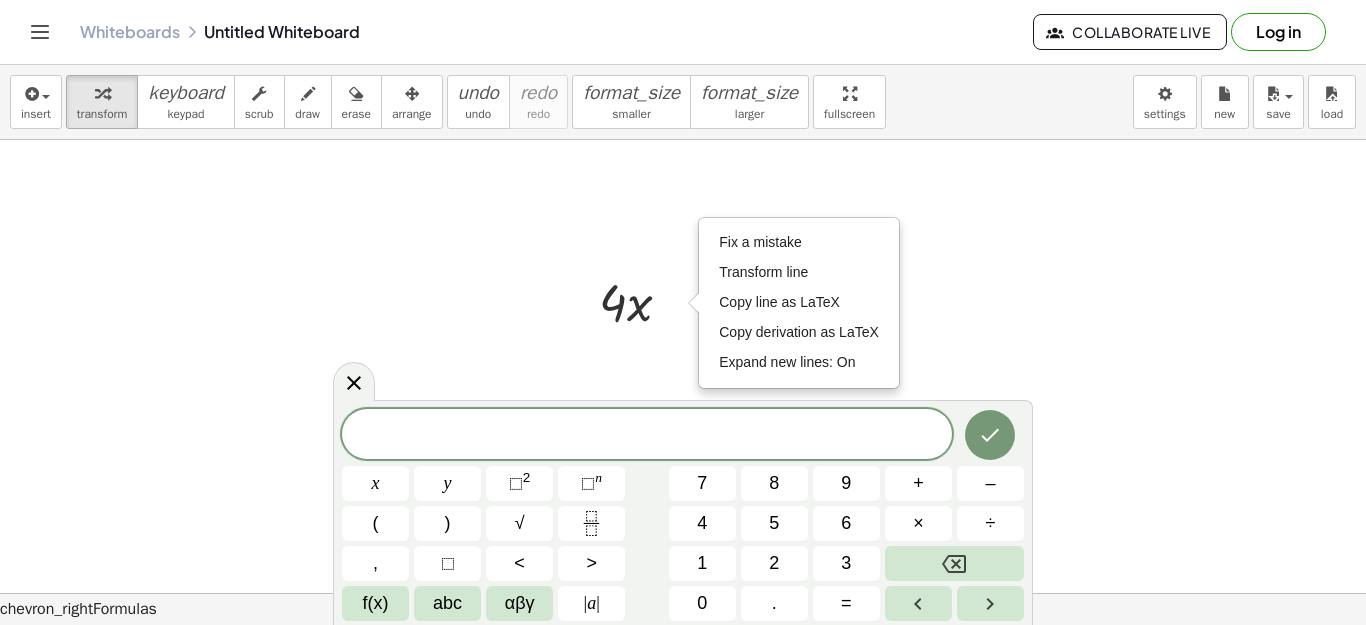 click at bounding box center (683, 658) 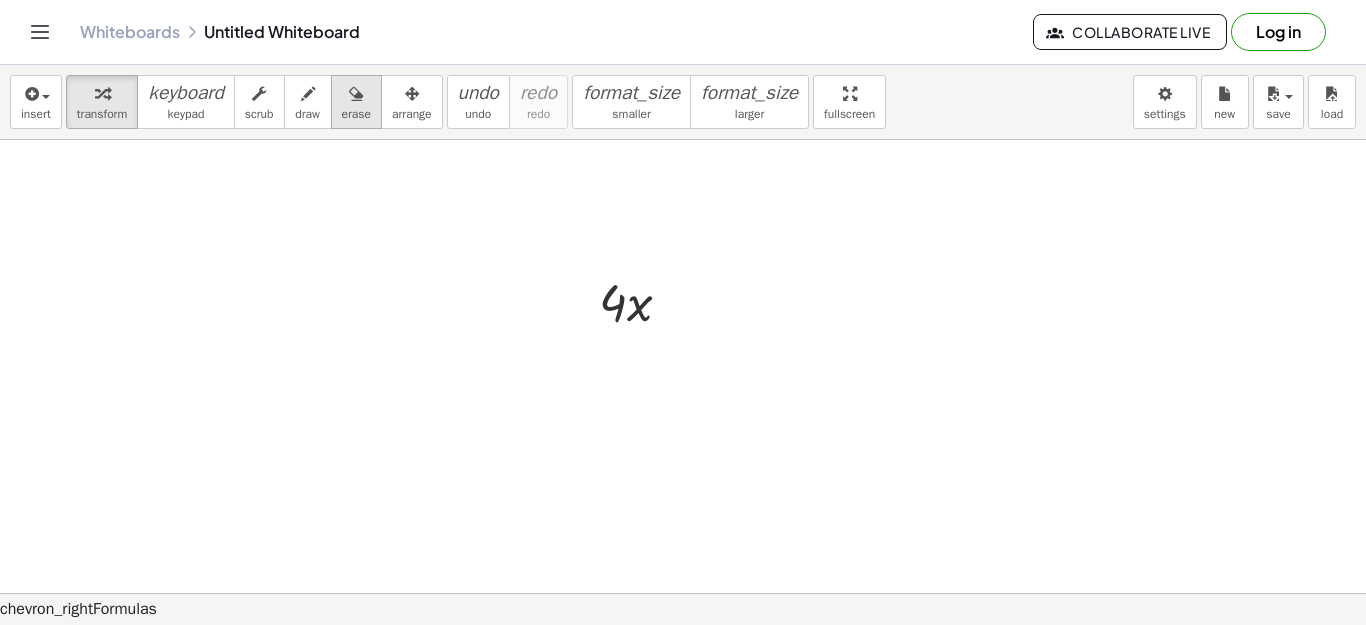 click on "erase" at bounding box center (356, 102) 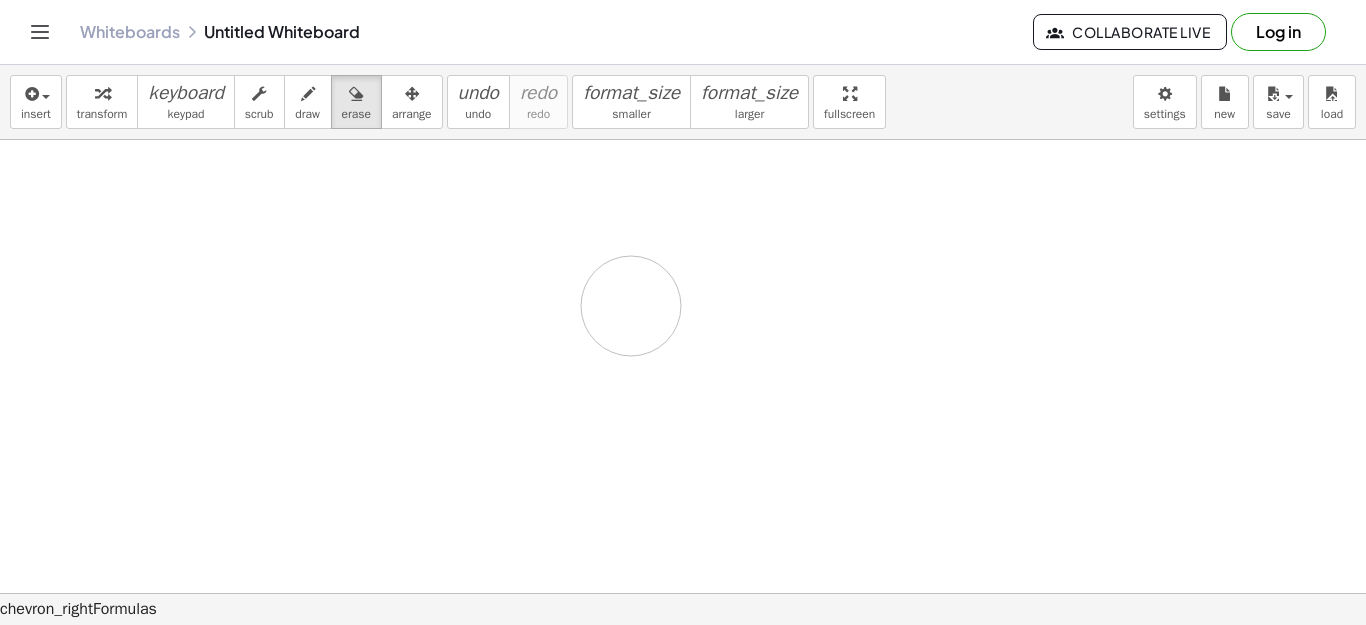 click at bounding box center (683, 658) 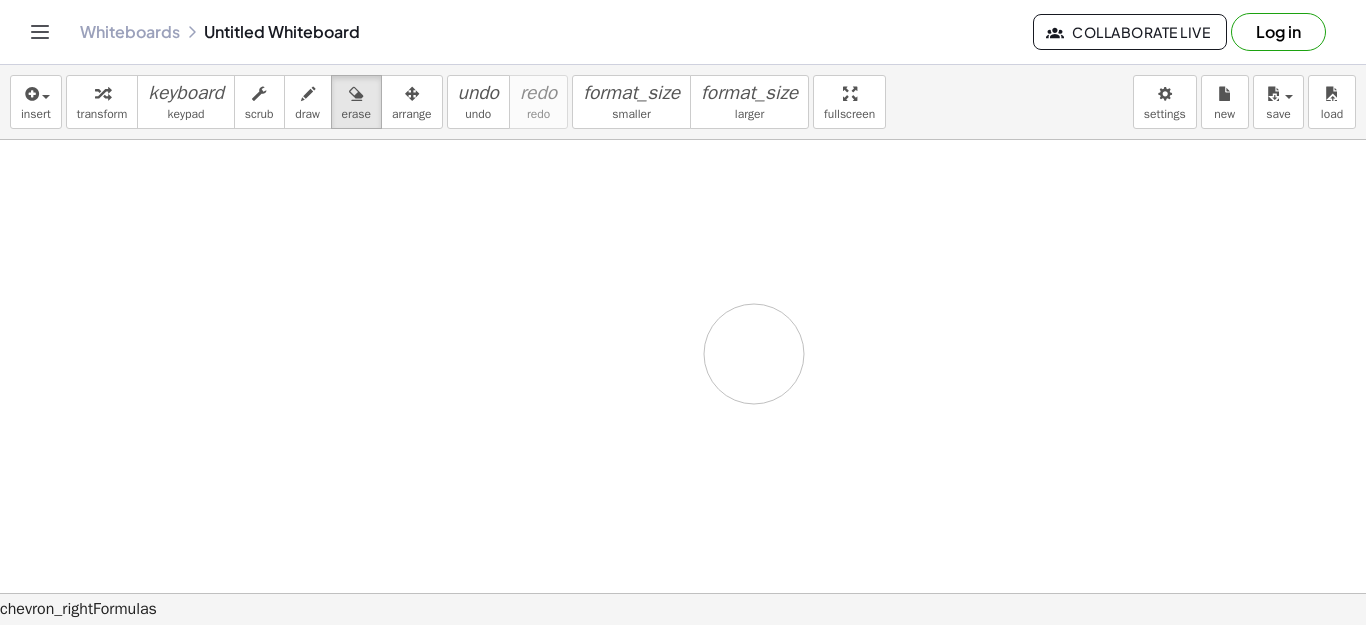 drag, startPoint x: 622, startPoint y: 308, endPoint x: 773, endPoint y: 345, distance: 155.46704 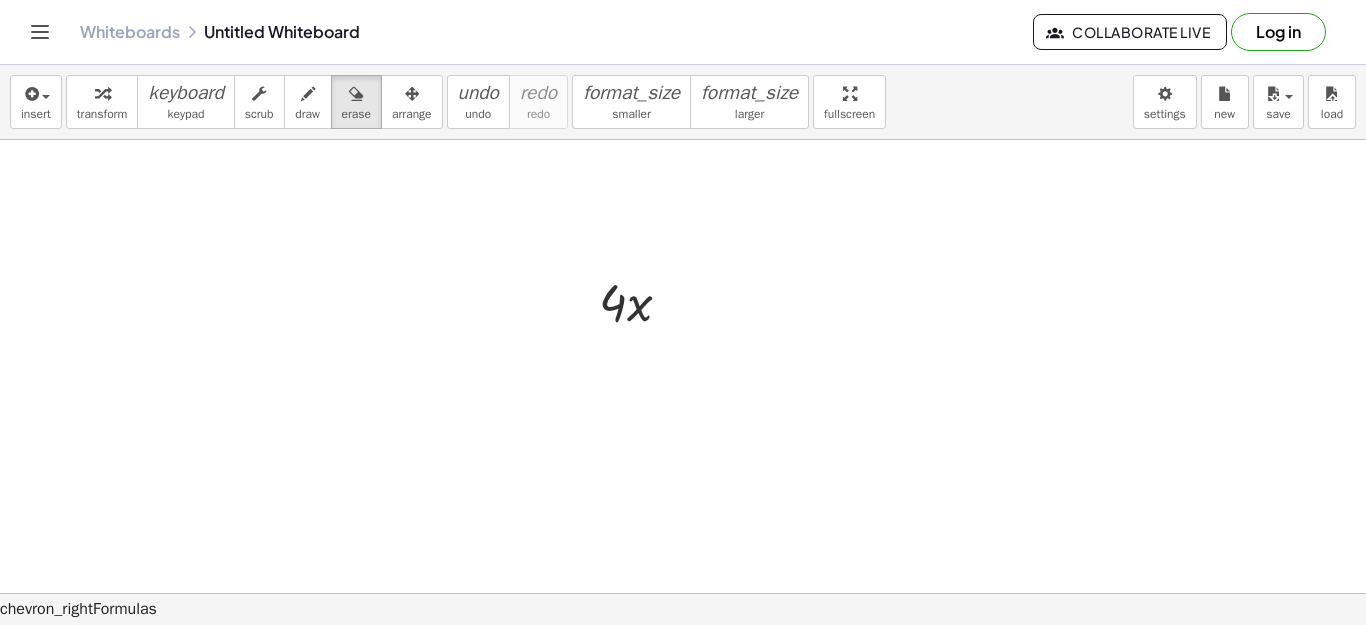 click at bounding box center (683, 658) 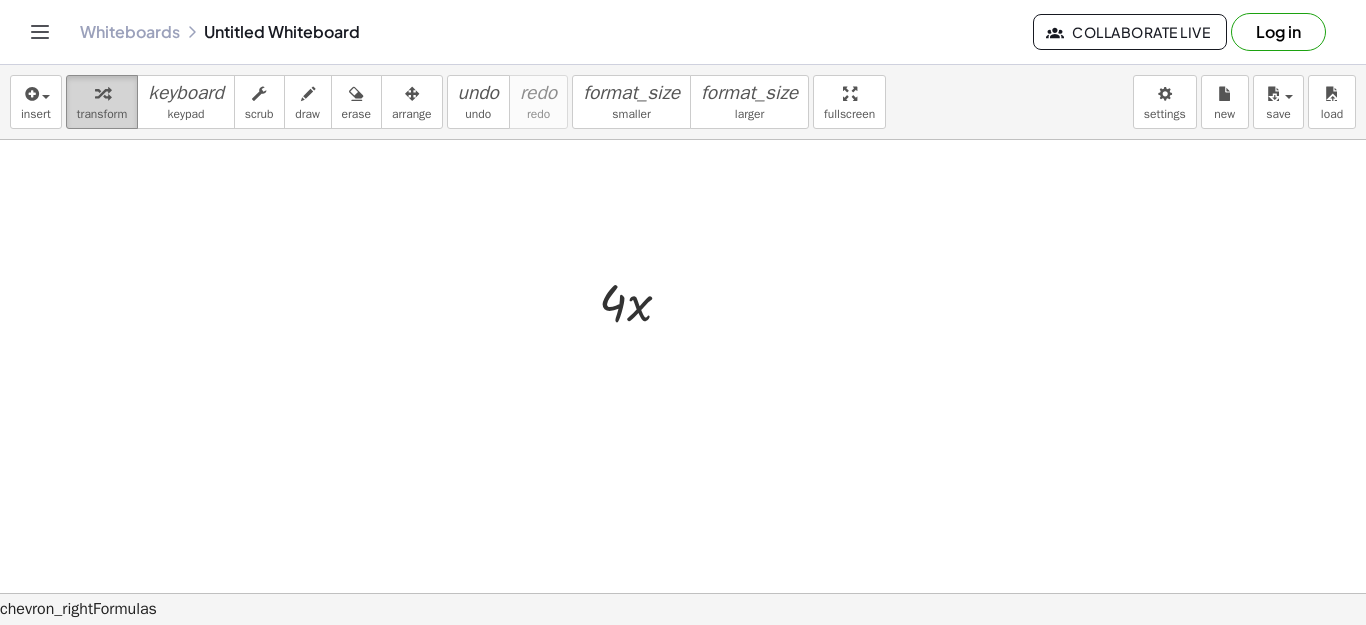 click at bounding box center [102, 93] 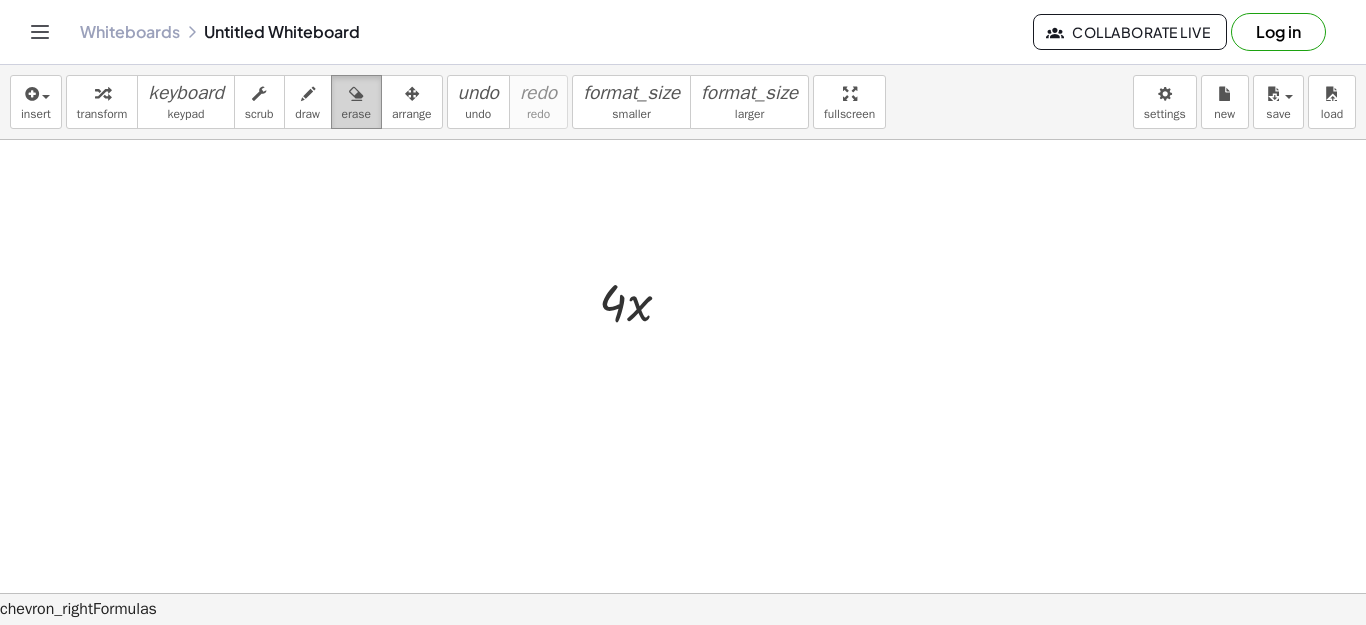 click at bounding box center [356, 94] 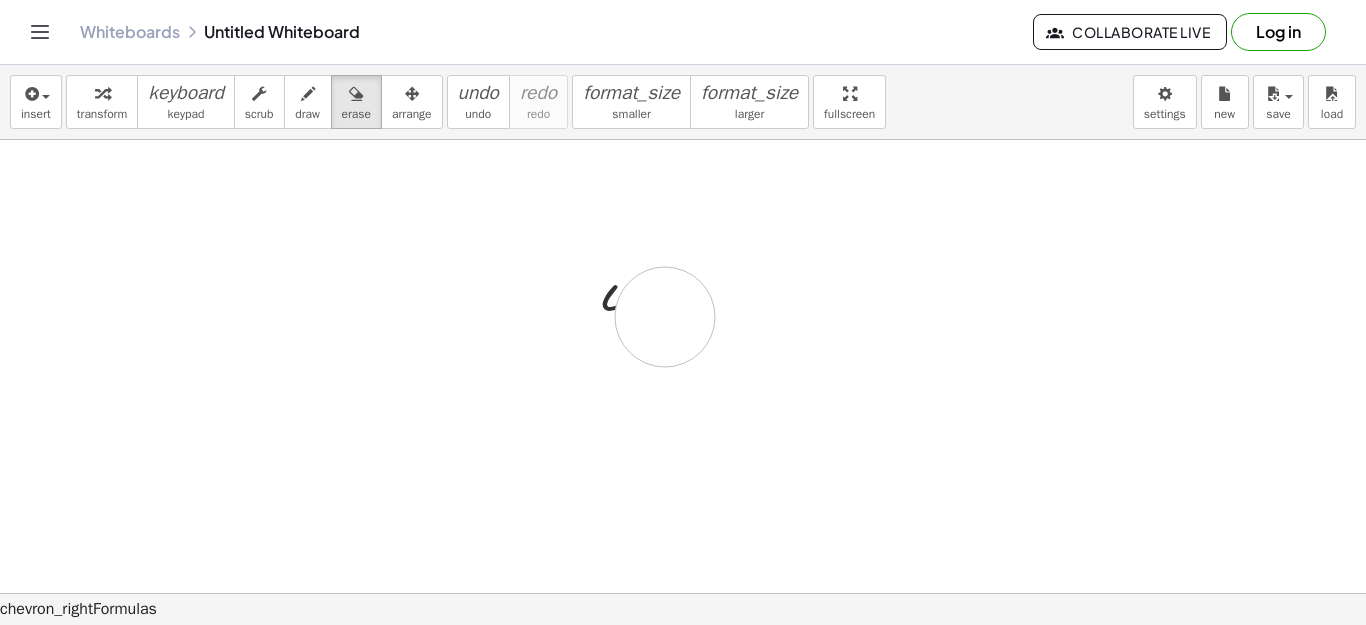 drag, startPoint x: 665, startPoint y: 317, endPoint x: 647, endPoint y: 313, distance: 18.439089 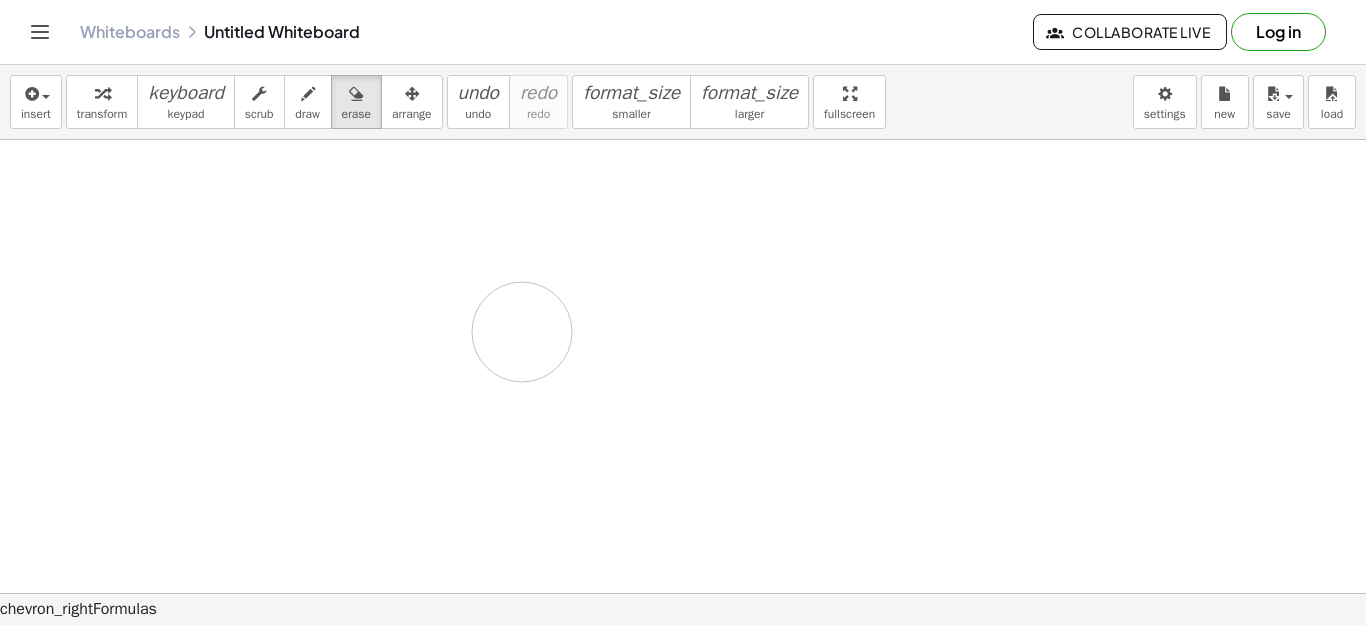 drag, startPoint x: 642, startPoint y: 310, endPoint x: 482, endPoint y: 341, distance: 162.97546 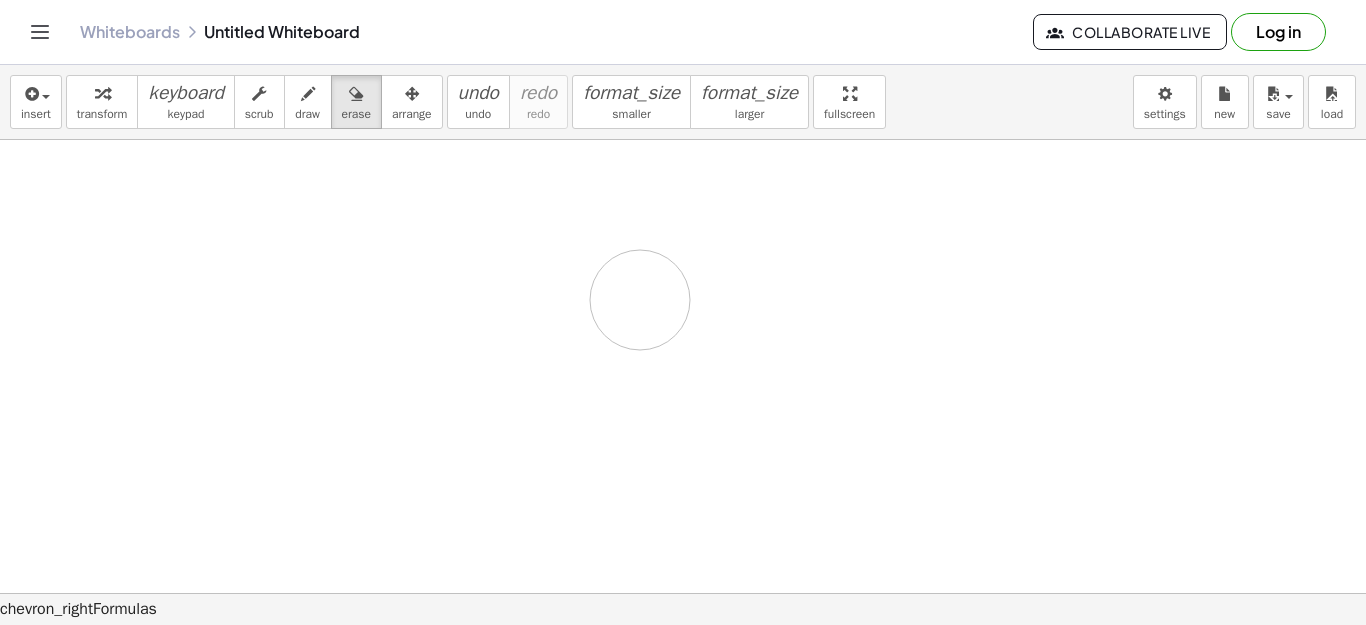 click at bounding box center [683, 658] 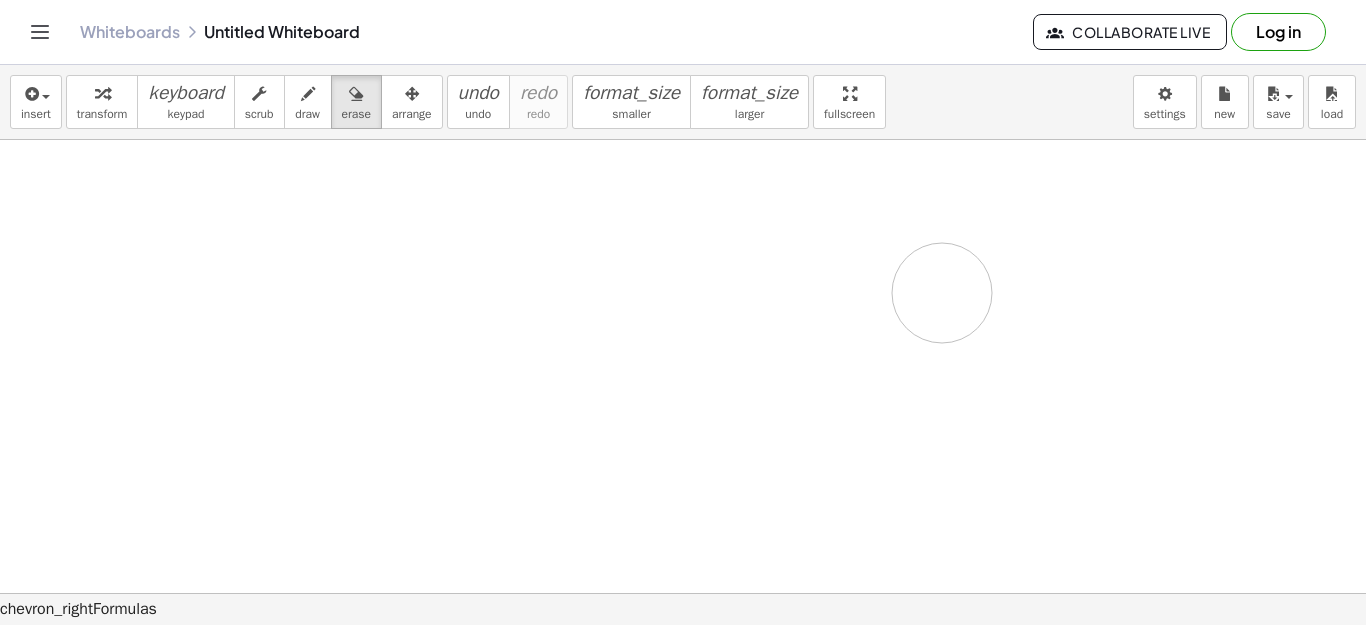 drag, startPoint x: 635, startPoint y: 312, endPoint x: 726, endPoint y: 314, distance: 91.02197 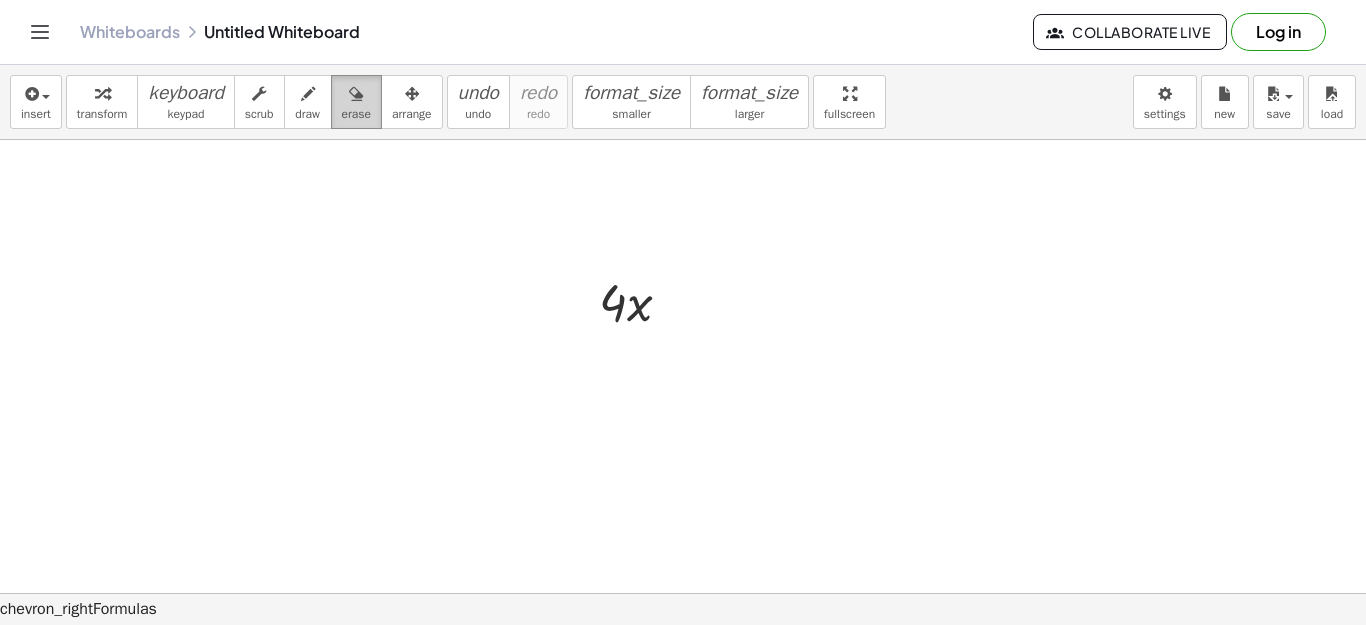 click on "erase" at bounding box center (356, 114) 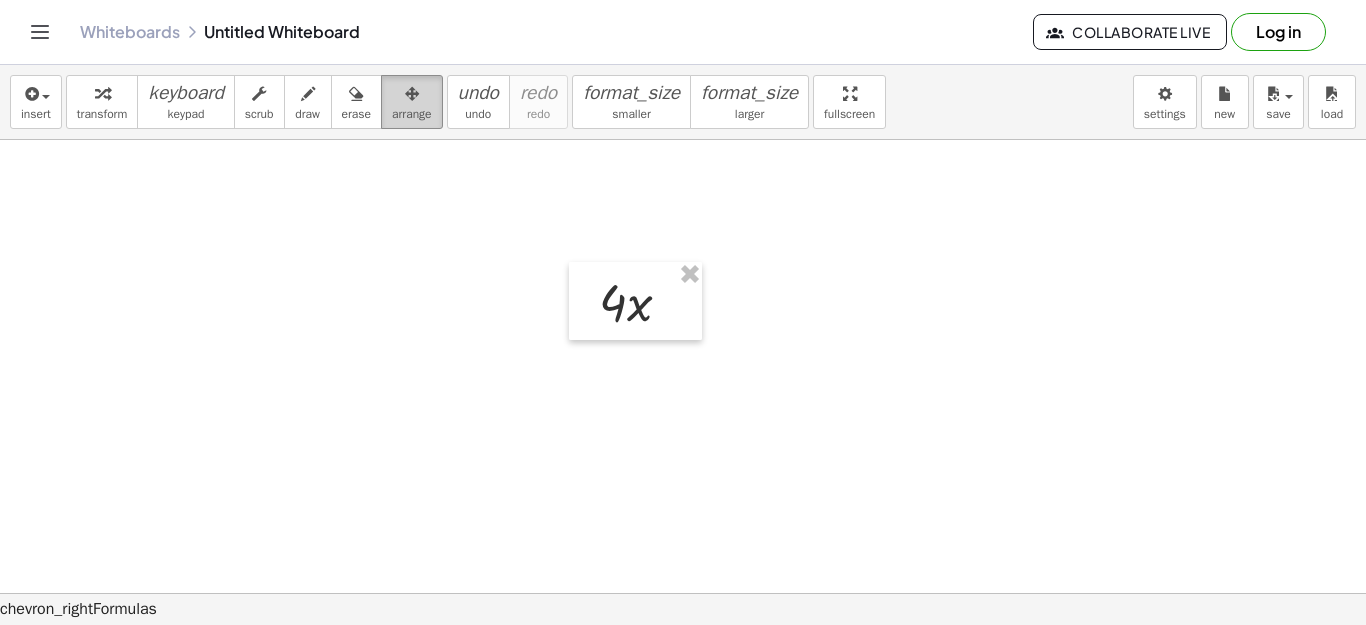 click at bounding box center [412, 94] 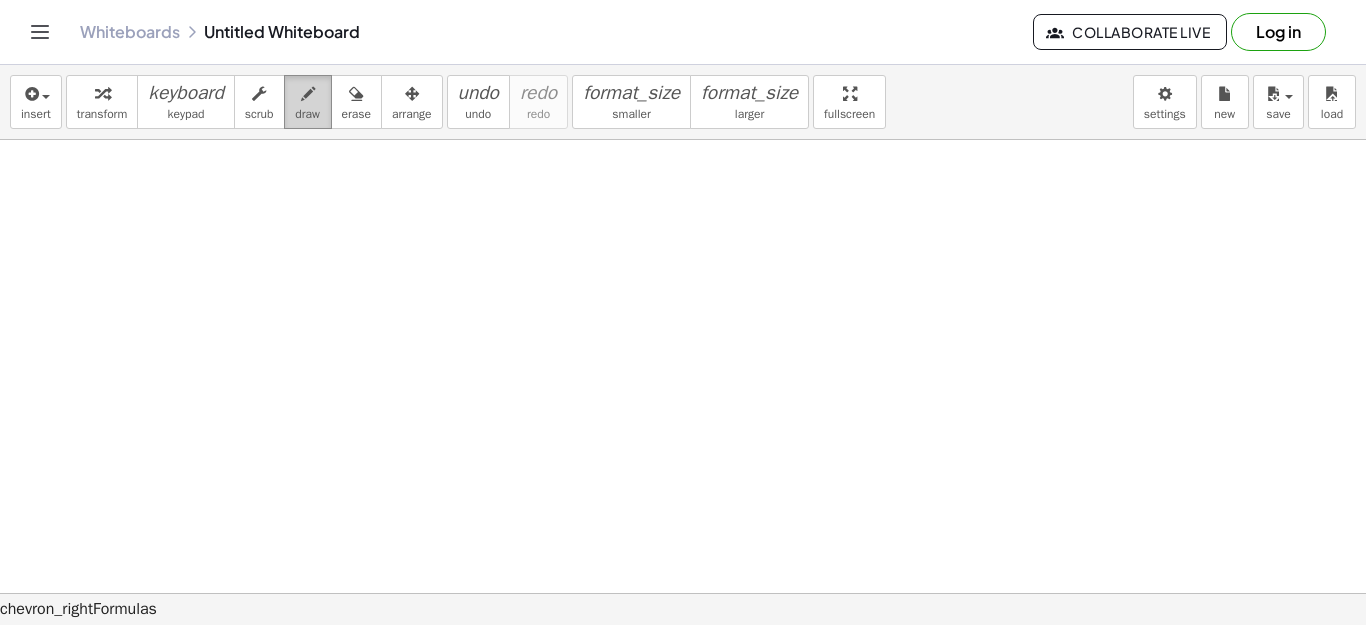 click at bounding box center [308, 94] 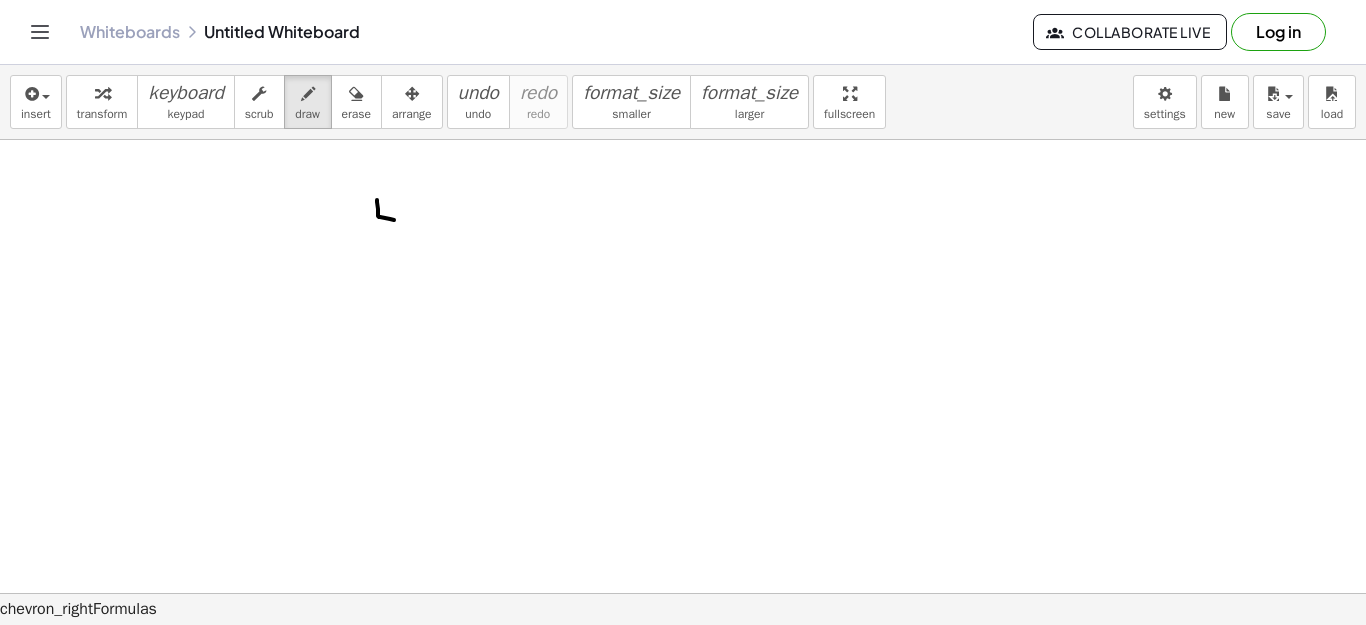 drag, startPoint x: 377, startPoint y: 200, endPoint x: 415, endPoint y: 222, distance: 43.908997 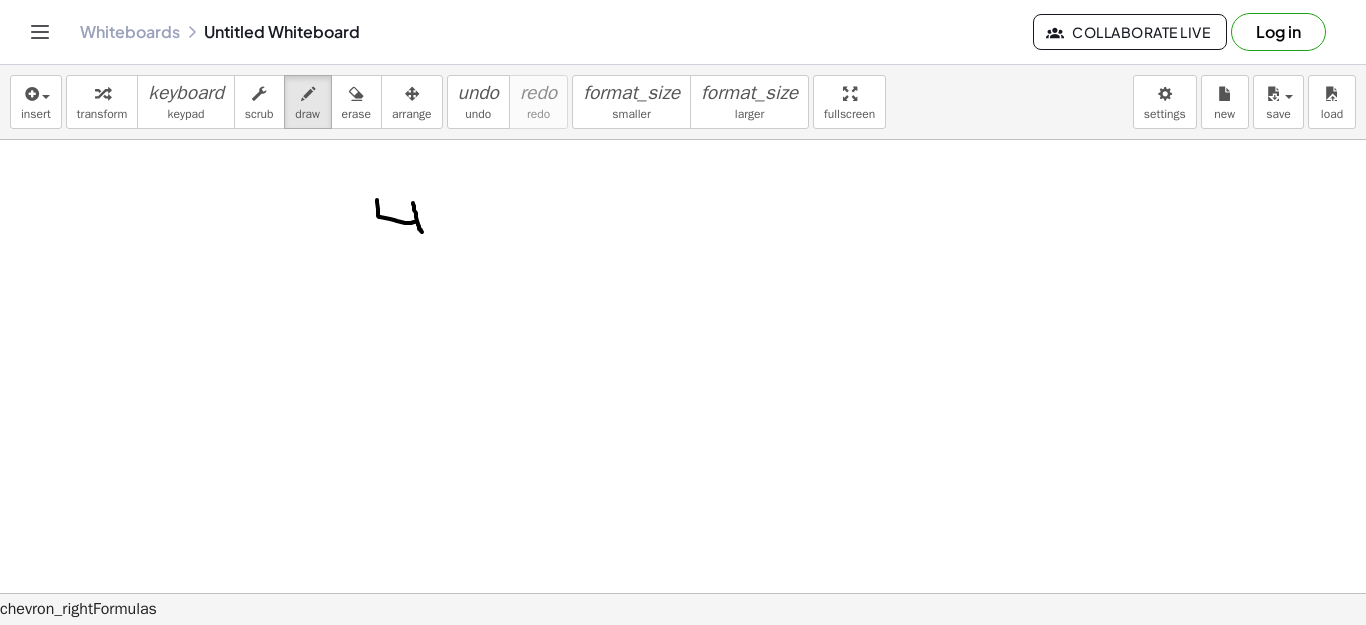 drag, startPoint x: 413, startPoint y: 204, endPoint x: 422, endPoint y: 232, distance: 29.410883 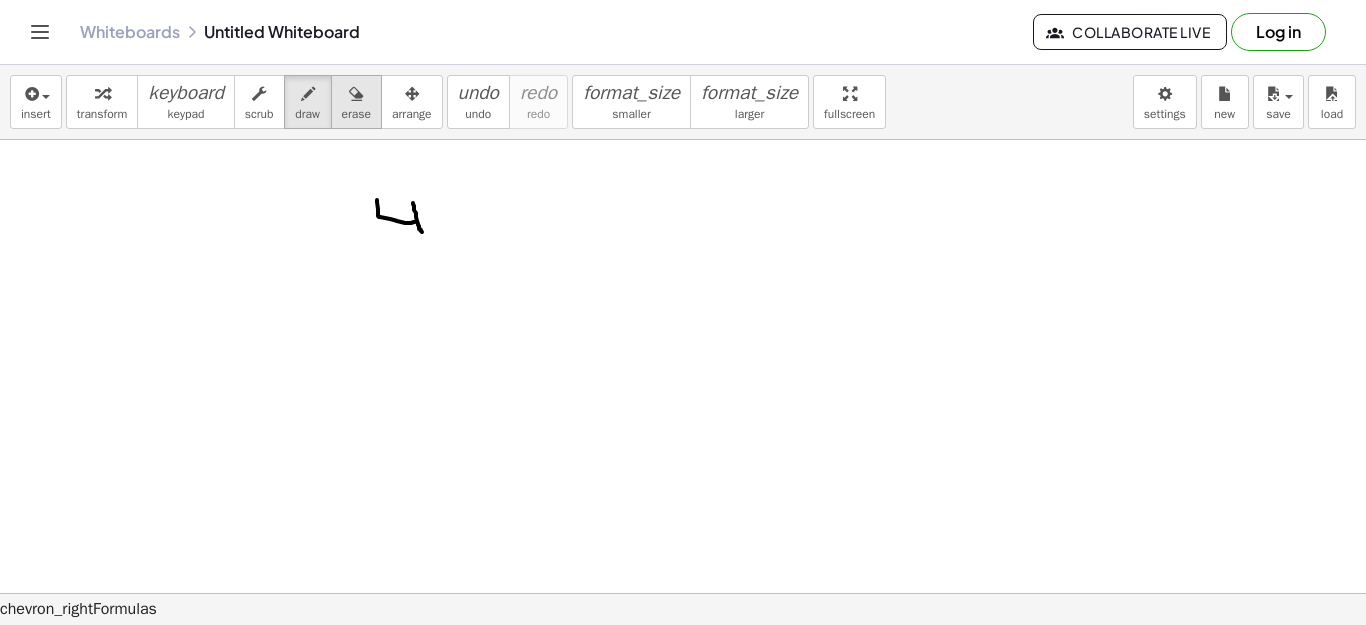drag, startPoint x: 400, startPoint y: 199, endPoint x: 343, endPoint y: 114, distance: 102.34256 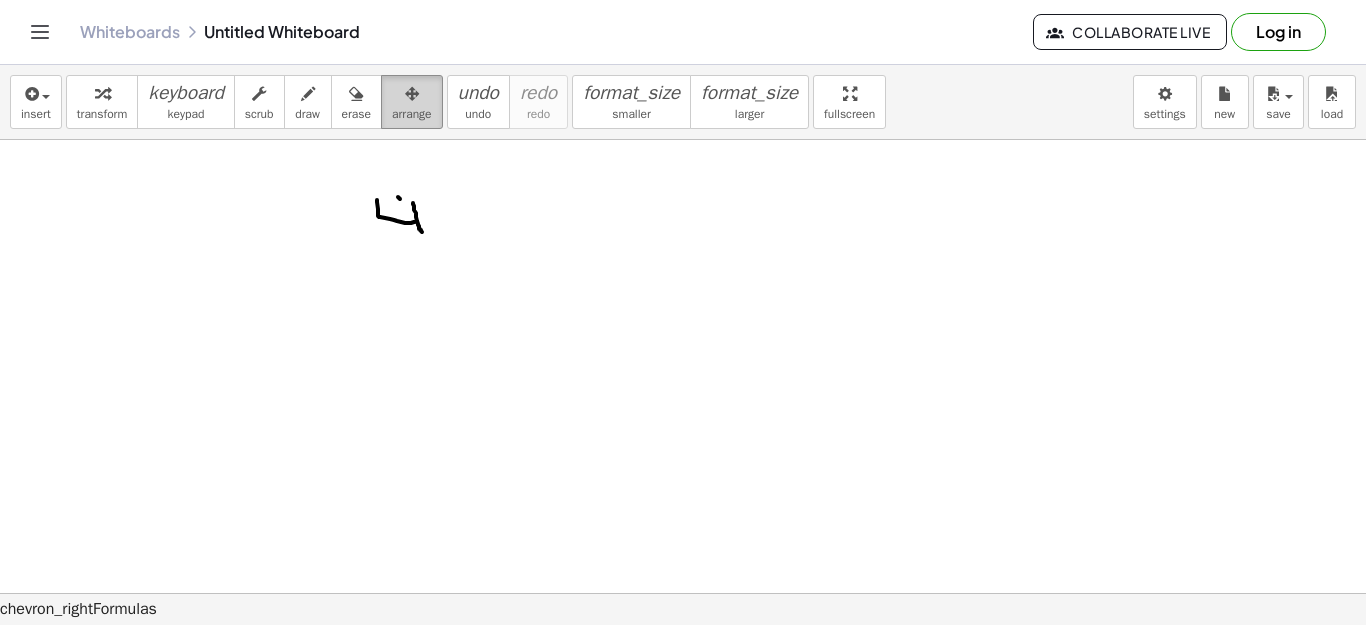 click on "arrange" at bounding box center [412, 114] 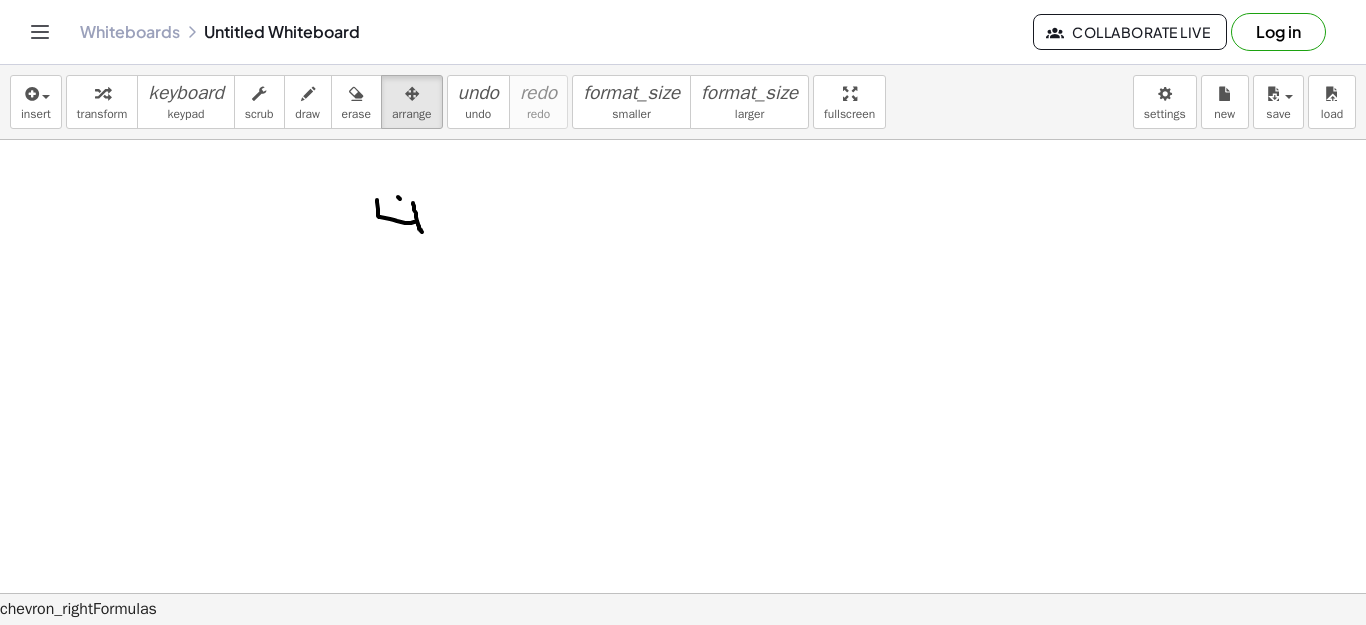 click at bounding box center (683, 658) 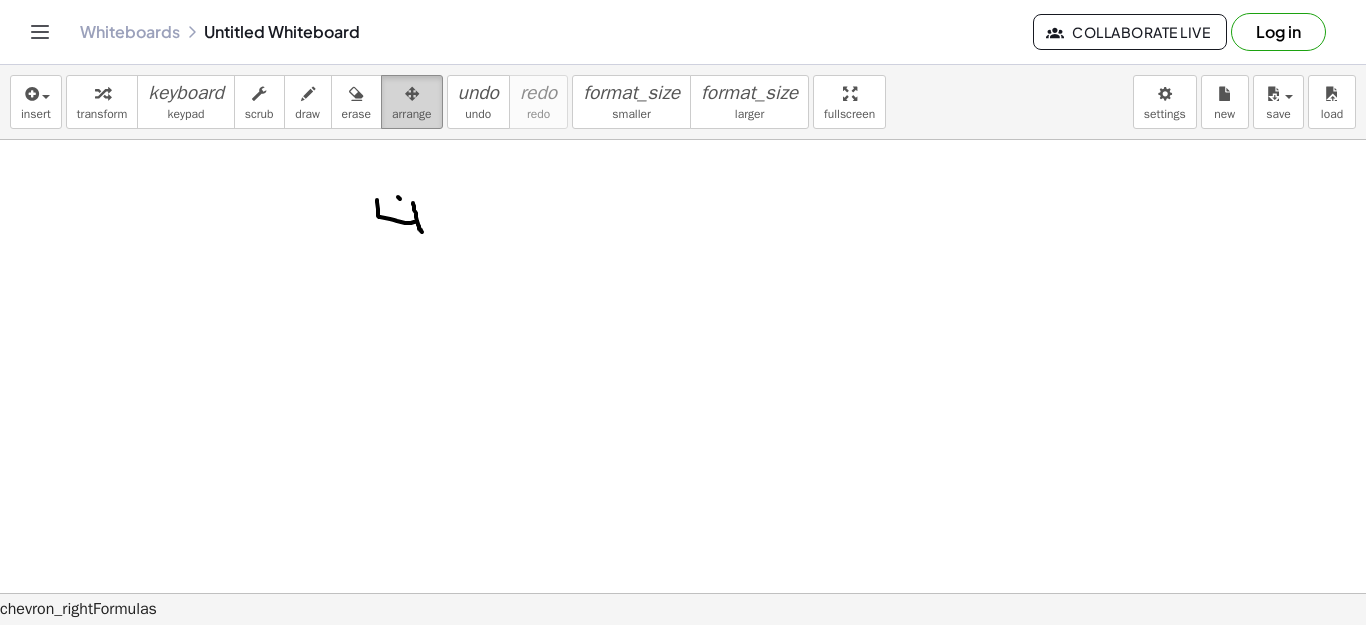 click at bounding box center [412, 94] 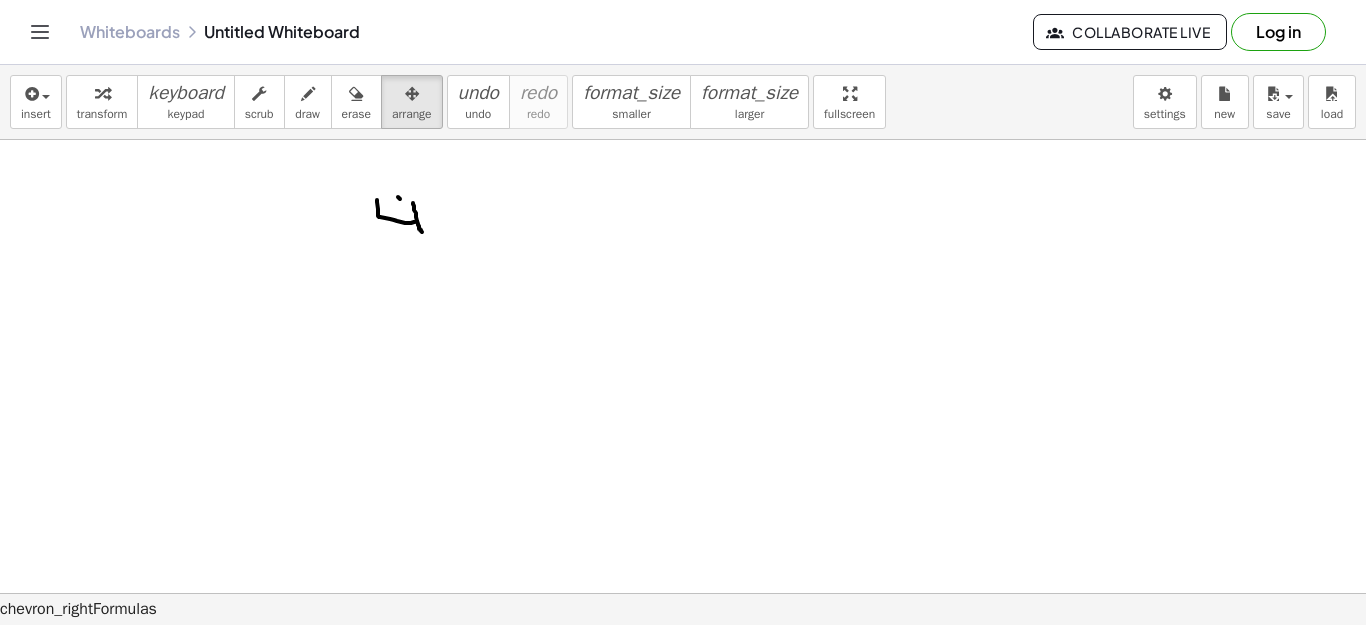 click at bounding box center (683, 658) 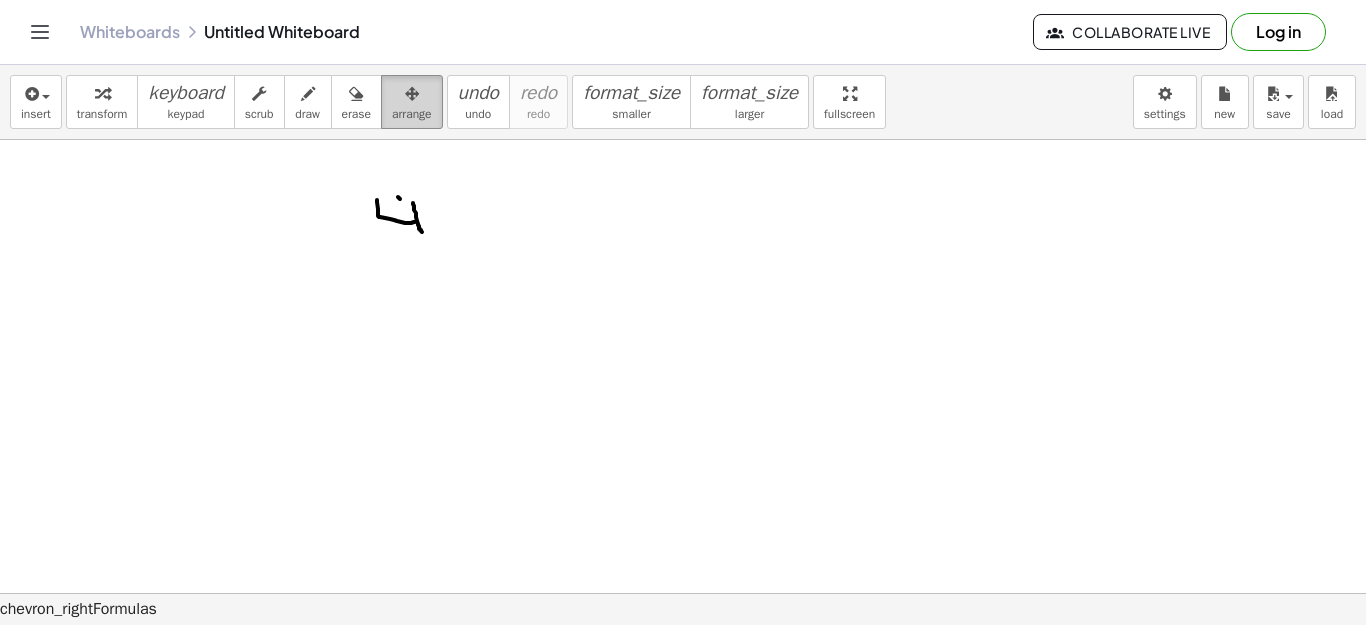 click at bounding box center [412, 94] 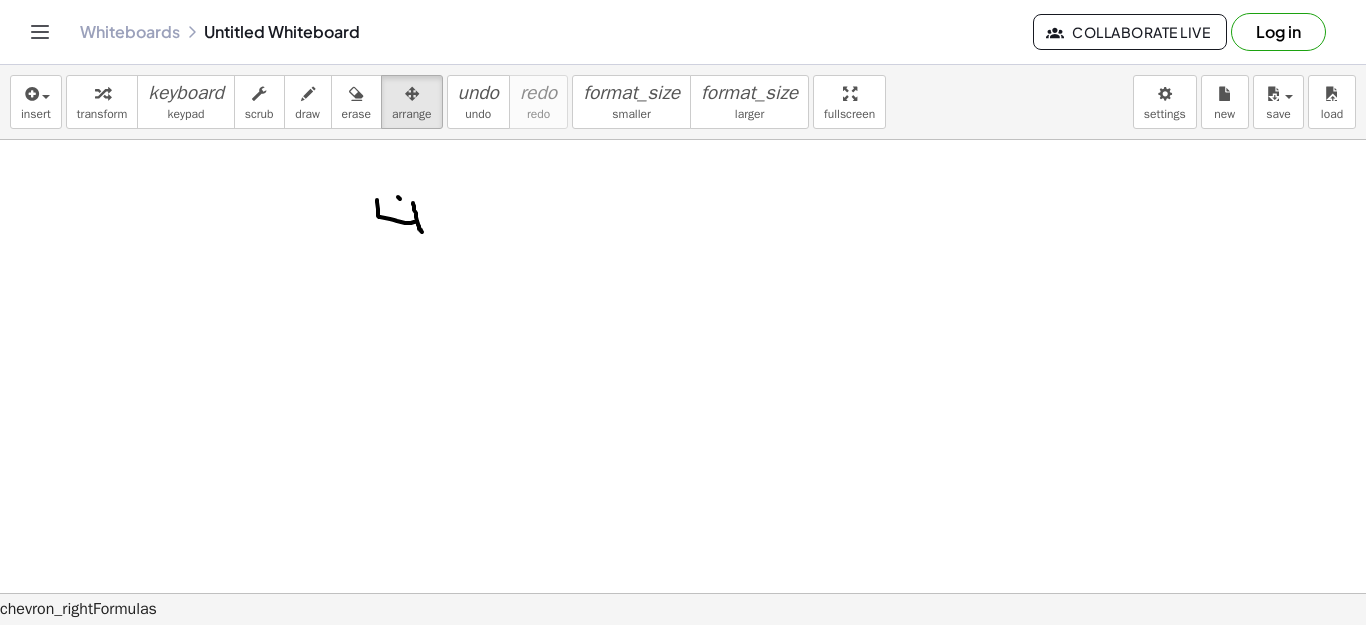 click at bounding box center [683, 658] 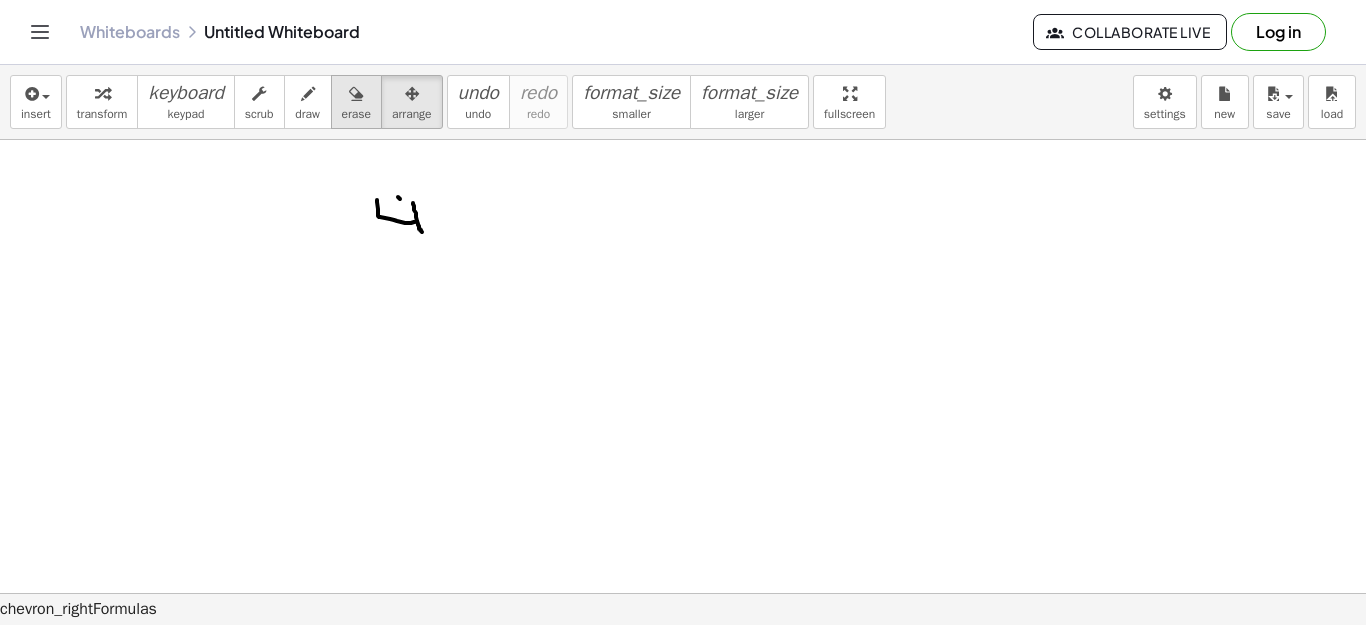 click at bounding box center (356, 94) 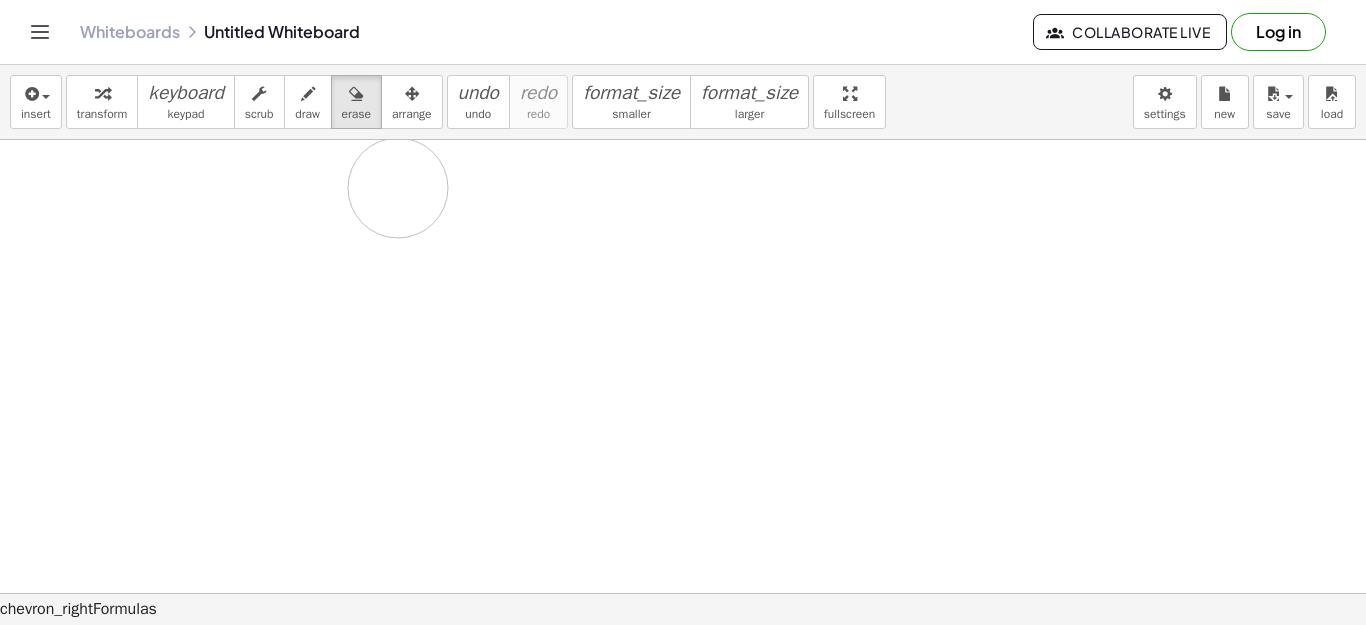 drag, startPoint x: 398, startPoint y: 219, endPoint x: 284, endPoint y: 285, distance: 131.72699 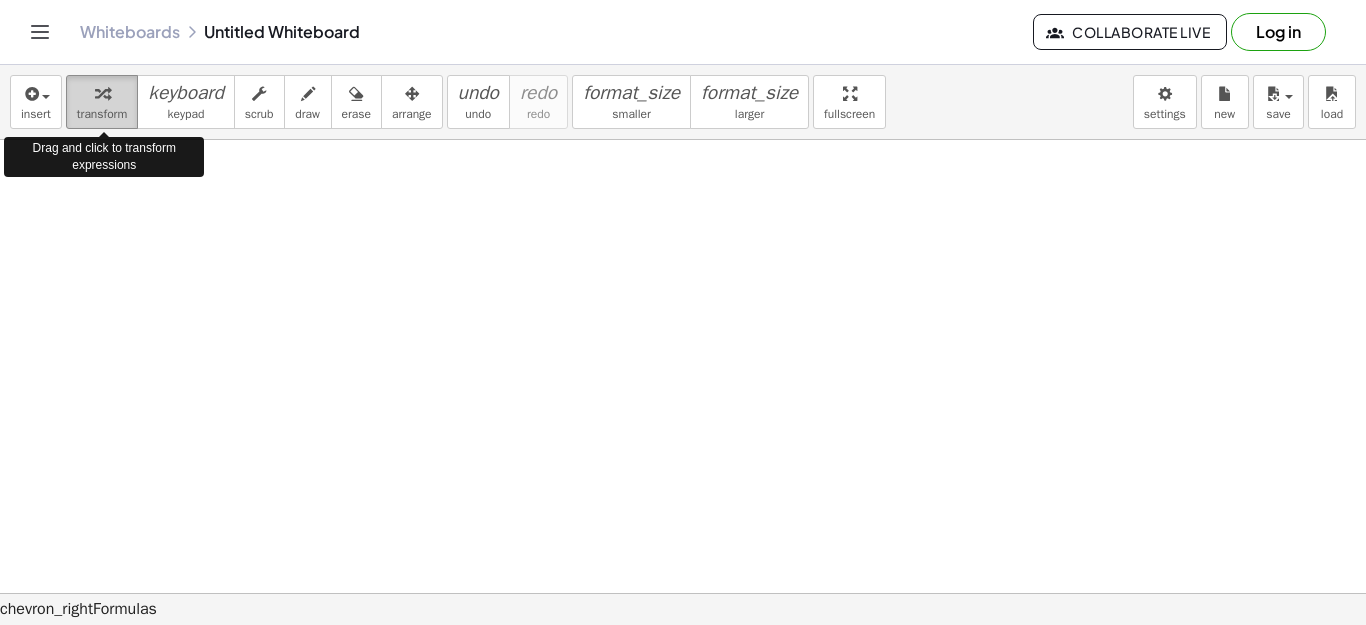 click at bounding box center (102, 93) 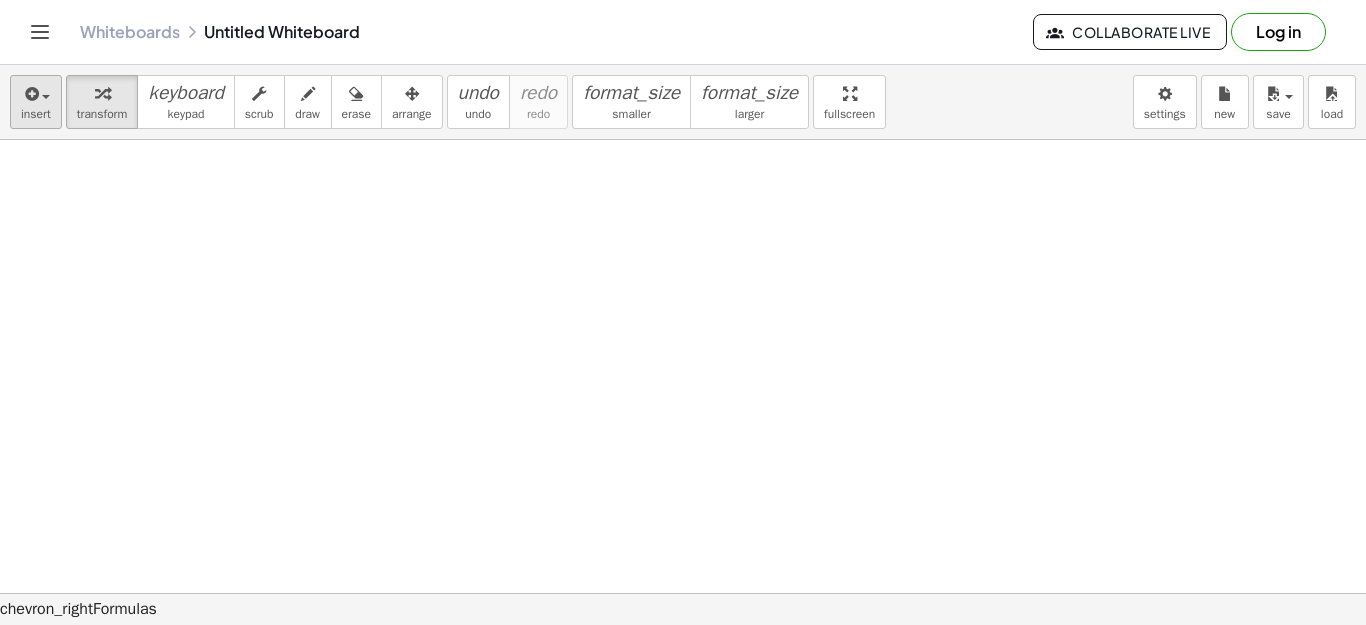 click at bounding box center [30, 94] 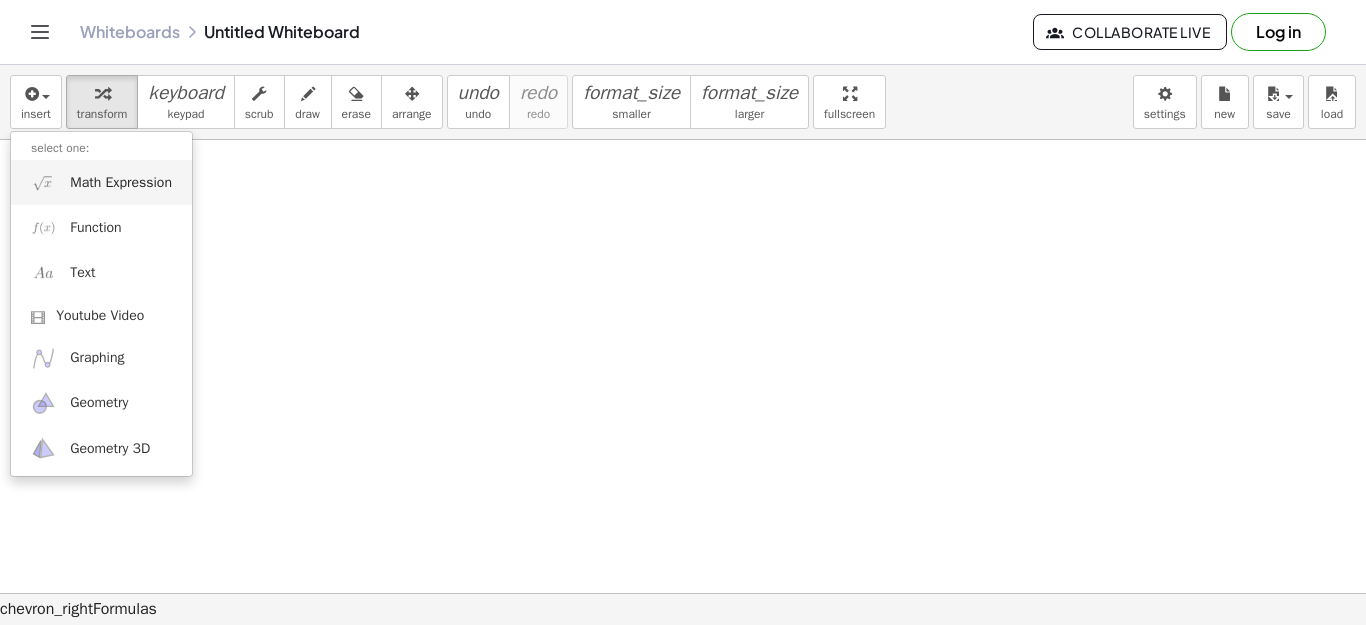 click on "Math Expression" at bounding box center [121, 183] 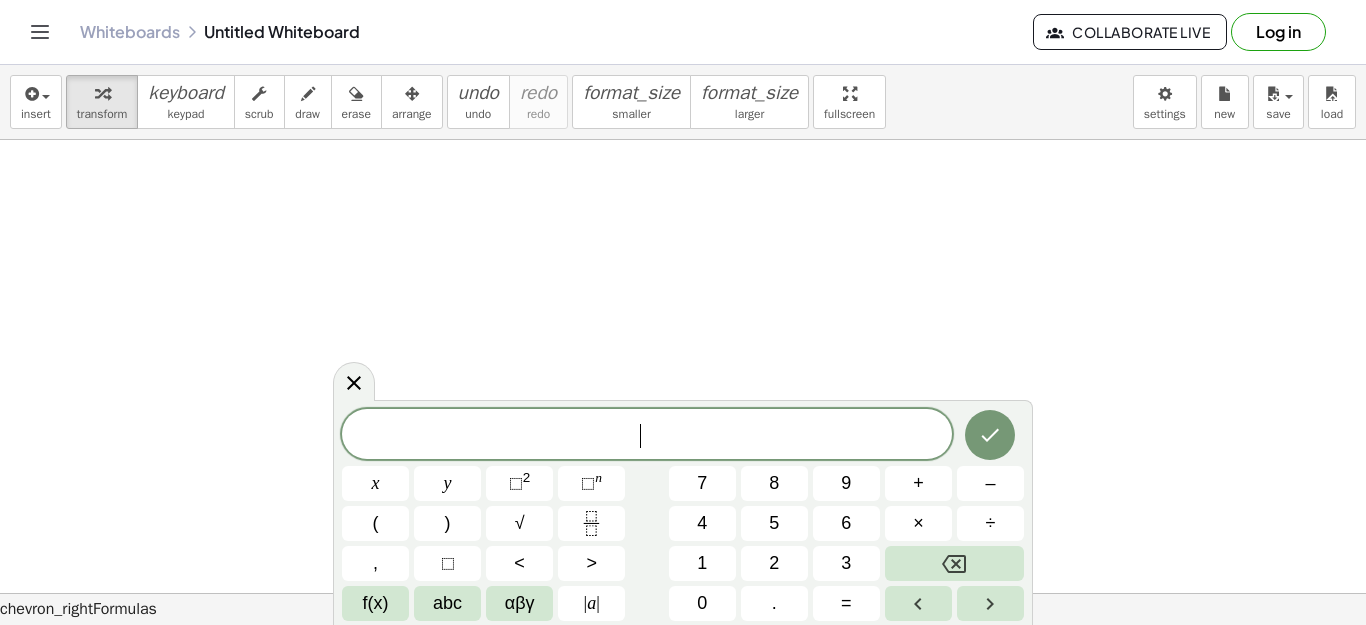 scroll, scrollTop: 18, scrollLeft: 0, axis: vertical 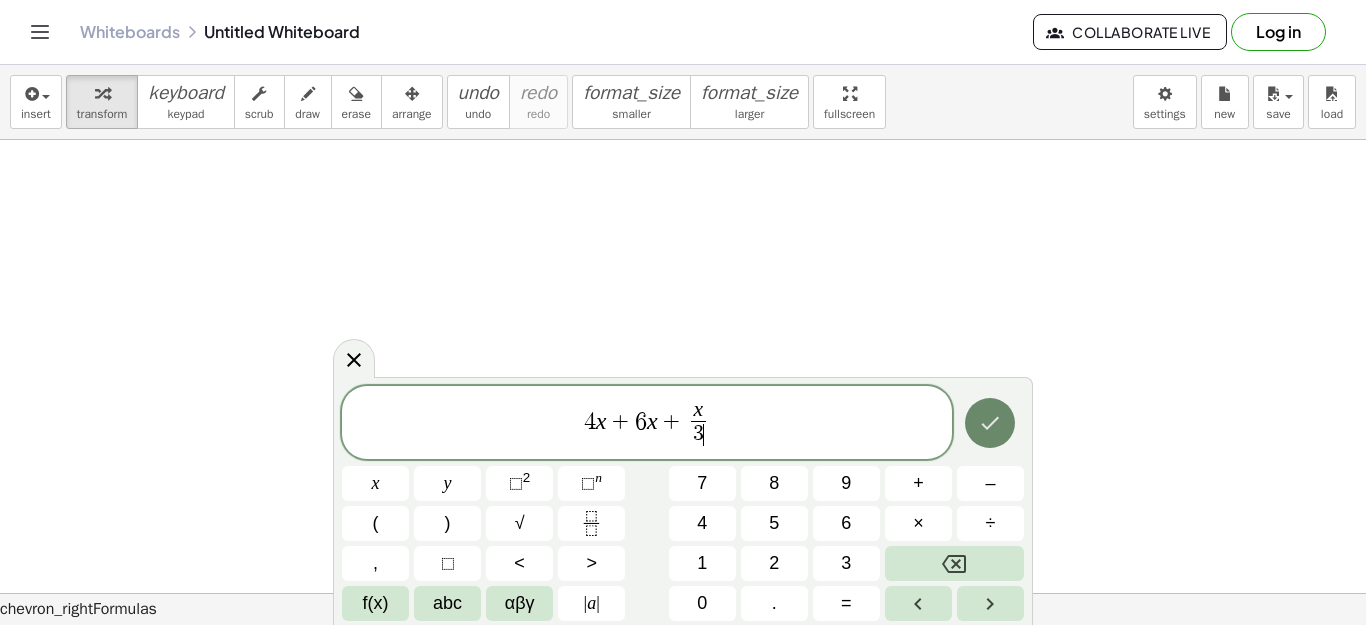 click 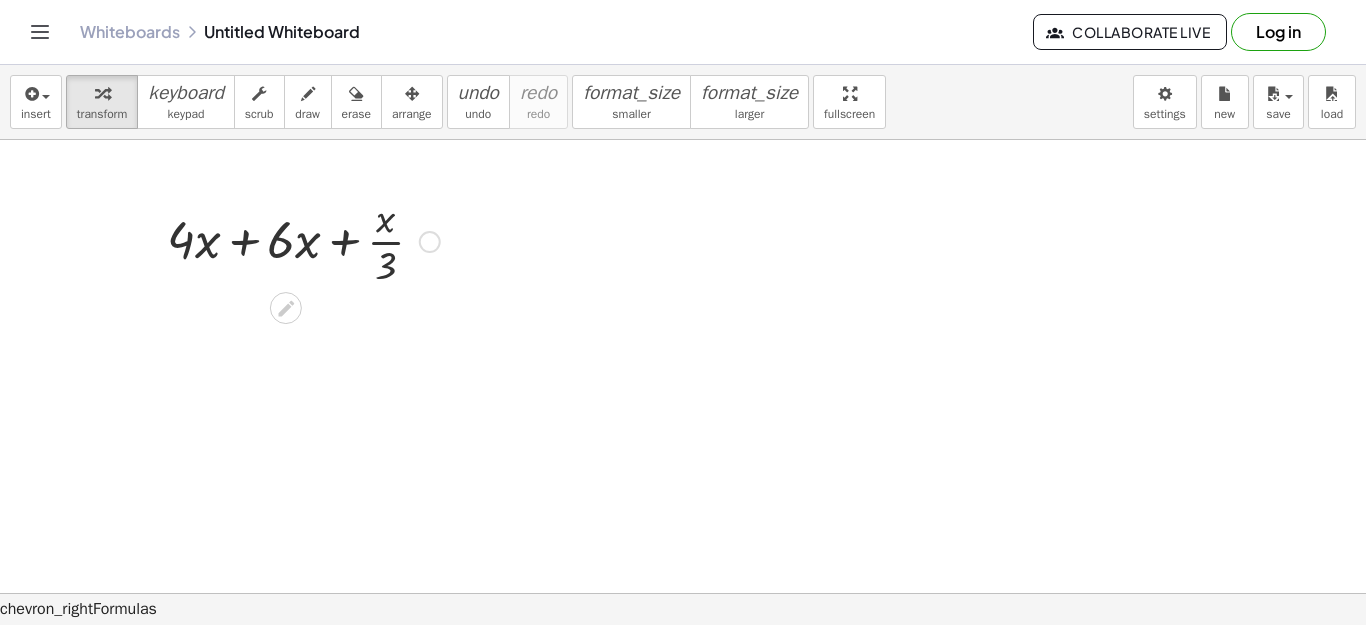 click at bounding box center [303, 240] 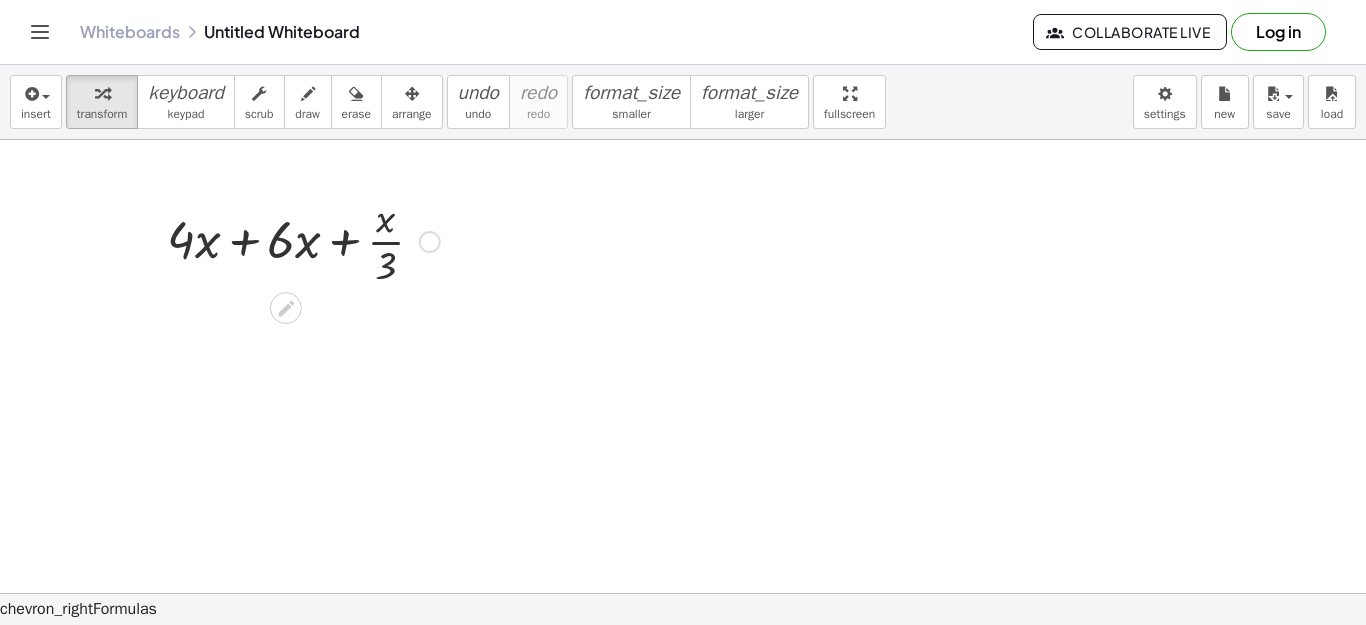 drag, startPoint x: 196, startPoint y: 249, endPoint x: 230, endPoint y: 249, distance: 34 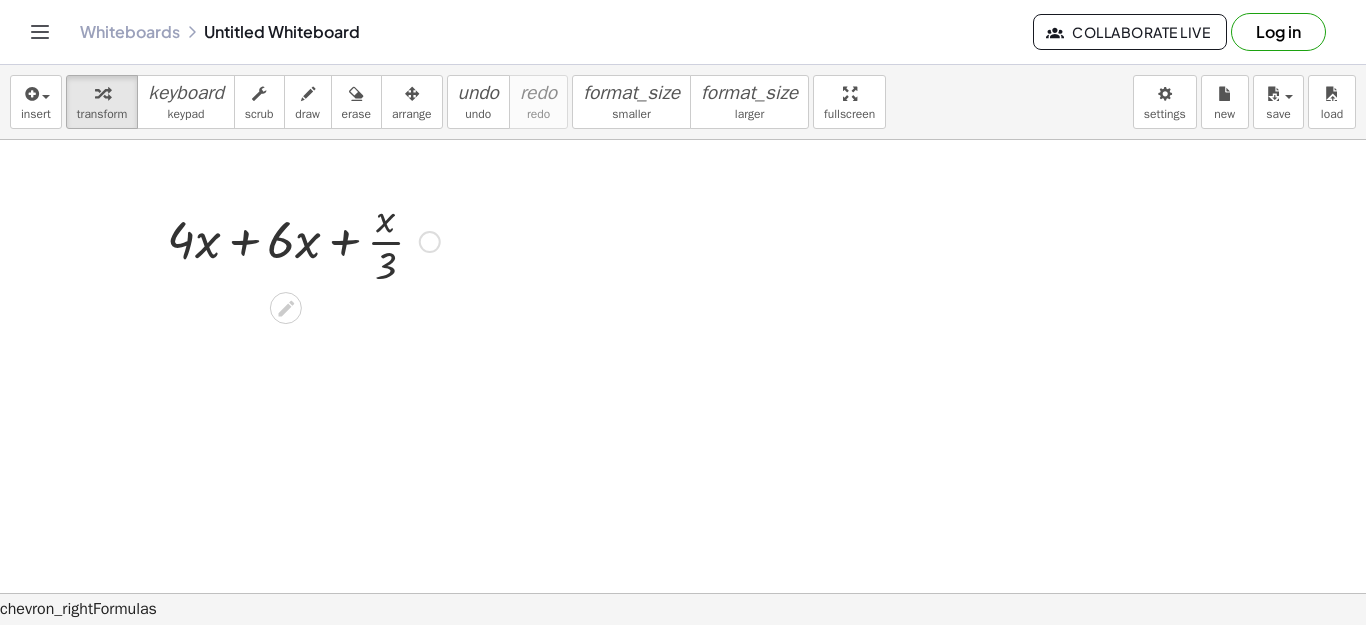 click at bounding box center [303, 240] 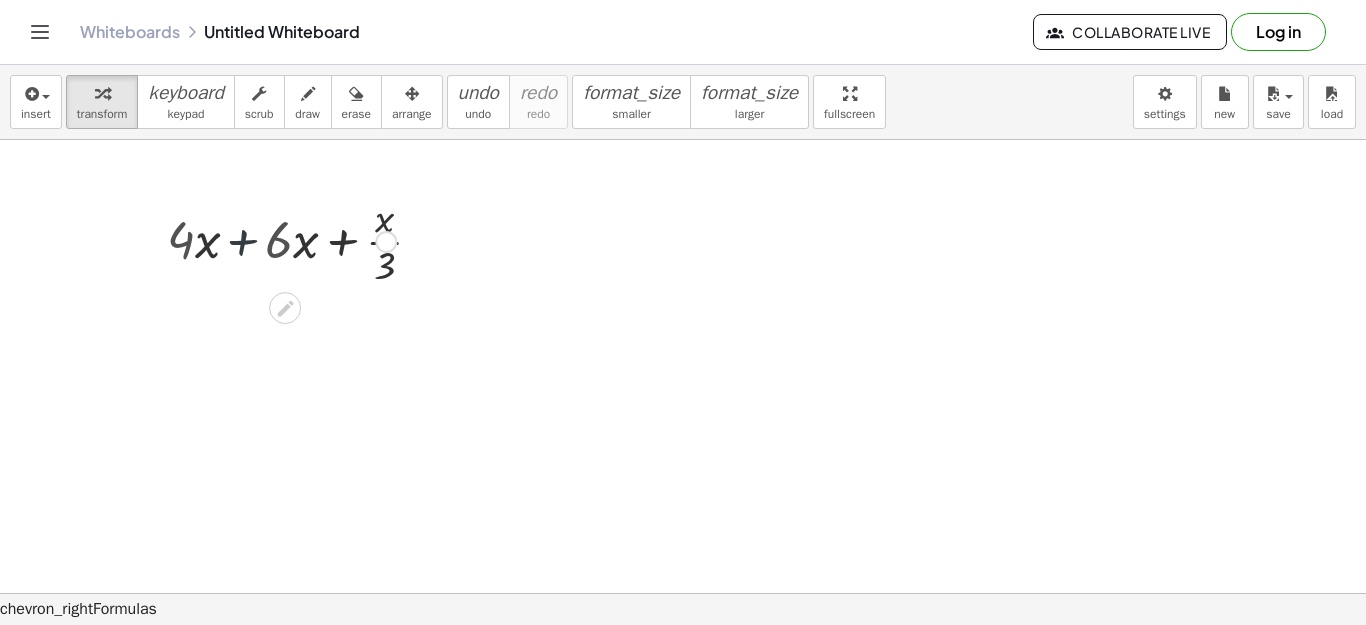 click at bounding box center (302, 240) 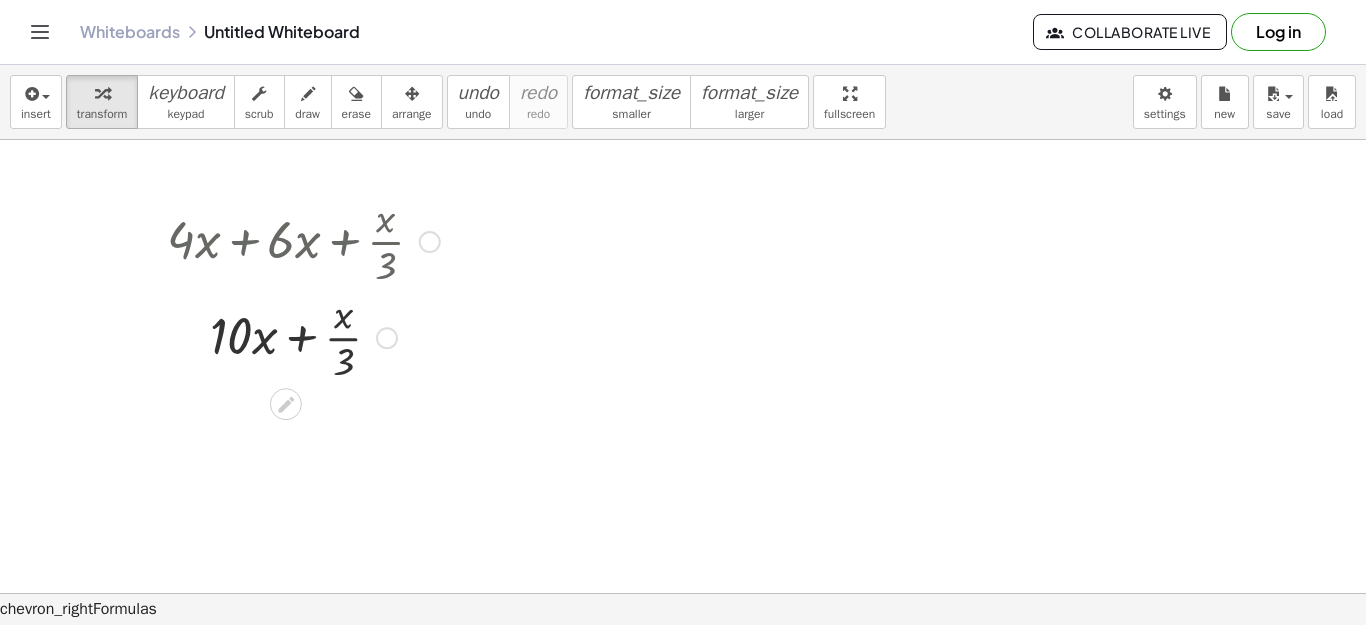 drag, startPoint x: 383, startPoint y: 344, endPoint x: 402, endPoint y: 340, distance: 19.416489 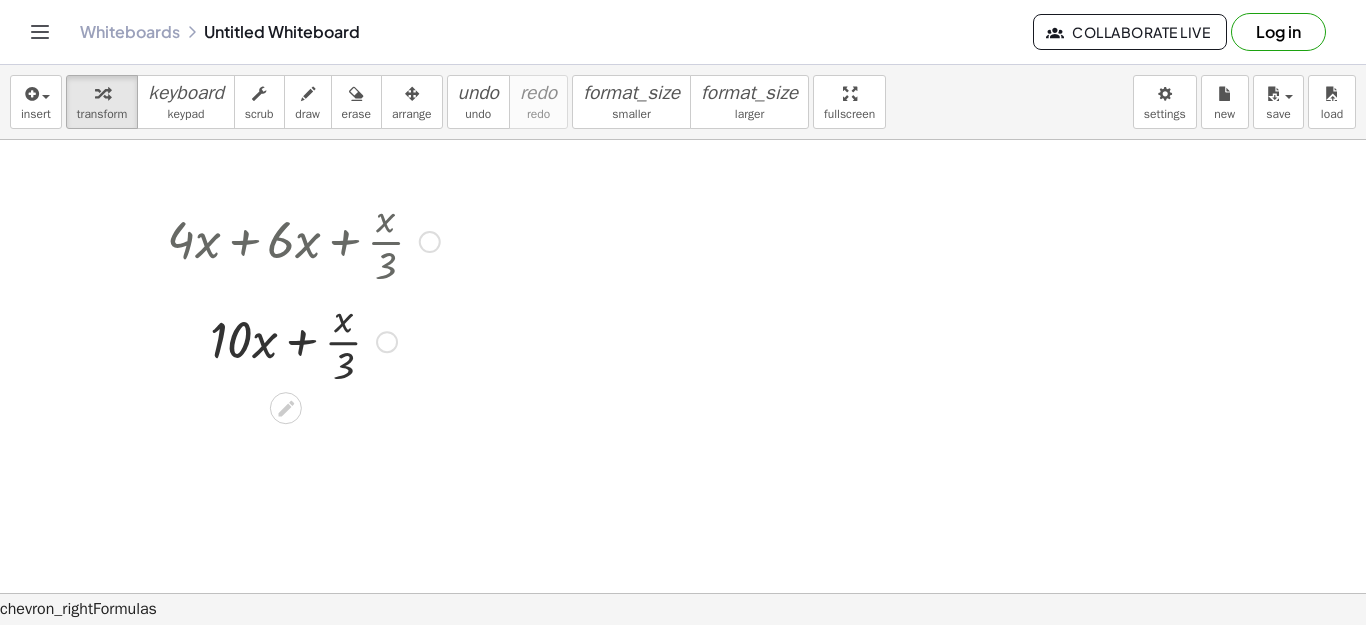 click at bounding box center [430, 242] 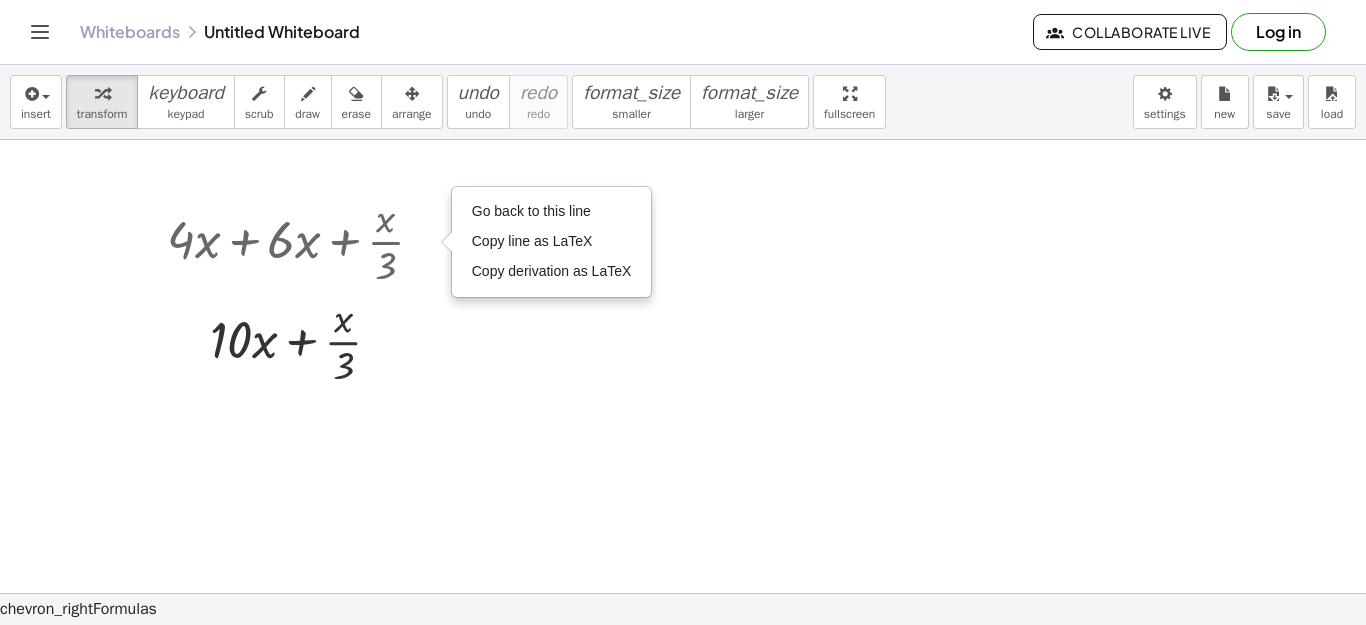 click at bounding box center [683, 658] 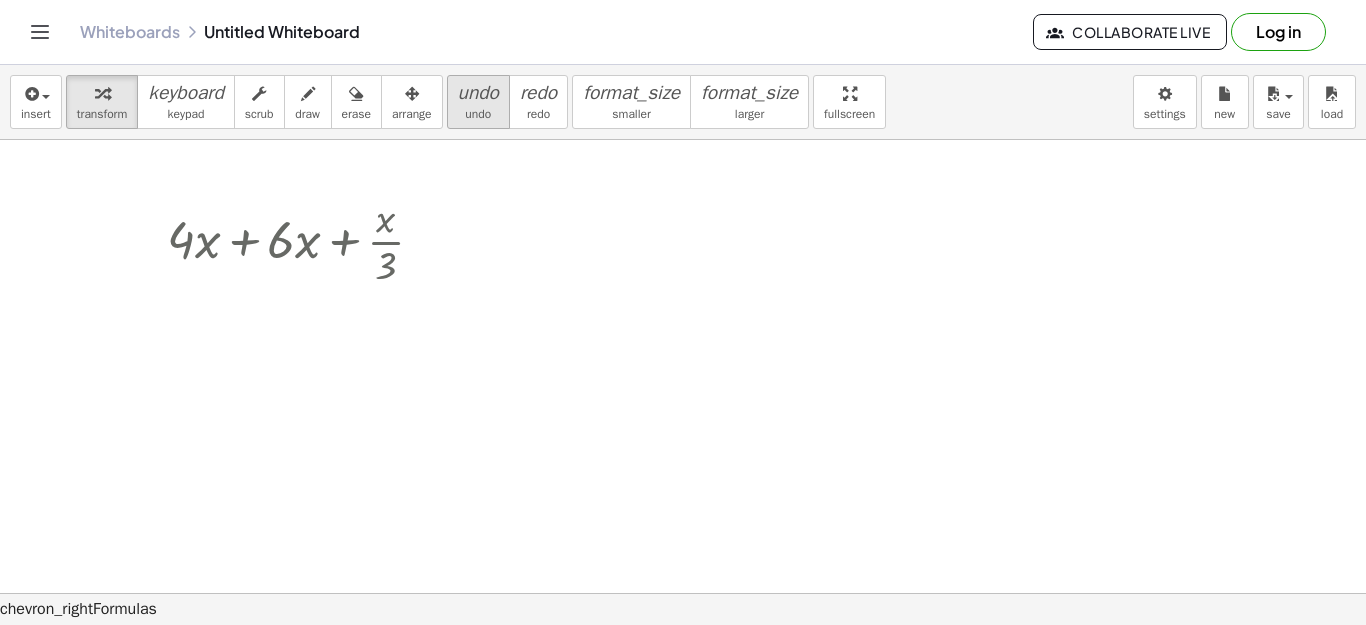click on "undo" at bounding box center (478, 93) 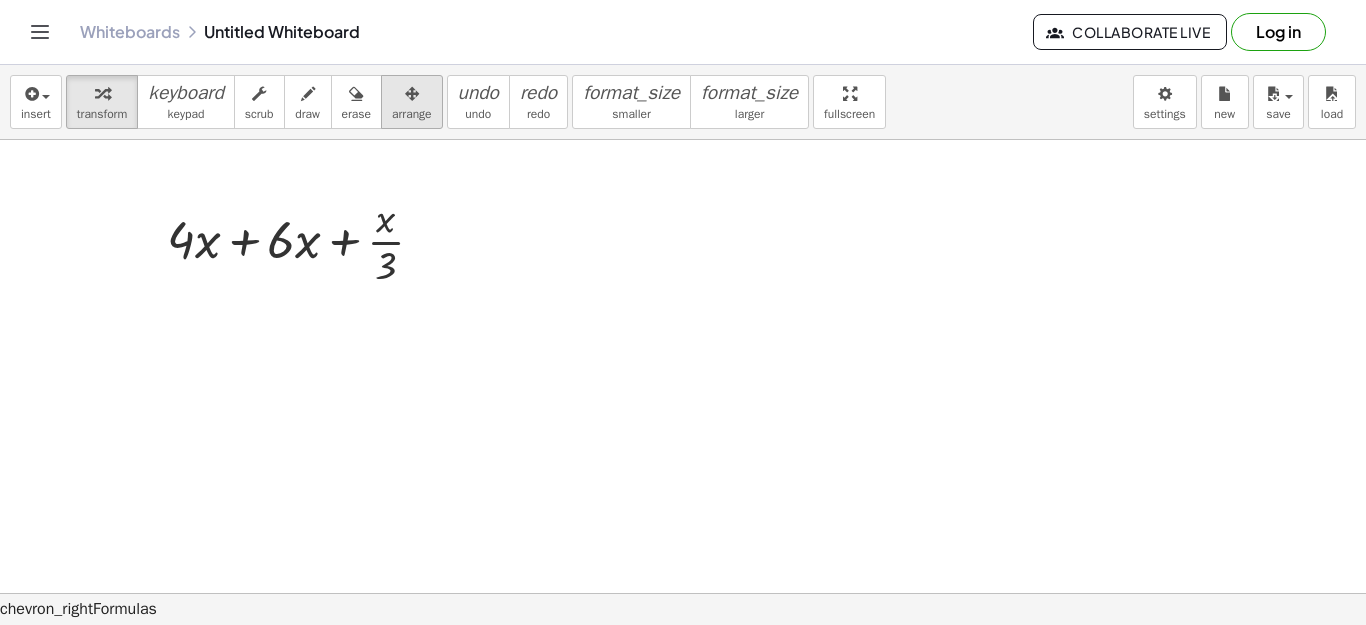 click at bounding box center [412, 93] 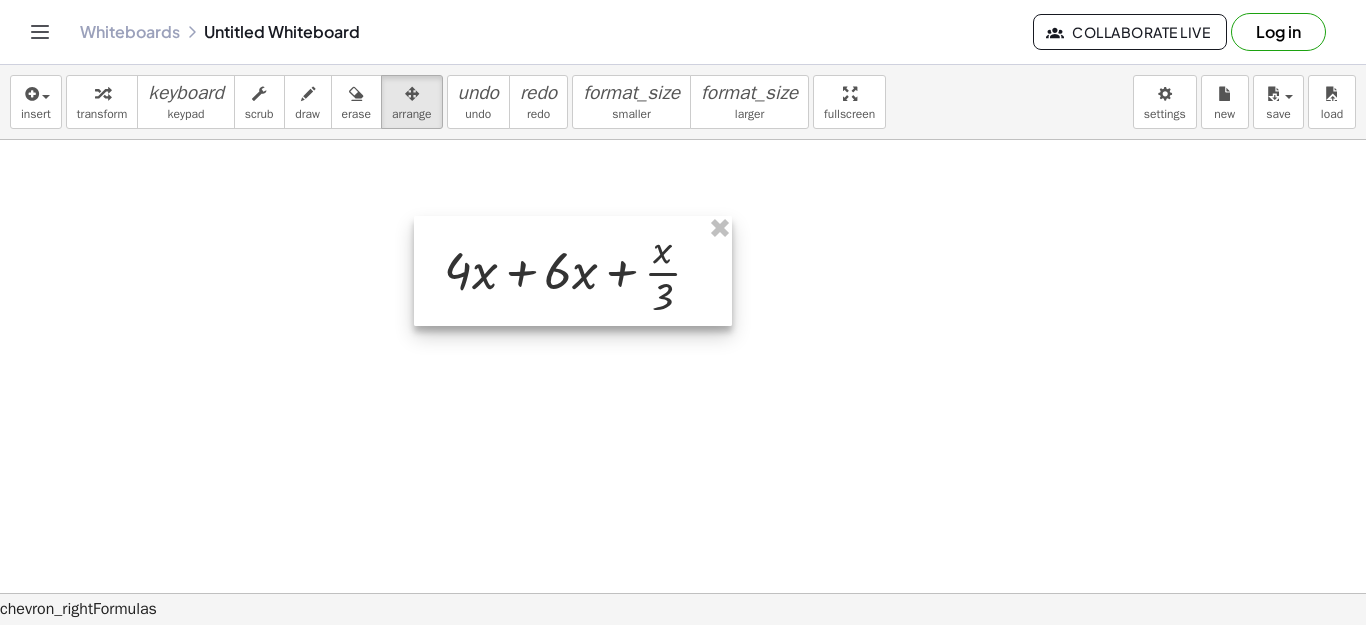 drag, startPoint x: 328, startPoint y: 250, endPoint x: 605, endPoint y: 281, distance: 278.72925 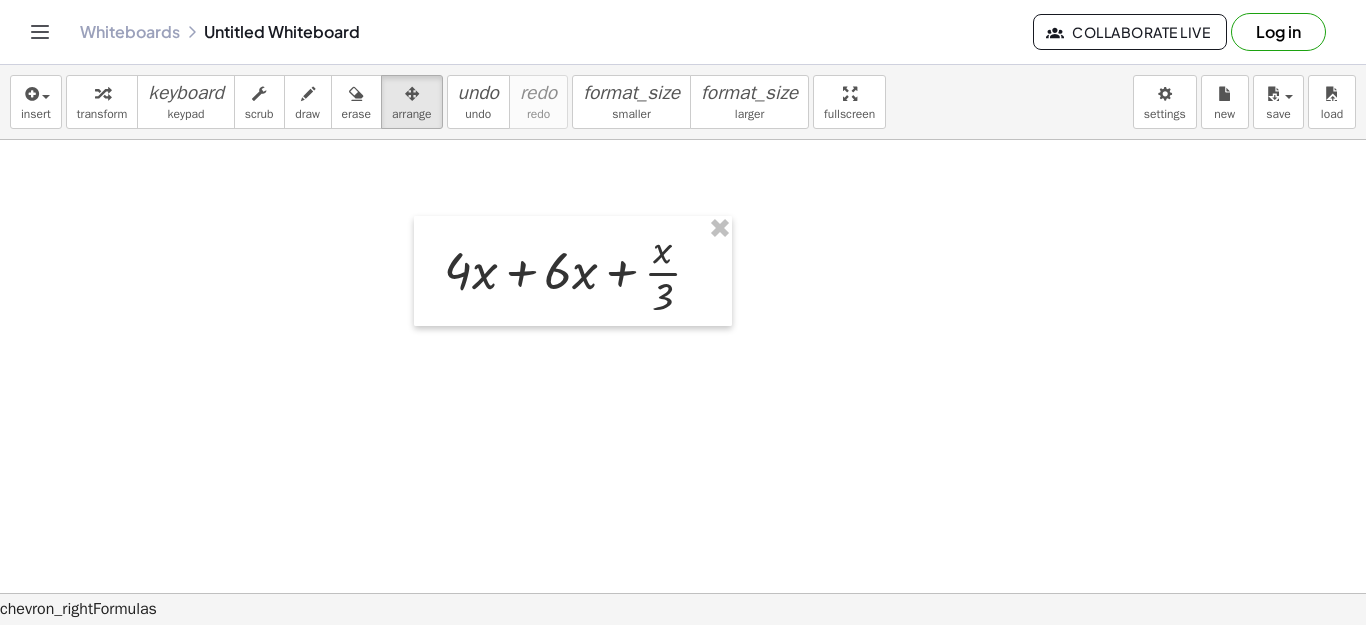 click on "insert select one: Math Expression Function Text Youtube Video Graphing Geometry Geometry 3D transform keyboard keypad scrub draw erase arrange undo undo redo redo format_size smaller format_size larger fullscreen load   save new settings" at bounding box center [683, 102] 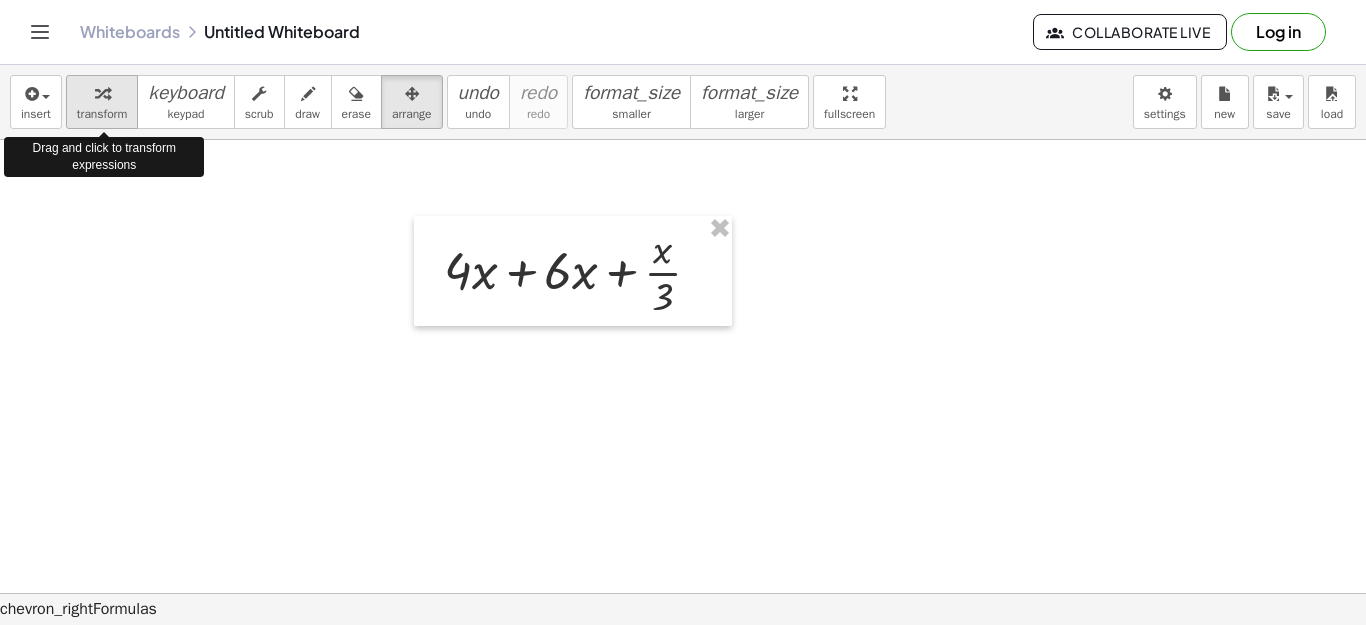 click at bounding box center (102, 93) 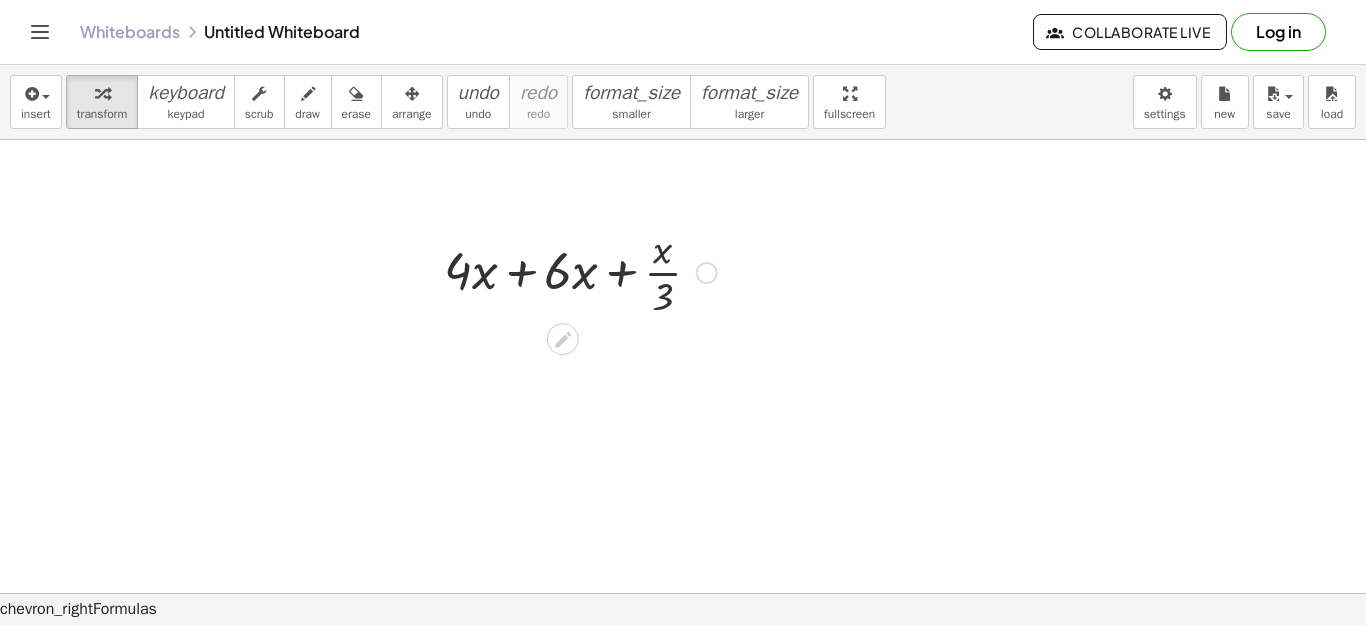 click at bounding box center [580, 271] 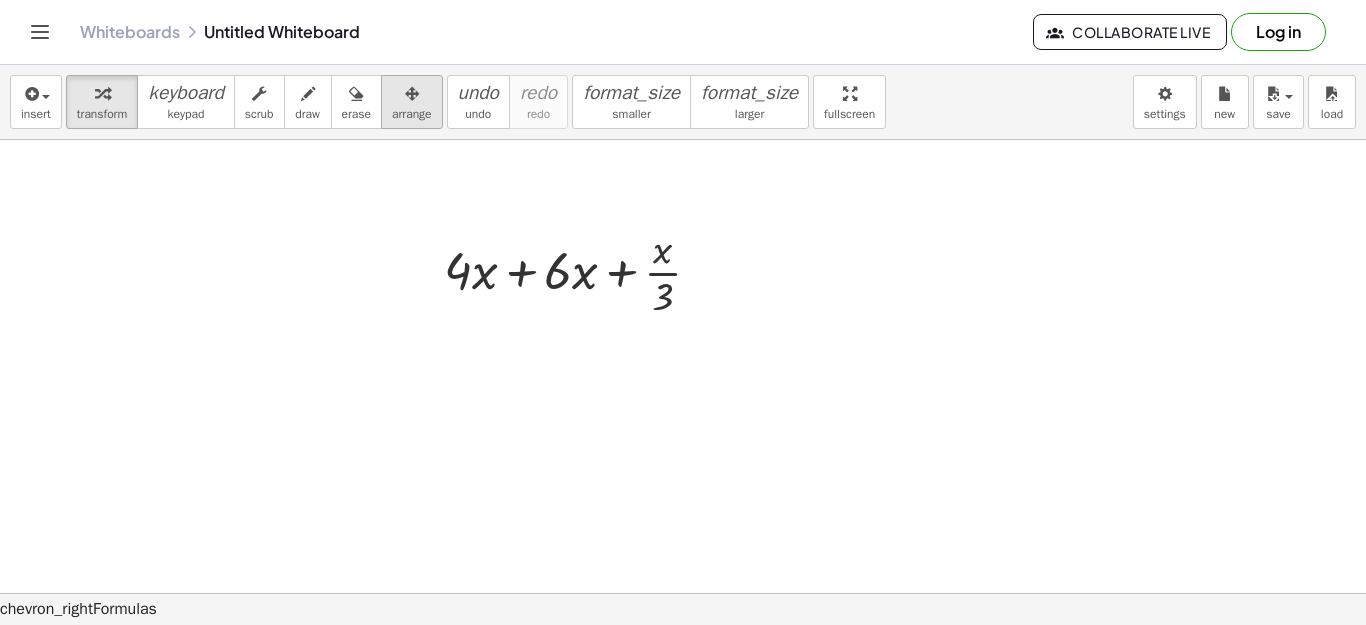 click at bounding box center (412, 94) 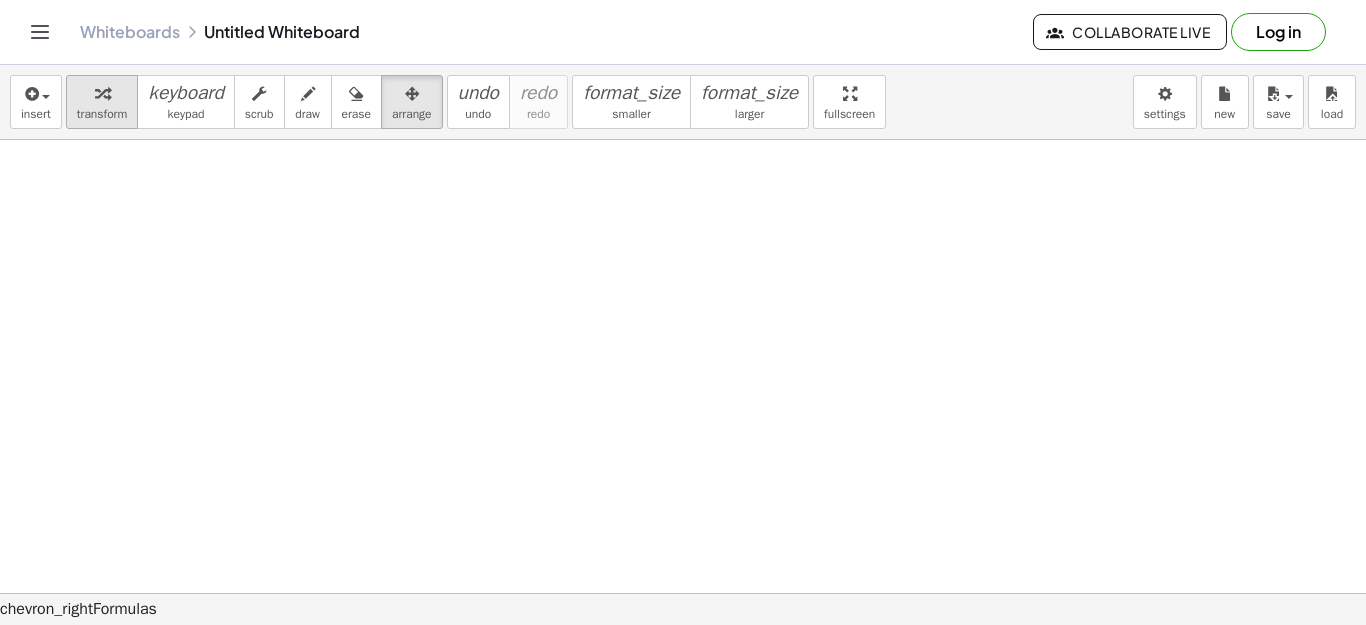 click at bounding box center (102, 93) 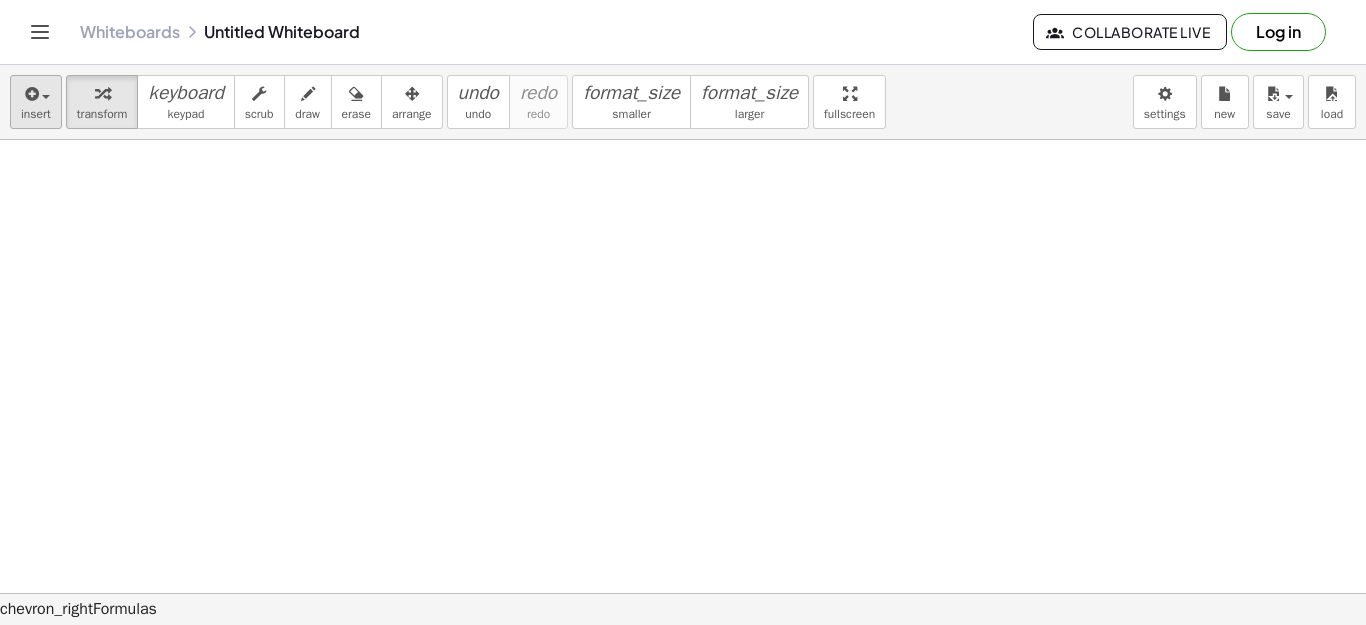click at bounding box center (36, 93) 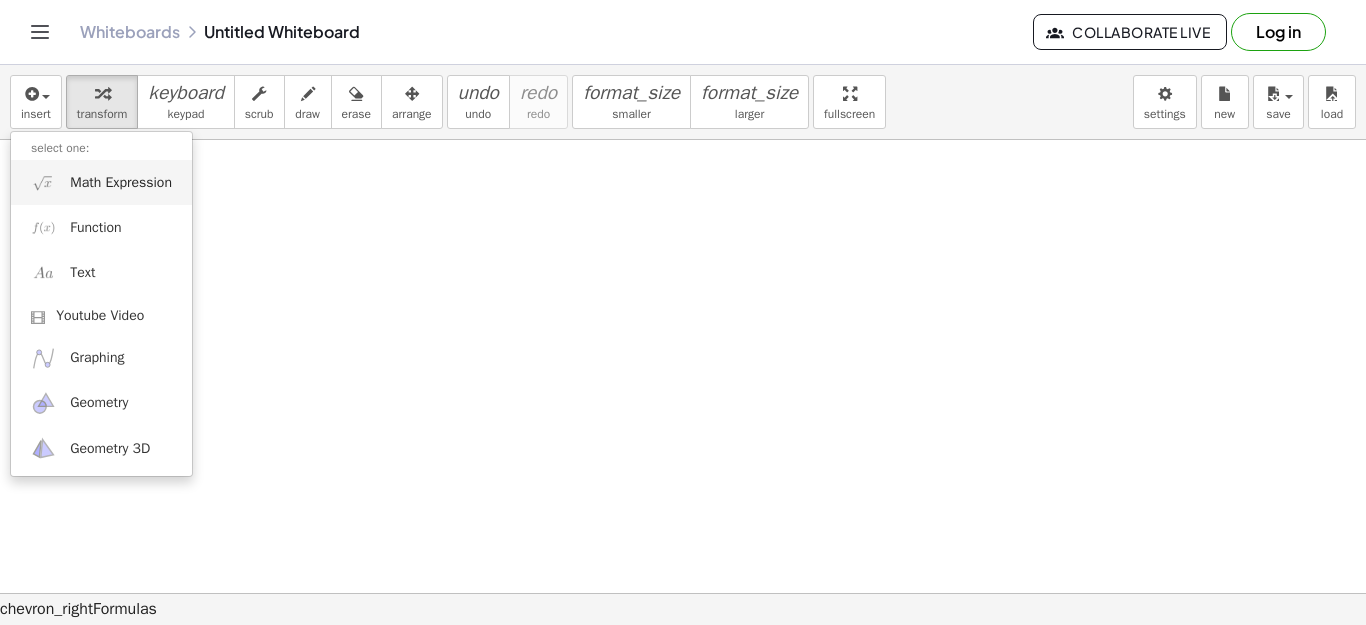 click on "Math Expression" at bounding box center (121, 183) 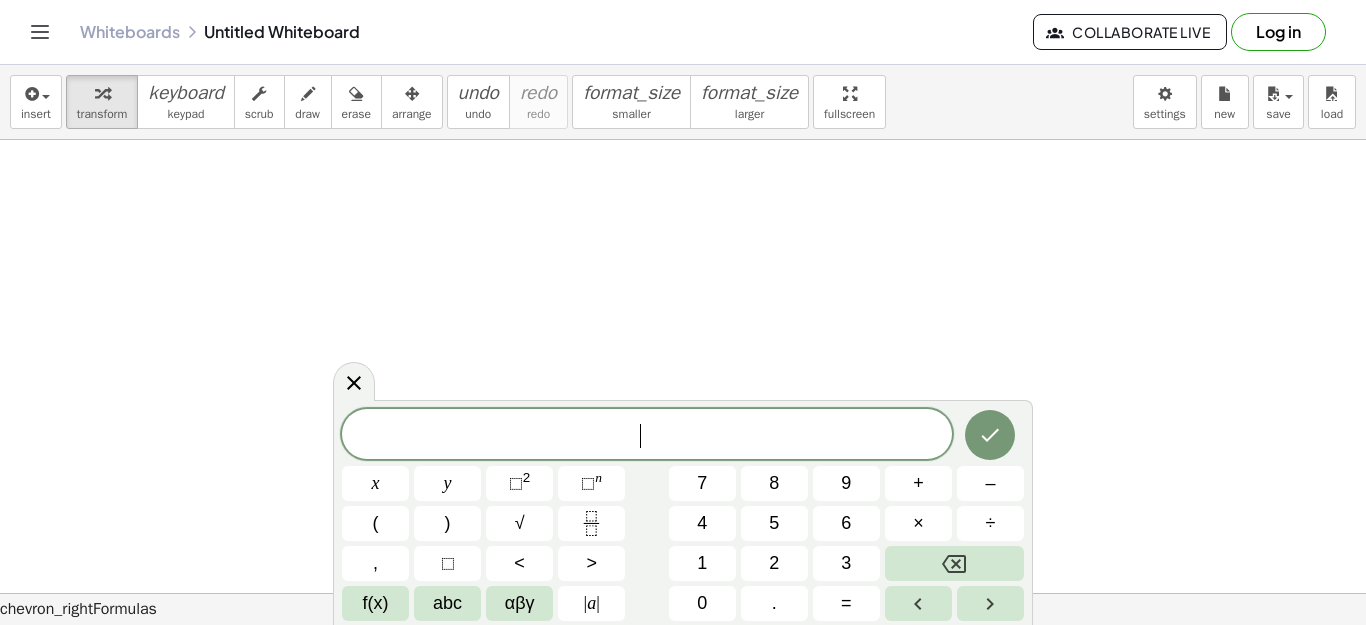scroll, scrollTop: 18, scrollLeft: 0, axis: vertical 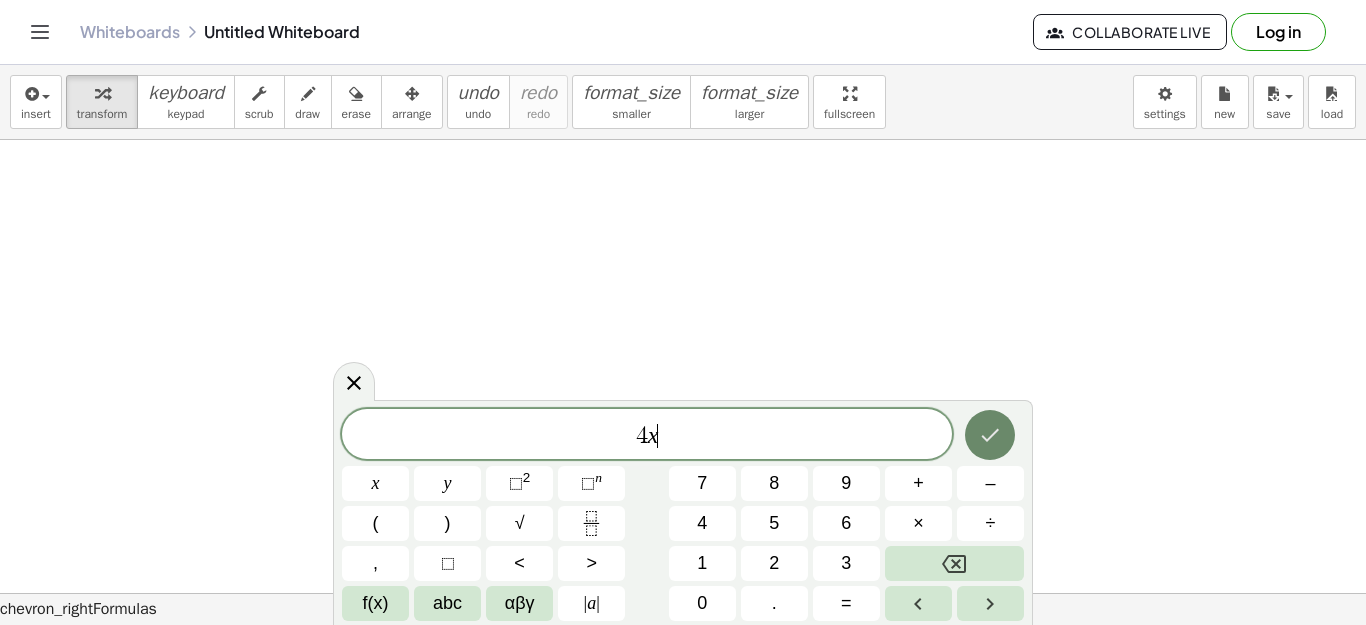 click 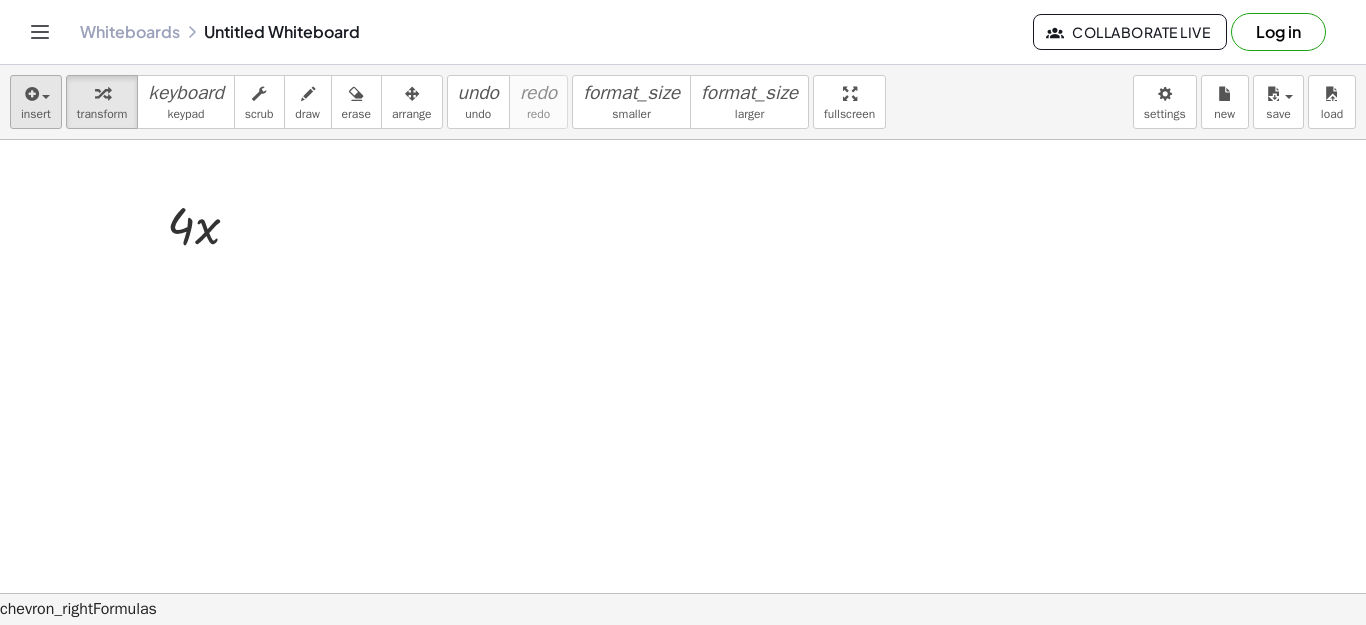 click on "insert" at bounding box center (36, 114) 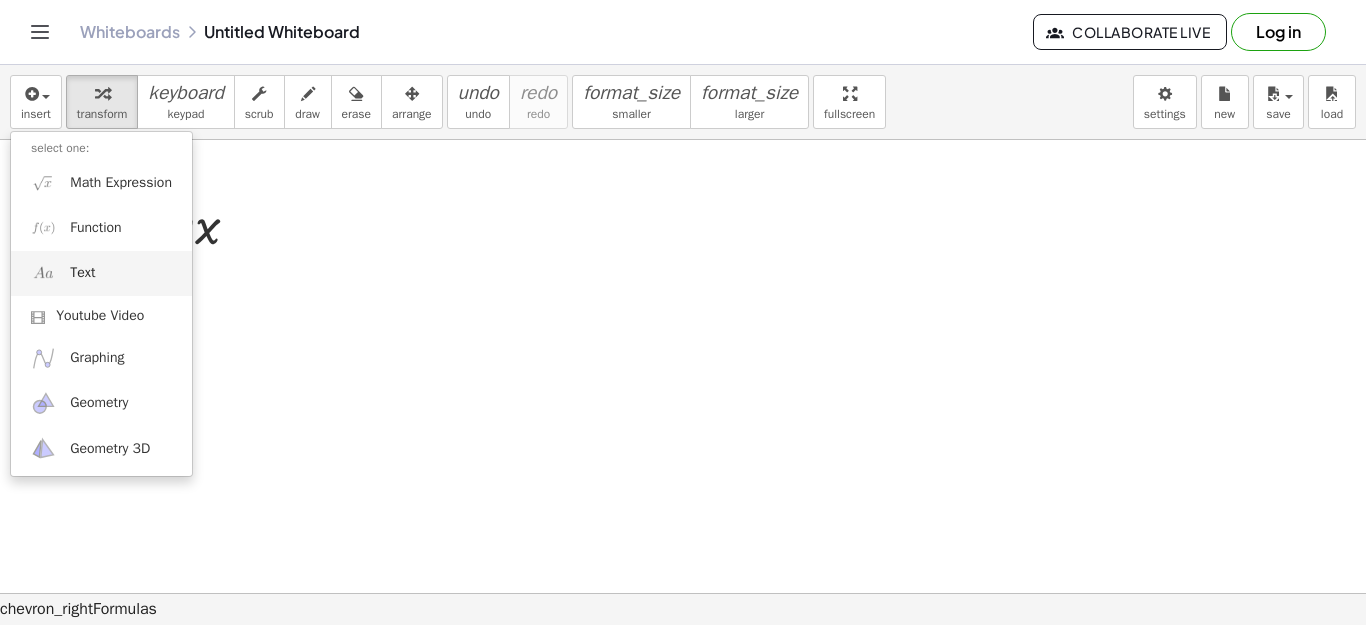 click on "Text" at bounding box center (101, 273) 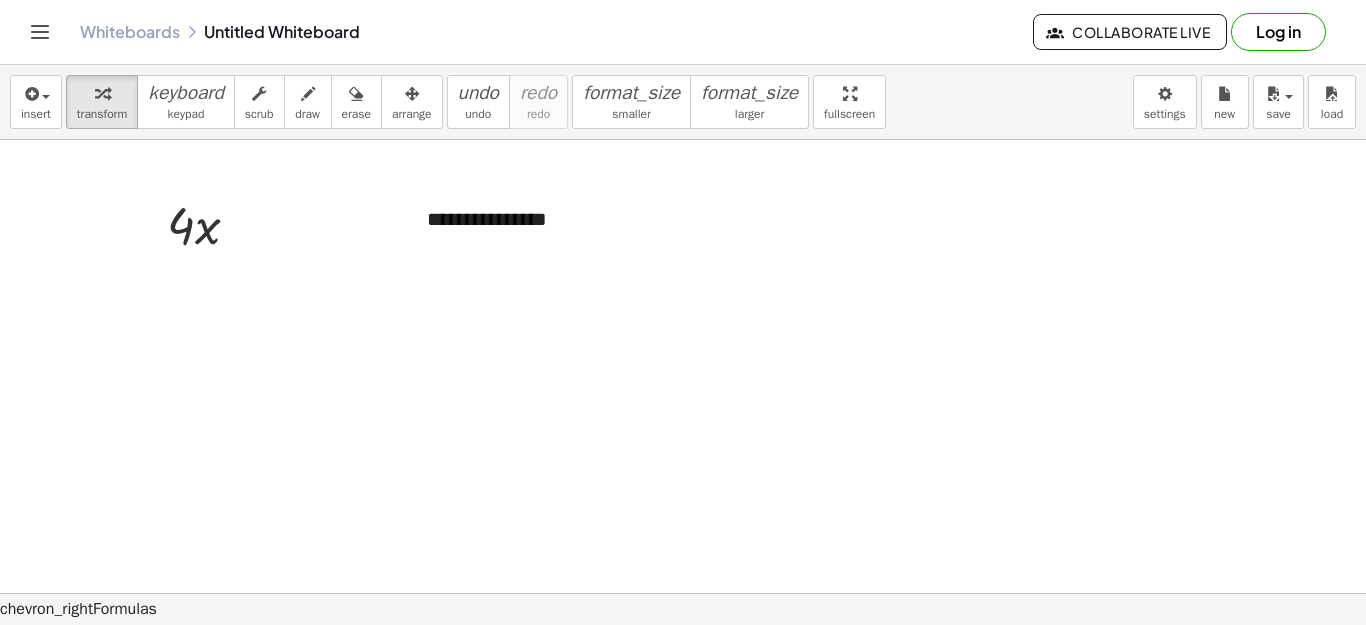 type 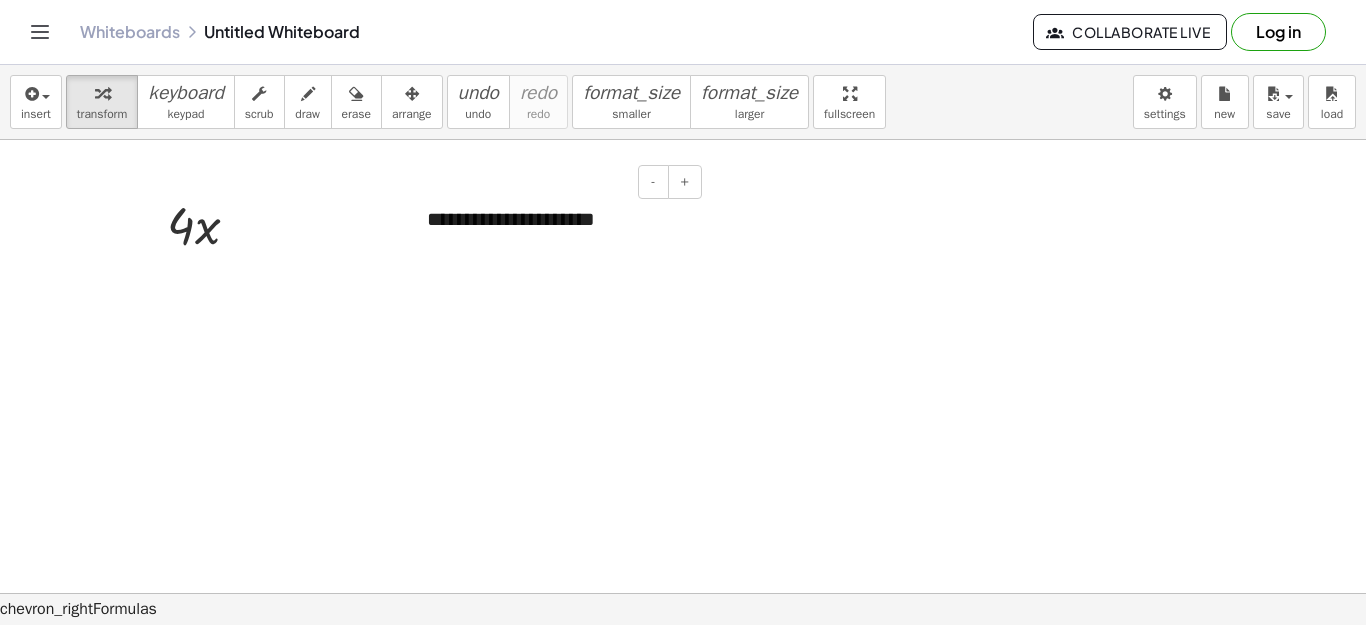 click on "**********" at bounding box center [557, 219] 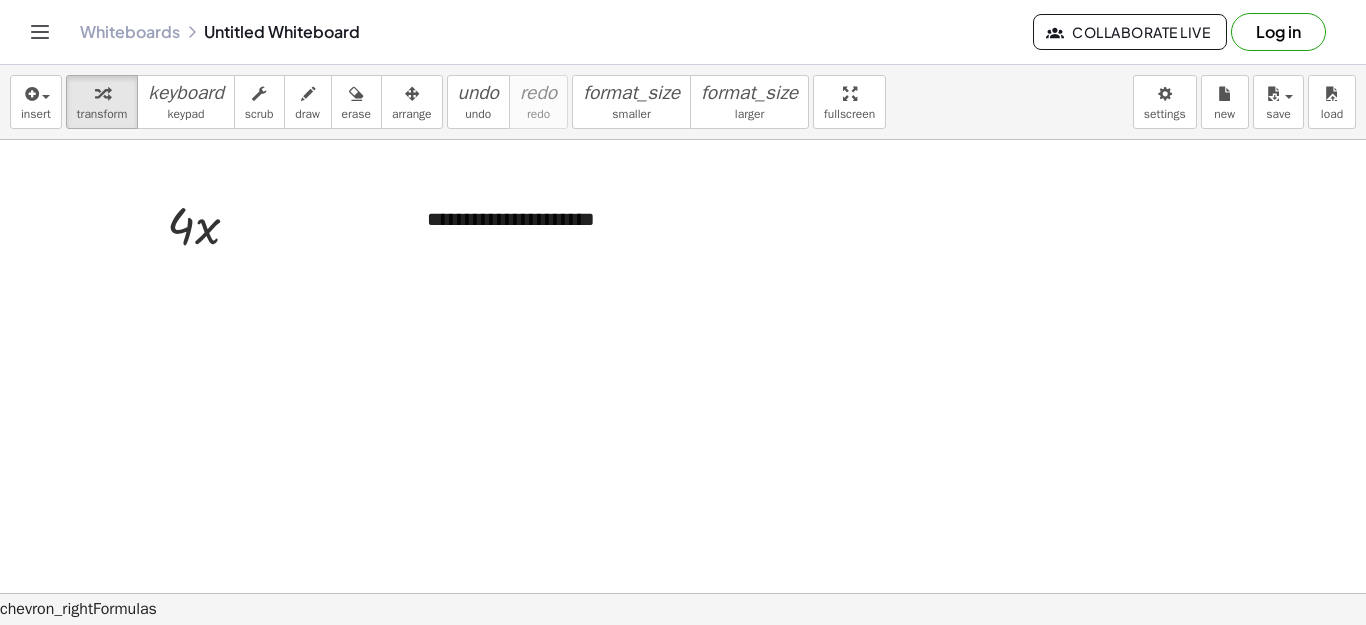 drag, startPoint x: 480, startPoint y: 219, endPoint x: 391, endPoint y: 360, distance: 166.73932 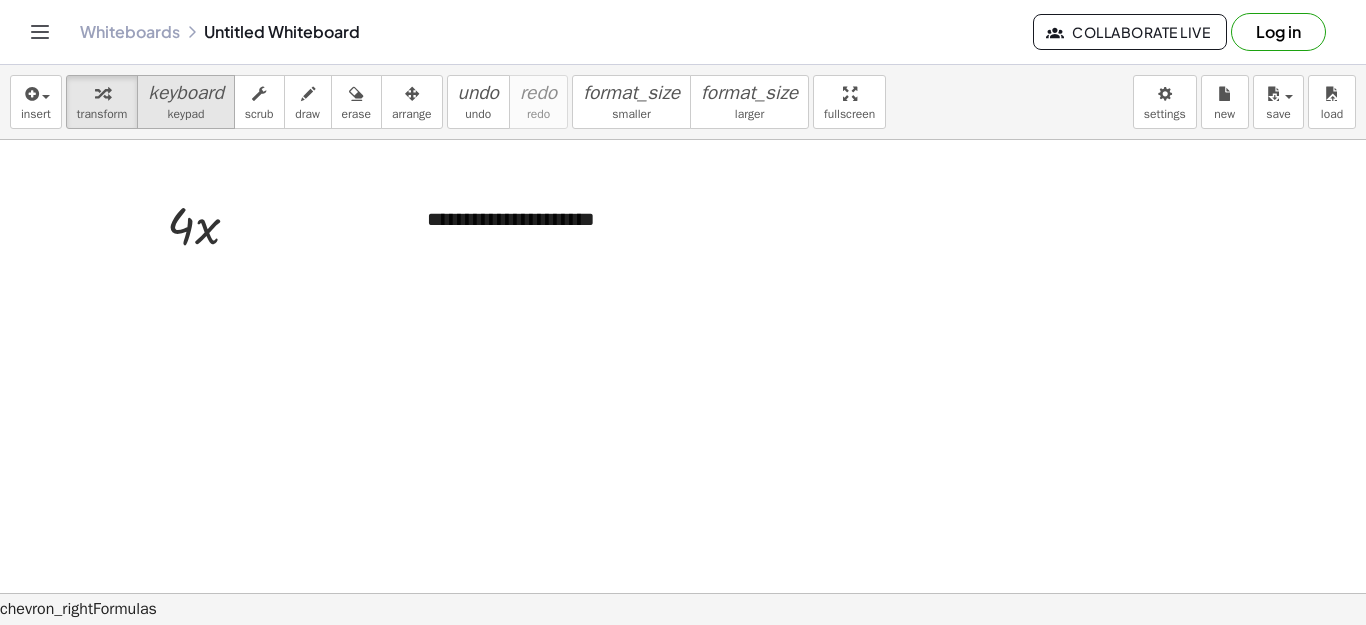 click on "keyboard" at bounding box center [186, 93] 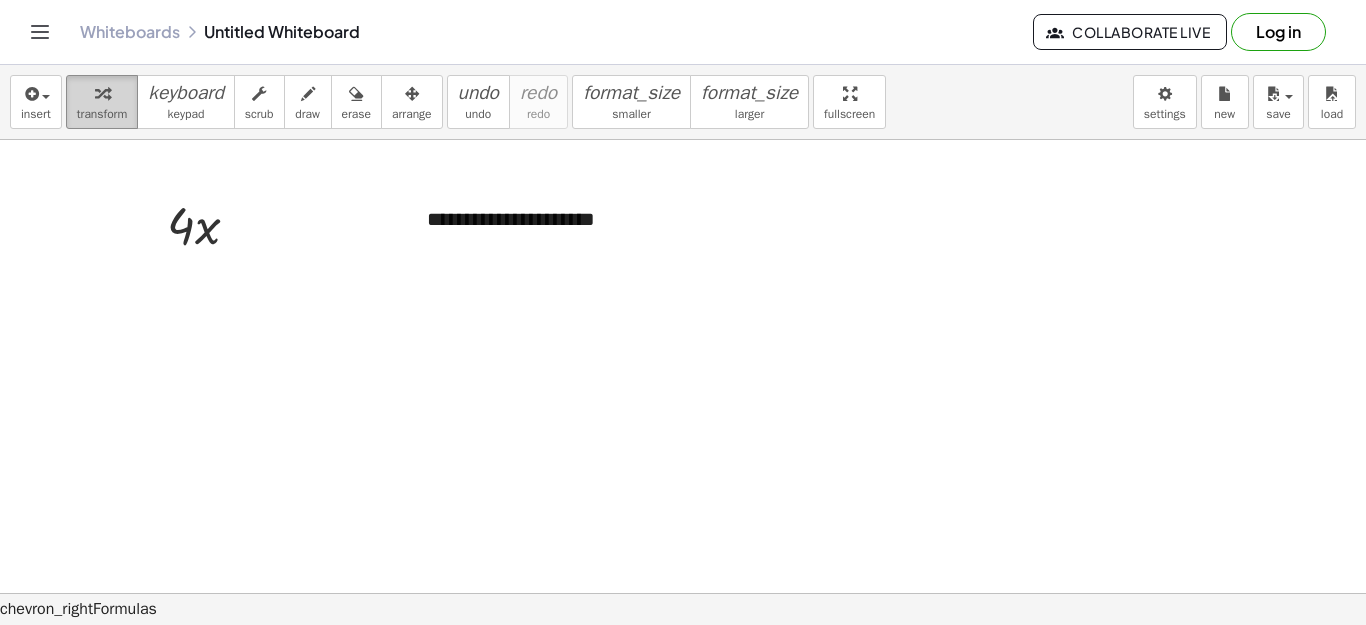 click at bounding box center [102, 94] 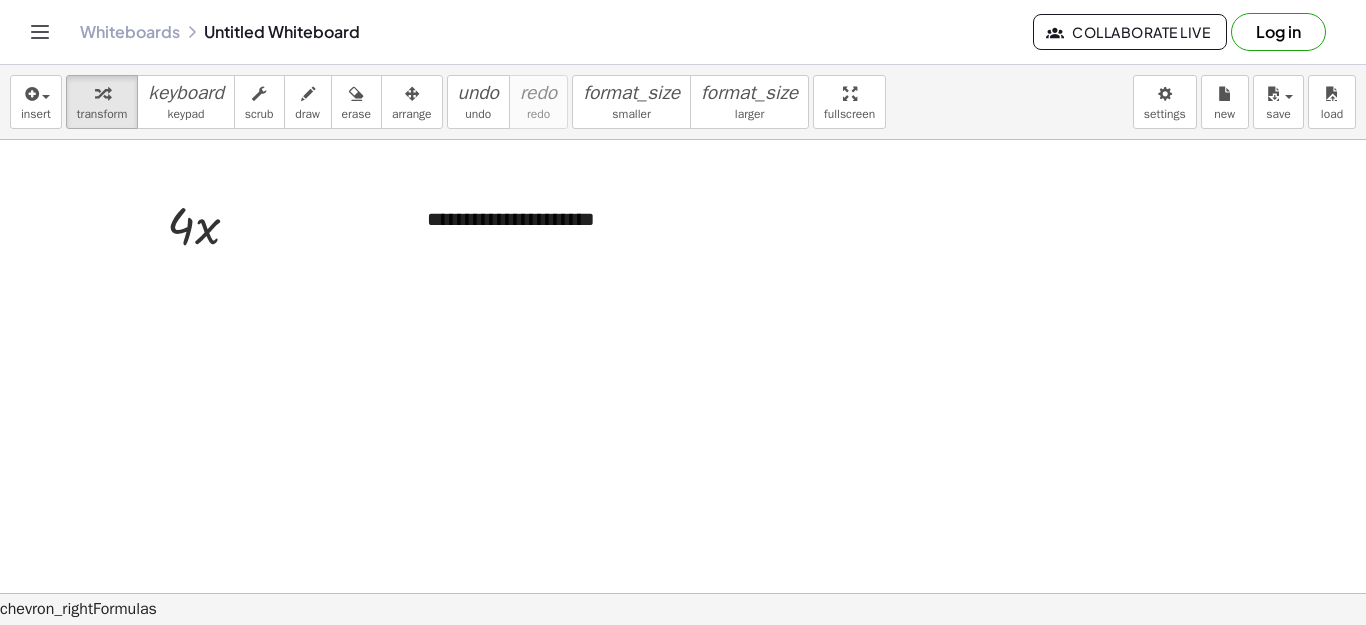 click at bounding box center [683, 658] 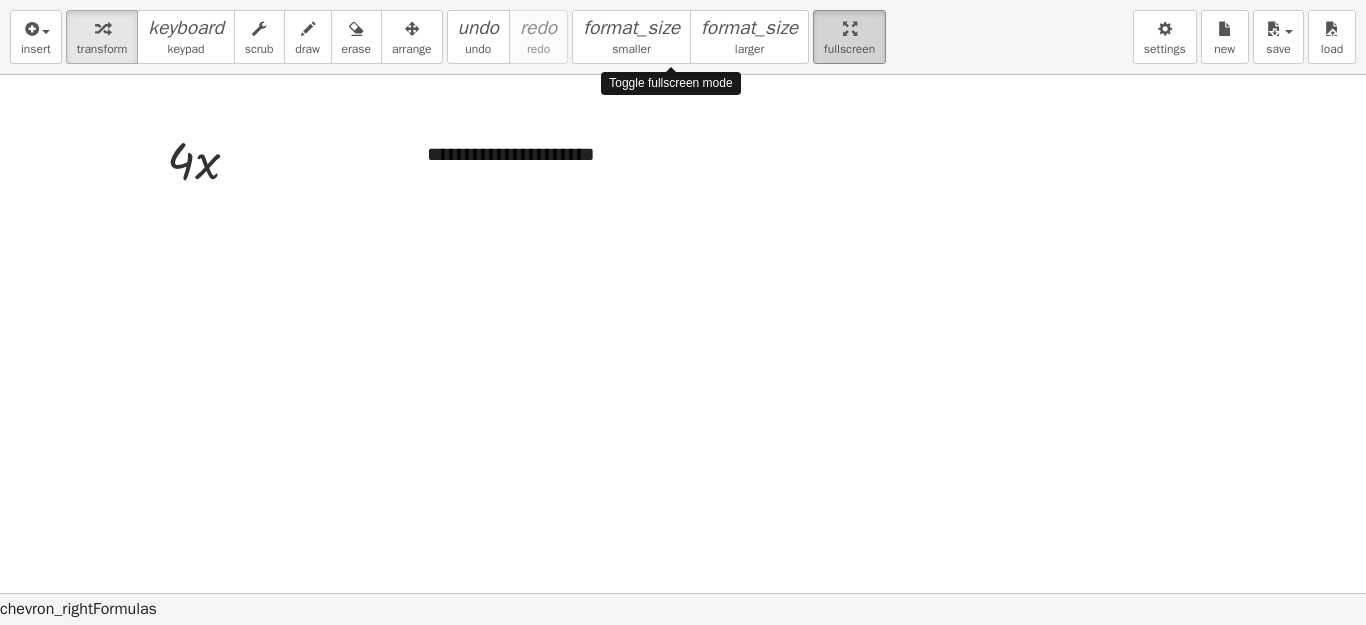 click on "**********" at bounding box center (683, 312) 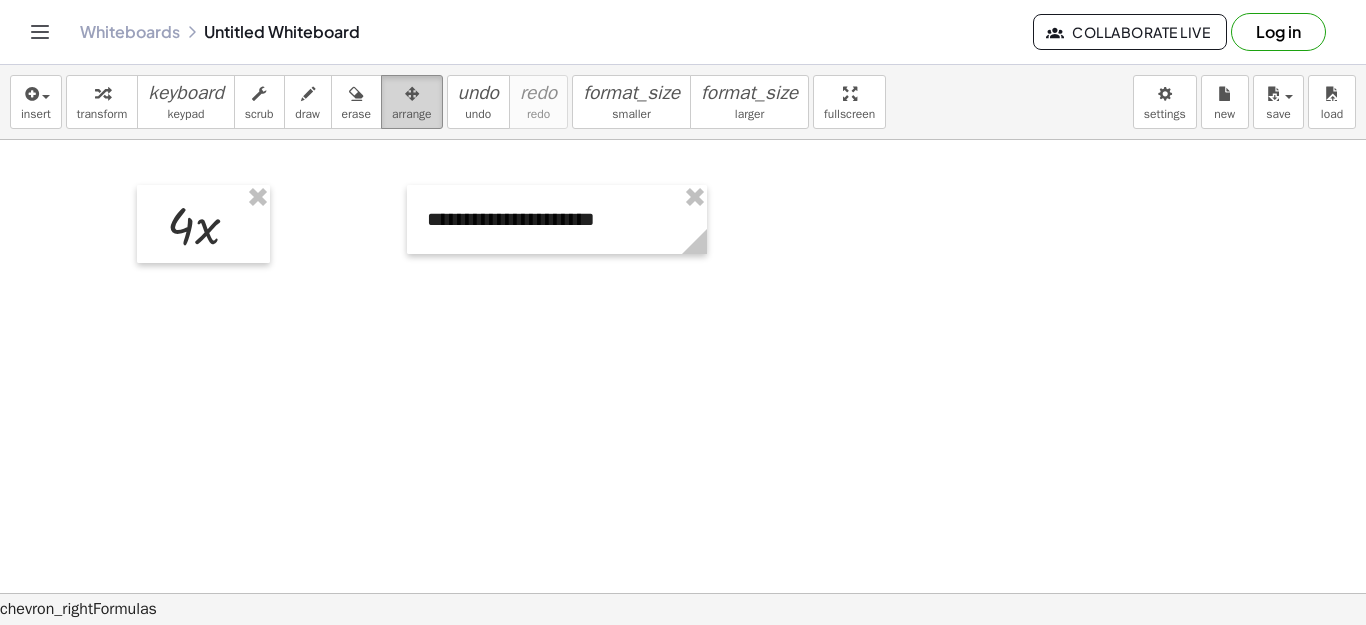 click at bounding box center [412, 94] 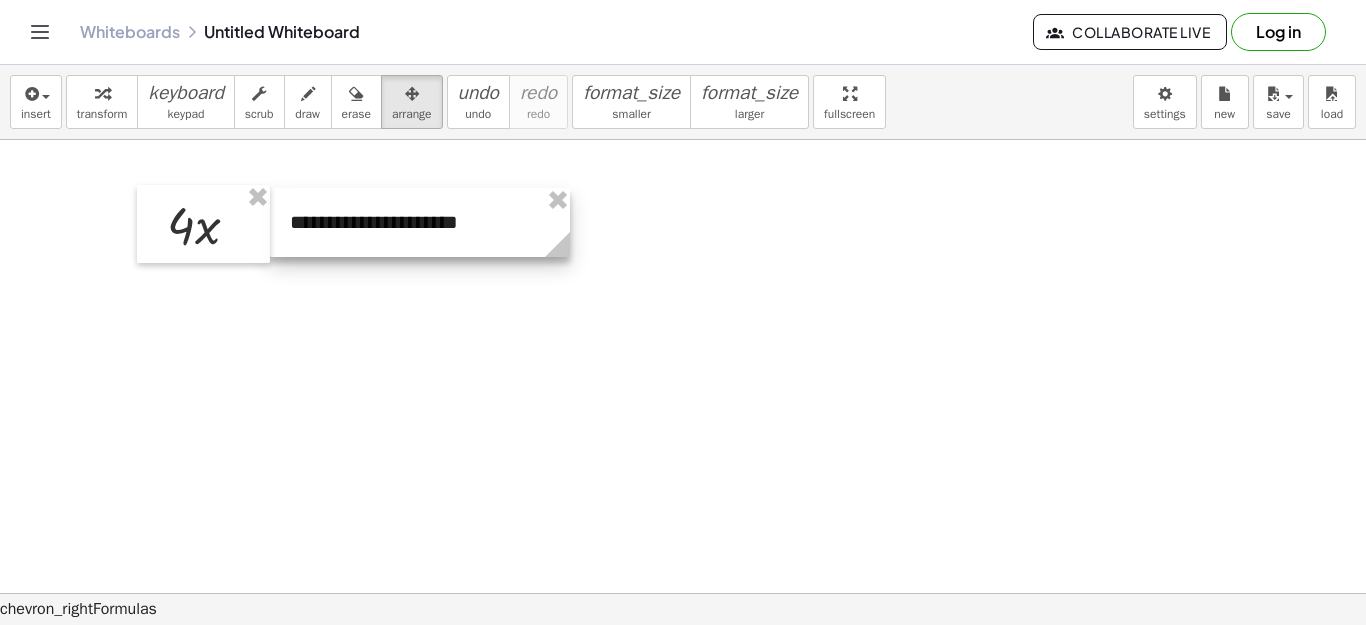 drag, startPoint x: 585, startPoint y: 229, endPoint x: 449, endPoint y: 232, distance: 136.03308 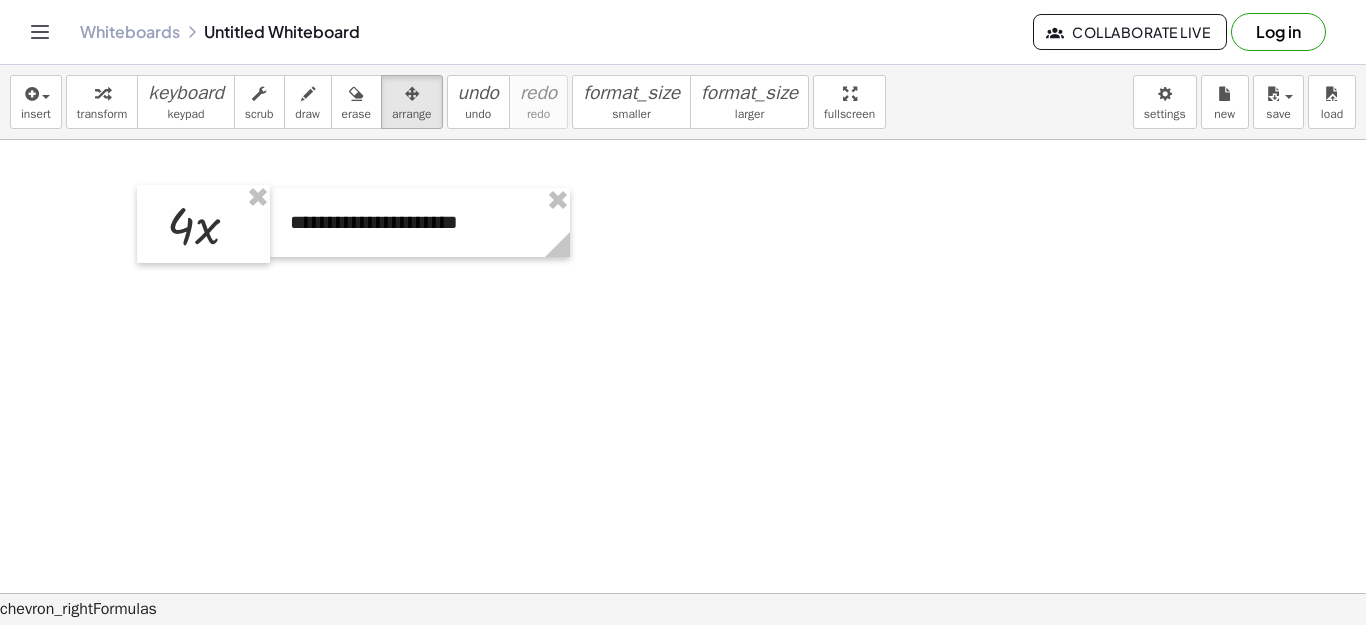 drag, startPoint x: 496, startPoint y: 334, endPoint x: 467, endPoint y: 320, distance: 32.202484 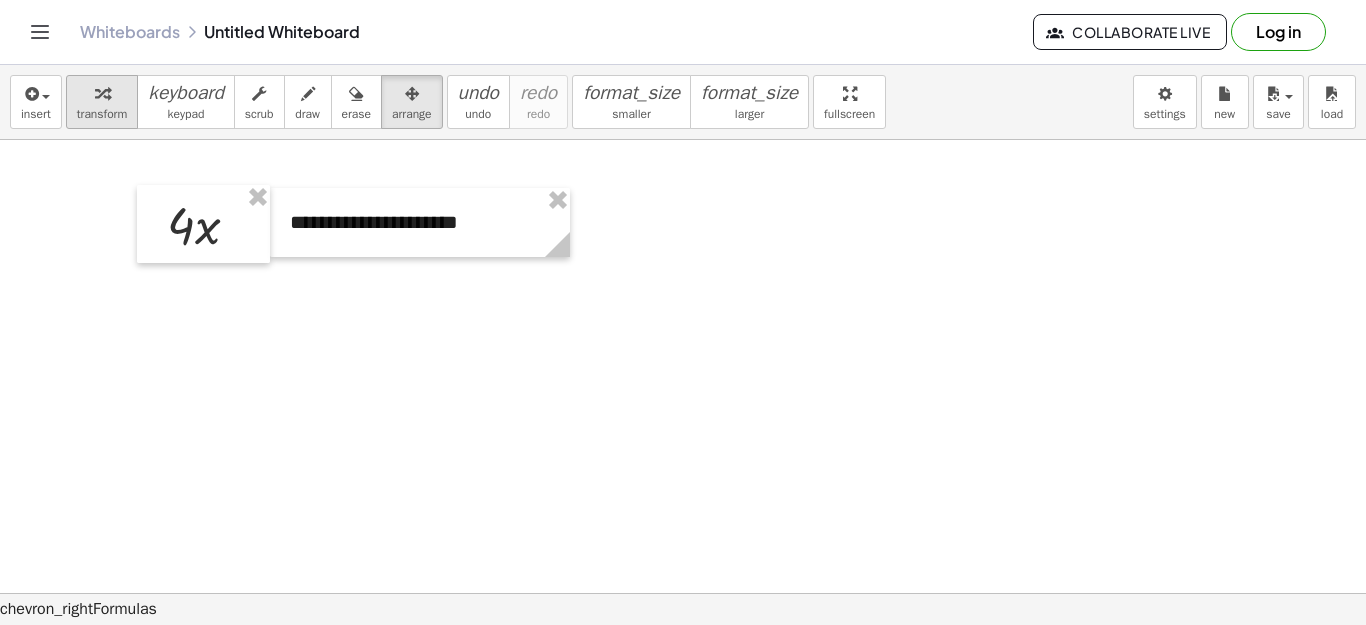 click on "transform" at bounding box center (102, 102) 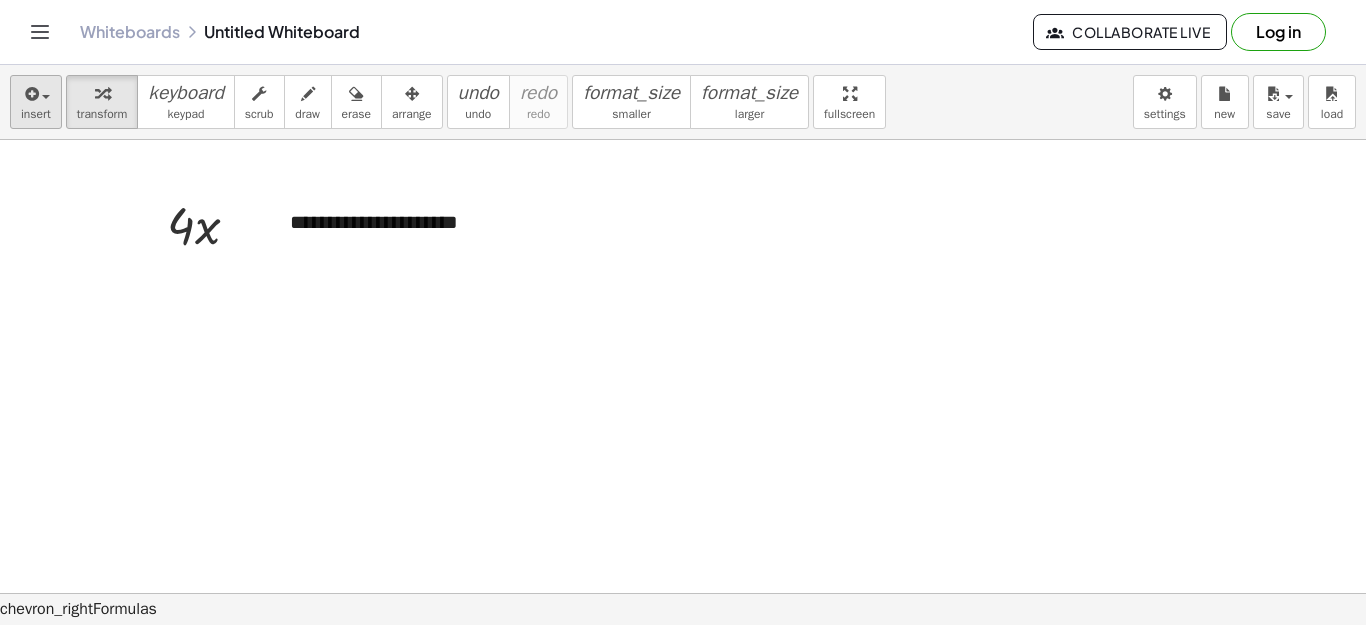 click on "insert" at bounding box center (36, 114) 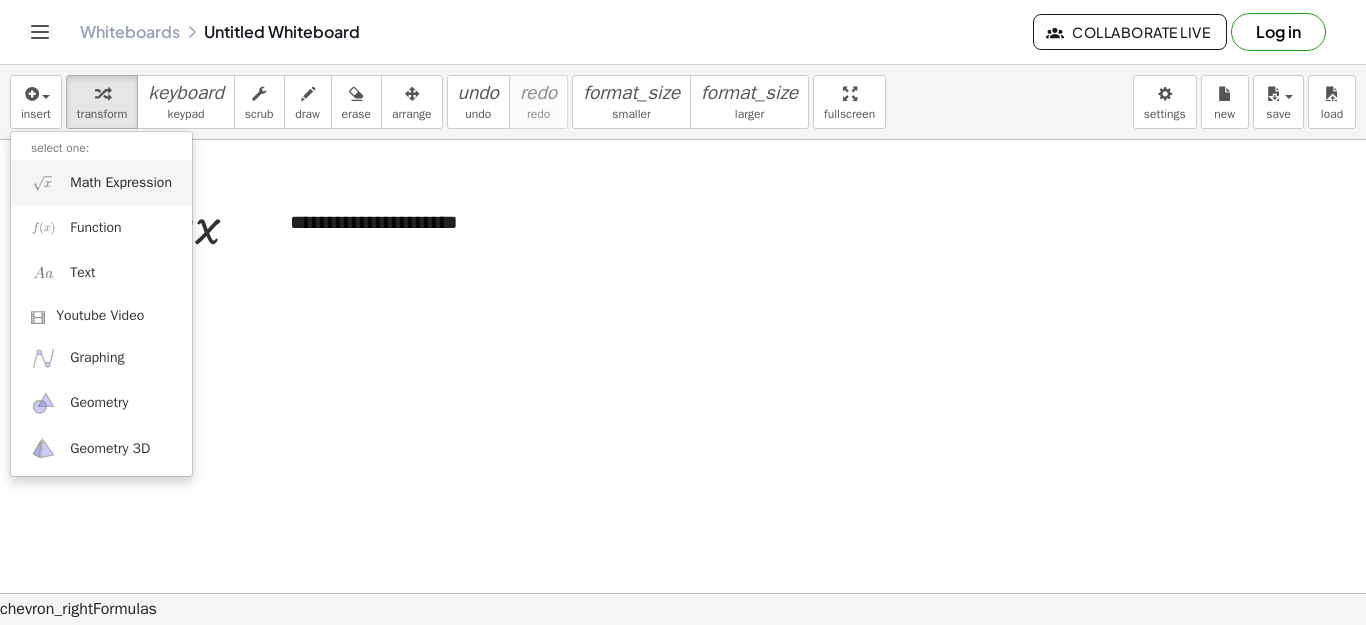 click on "Math Expression" at bounding box center [121, 183] 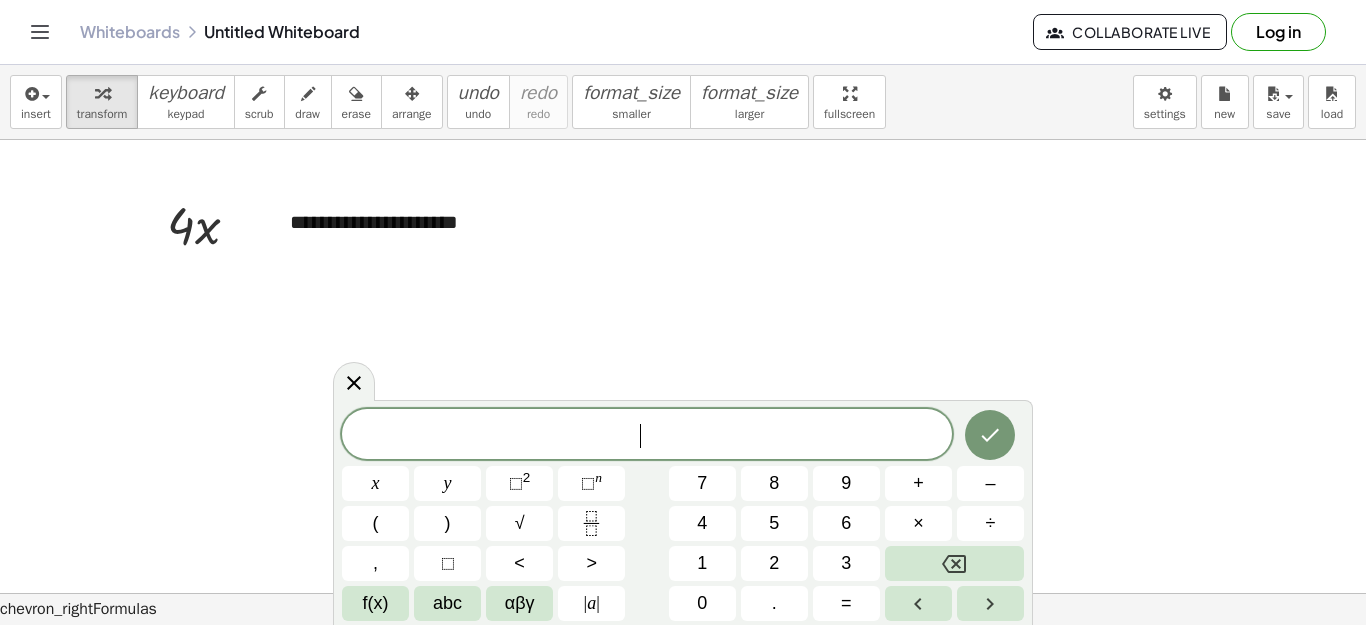 scroll, scrollTop: 18, scrollLeft: 0, axis: vertical 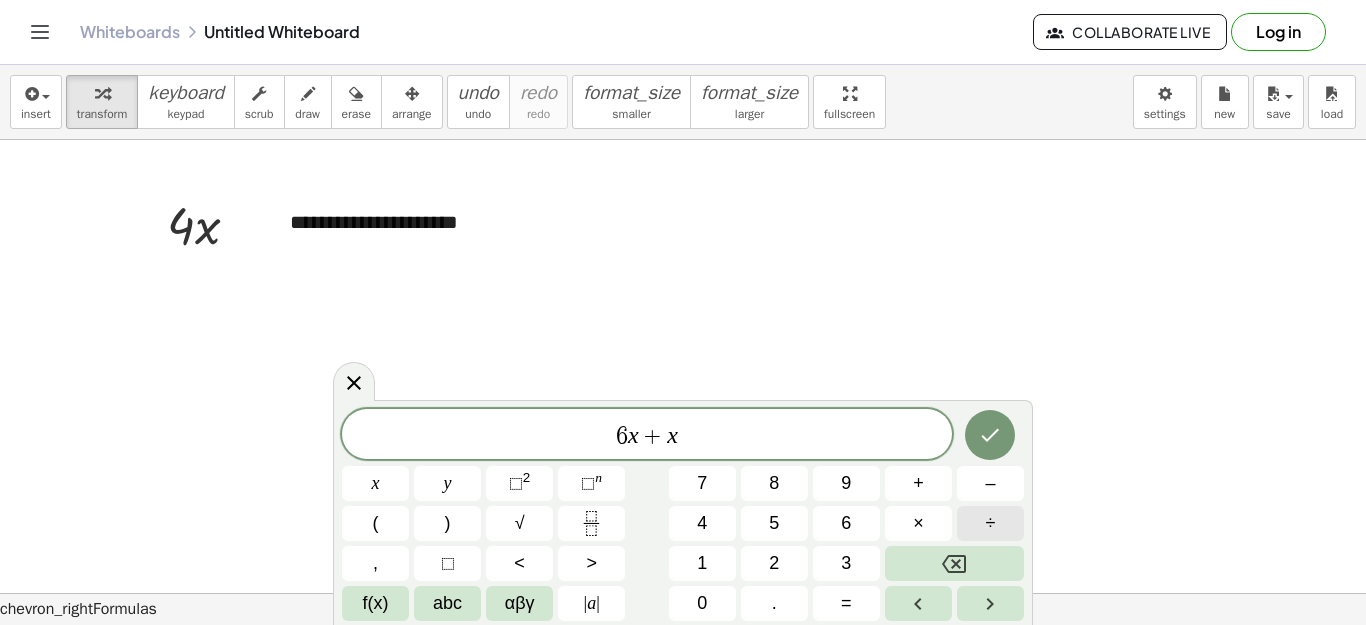 click on "÷" at bounding box center (991, 523) 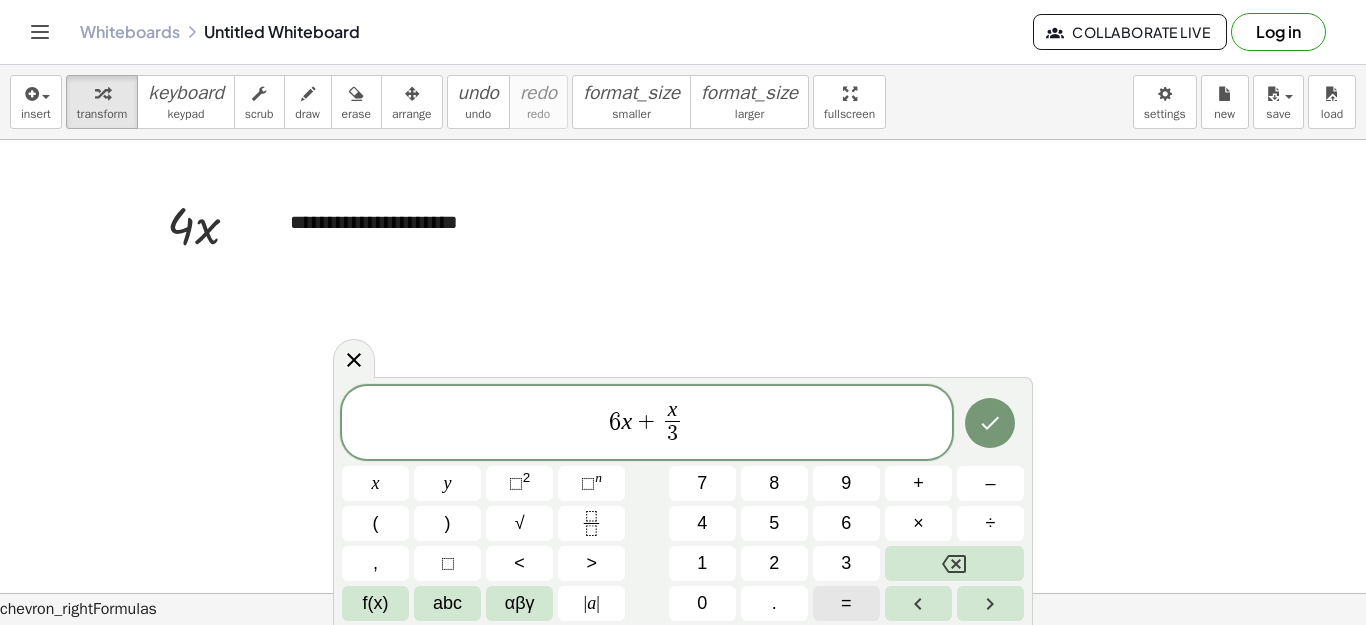 click on "=" at bounding box center [846, 603] 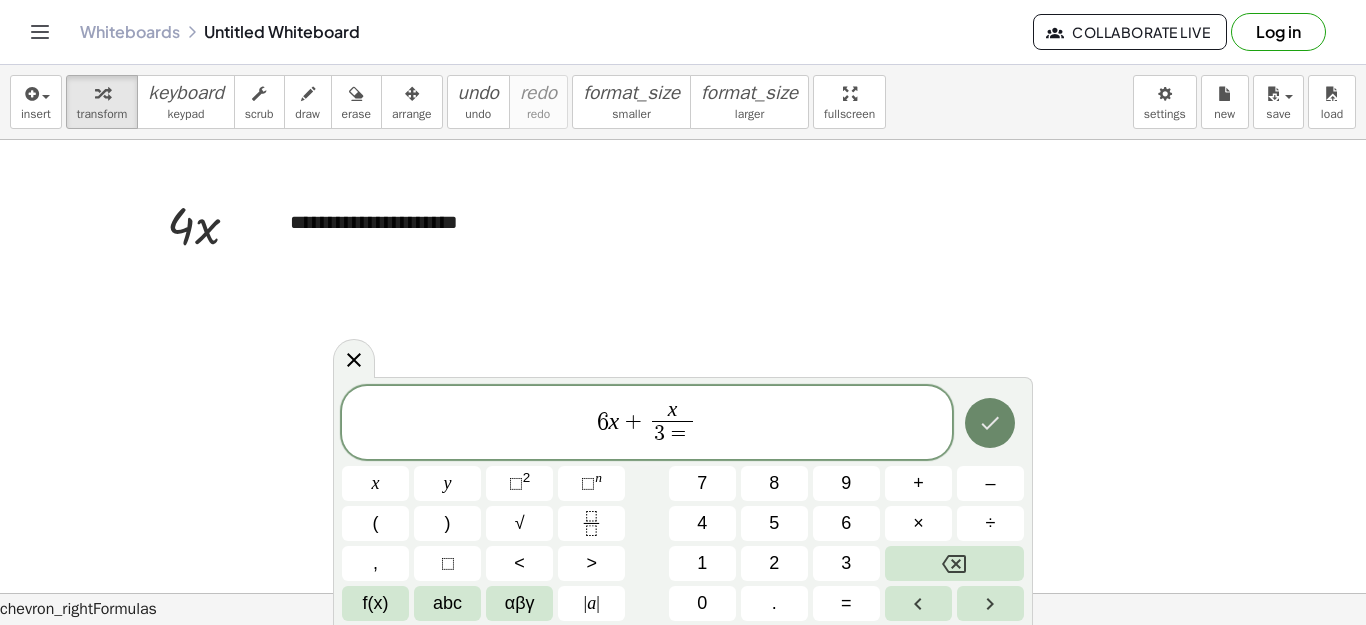 click 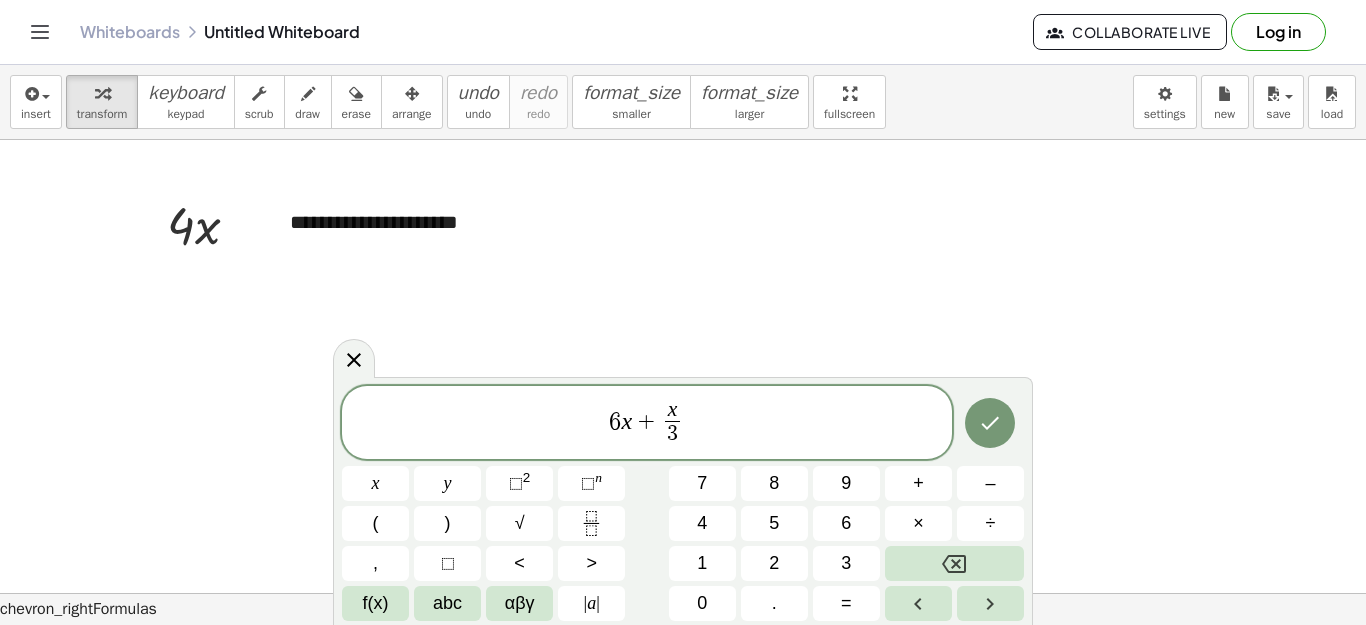 click on "[NUMBER] [VARIABLE] + [VARIABLE] [SUPERSCRIPT]" at bounding box center [647, 424] 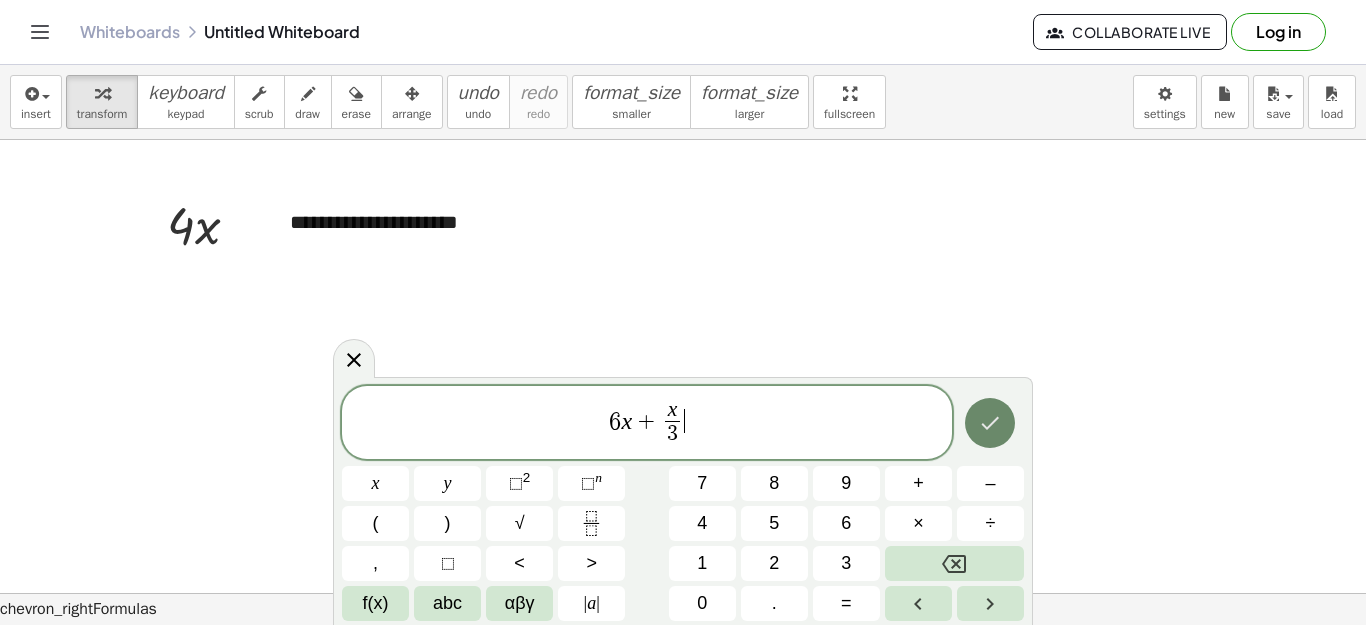 click 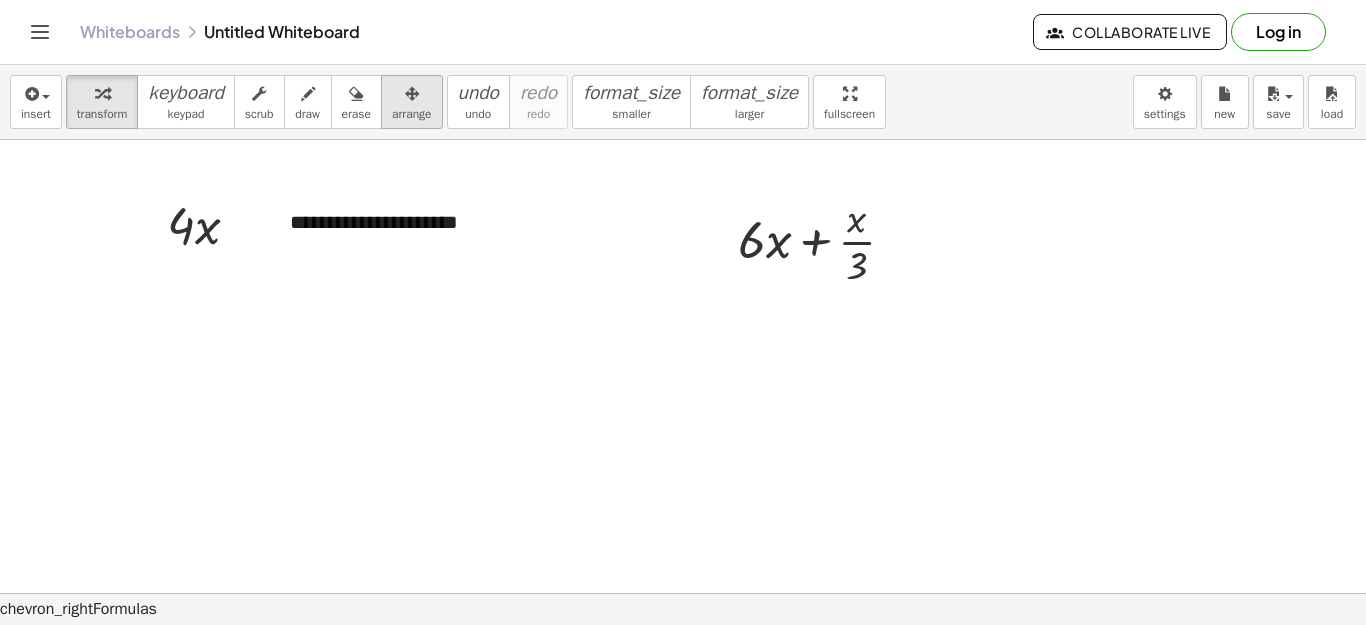 click at bounding box center [412, 93] 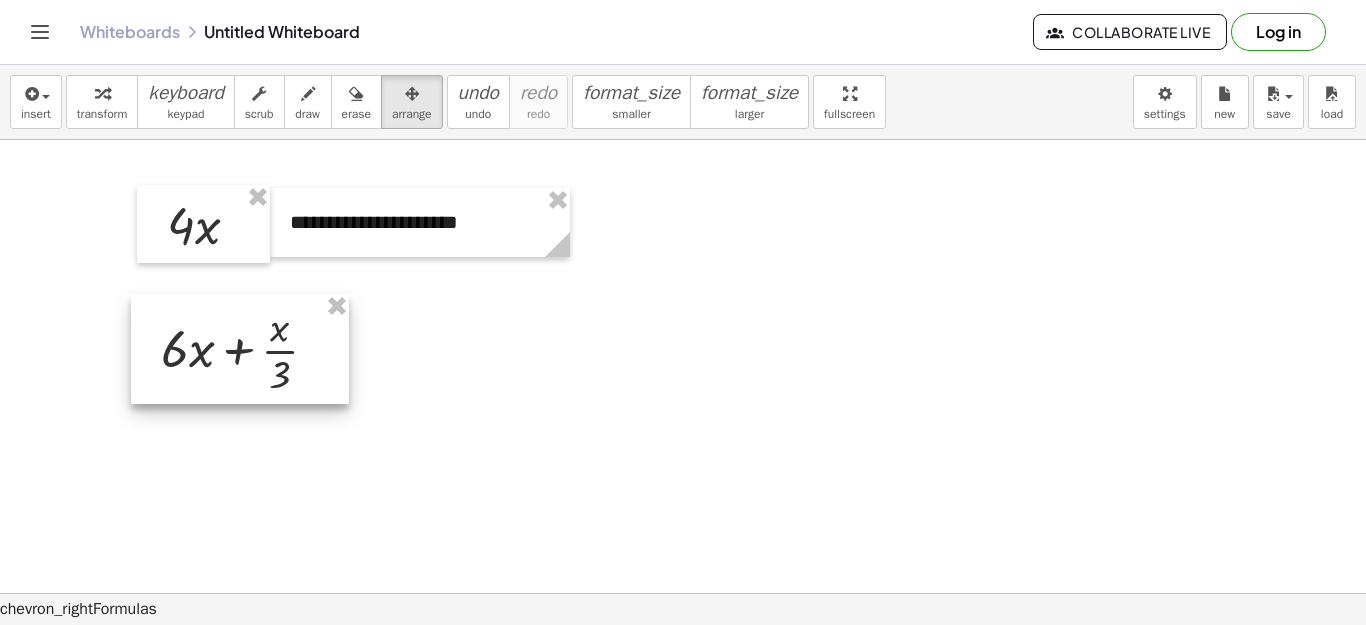 drag, startPoint x: 803, startPoint y: 242, endPoint x: 226, endPoint y: 351, distance: 587.20526 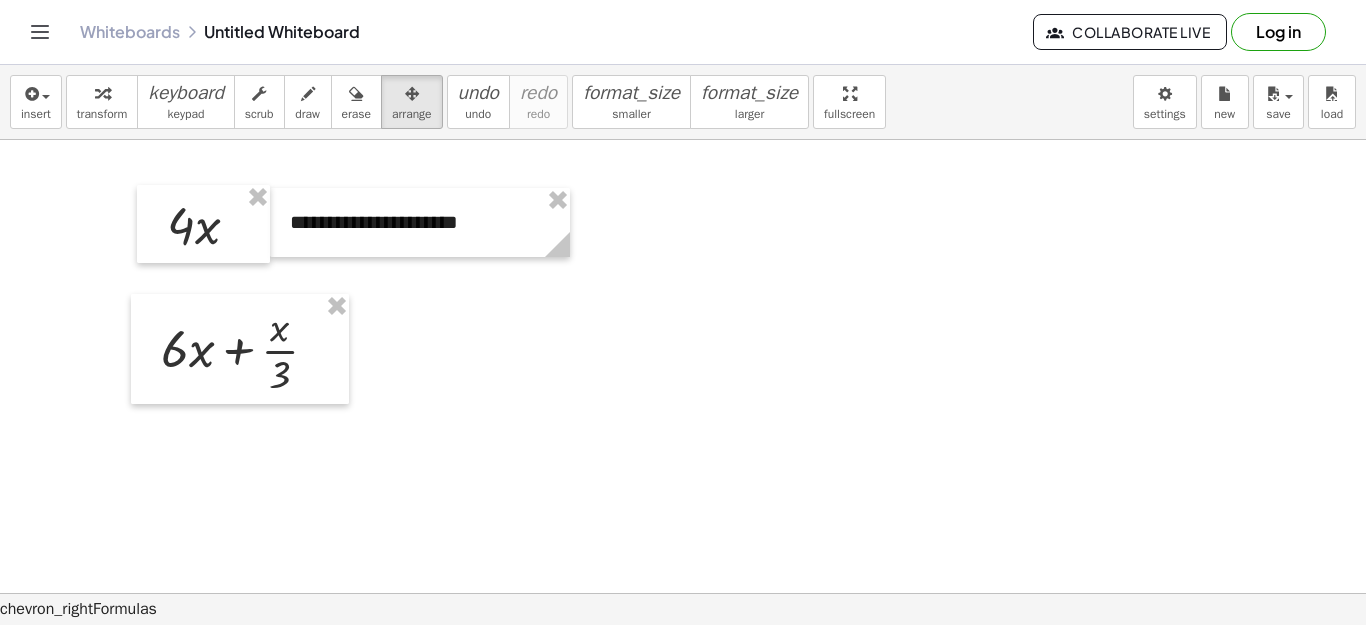 click at bounding box center (683, 658) 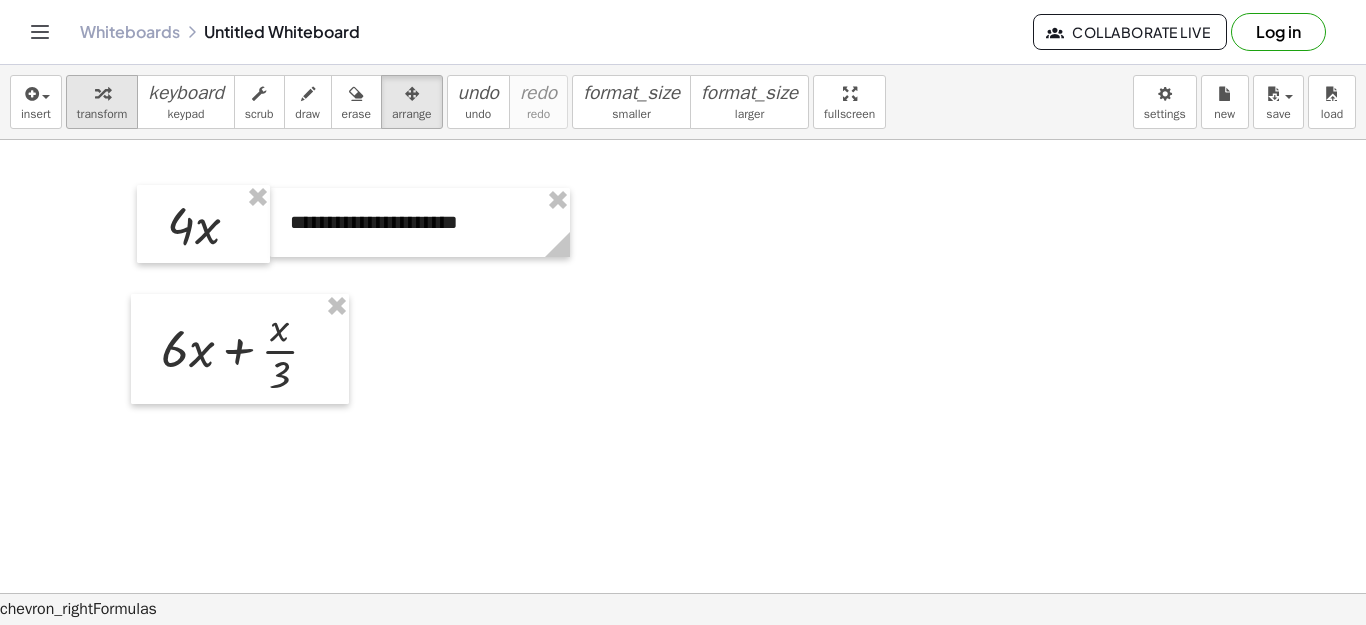 click on "transform" at bounding box center [102, 114] 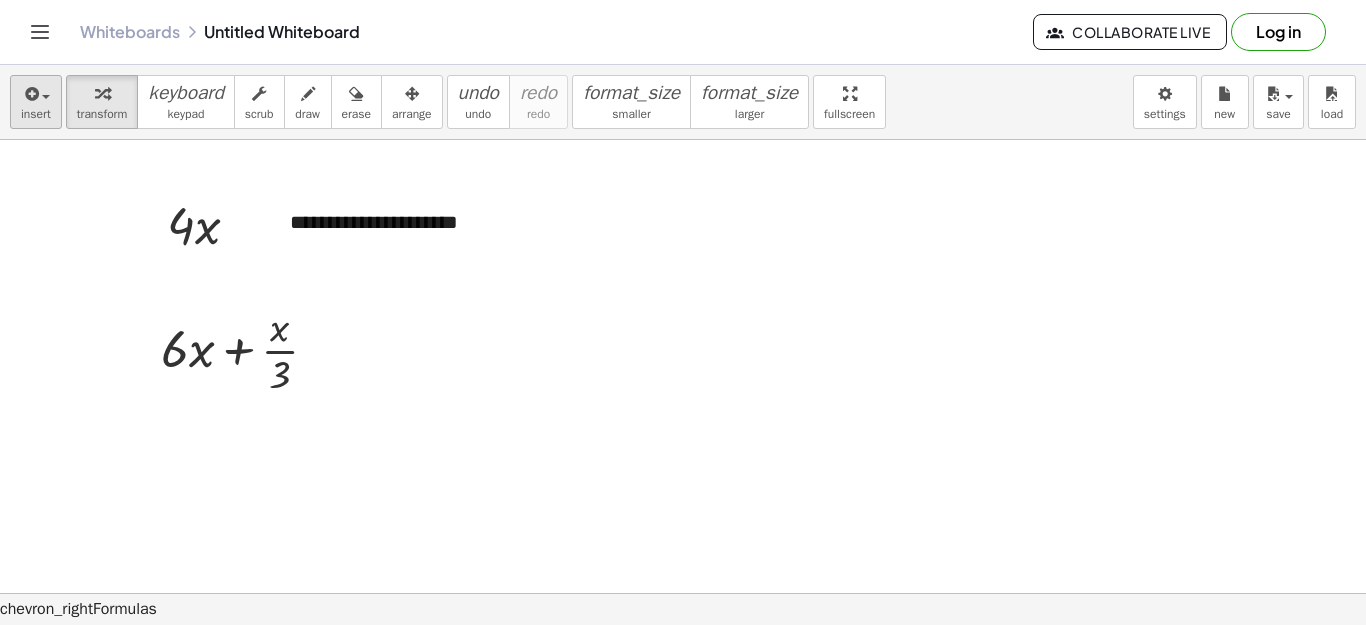 click on "insert" at bounding box center (36, 102) 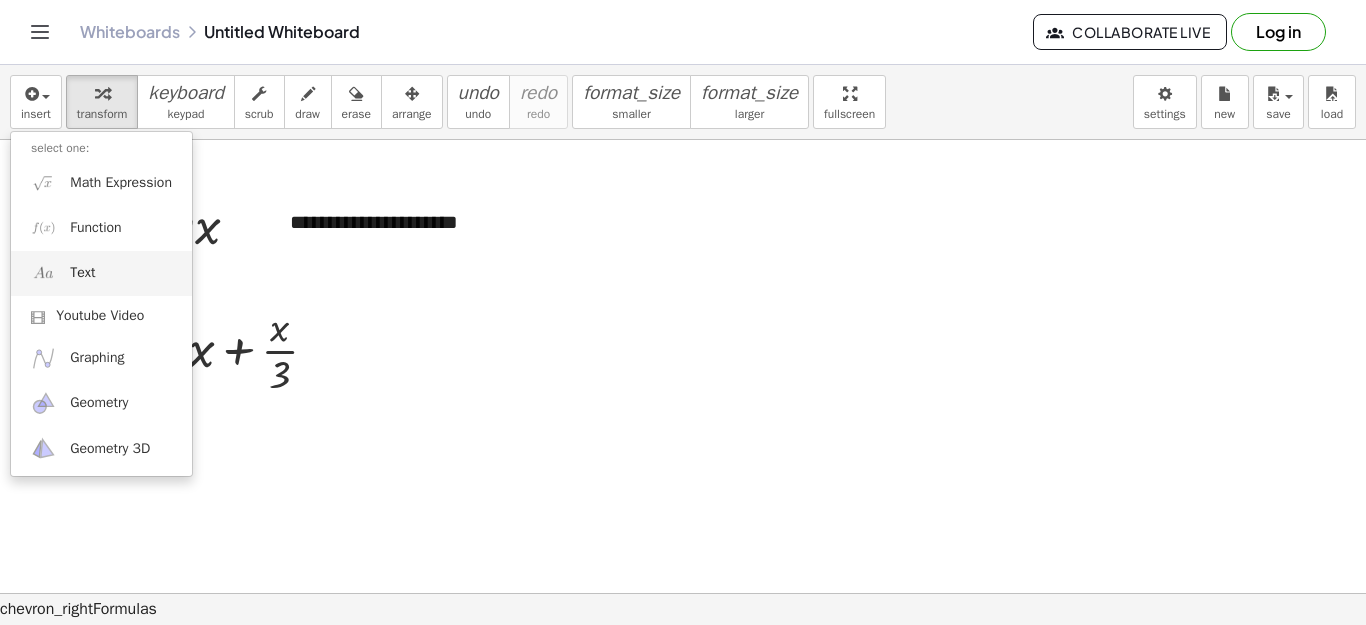 click on "Text" at bounding box center [101, 273] 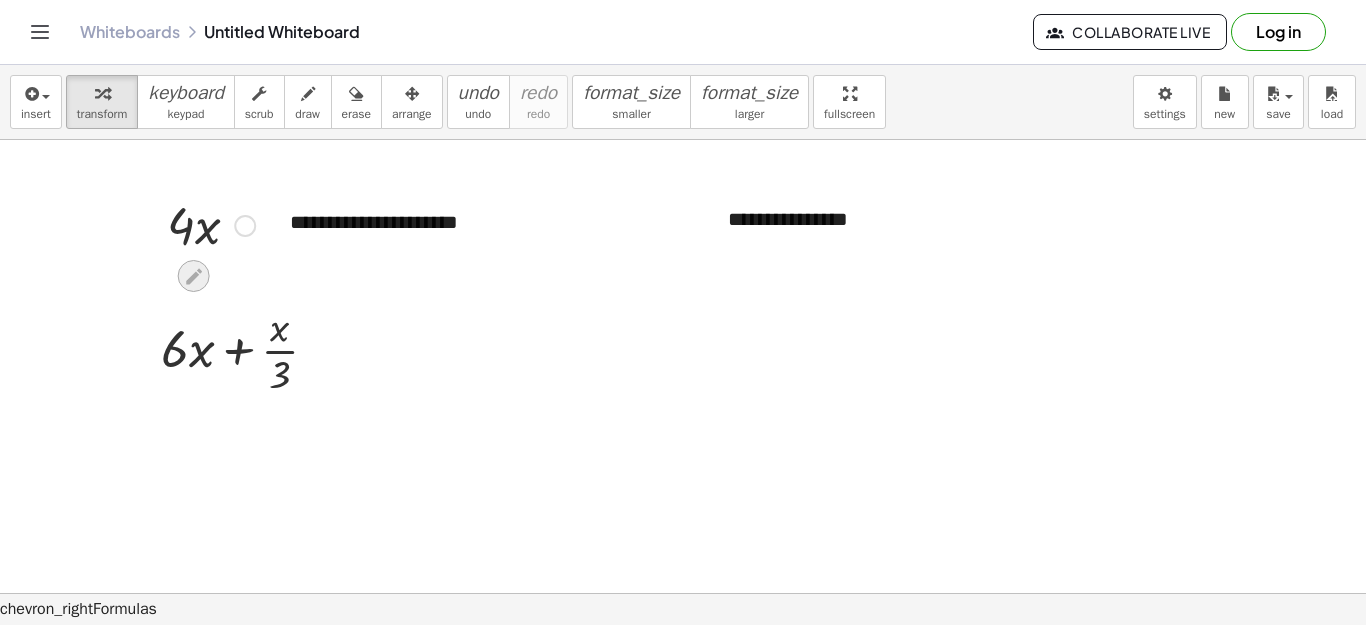 type 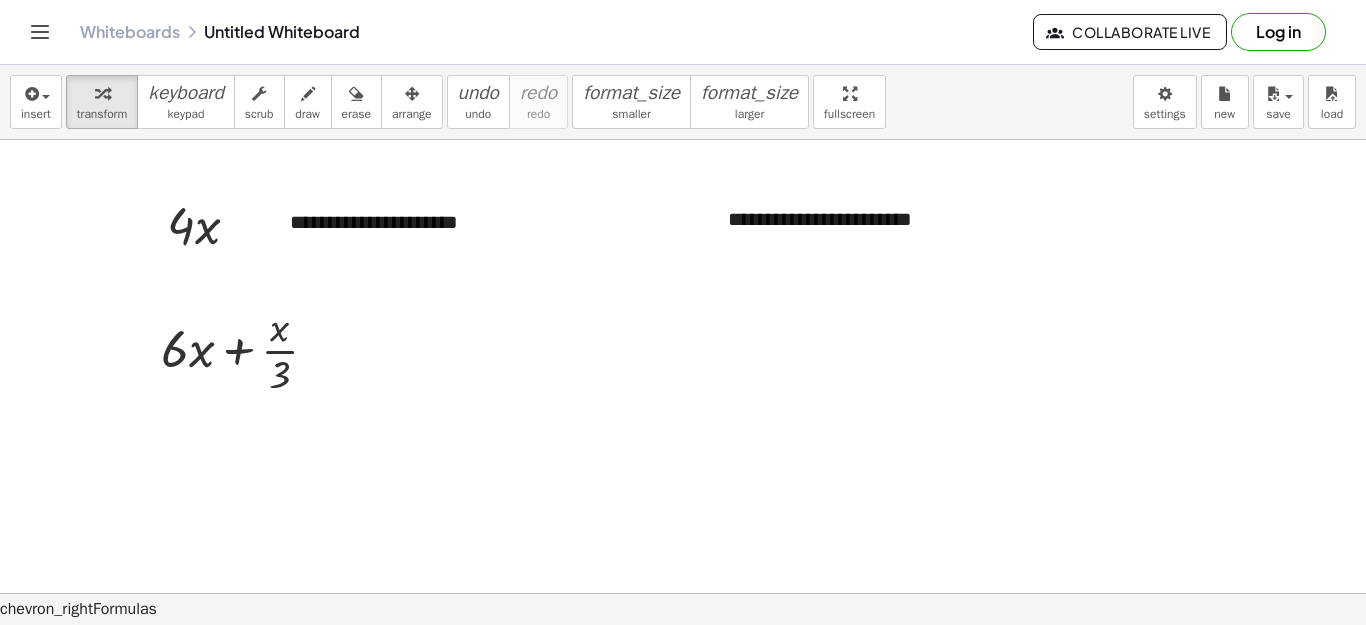 click at bounding box center (683, 658) 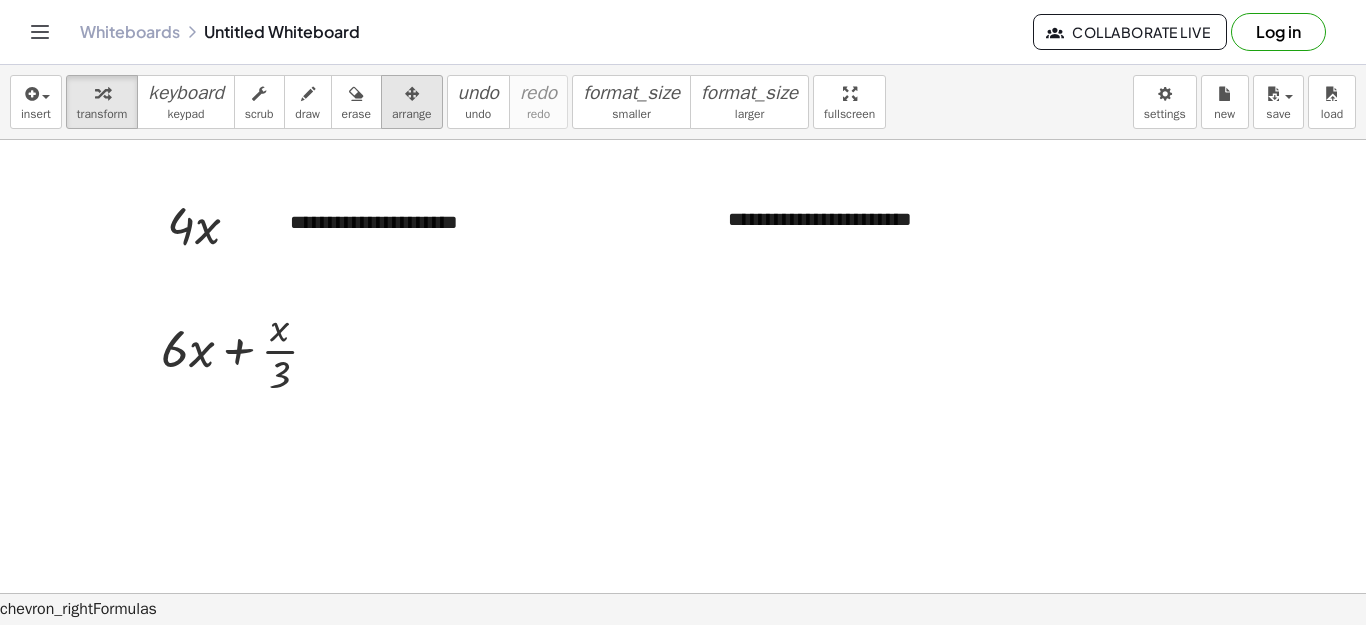 click on "arrange" at bounding box center [412, 102] 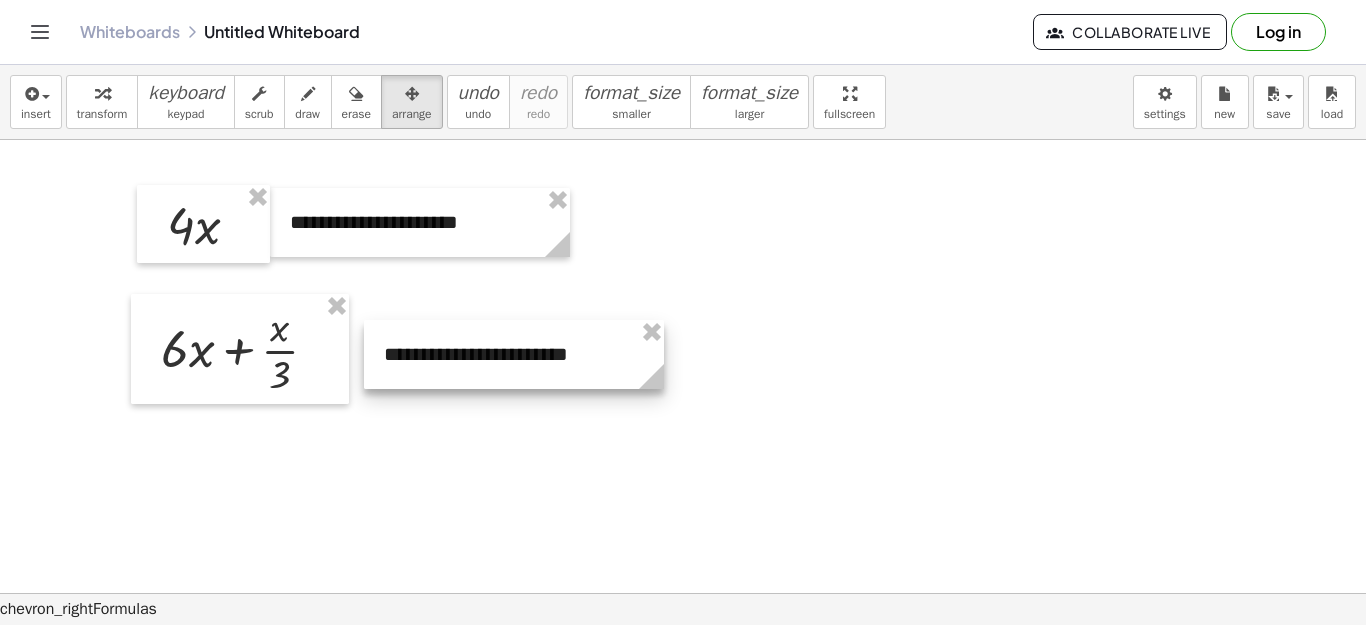 drag, startPoint x: 854, startPoint y: 229, endPoint x: 510, endPoint y: 364, distance: 369.5416 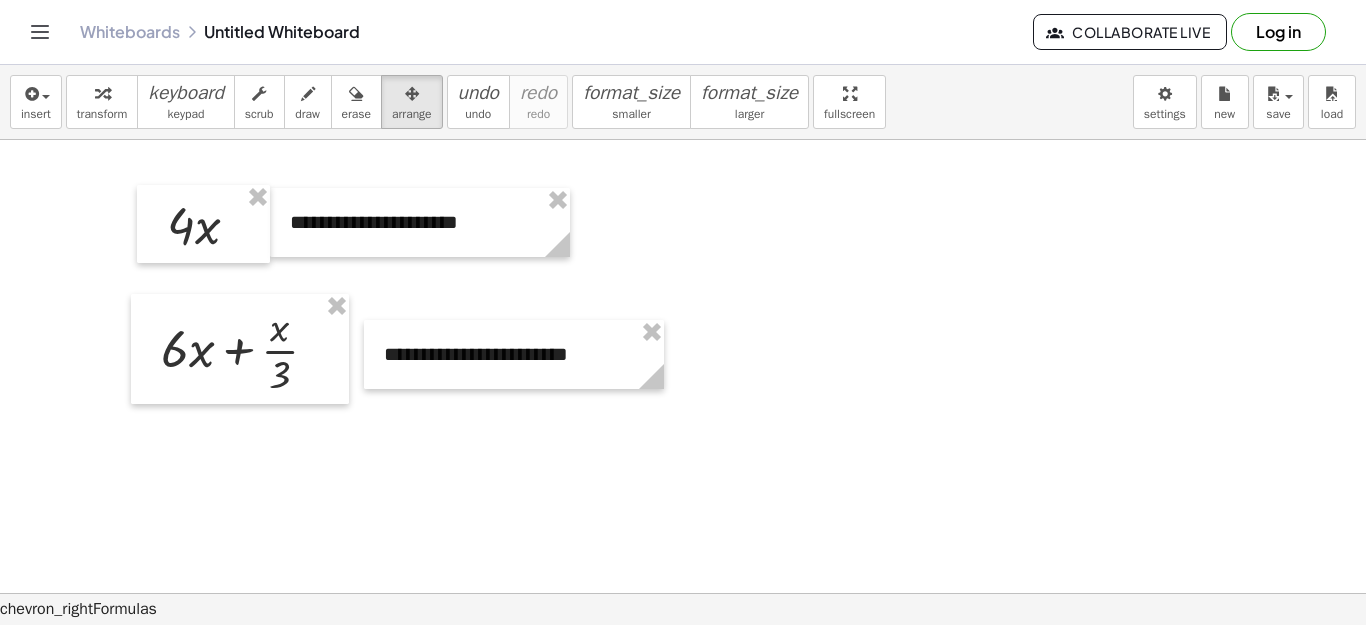 click at bounding box center [683, 658] 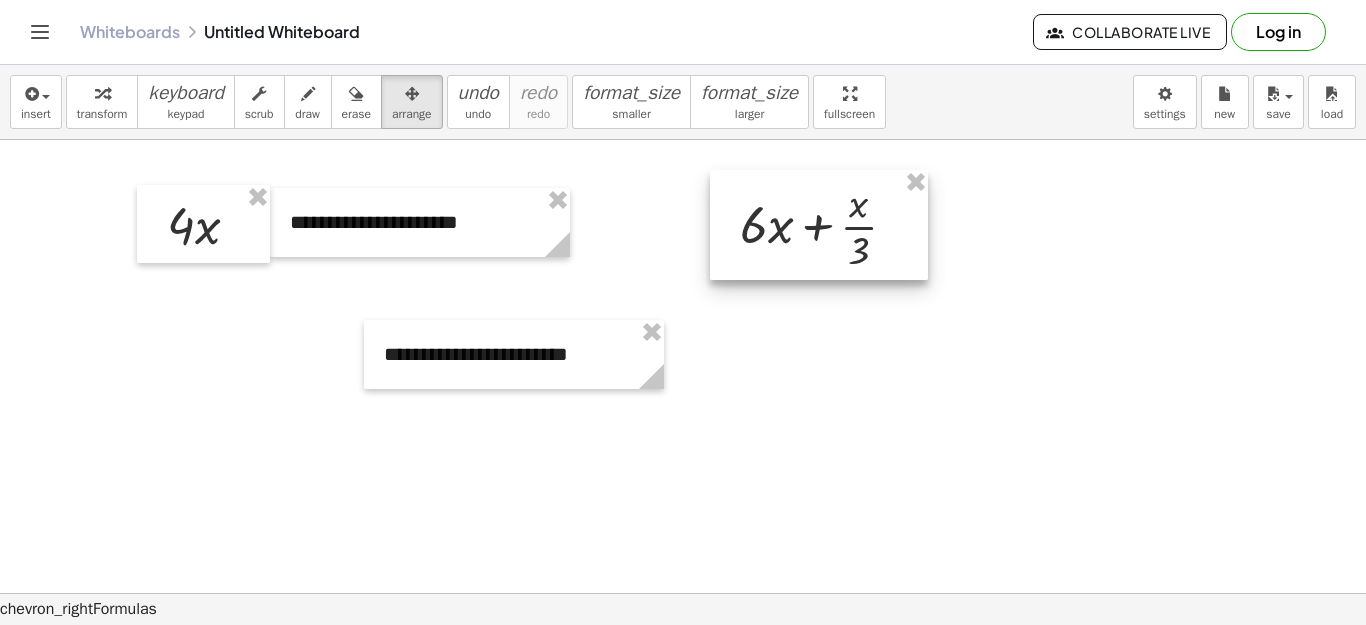 drag, startPoint x: 227, startPoint y: 360, endPoint x: 806, endPoint y: 235, distance: 592.3394 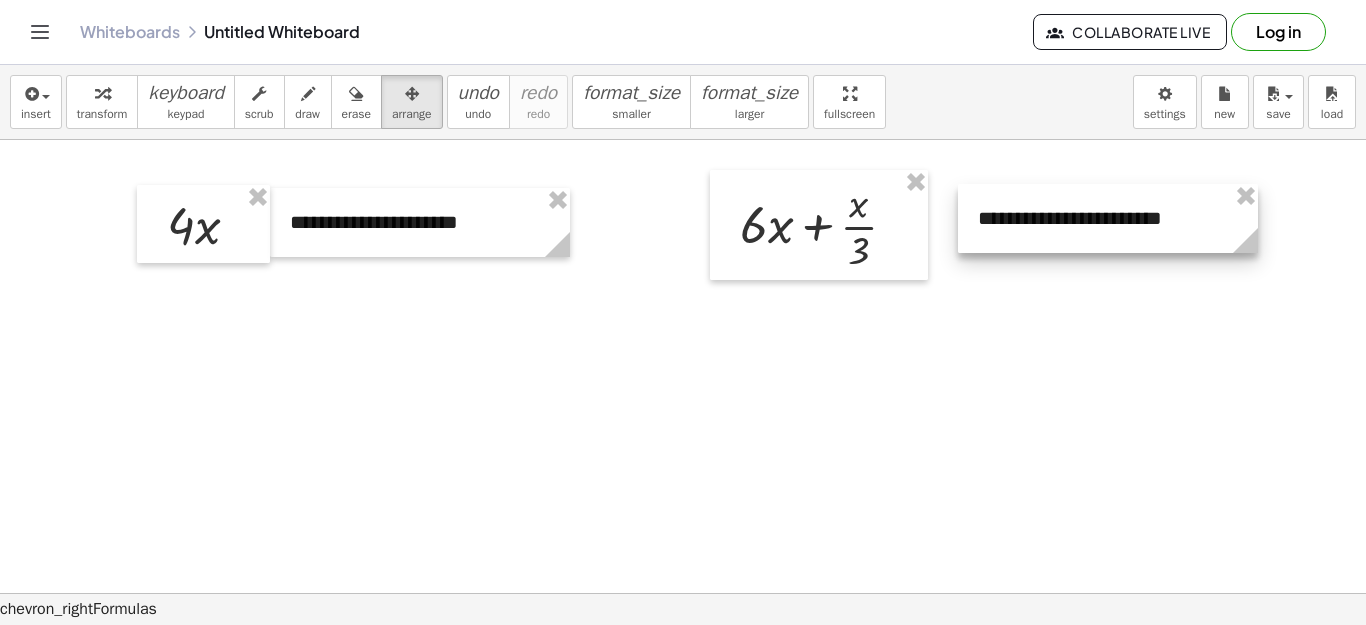 drag, startPoint x: 484, startPoint y: 358, endPoint x: 1076, endPoint y: 222, distance: 607.4208 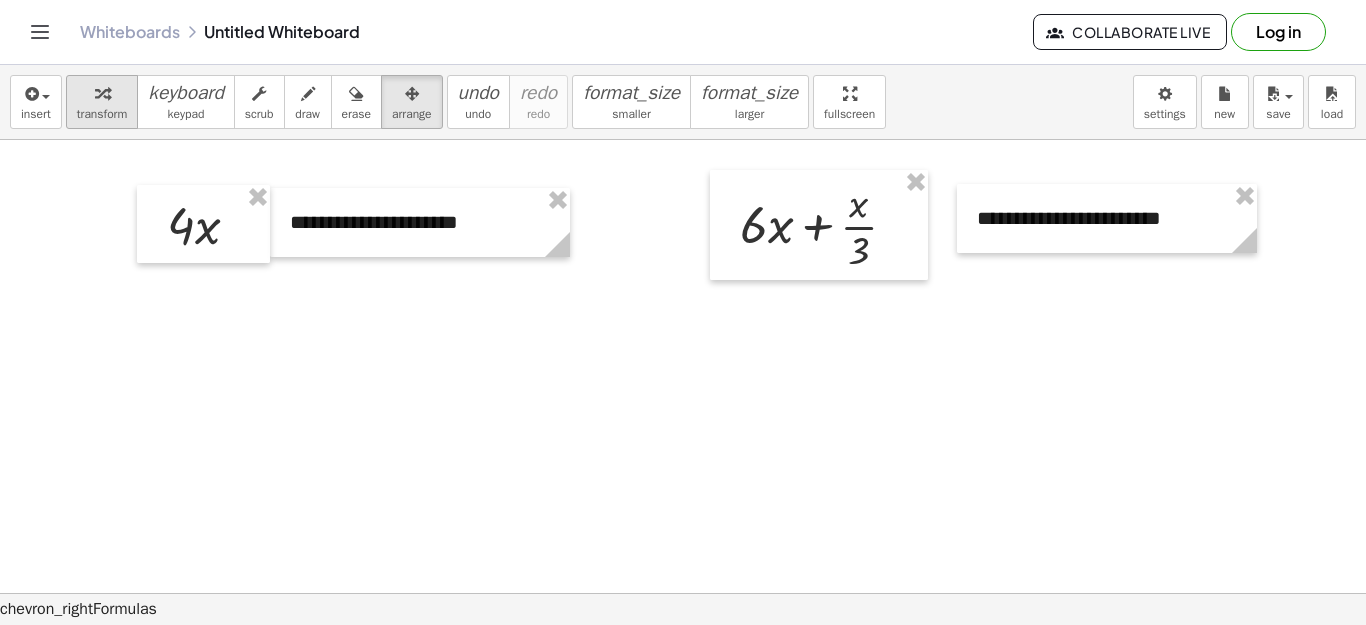 click at bounding box center [102, 94] 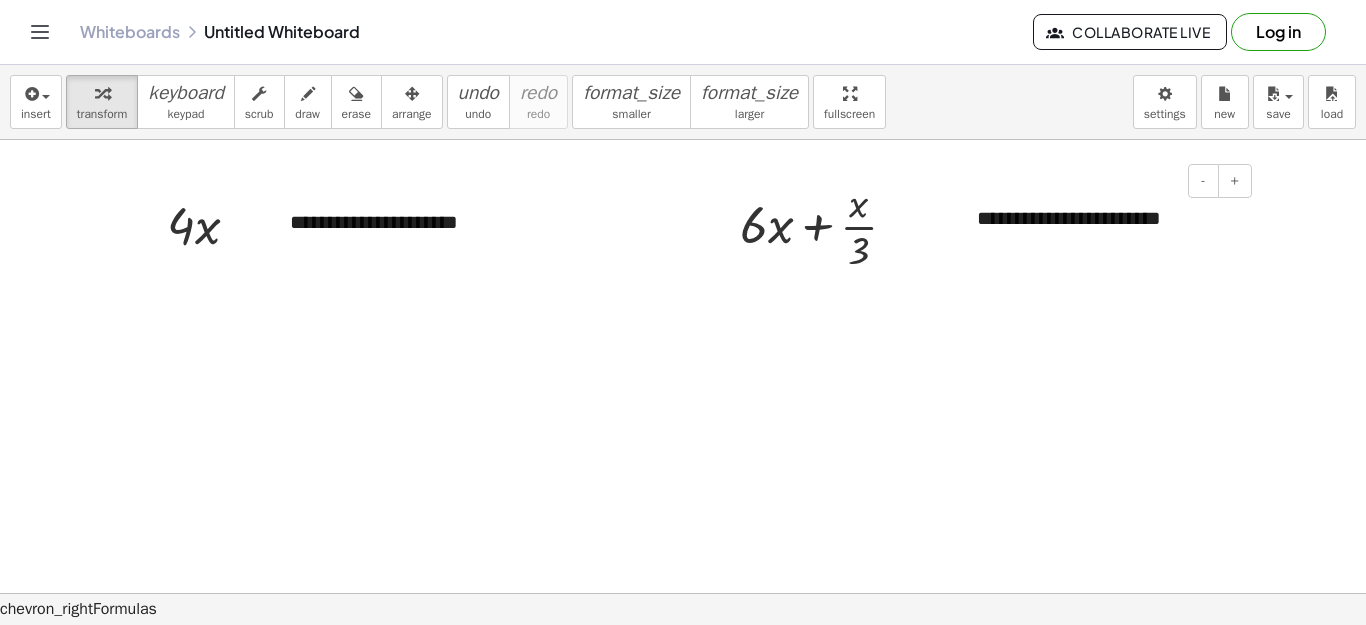 click on "**********" at bounding box center (1107, 218) 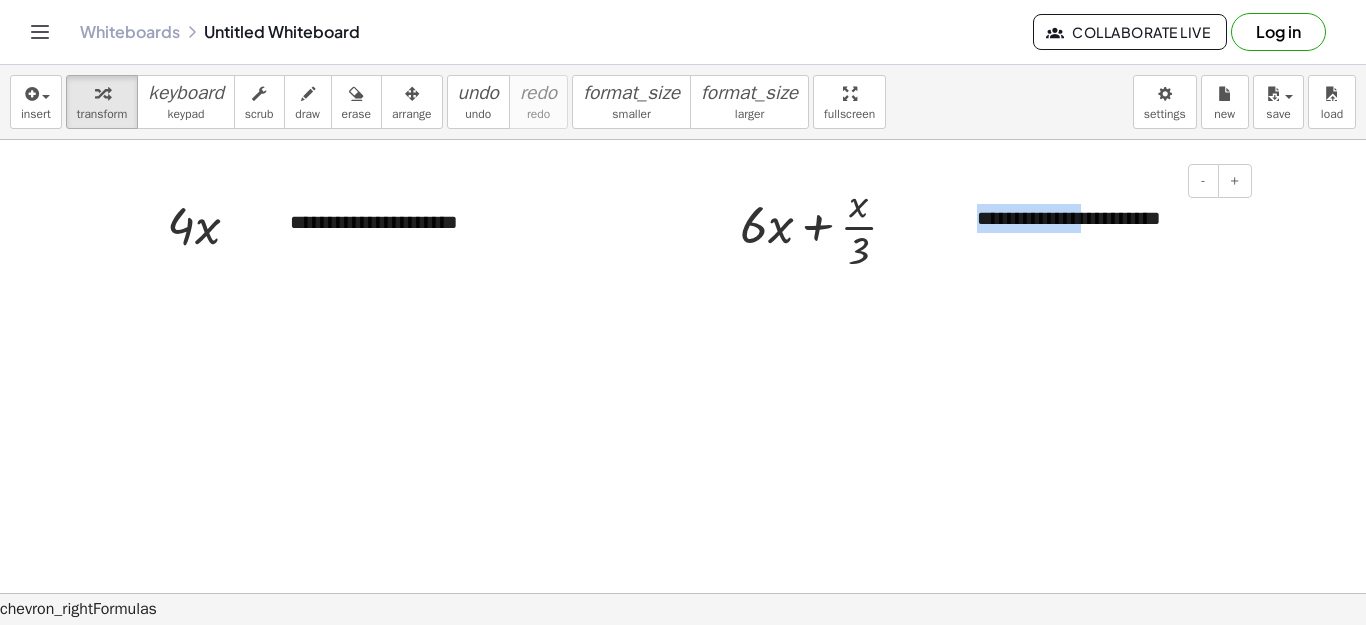 click on "**********" at bounding box center (1107, 218) 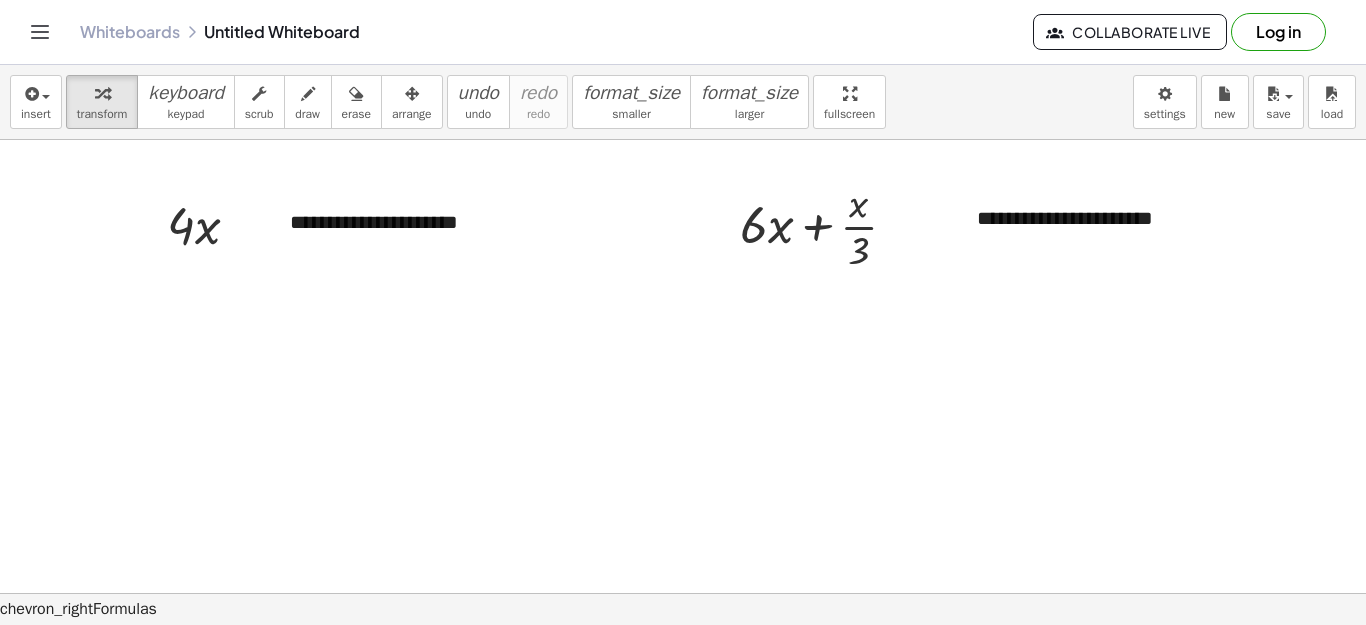 click at bounding box center [683, 658] 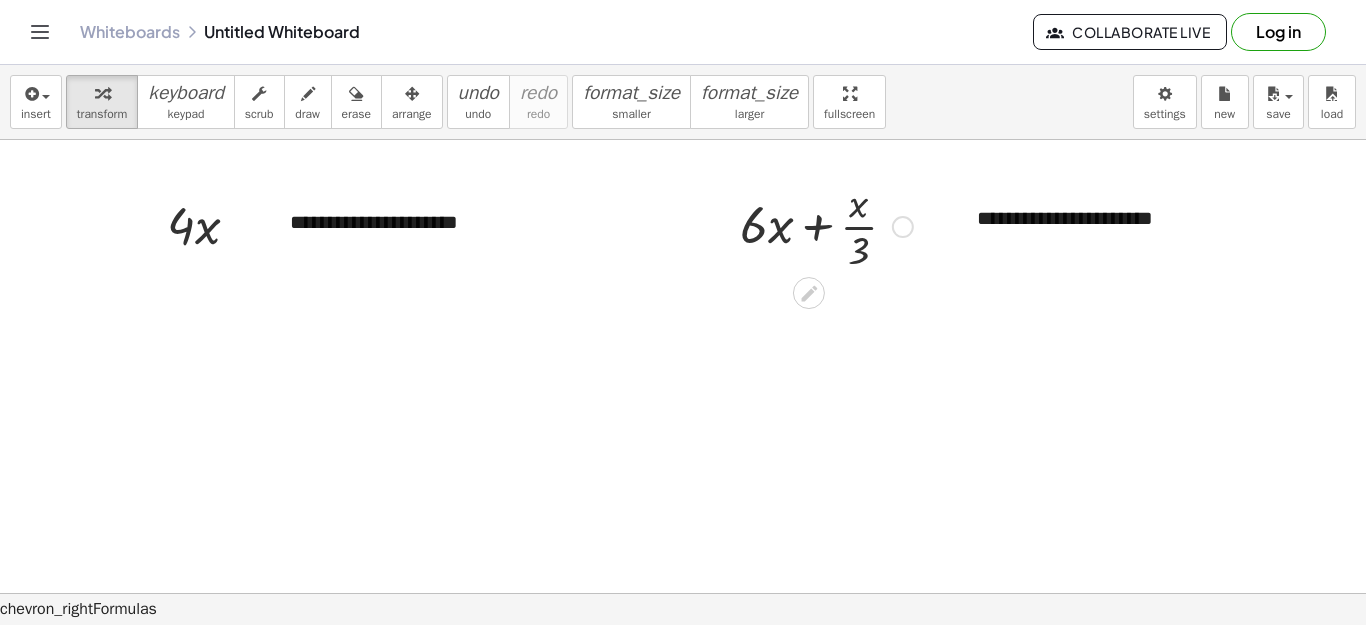 click at bounding box center [826, 225] 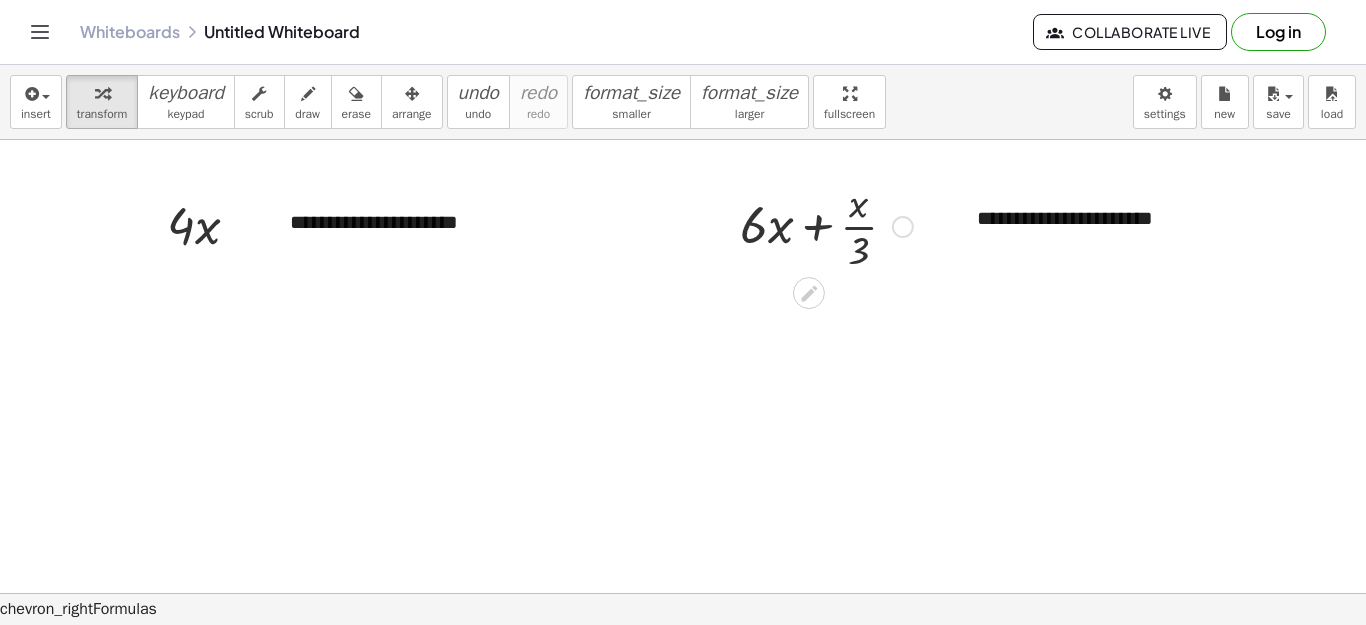 click at bounding box center (826, 225) 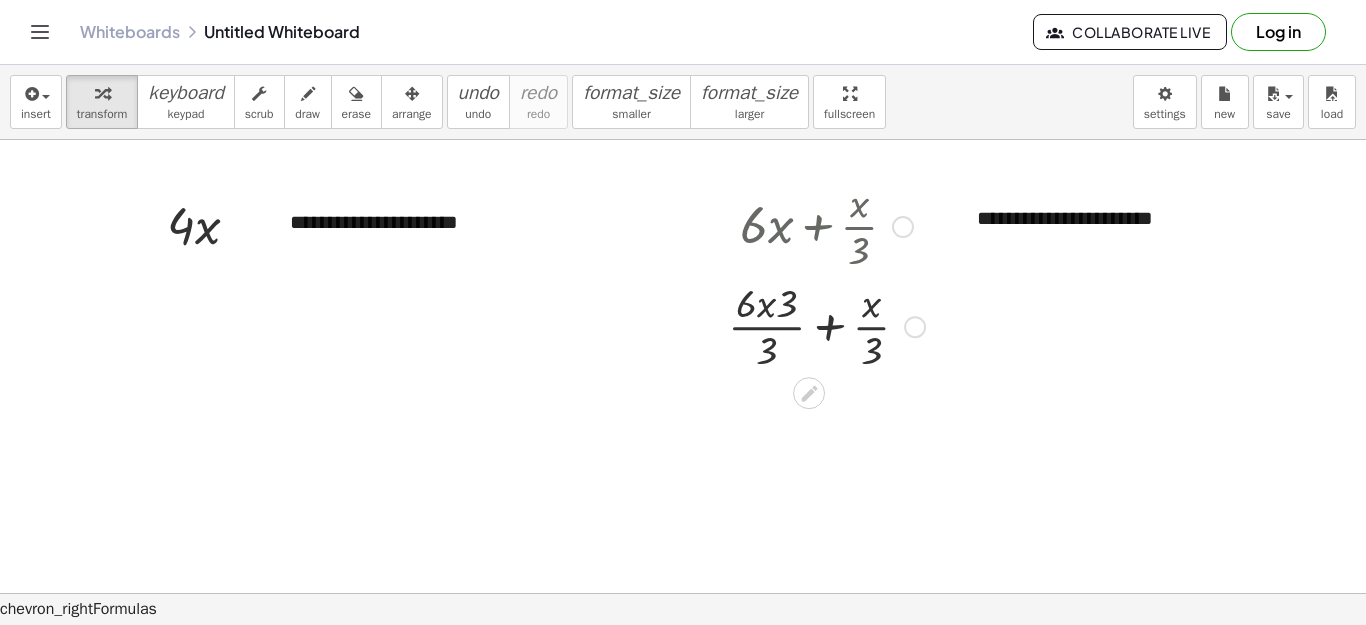 click at bounding box center (826, 325) 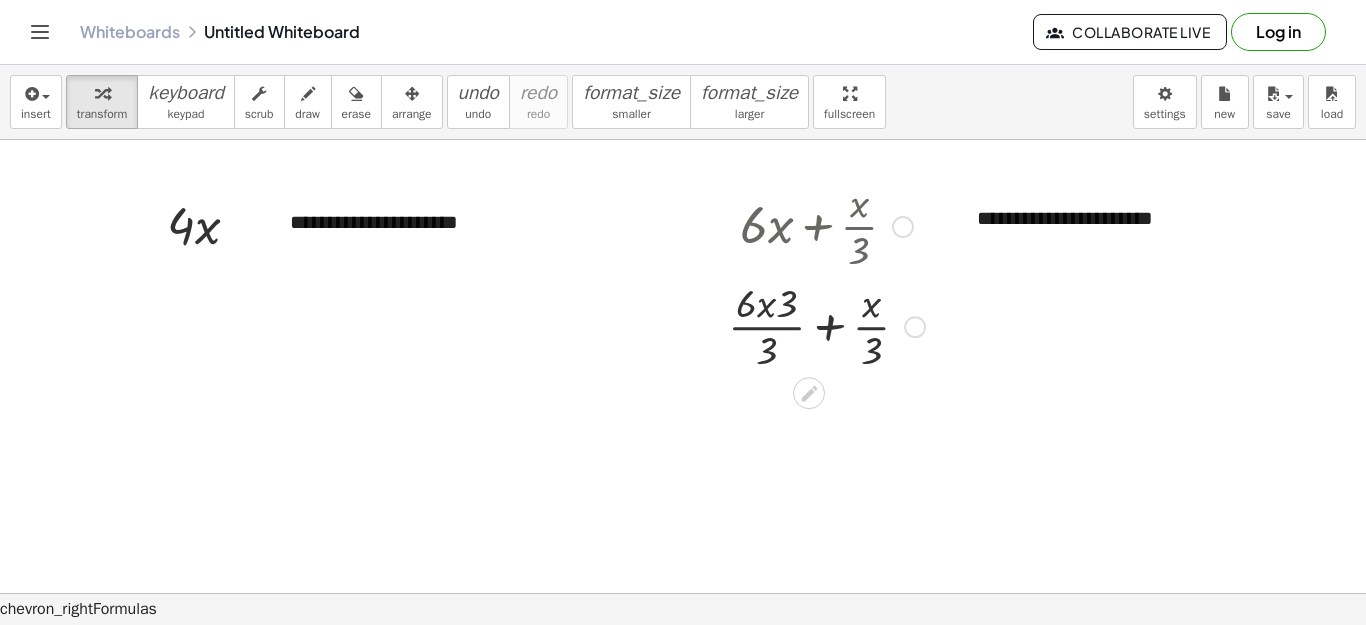 click at bounding box center [826, 325] 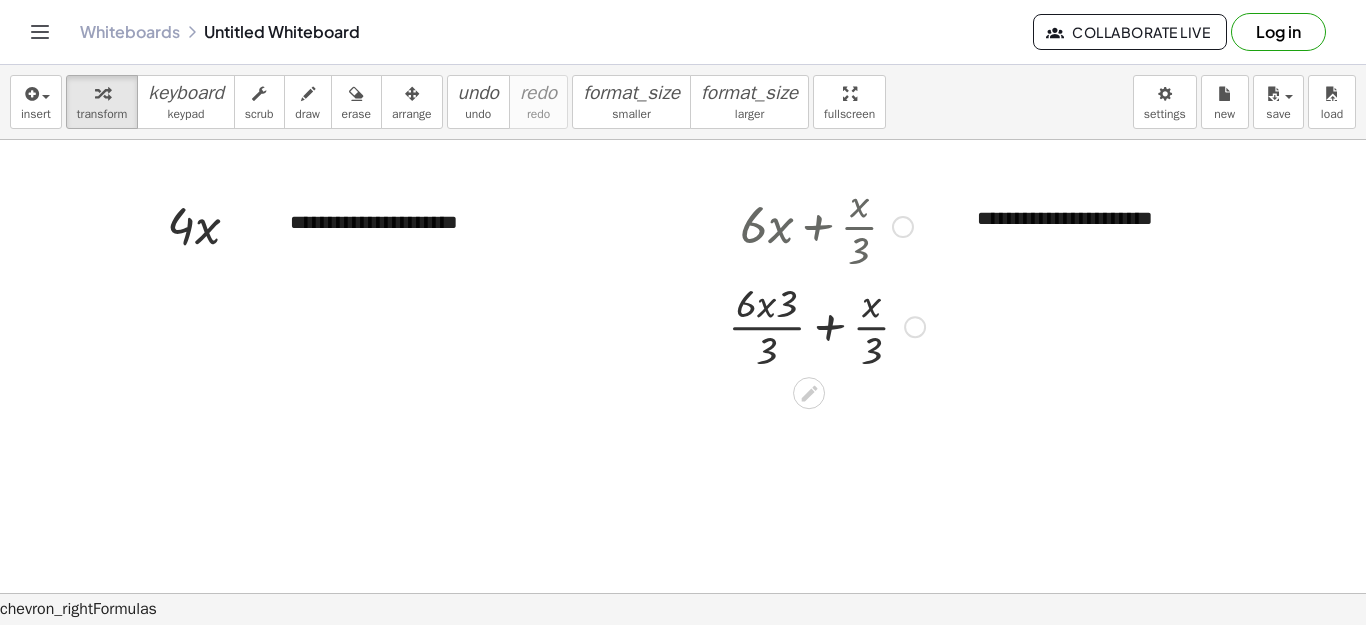 click at bounding box center (826, 325) 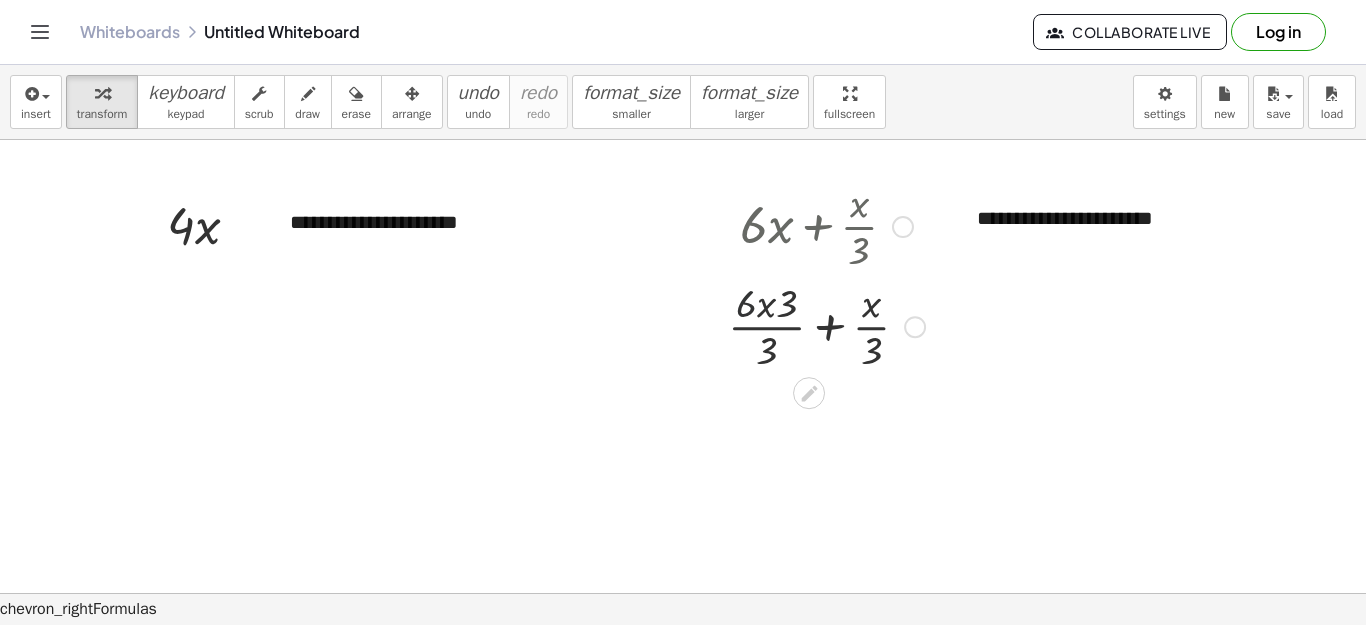 click at bounding box center [826, 325] 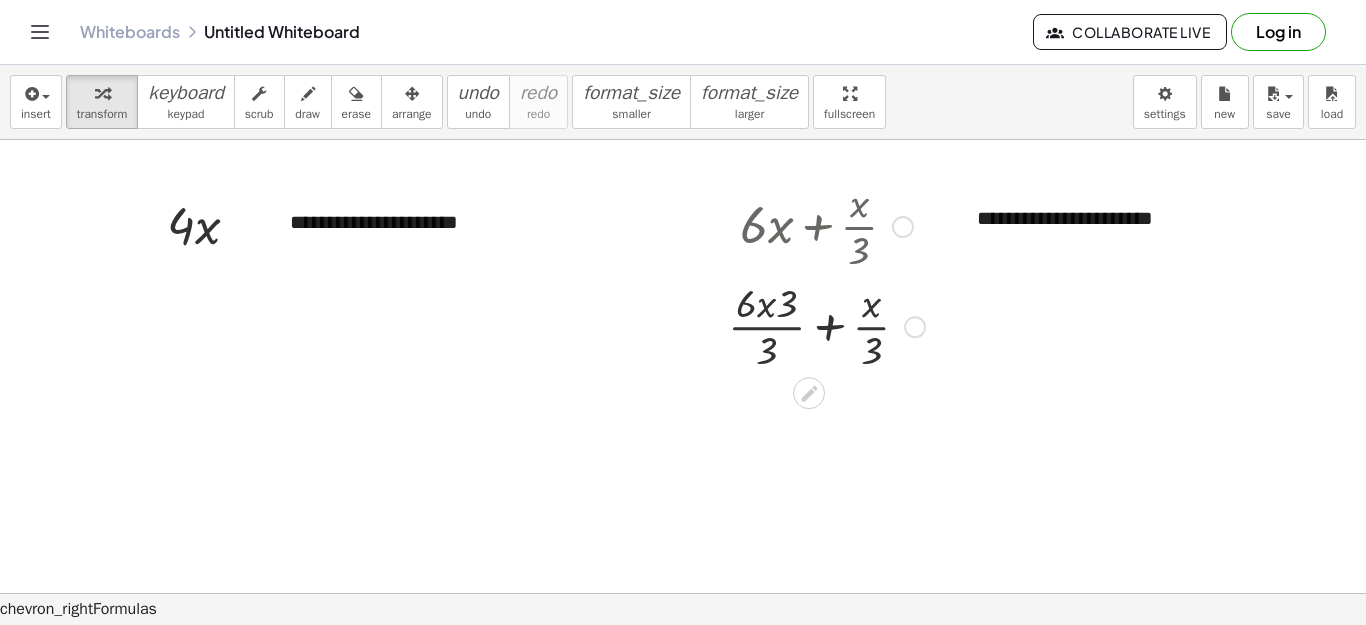 click at bounding box center [826, 325] 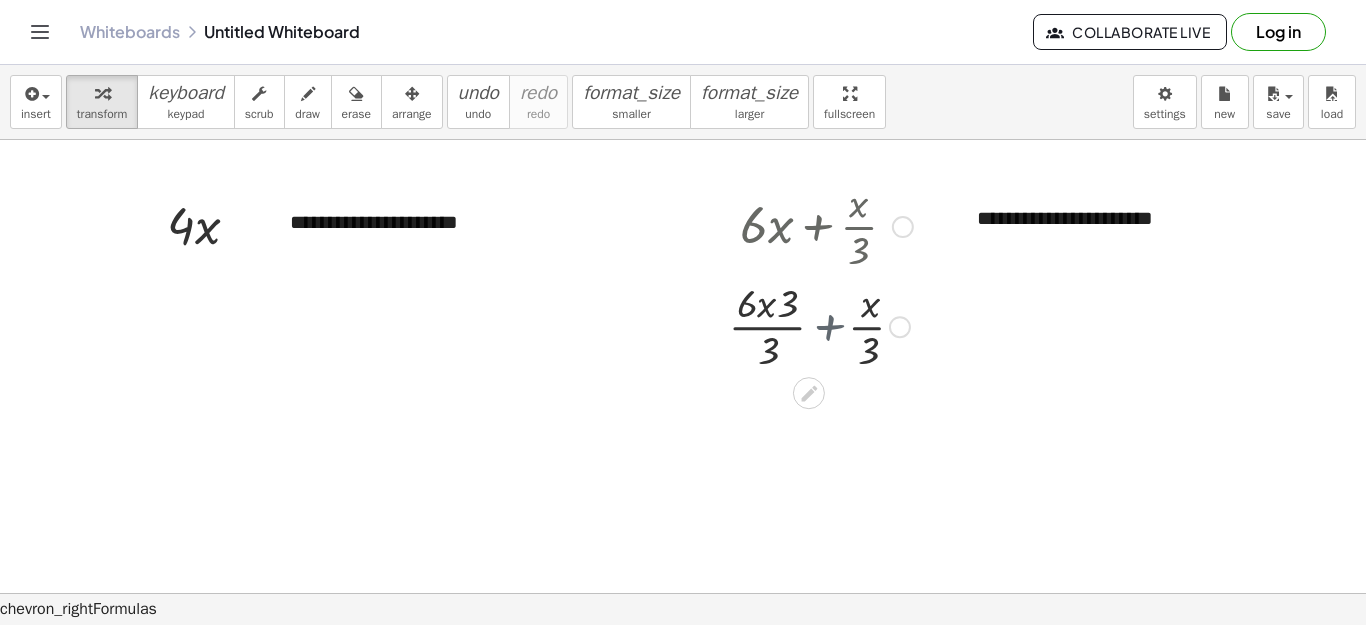 click at bounding box center (826, 325) 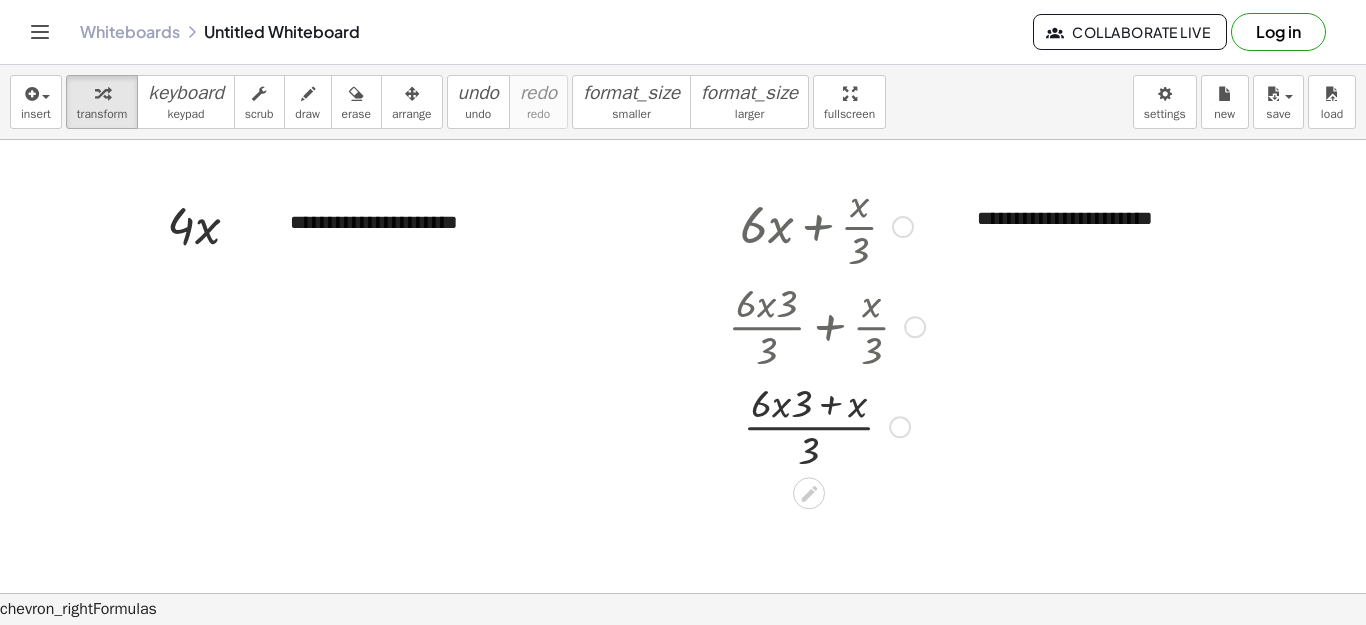click at bounding box center (826, 425) 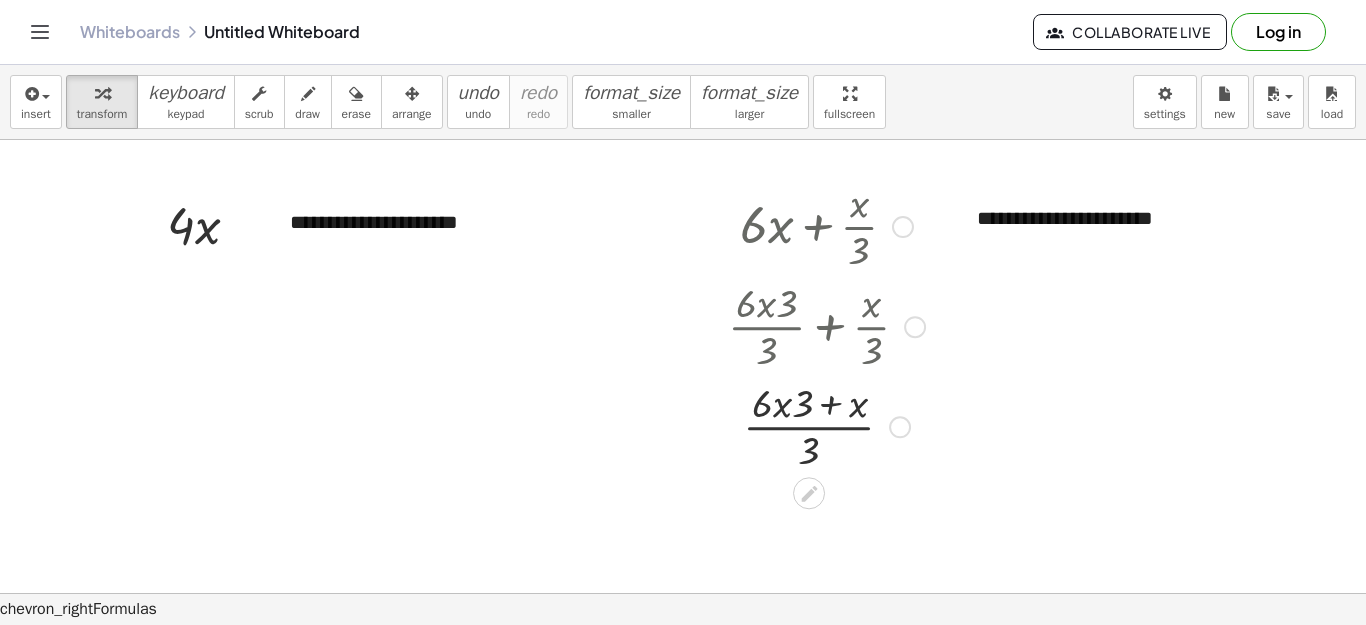click at bounding box center (826, 425) 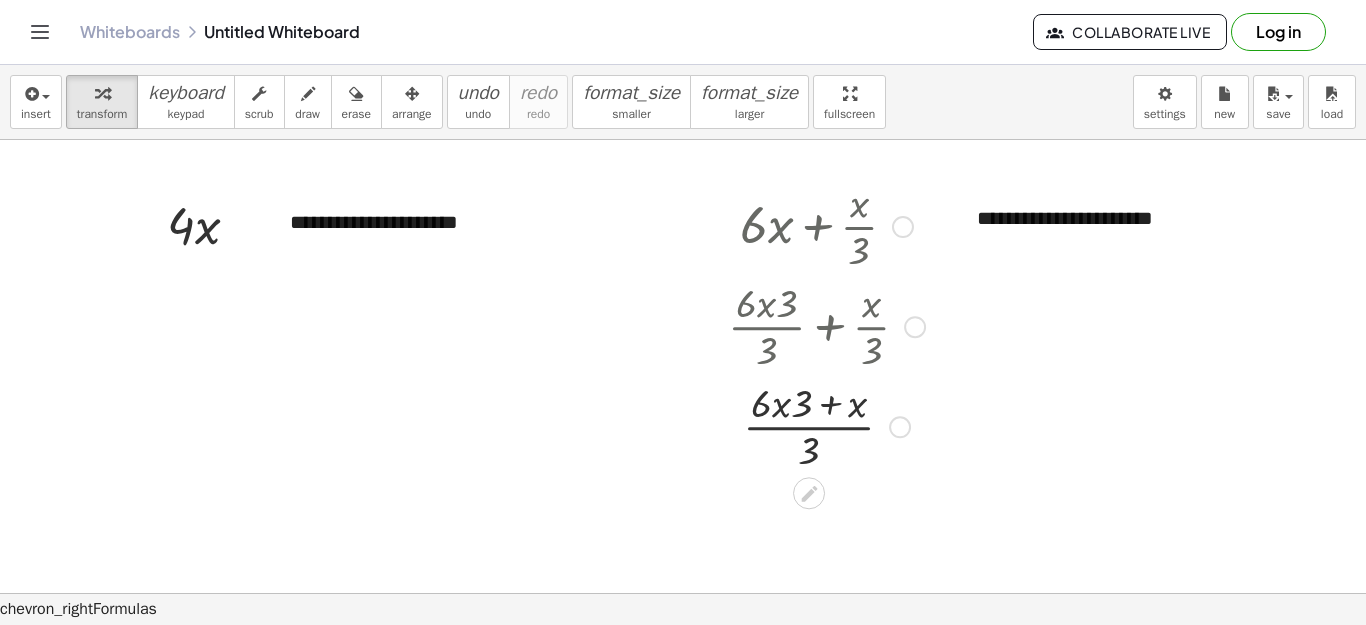 click at bounding box center [826, 425] 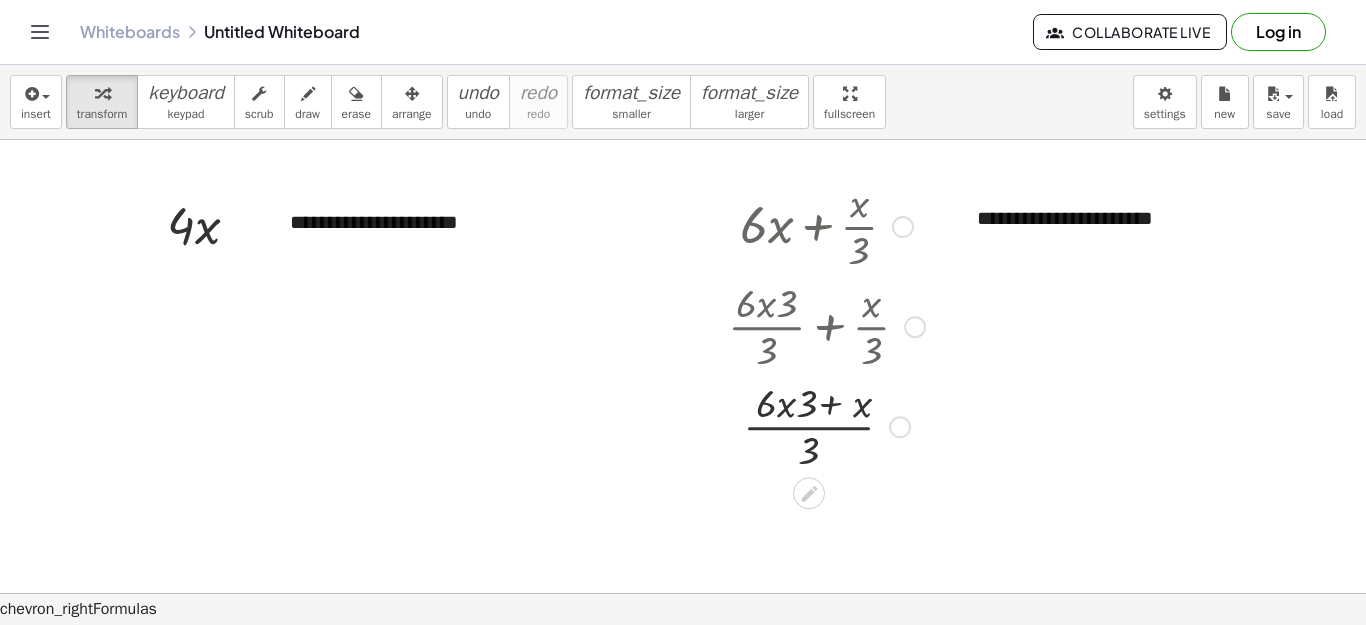 click at bounding box center (826, 425) 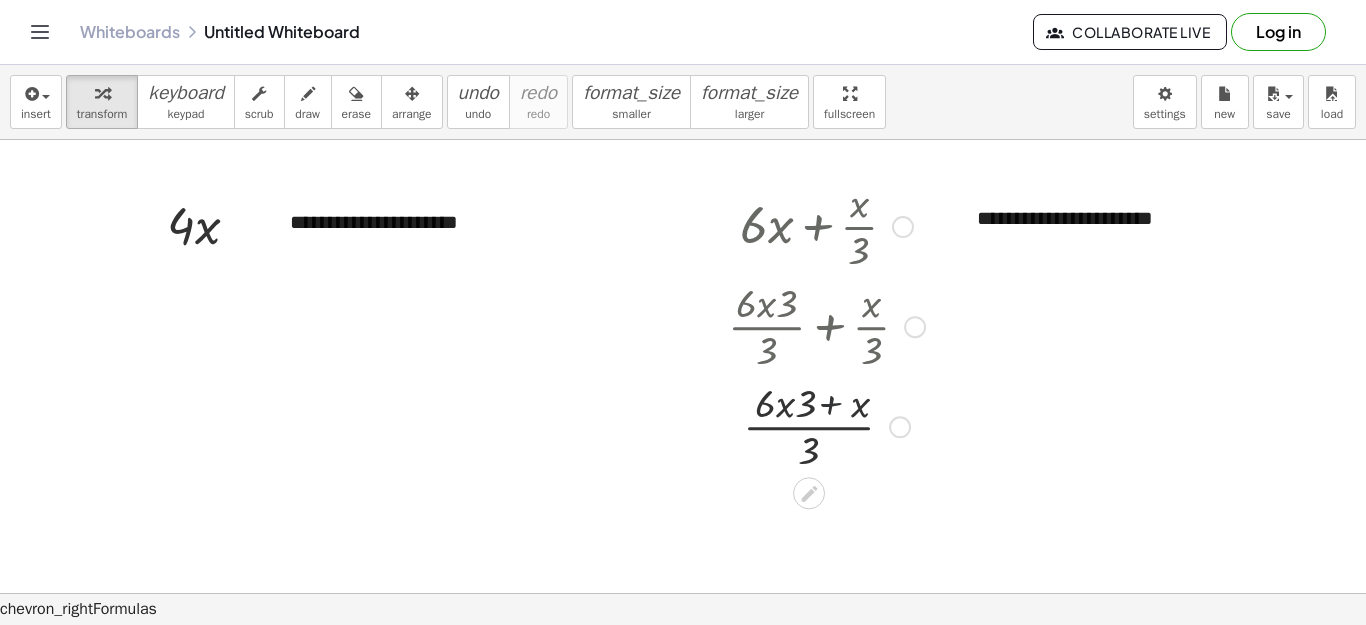 click at bounding box center [826, 425] 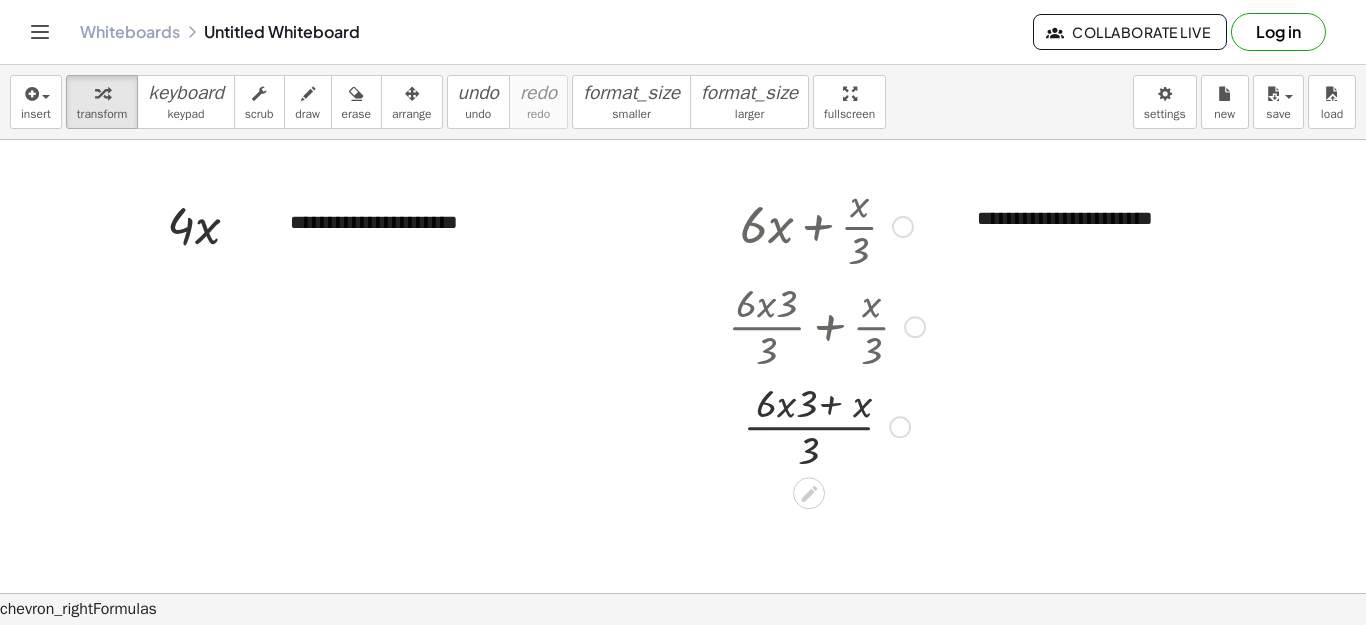 click at bounding box center [826, 425] 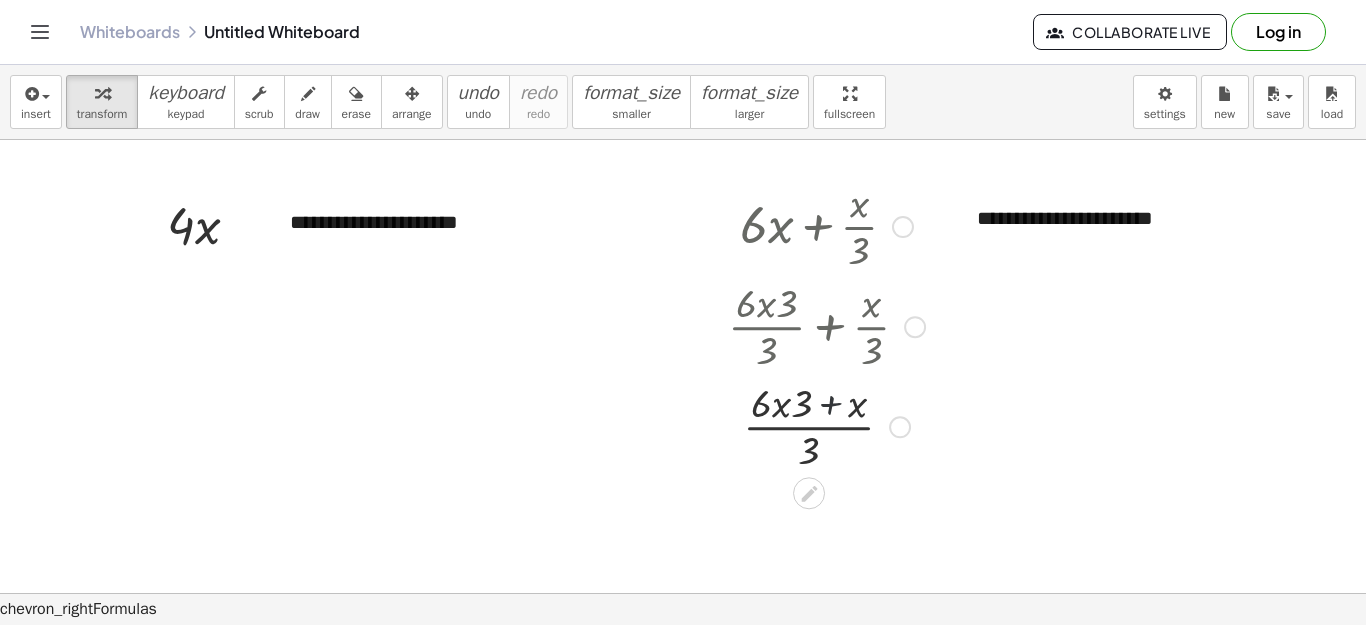click at bounding box center (826, 425) 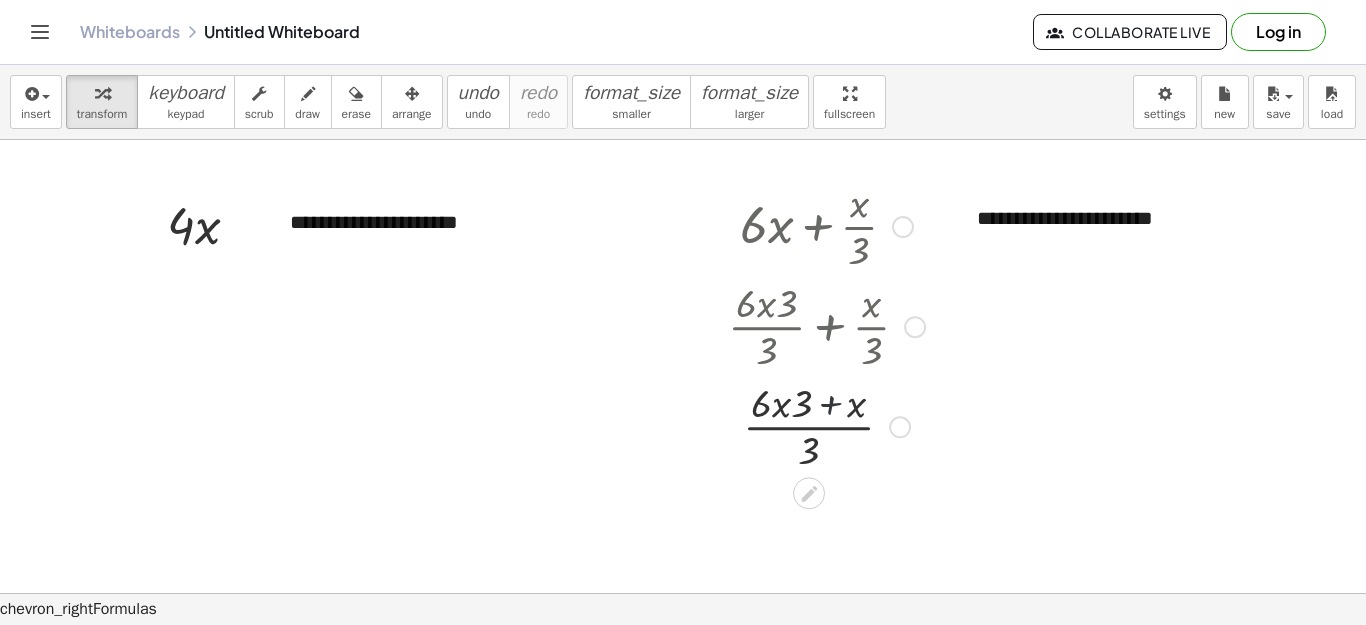 click at bounding box center (826, 425) 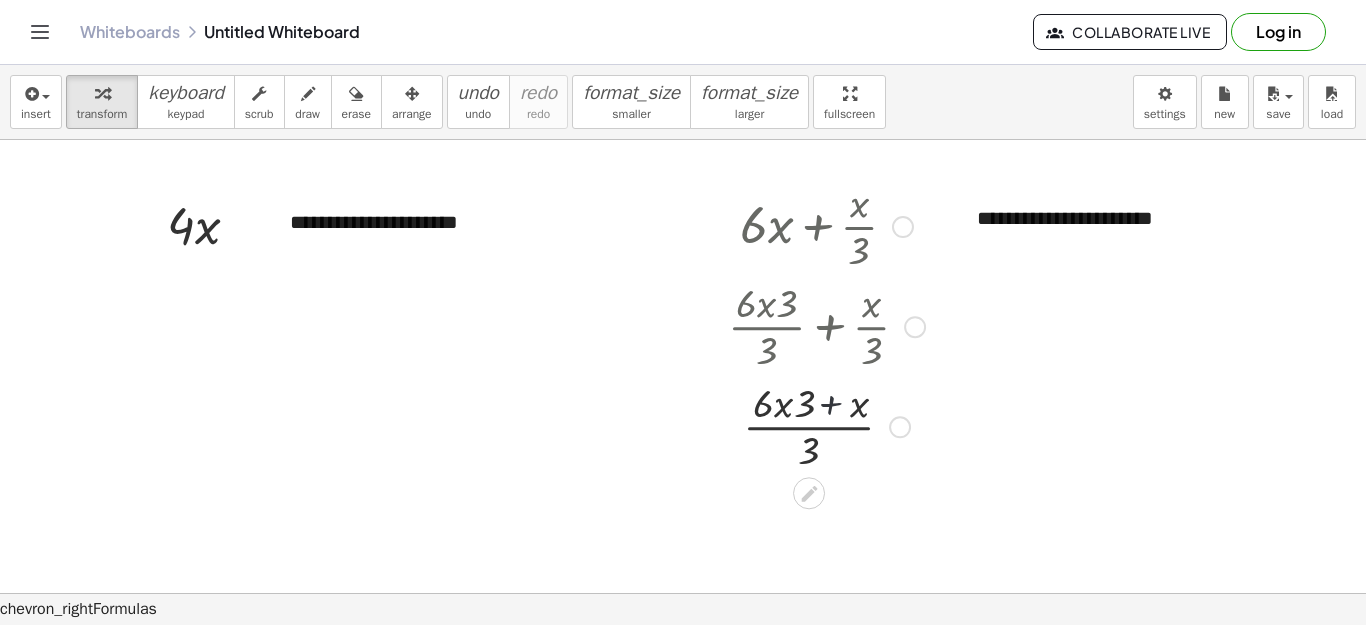 click at bounding box center (826, 425) 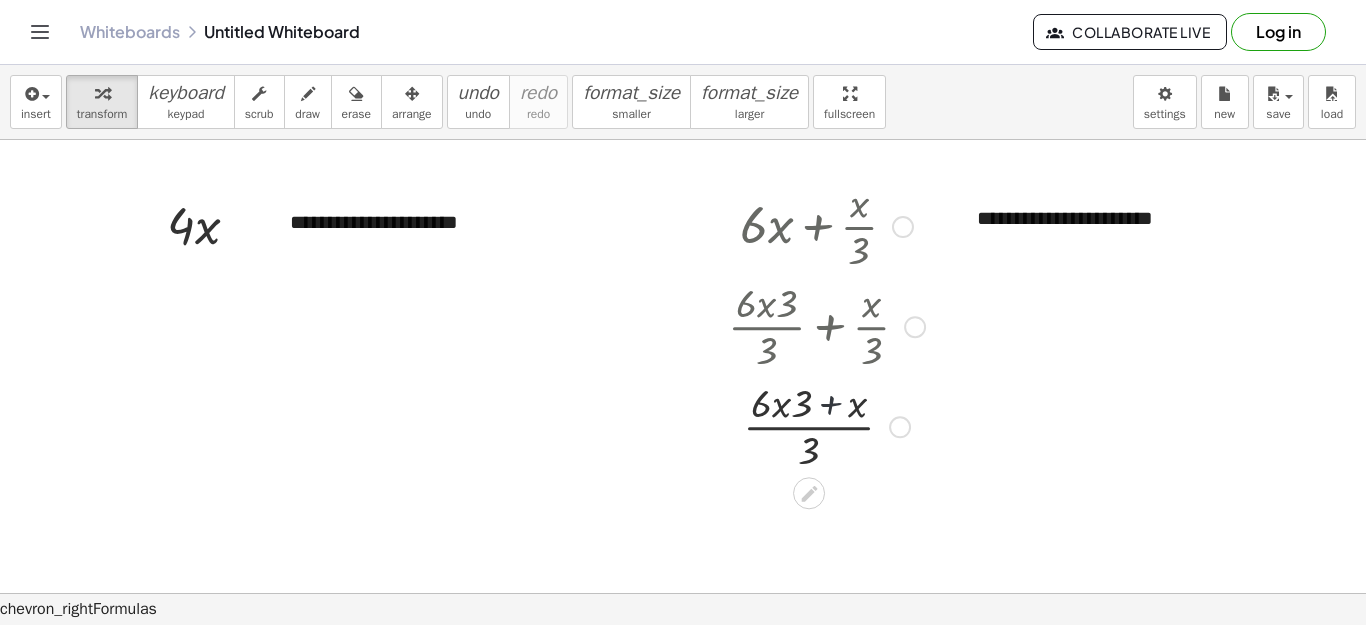 click at bounding box center [826, 425] 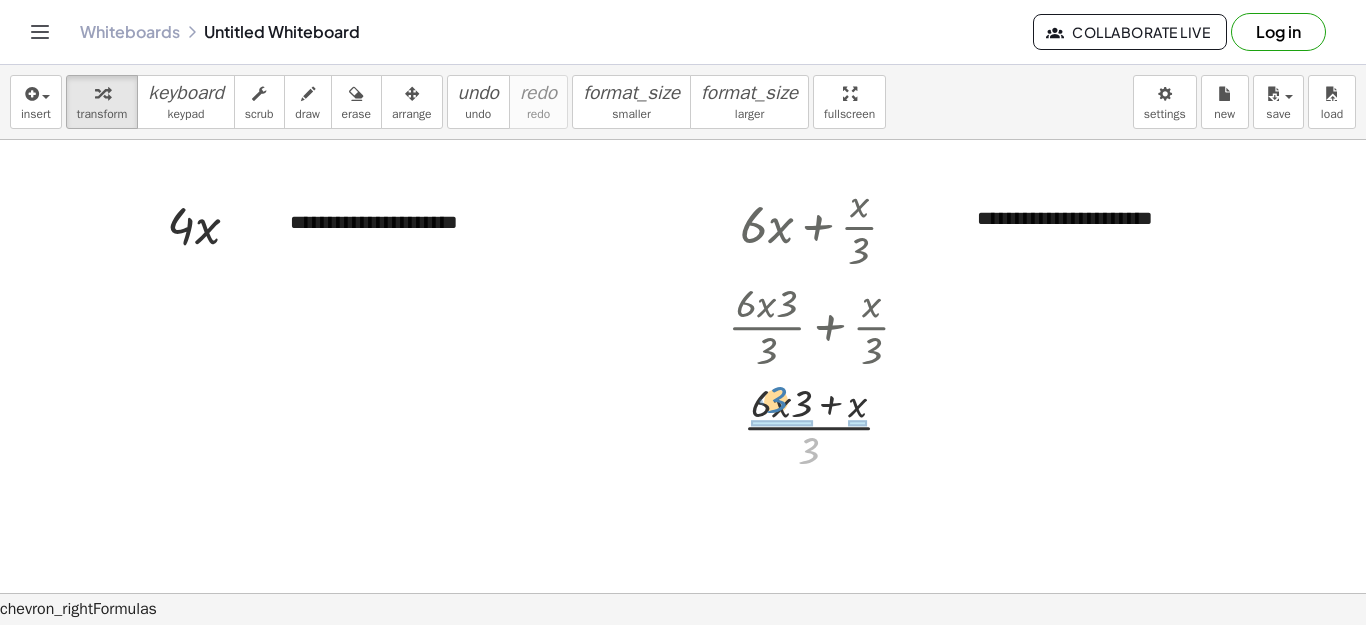 drag, startPoint x: 815, startPoint y: 459, endPoint x: 782, endPoint y: 408, distance: 60.74537 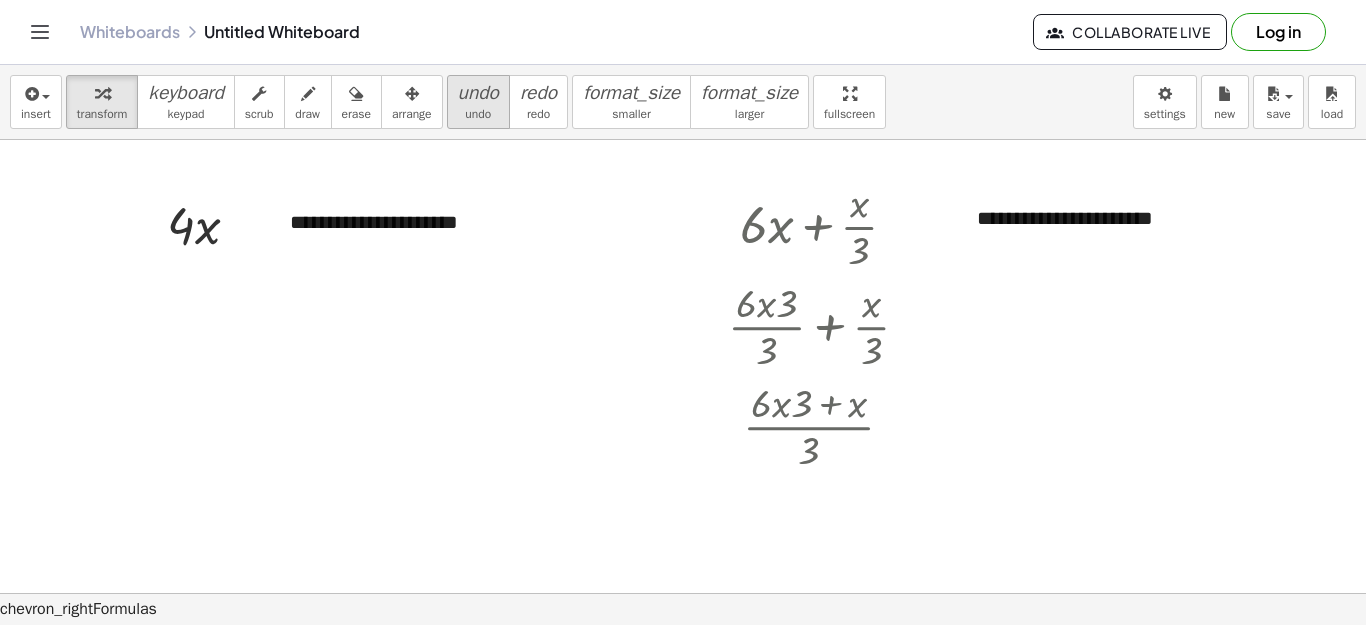 click on "undo" at bounding box center (478, 93) 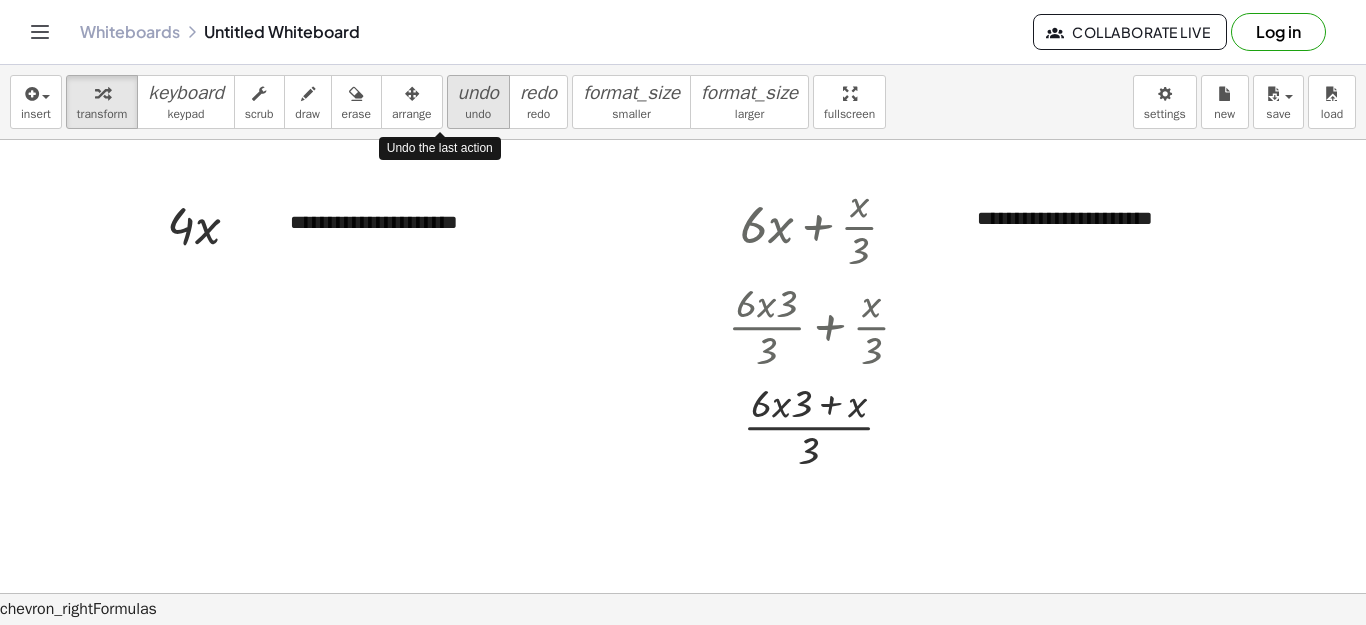 click on "undo" at bounding box center [478, 93] 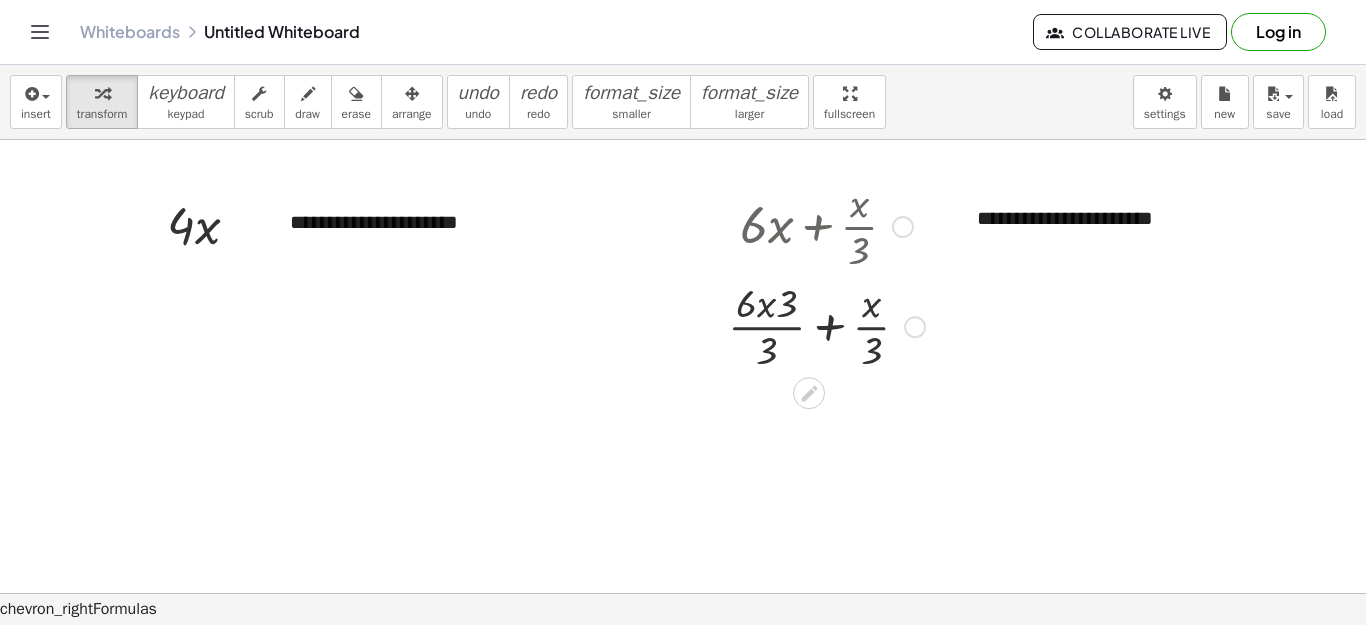 click at bounding box center (826, 325) 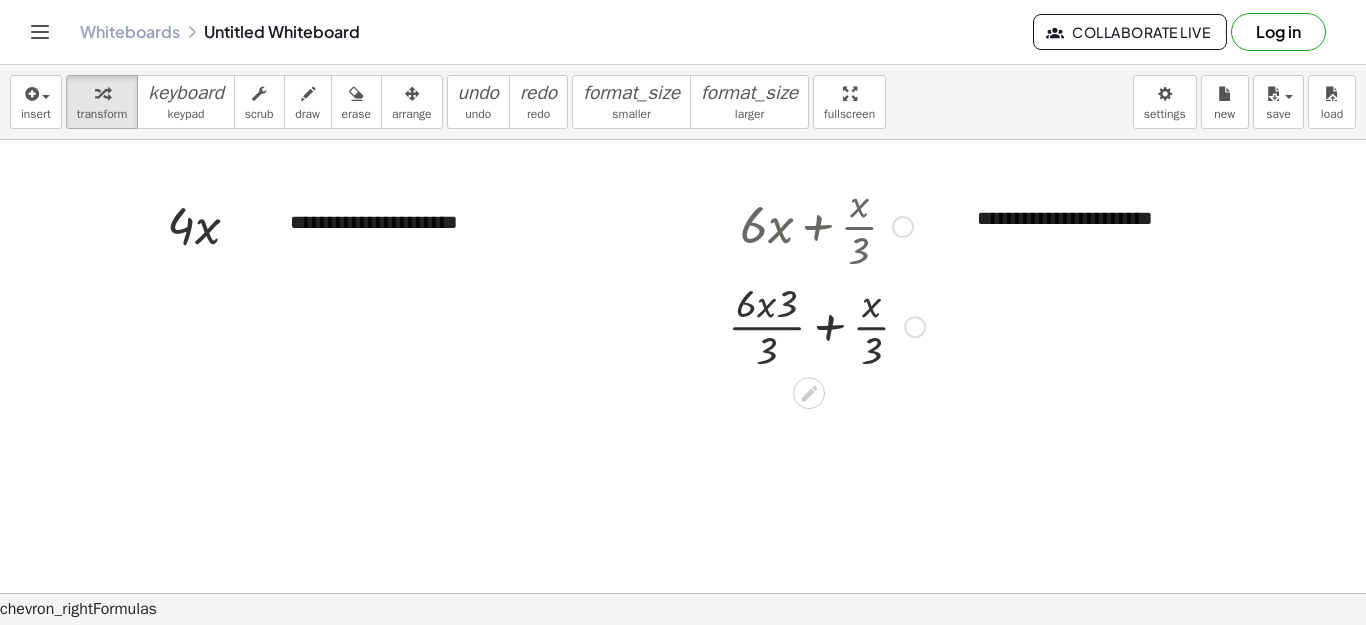 click at bounding box center (826, 325) 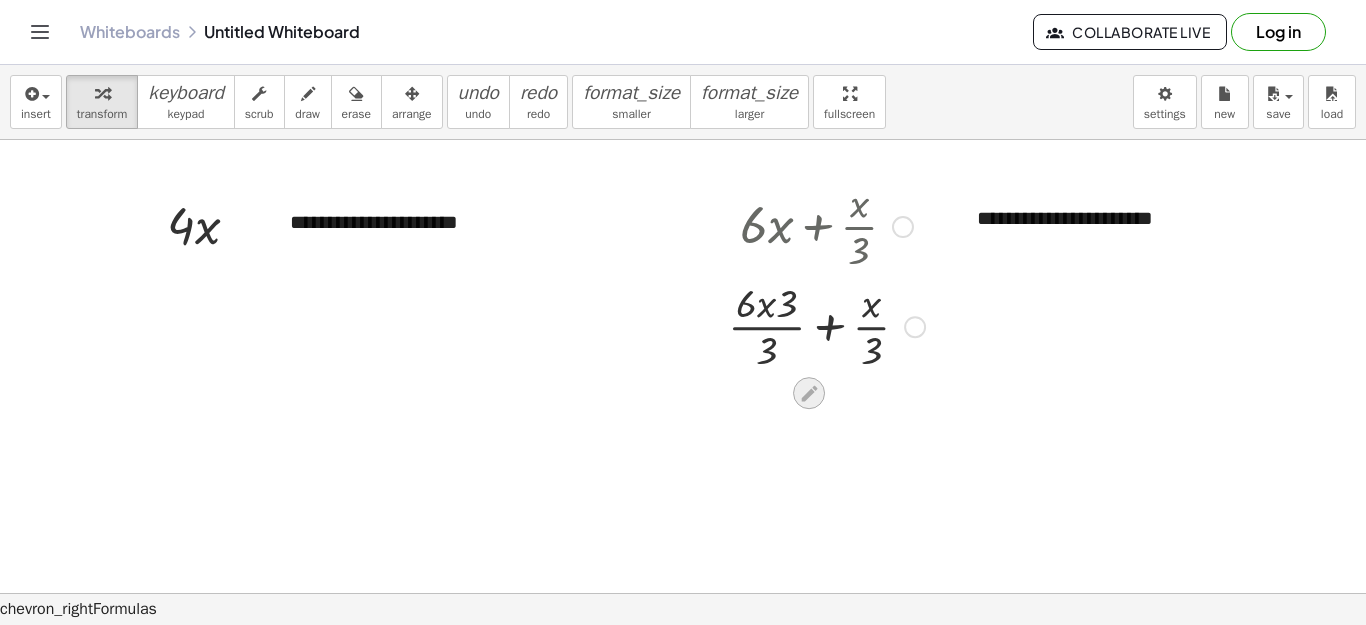 click 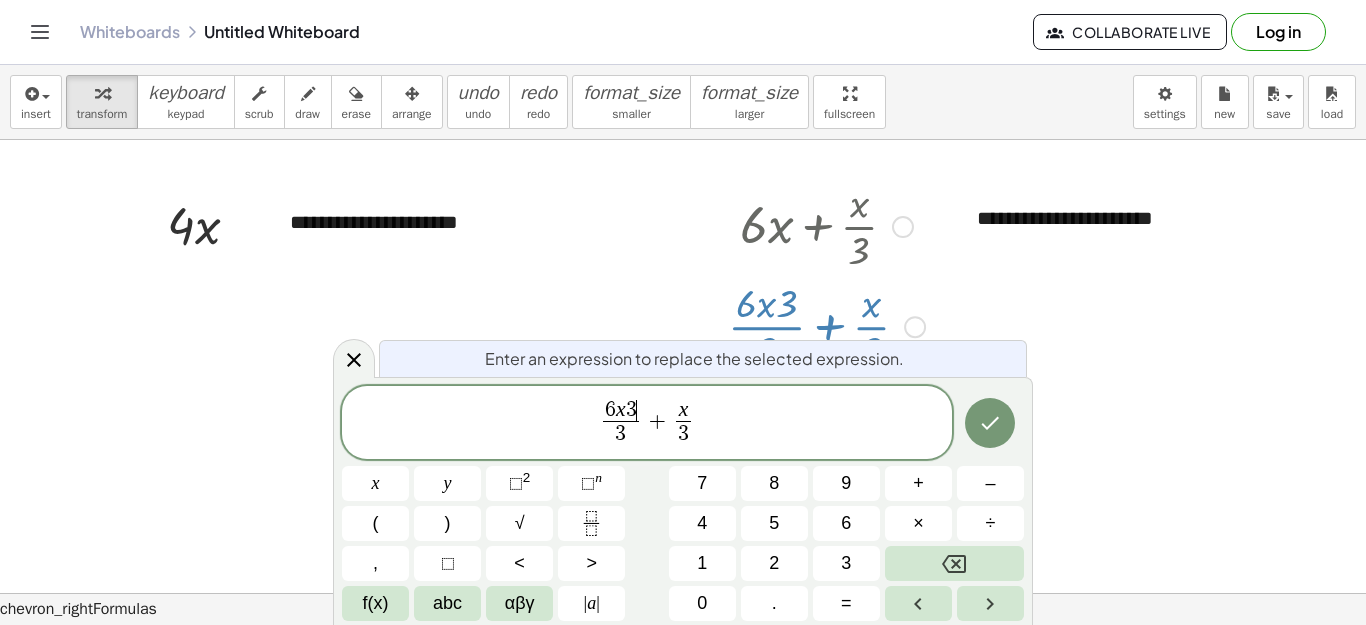 scroll, scrollTop: 23, scrollLeft: 0, axis: vertical 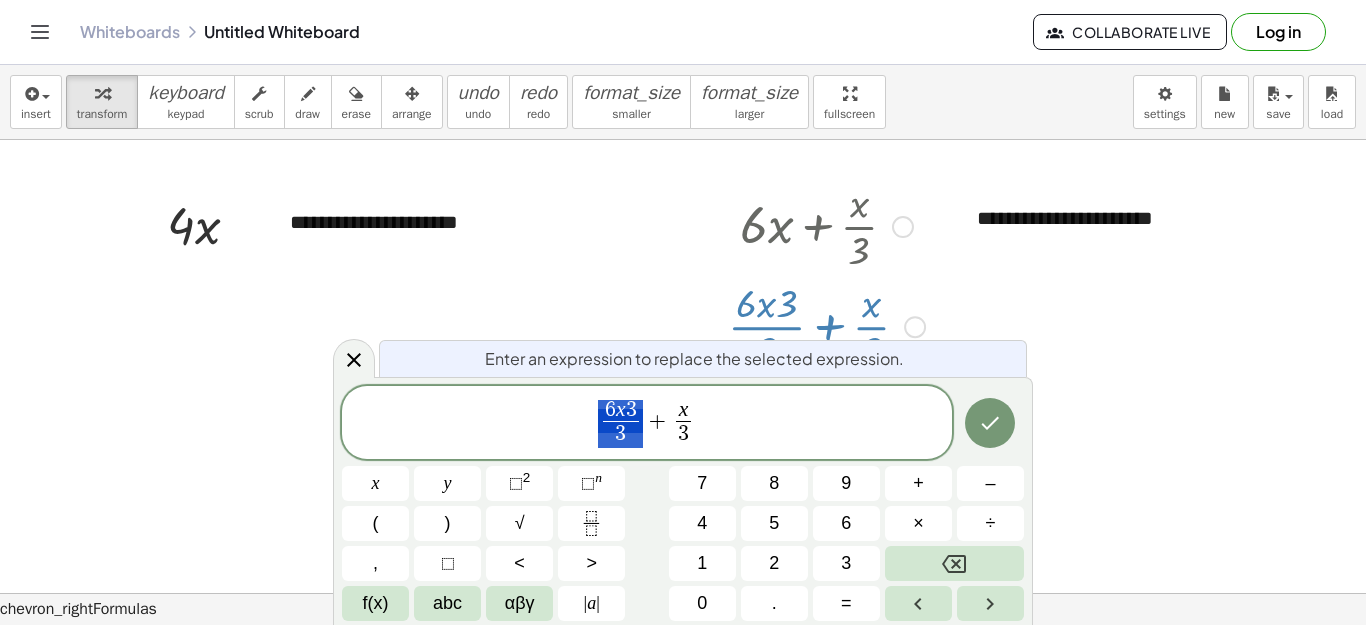 drag, startPoint x: 638, startPoint y: 407, endPoint x: 625, endPoint y: 404, distance: 13.341664 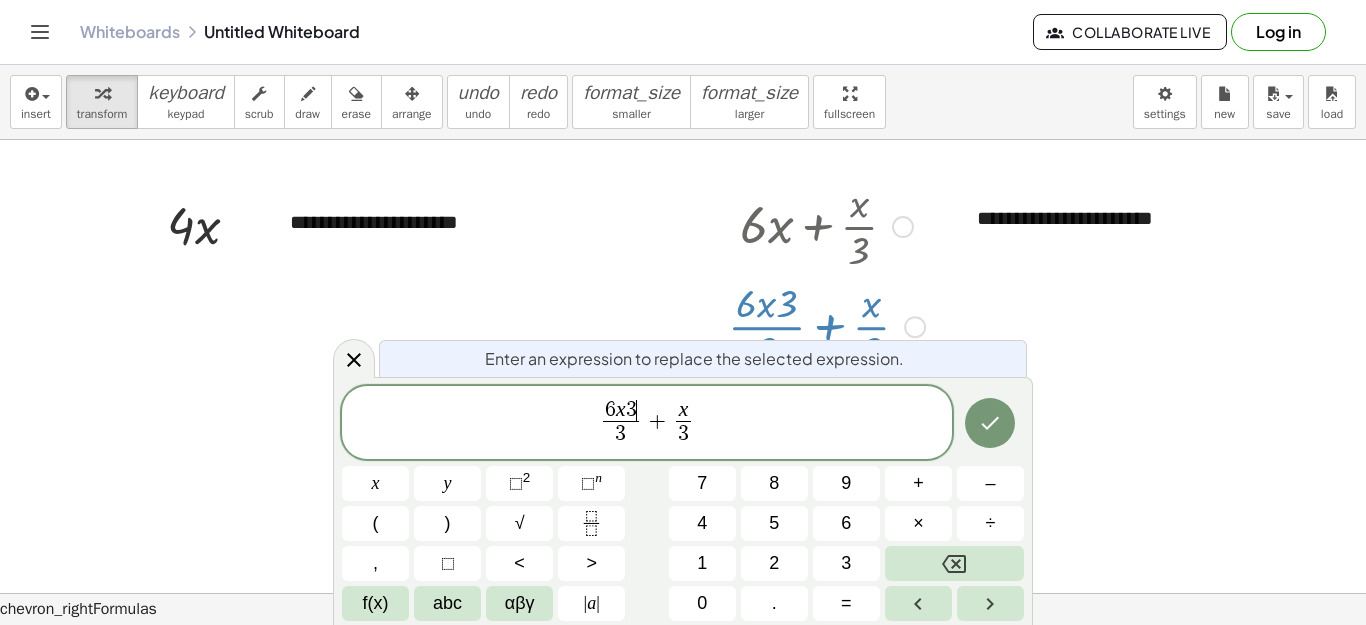 scroll, scrollTop: 23, scrollLeft: 0, axis: vertical 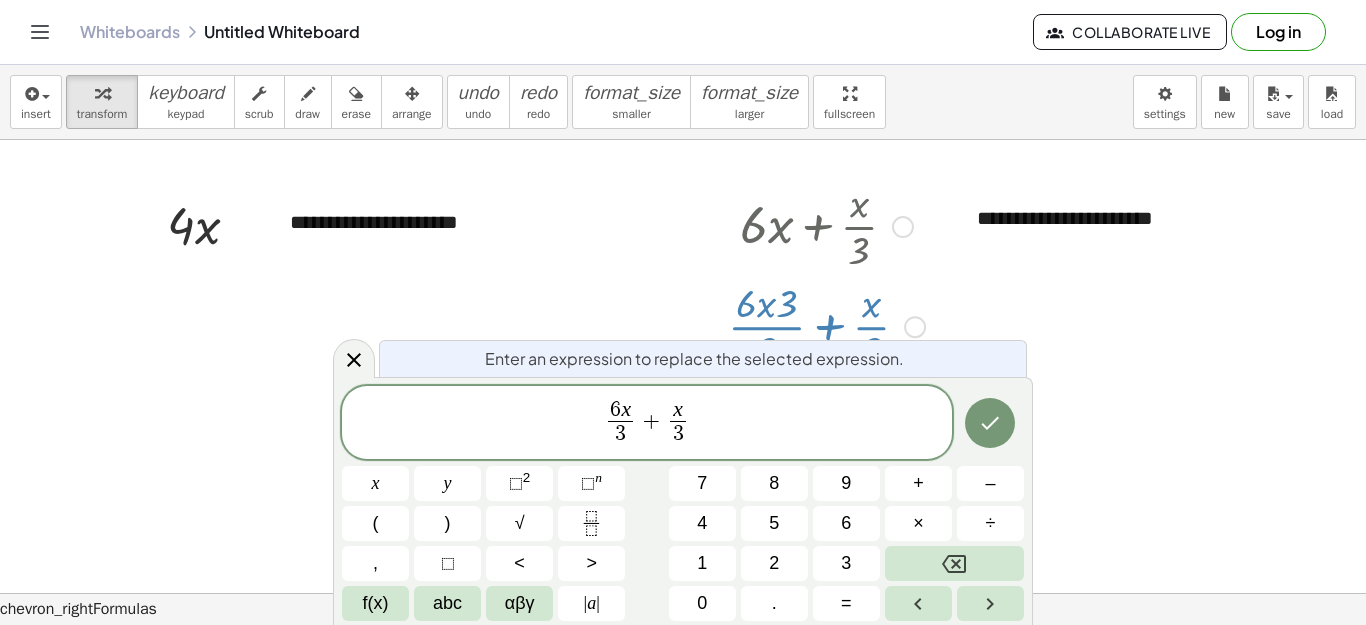 click on "[NUMBER] [VARIABLE] [SUPERSCRIPT]" at bounding box center (621, 424) 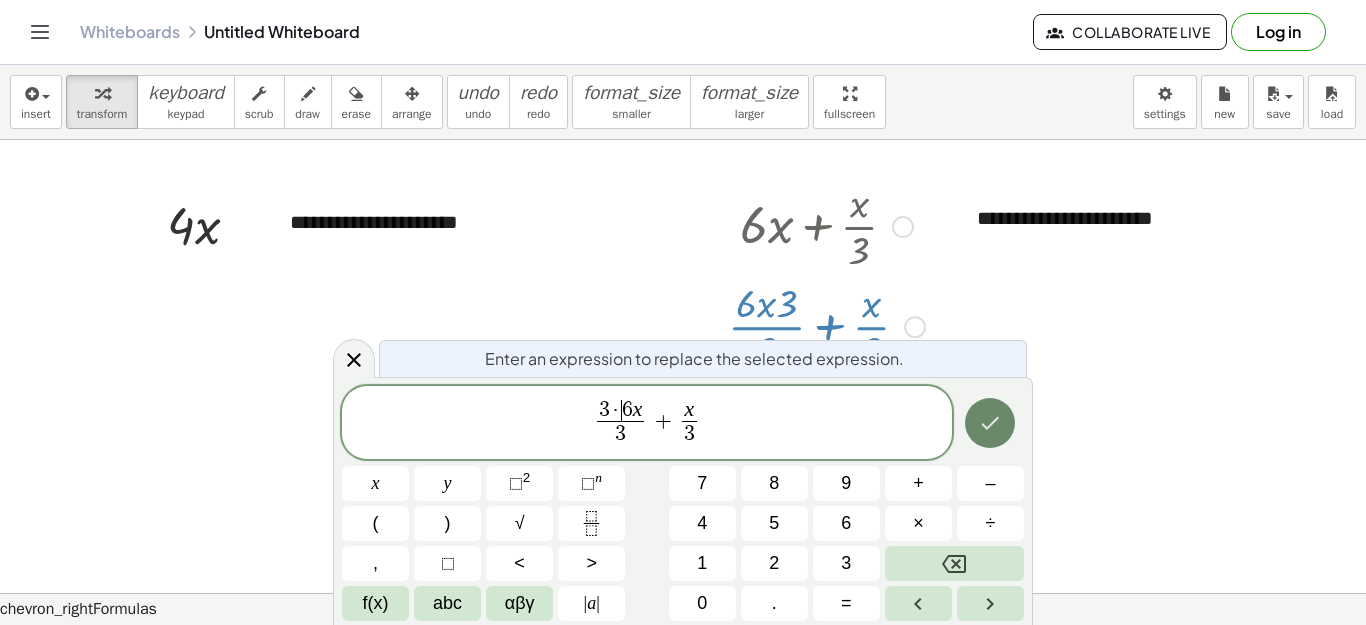 click 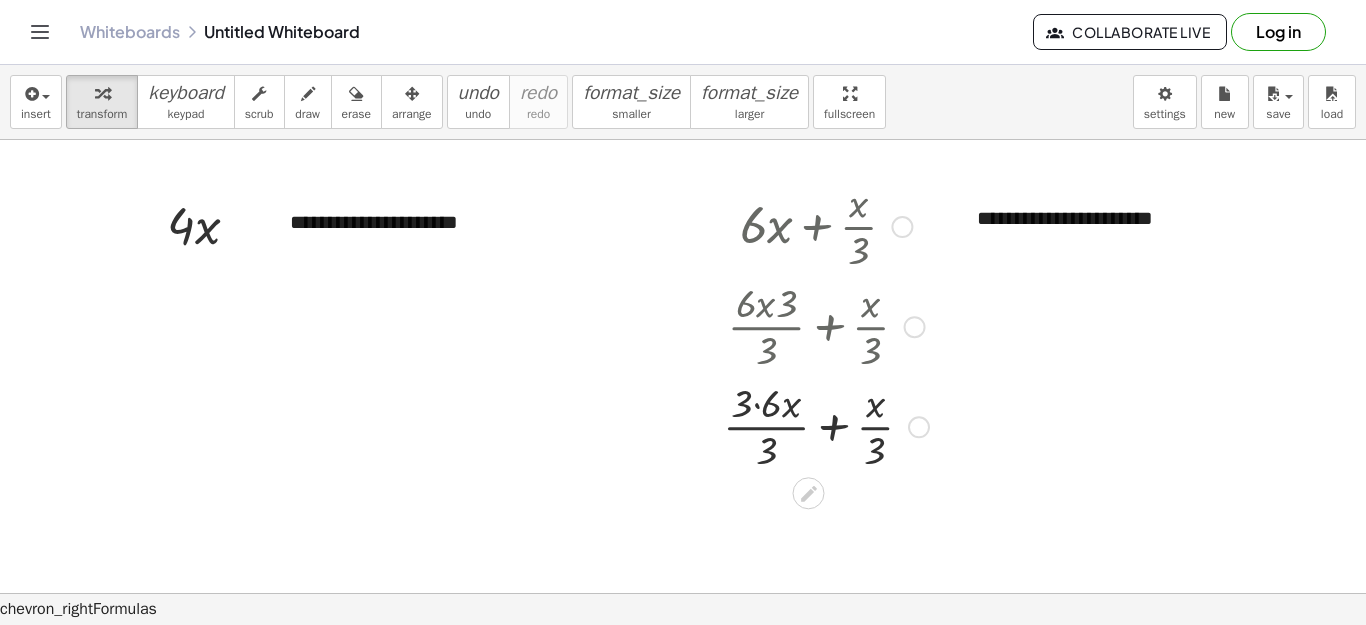 click at bounding box center (826, 425) 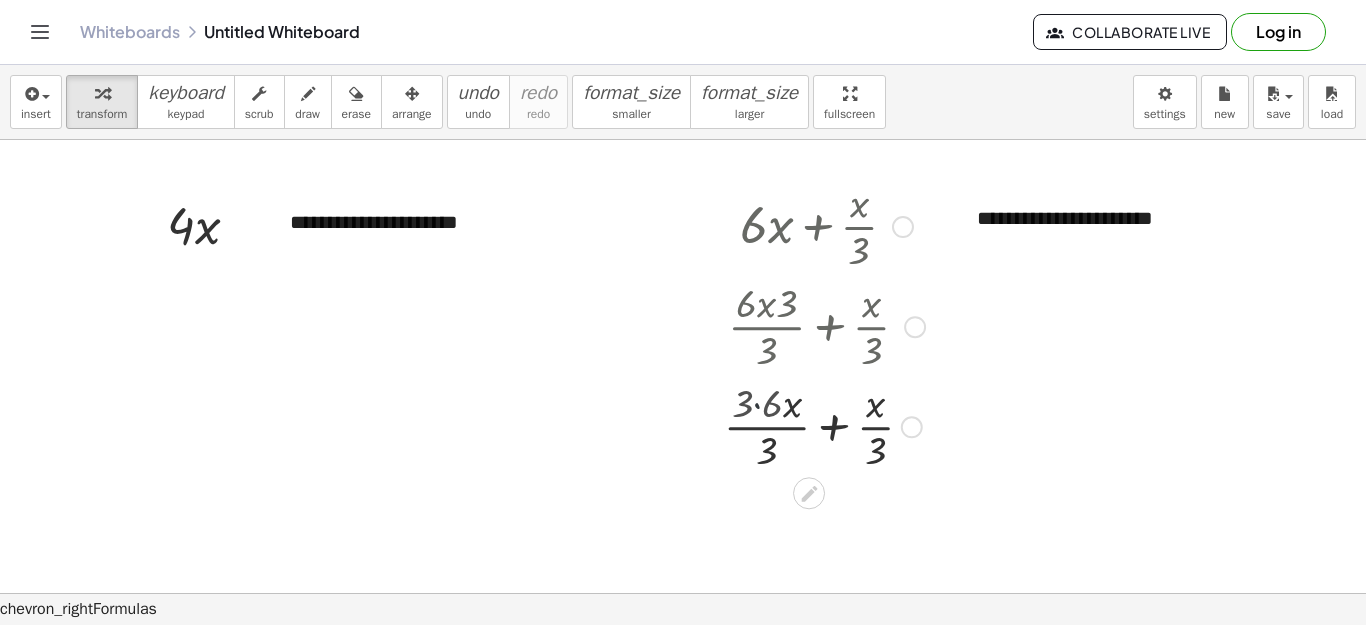 click at bounding box center (826, 425) 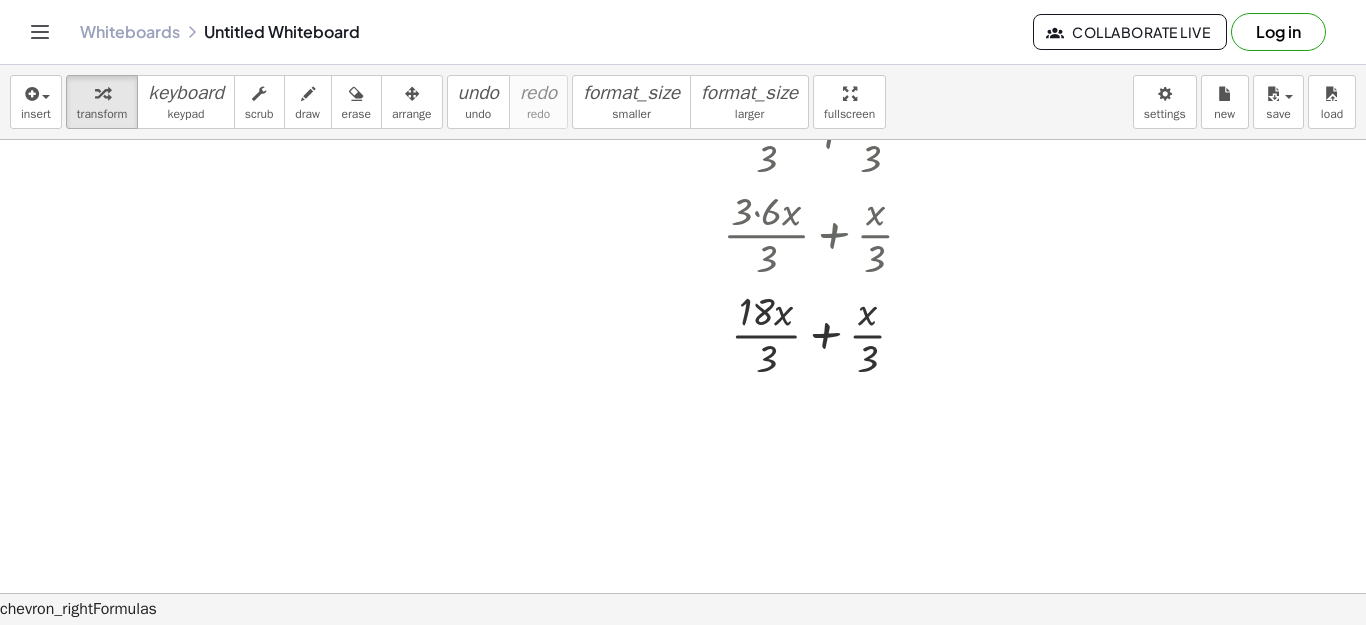 scroll, scrollTop: 240, scrollLeft: 0, axis: vertical 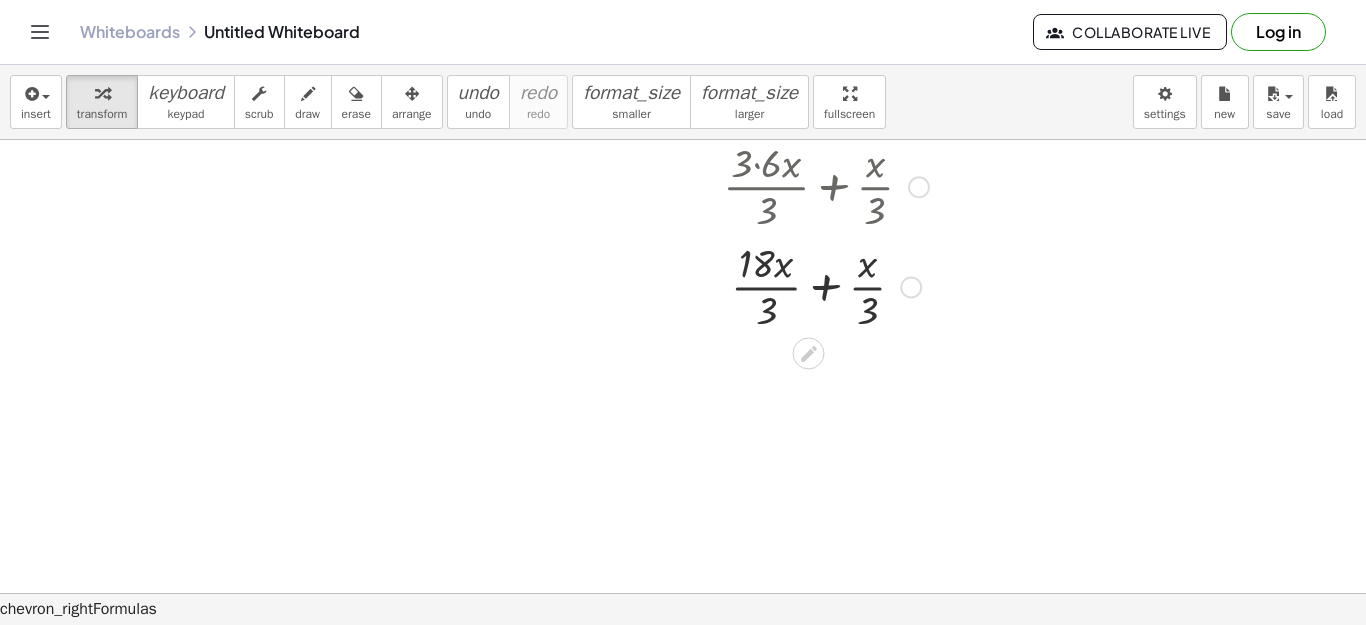 click at bounding box center [826, 285] 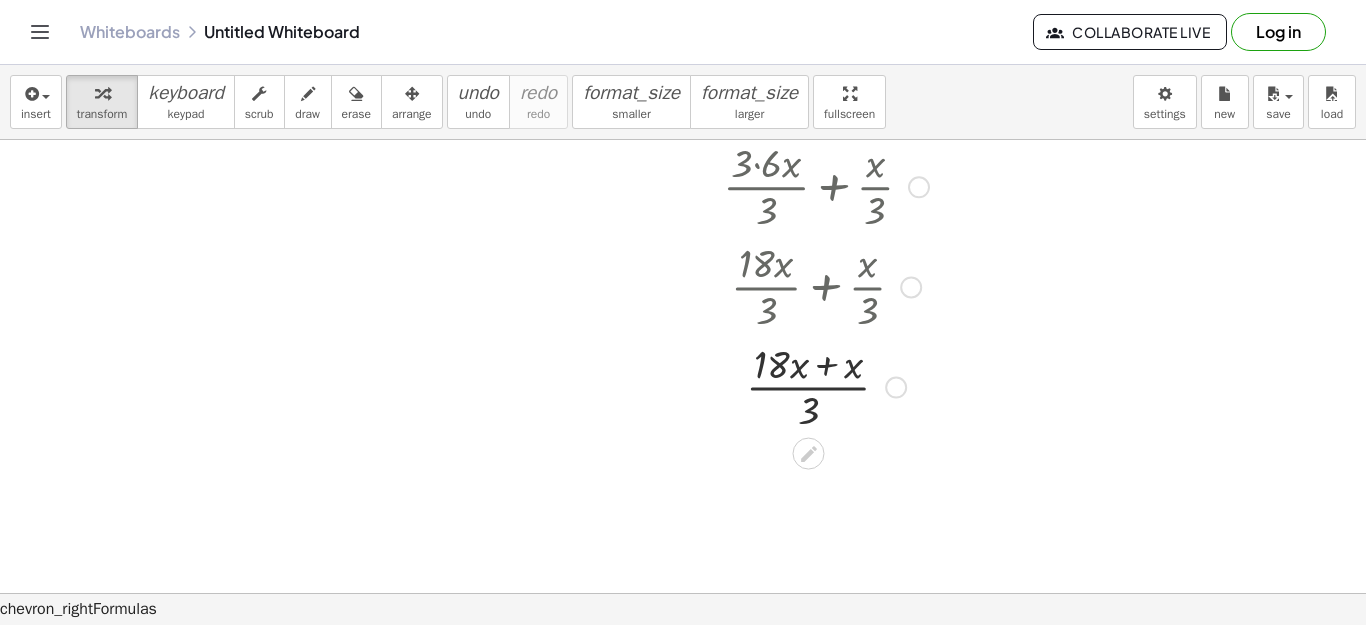 click at bounding box center [826, 386] 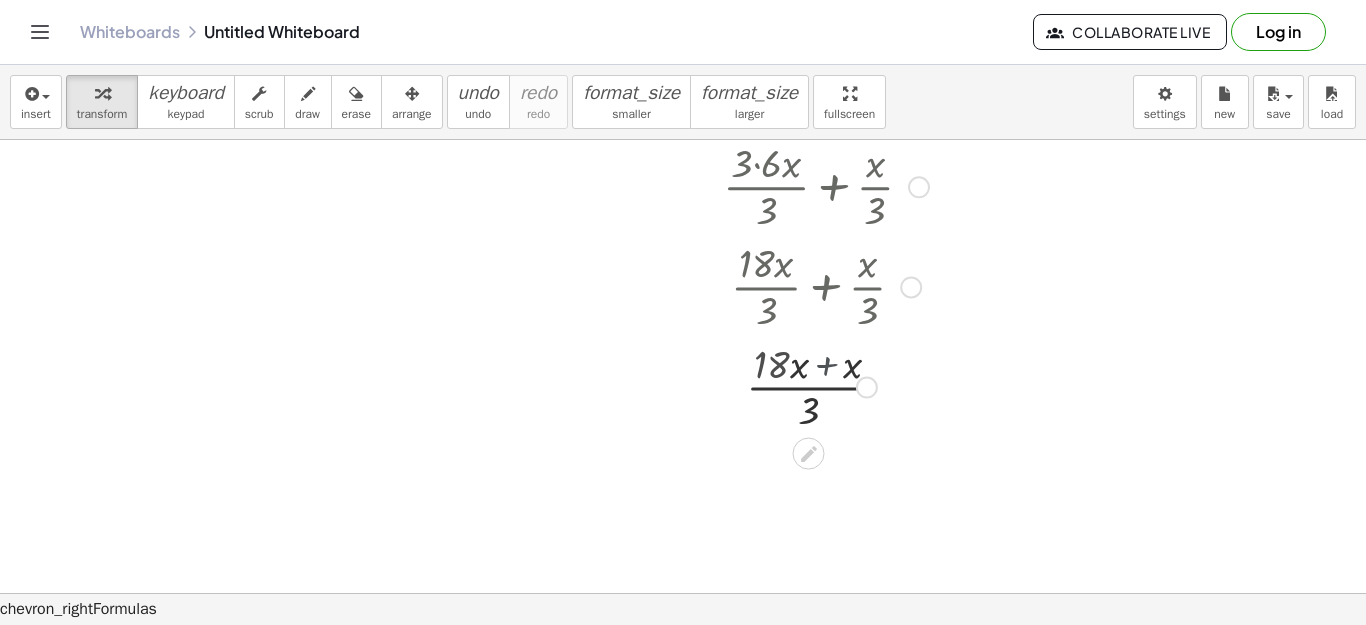 click at bounding box center (826, 386) 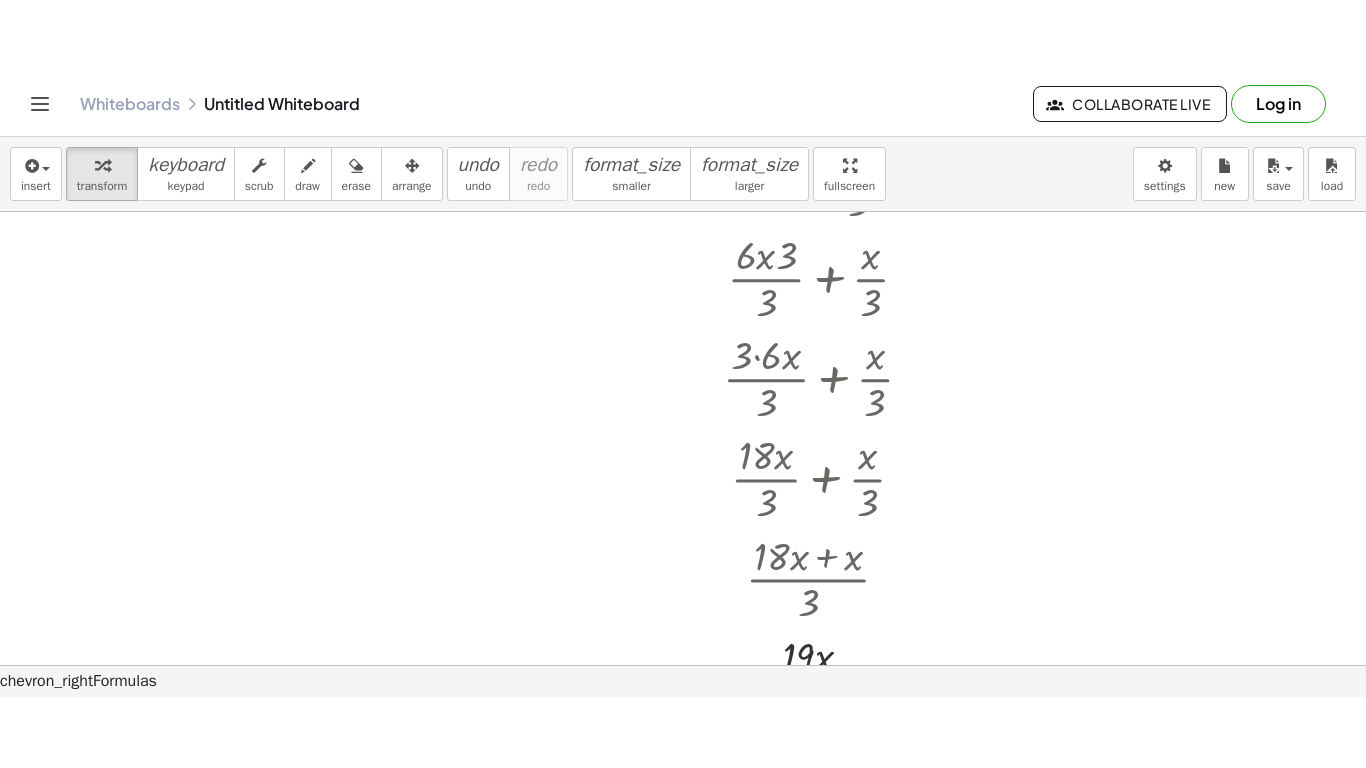 scroll, scrollTop: 0, scrollLeft: 0, axis: both 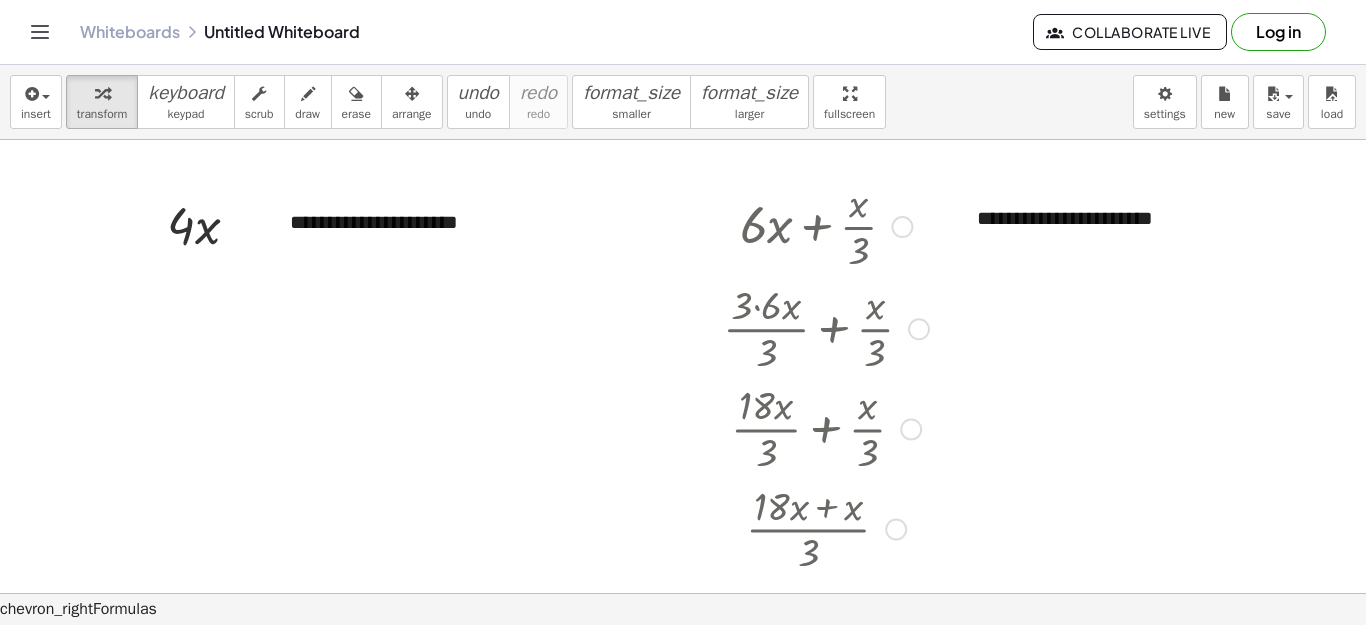 drag, startPoint x: 922, startPoint y: 430, endPoint x: 910, endPoint y: 325, distance: 105.68349 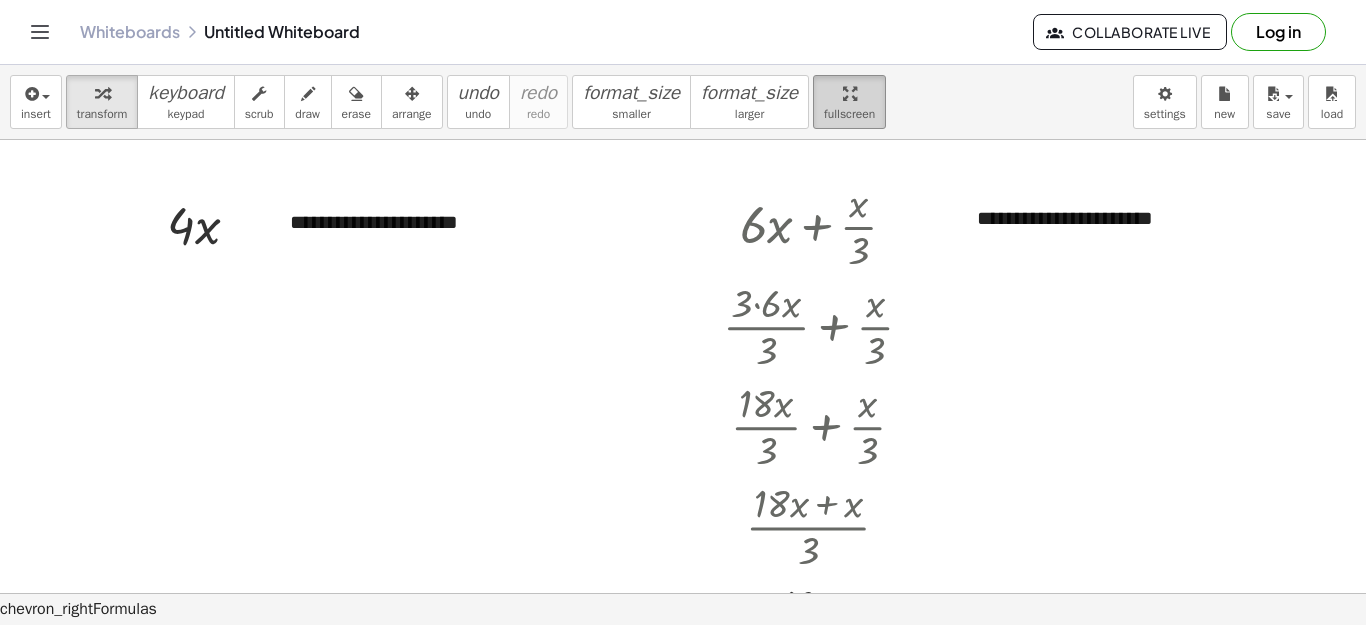 click on "**********" at bounding box center [683, 345] 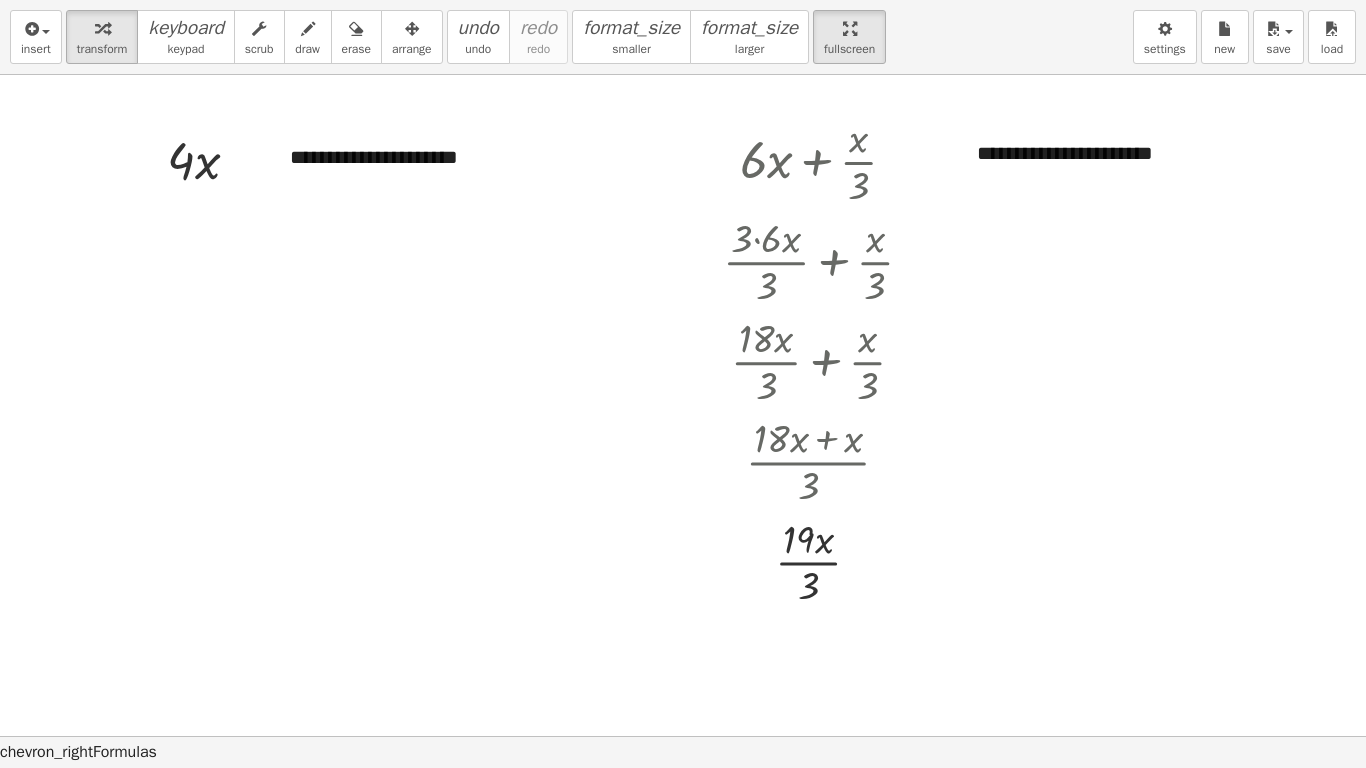 click at bounding box center (683, 736) 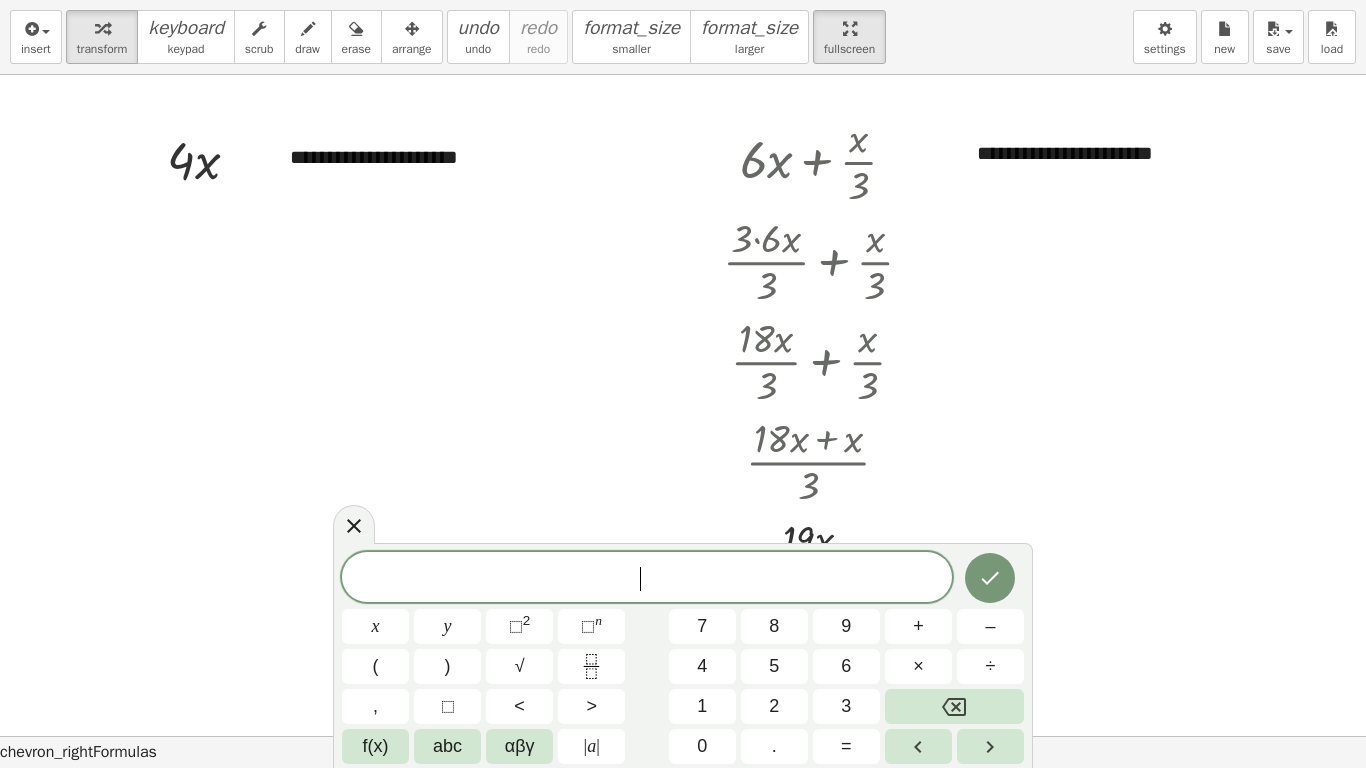 scroll, scrollTop: 18, scrollLeft: 0, axis: vertical 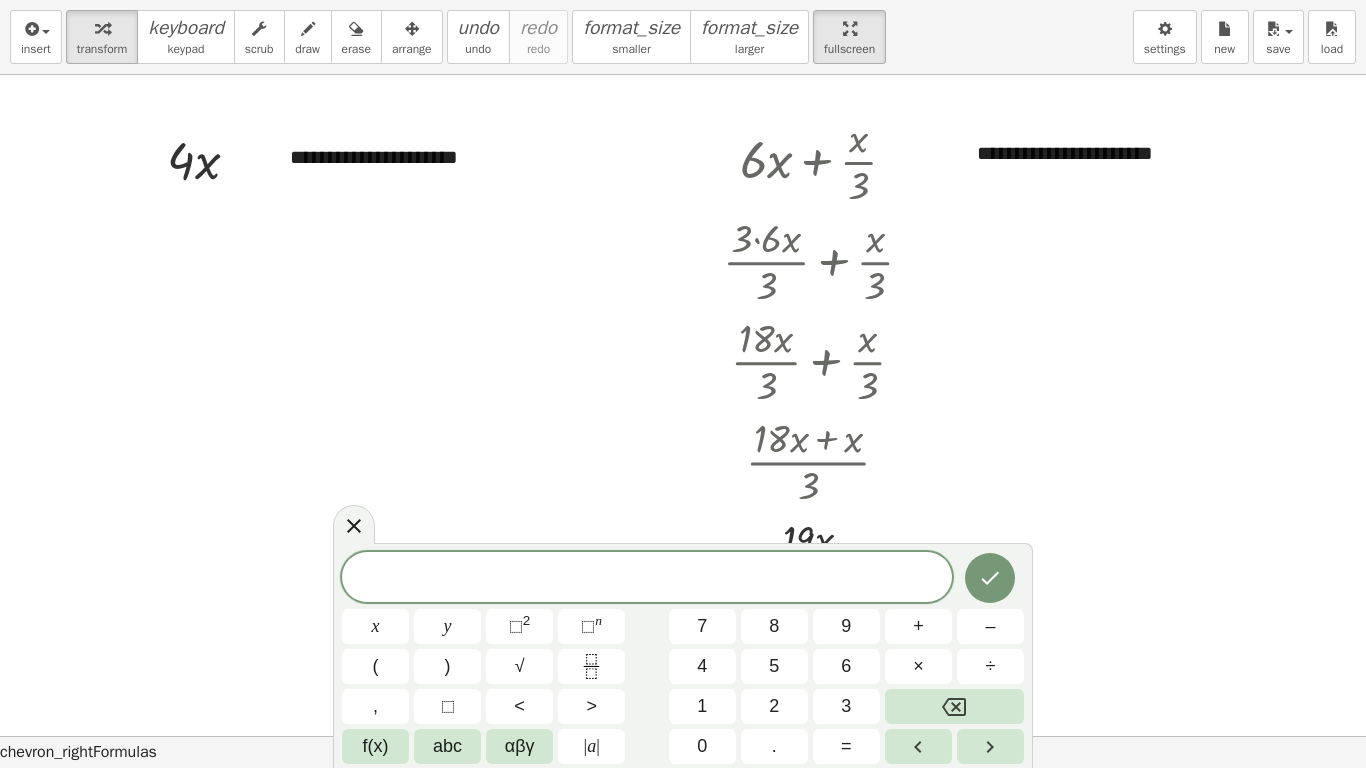 click at bounding box center [683, 736] 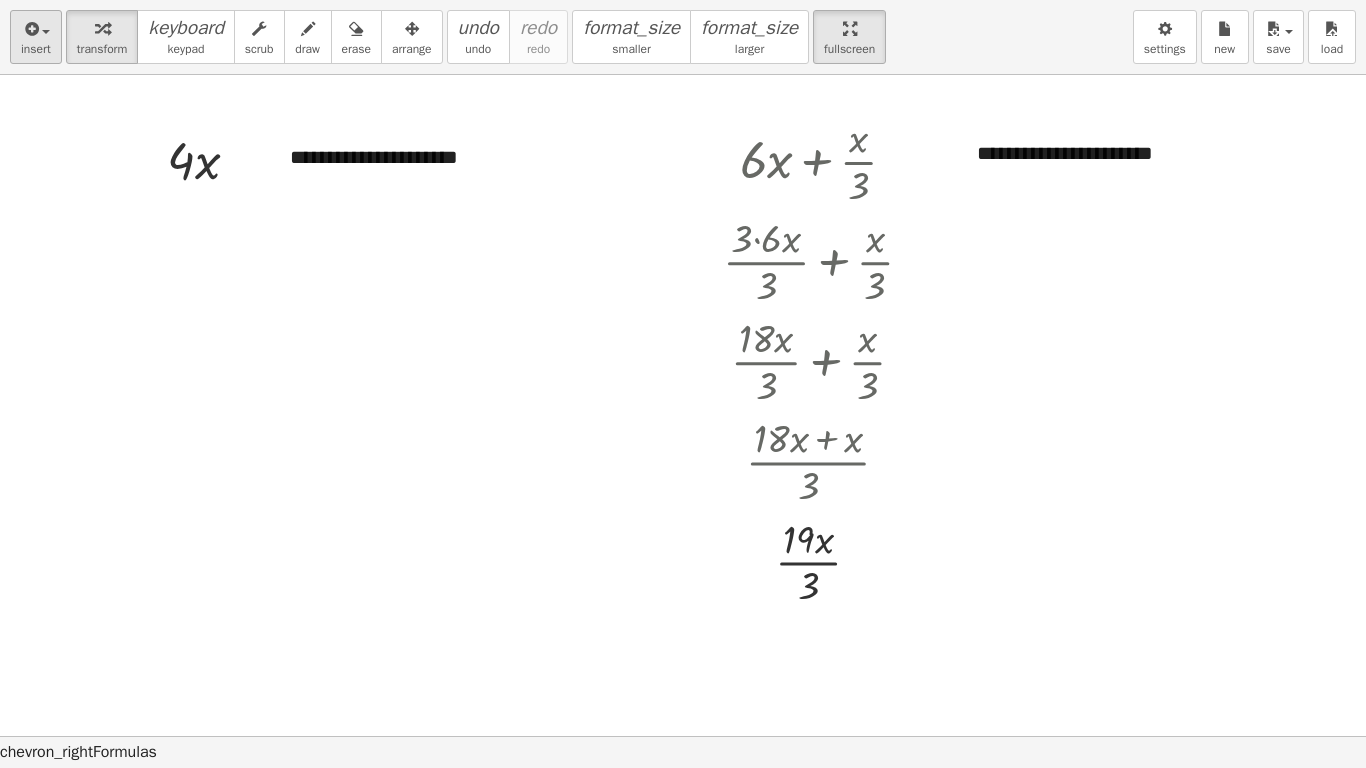 click at bounding box center (30, 29) 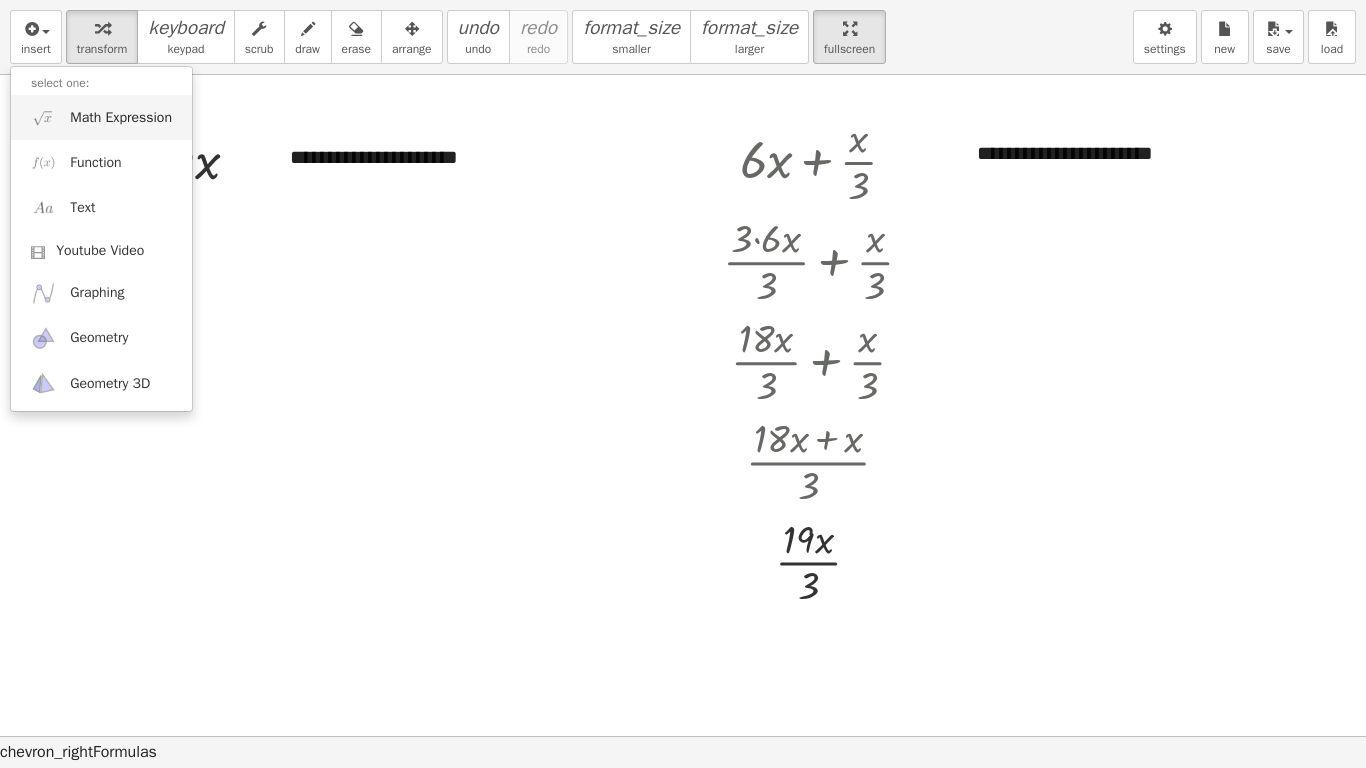 click on "Math Expression" at bounding box center (121, 118) 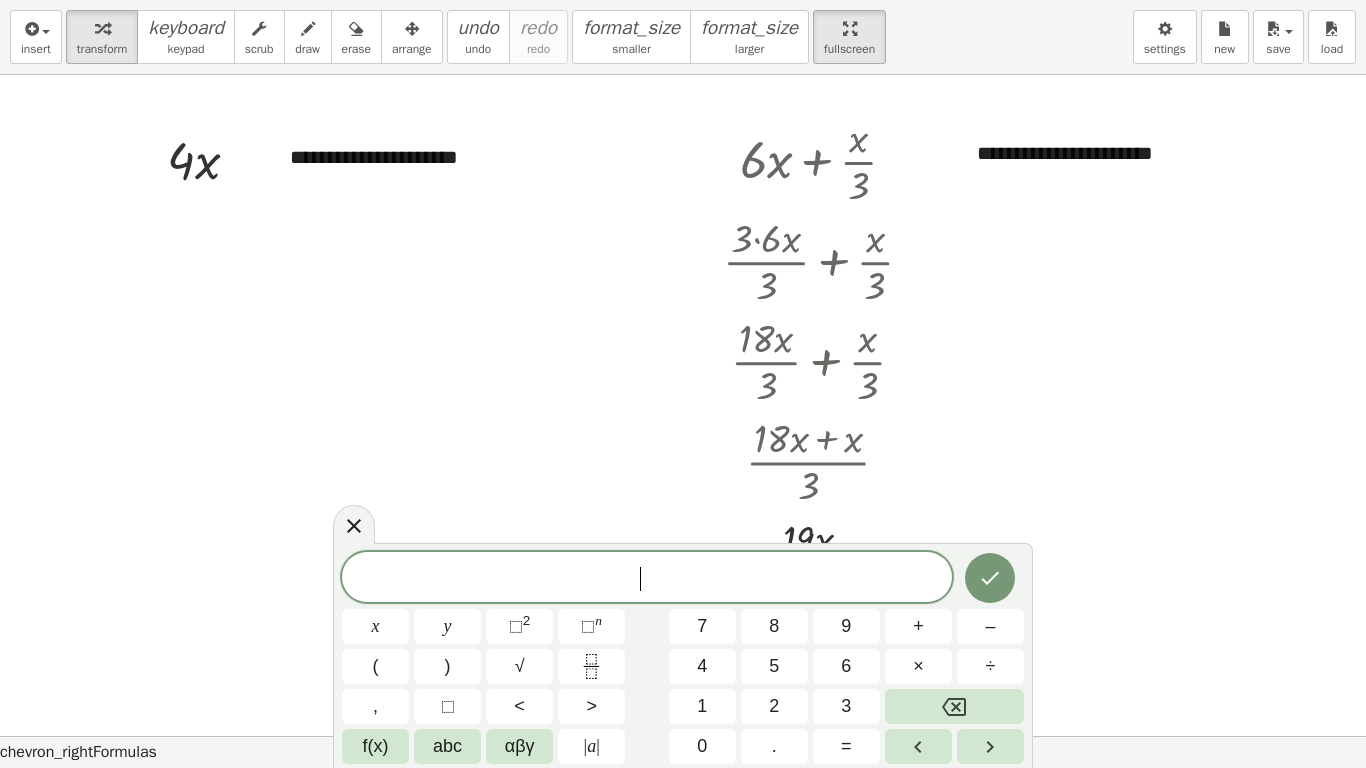 scroll, scrollTop: 18, scrollLeft: 0, axis: vertical 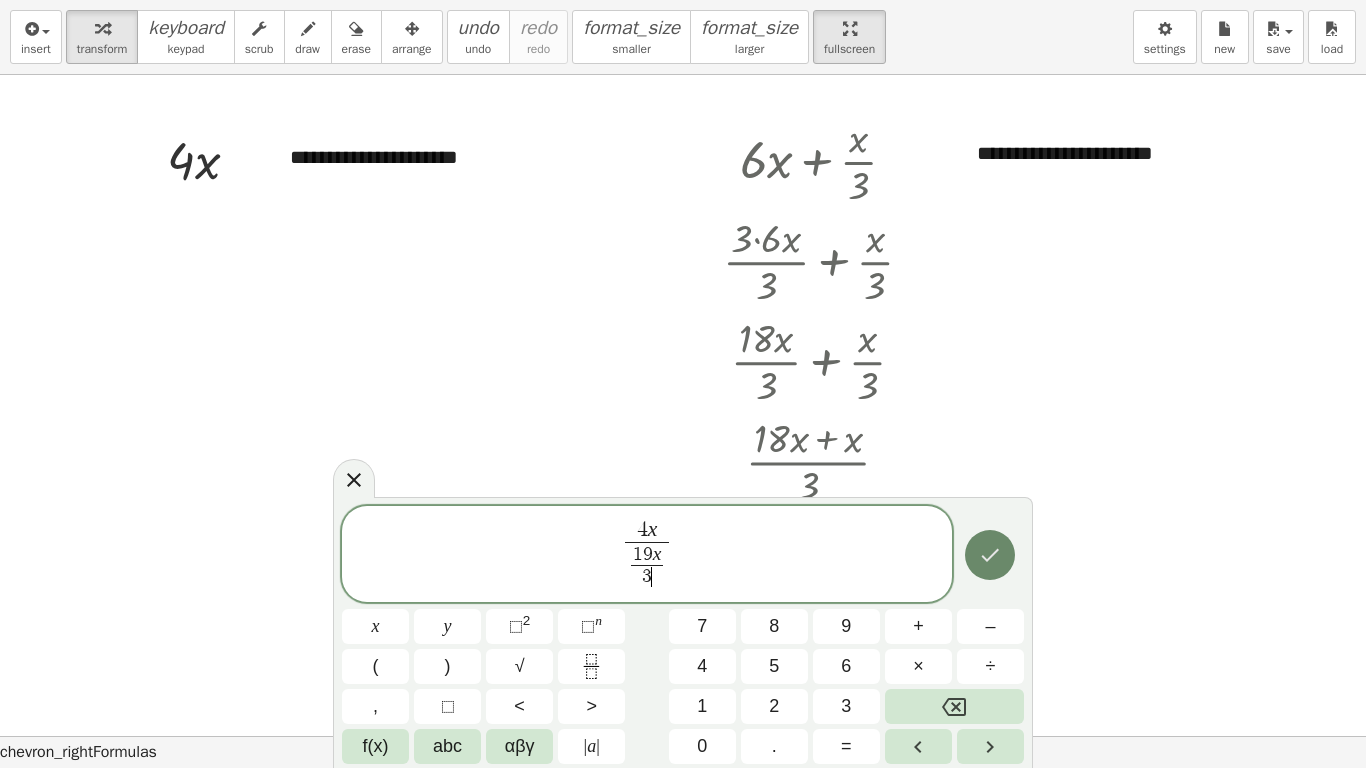 click 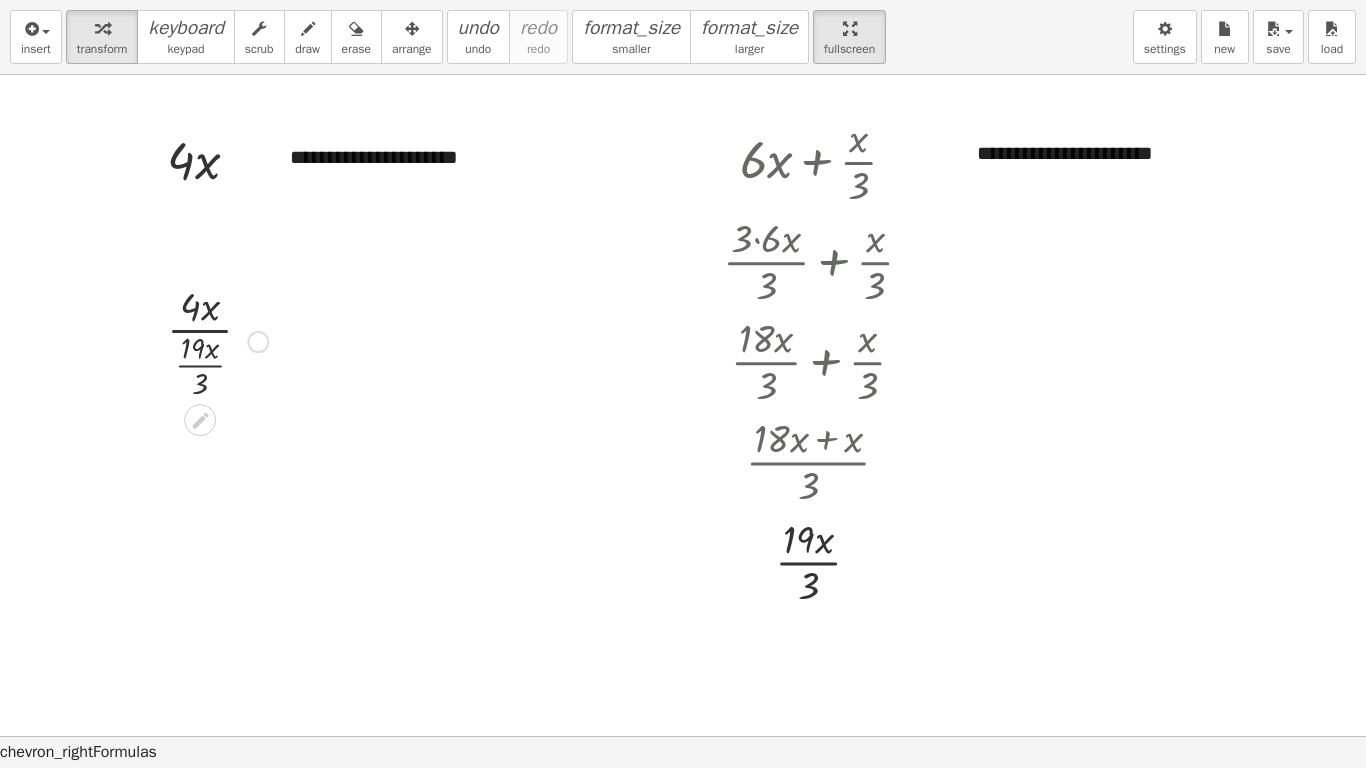 click at bounding box center (217, 340) 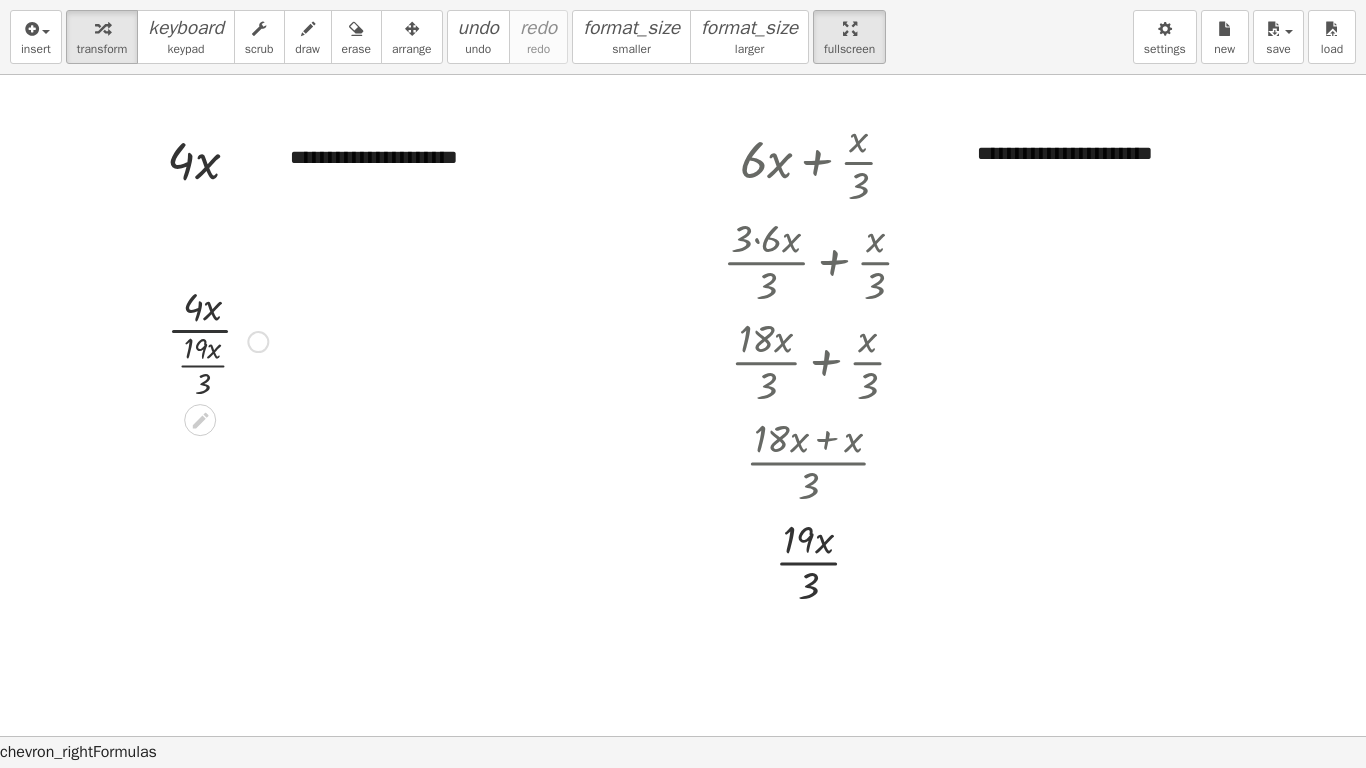 click at bounding box center (217, 340) 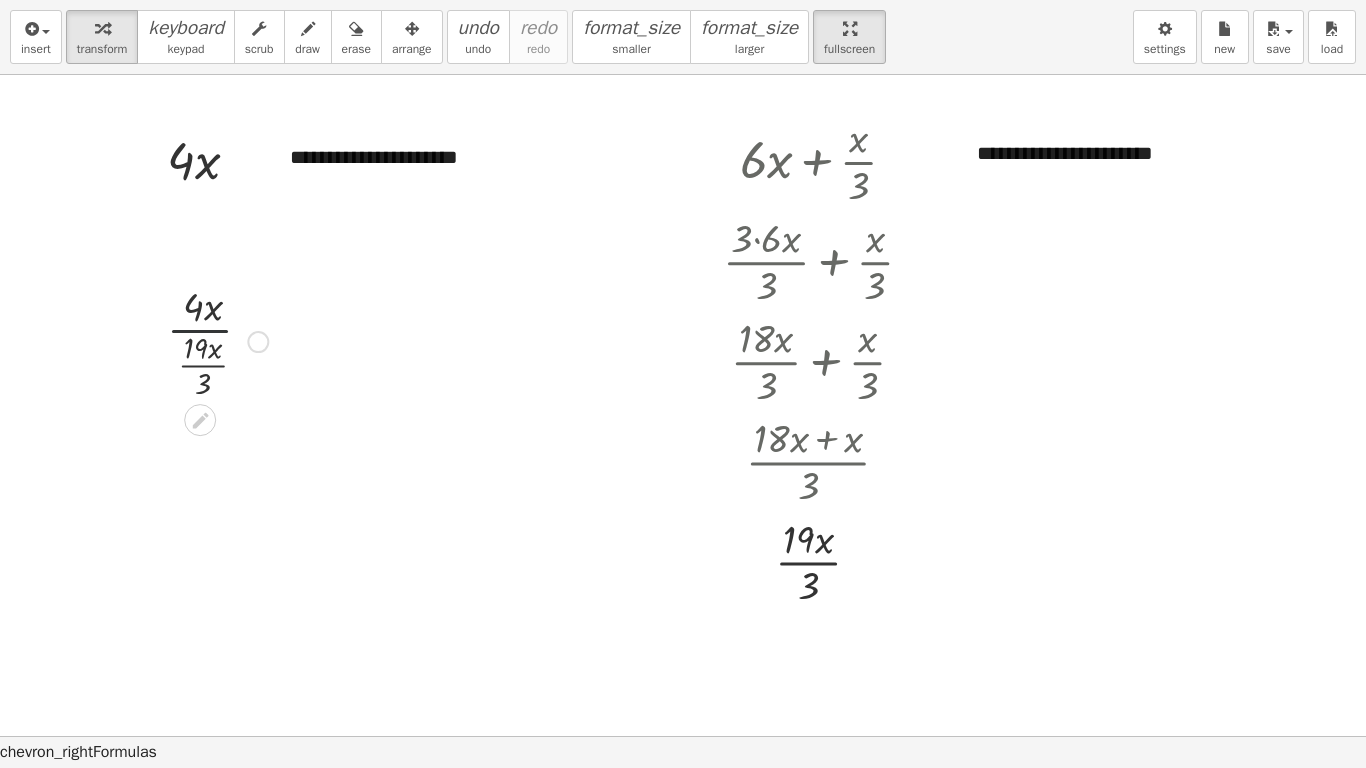 click at bounding box center [217, 340] 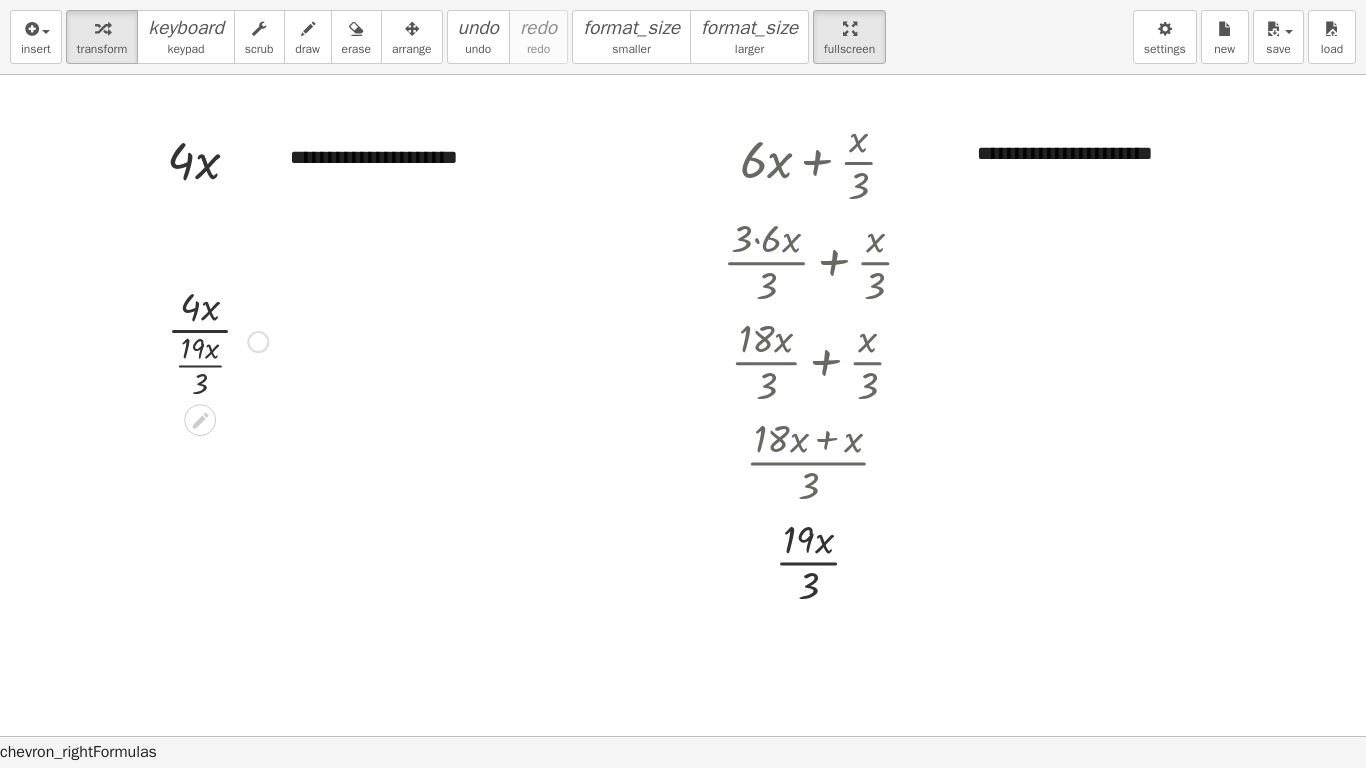click at bounding box center (258, 342) 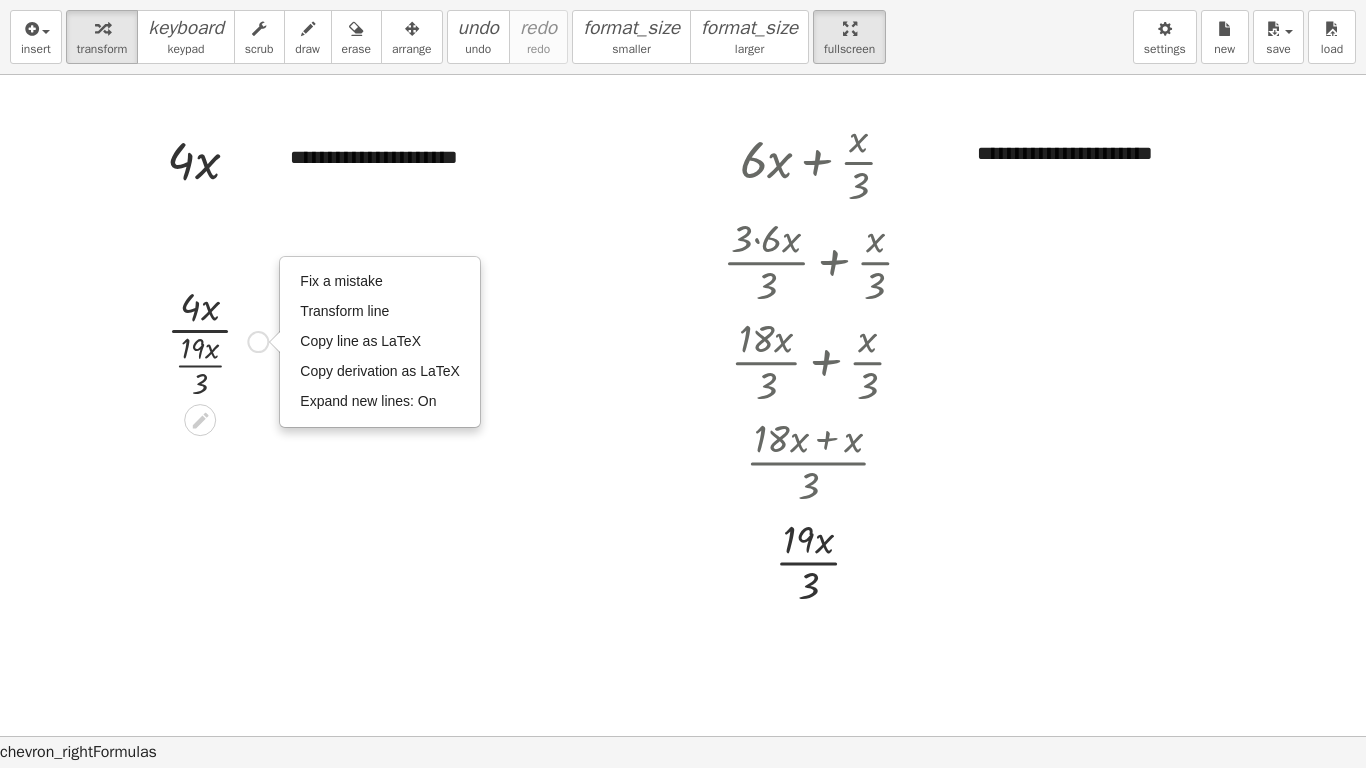 click on "Fix a mistake Transform line Copy line as LaTeX Copy derivation as LaTeX Expand new lines: On" at bounding box center (258, 342) 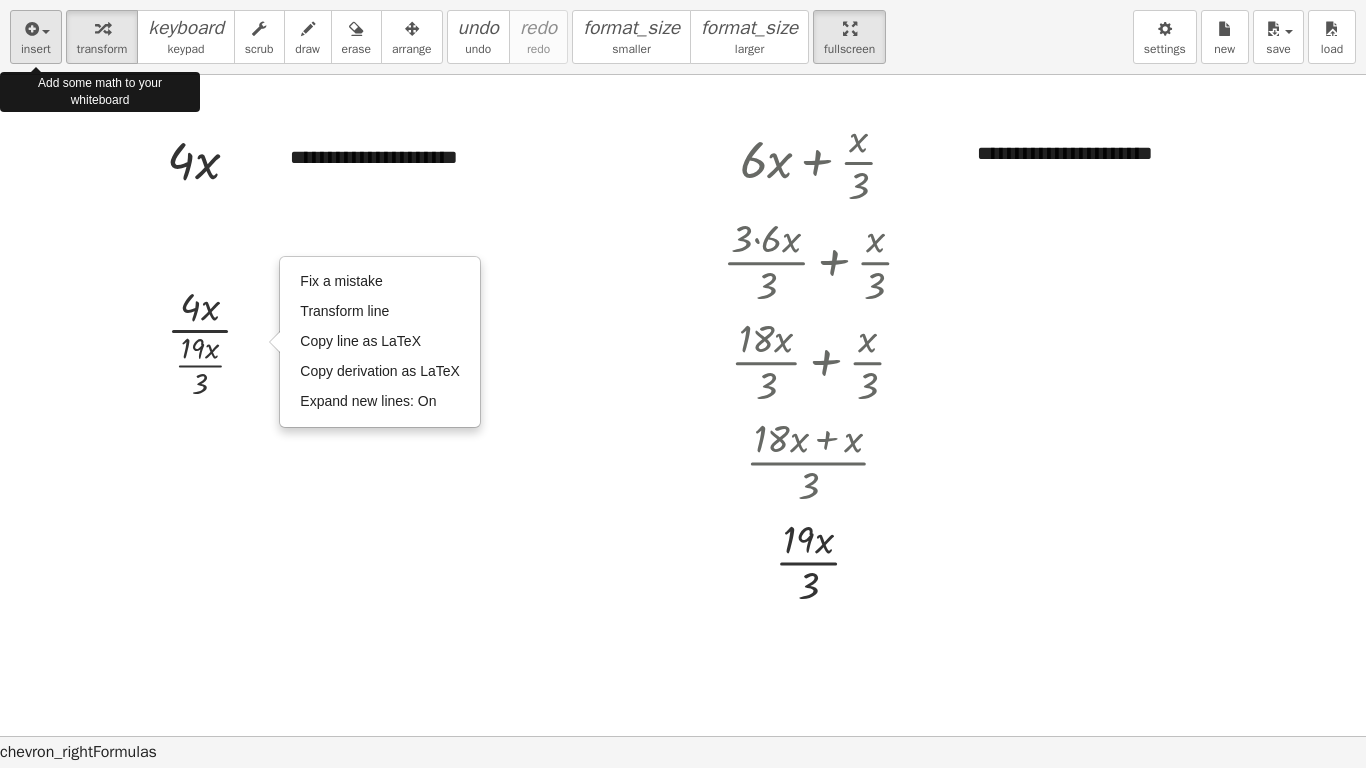 click on "insert" at bounding box center [36, 49] 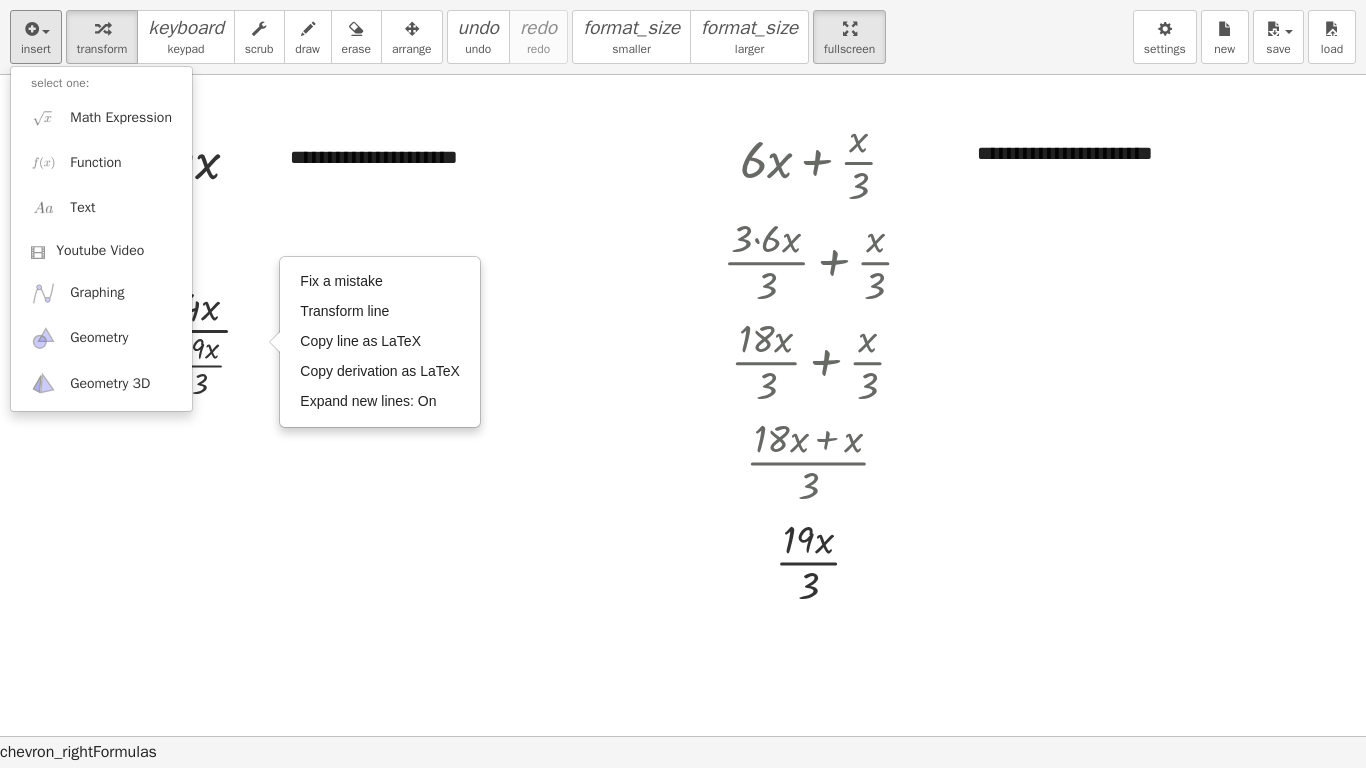 click at bounding box center (683, 736) 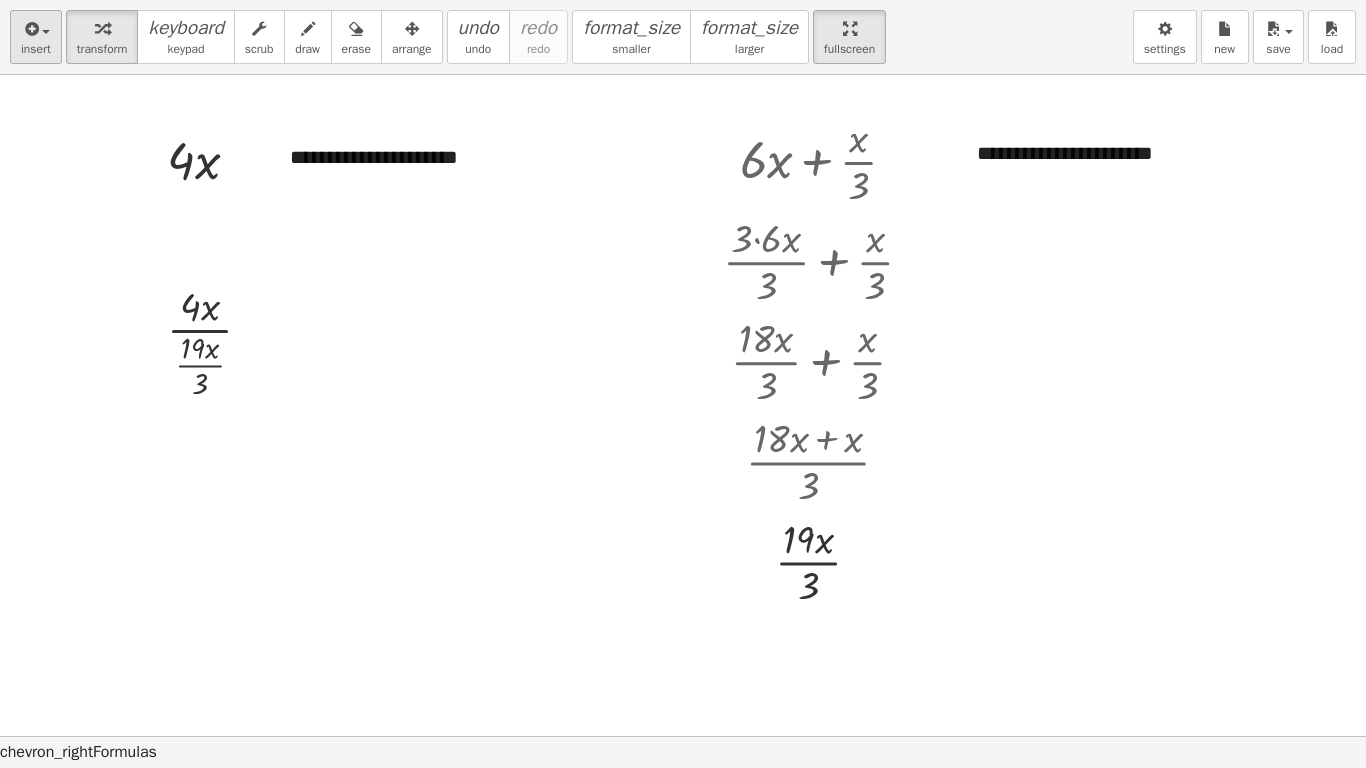 click on "insert" at bounding box center [36, 37] 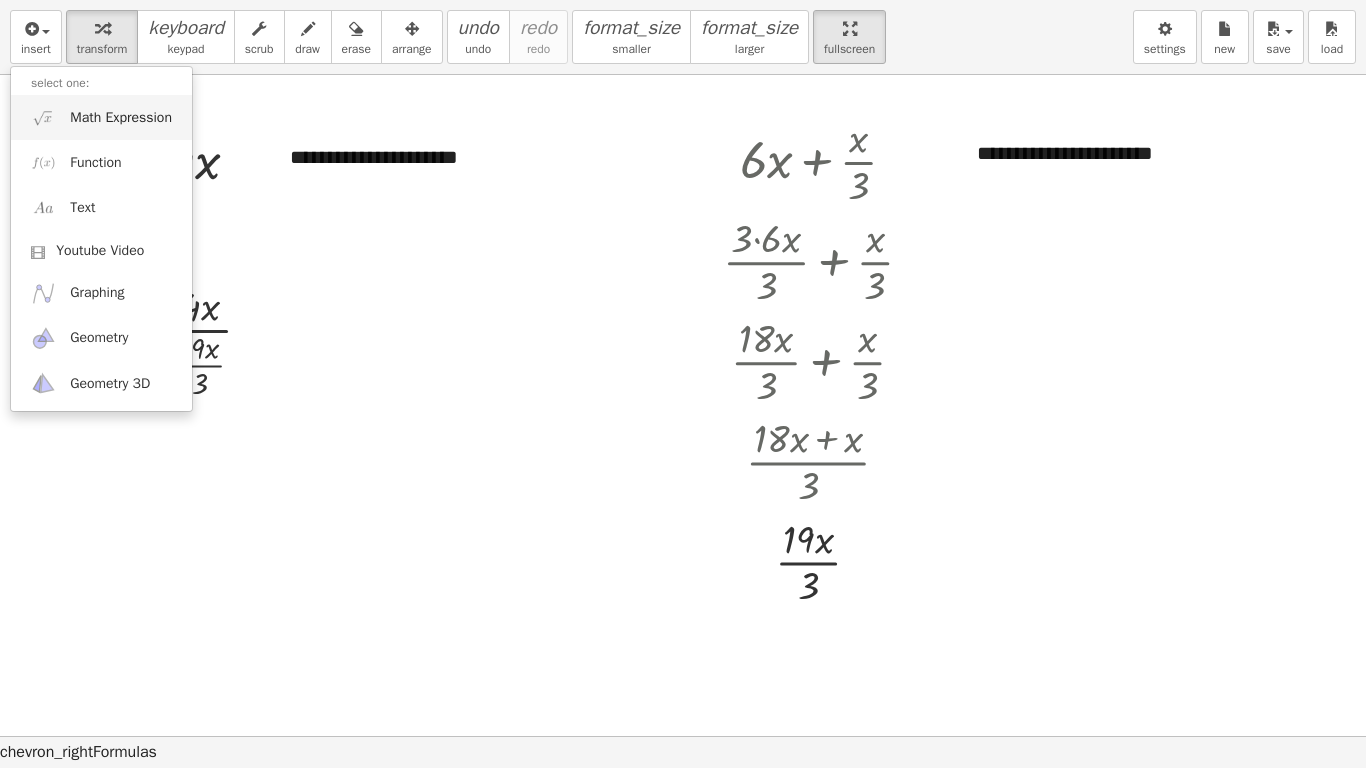 click on "Math Expression" at bounding box center [121, 118] 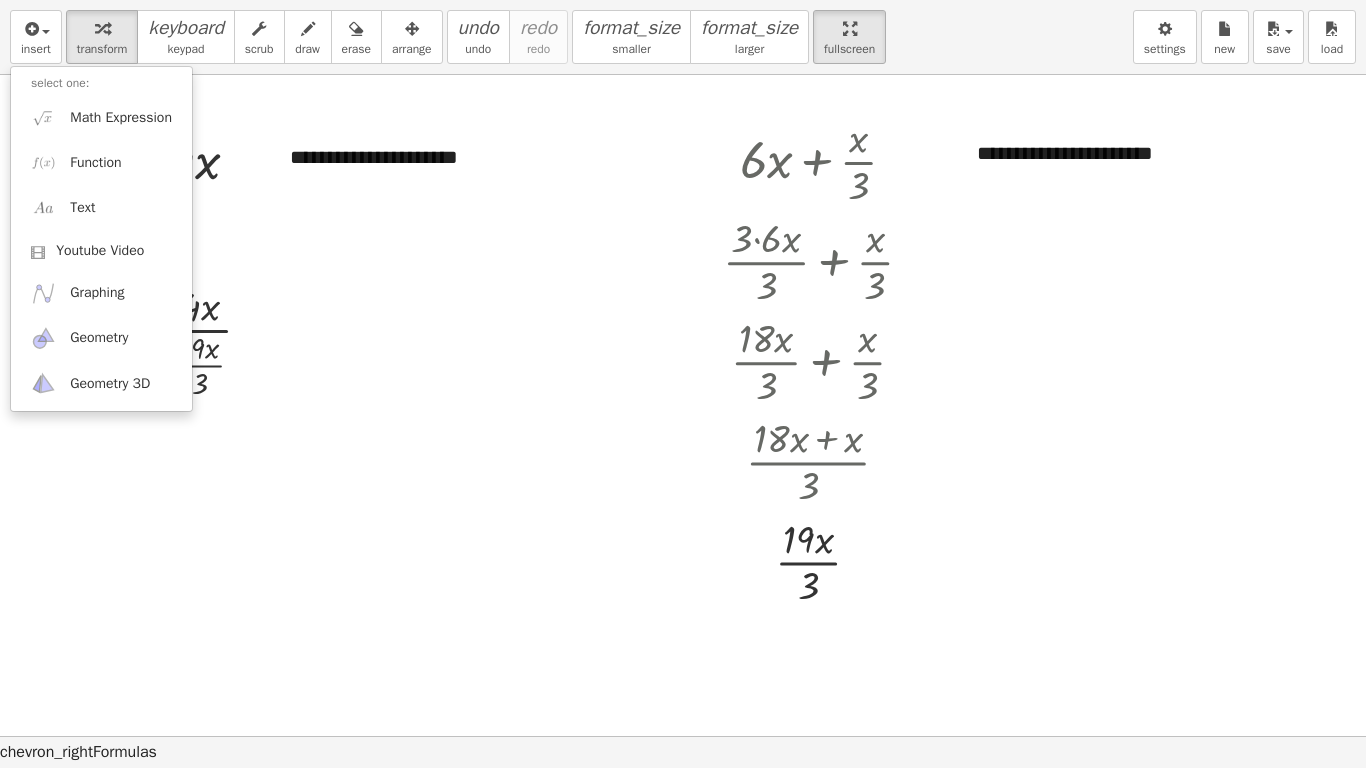 scroll, scrollTop: 18, scrollLeft: 0, axis: vertical 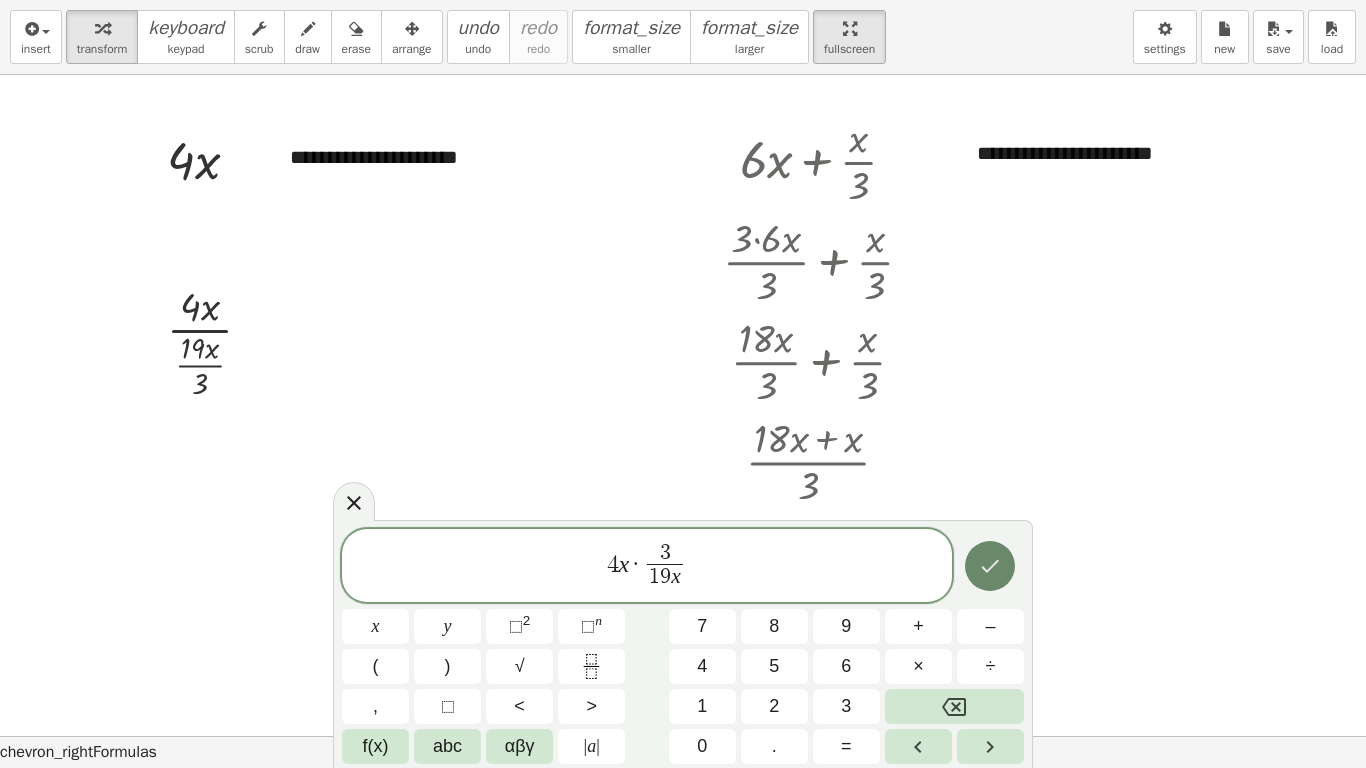 click 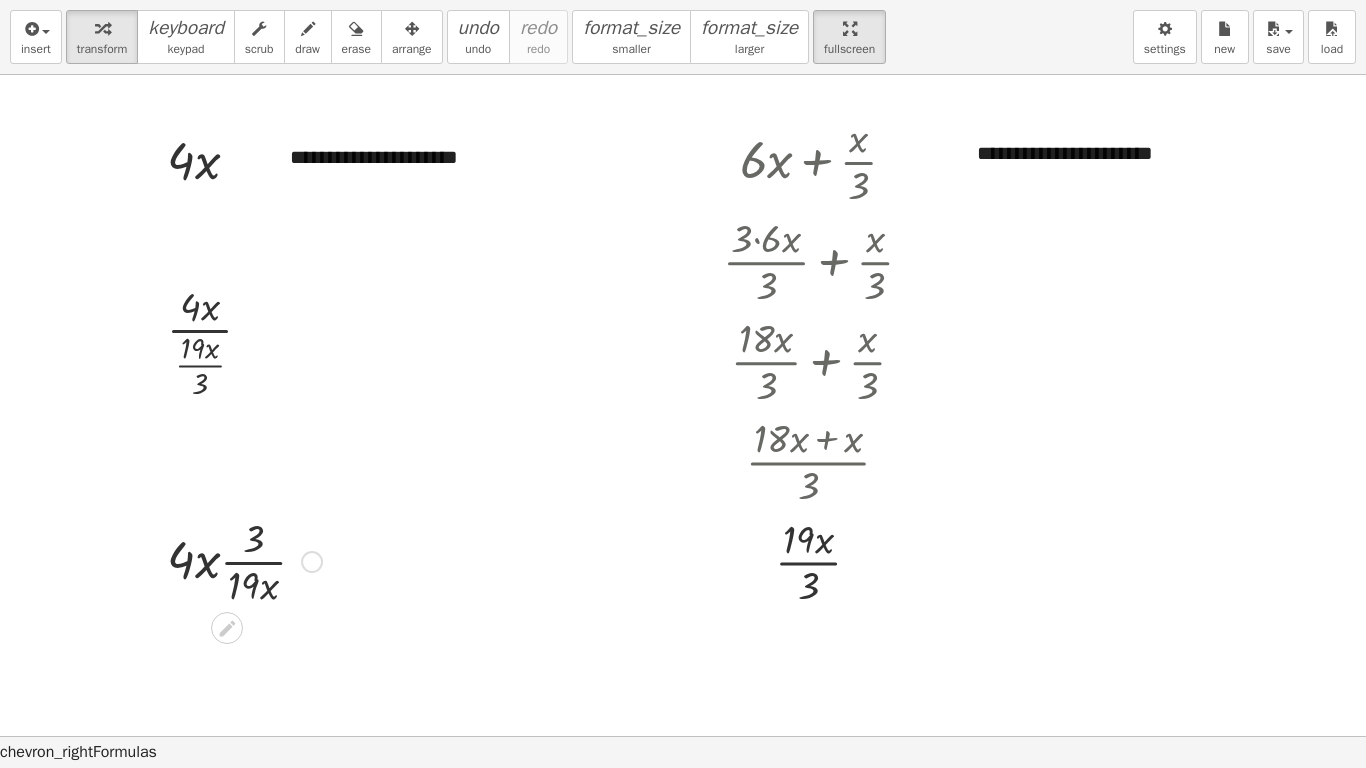 click at bounding box center (244, 560) 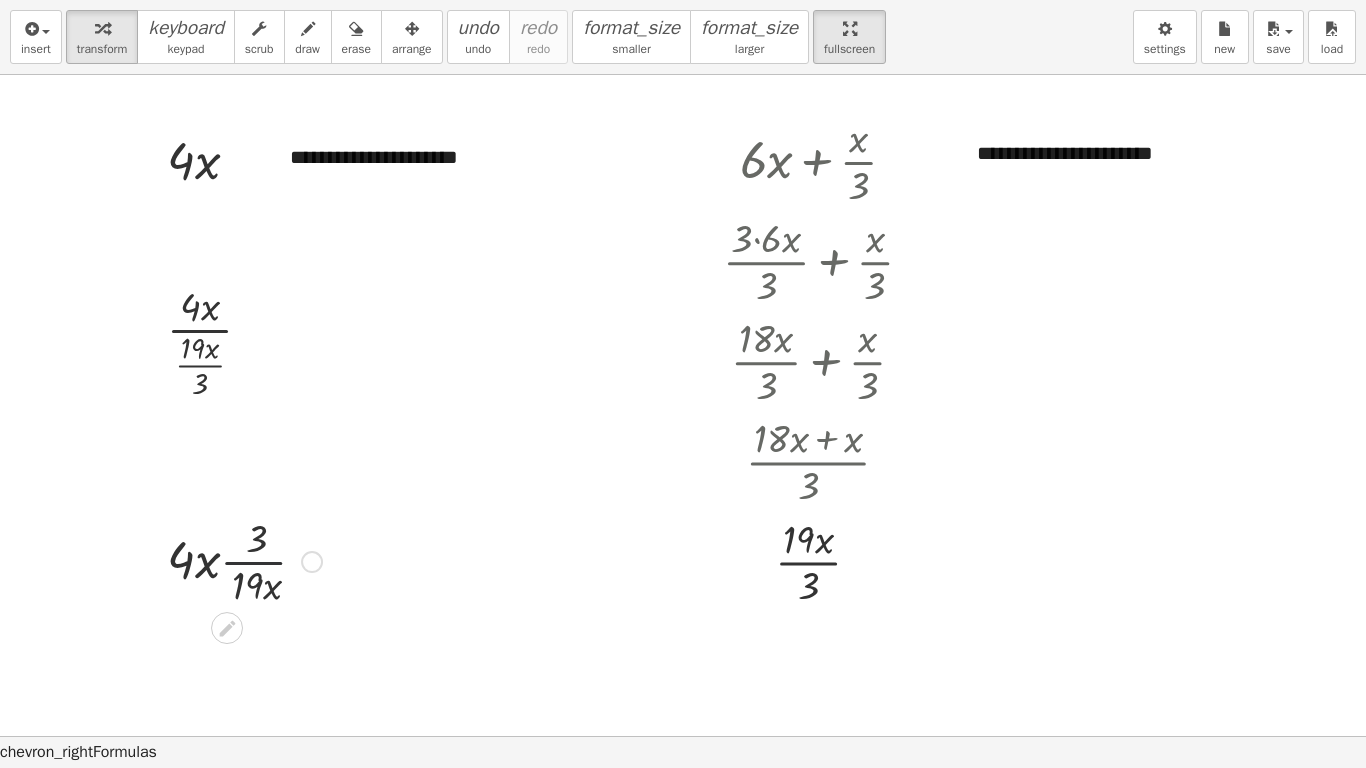 click at bounding box center [244, 560] 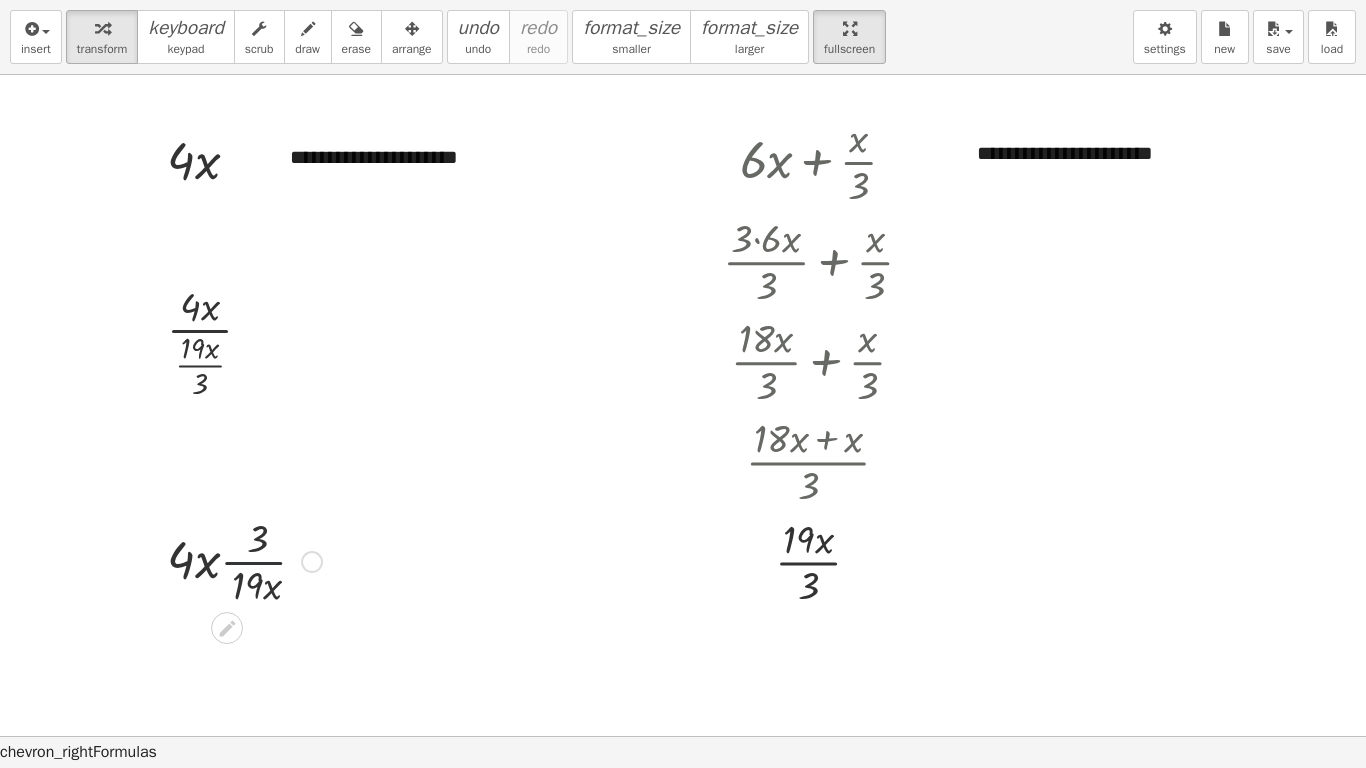 click at bounding box center (244, 560) 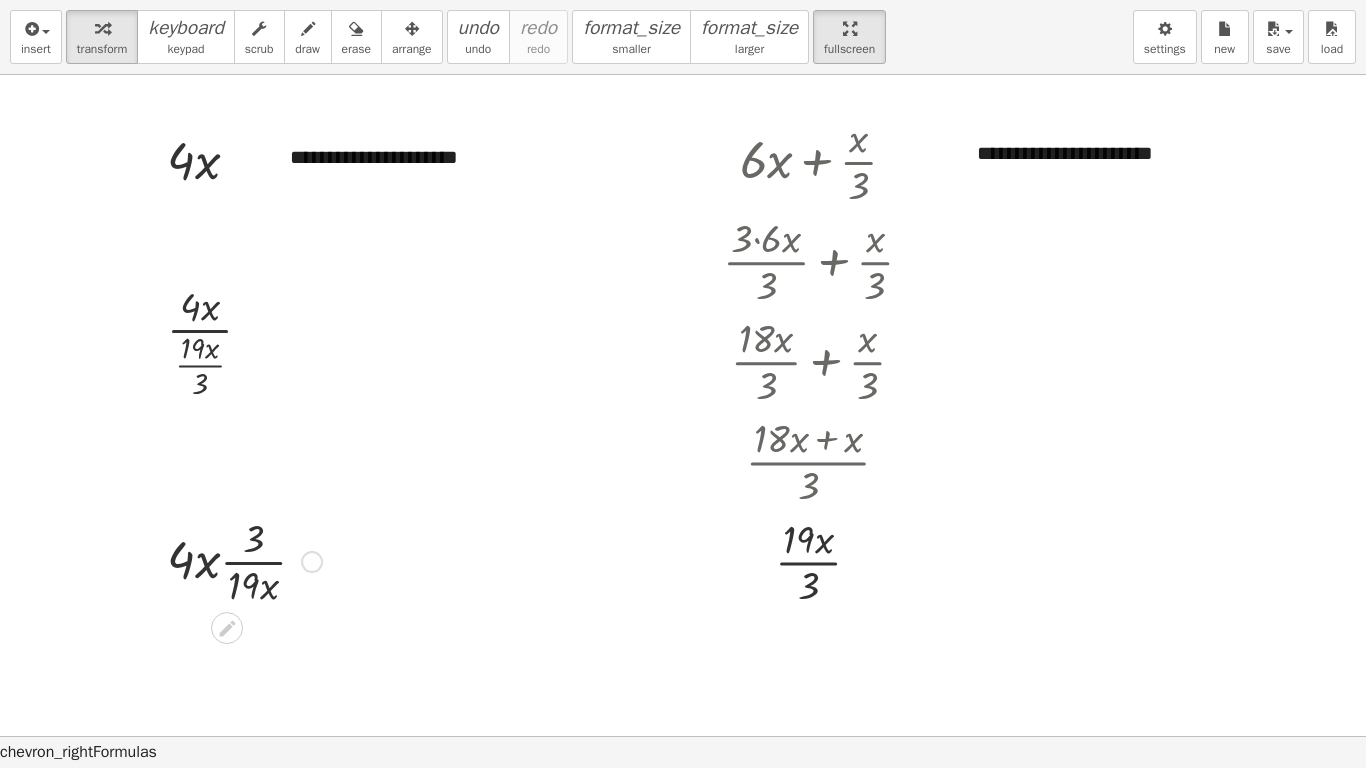 click at bounding box center [244, 560] 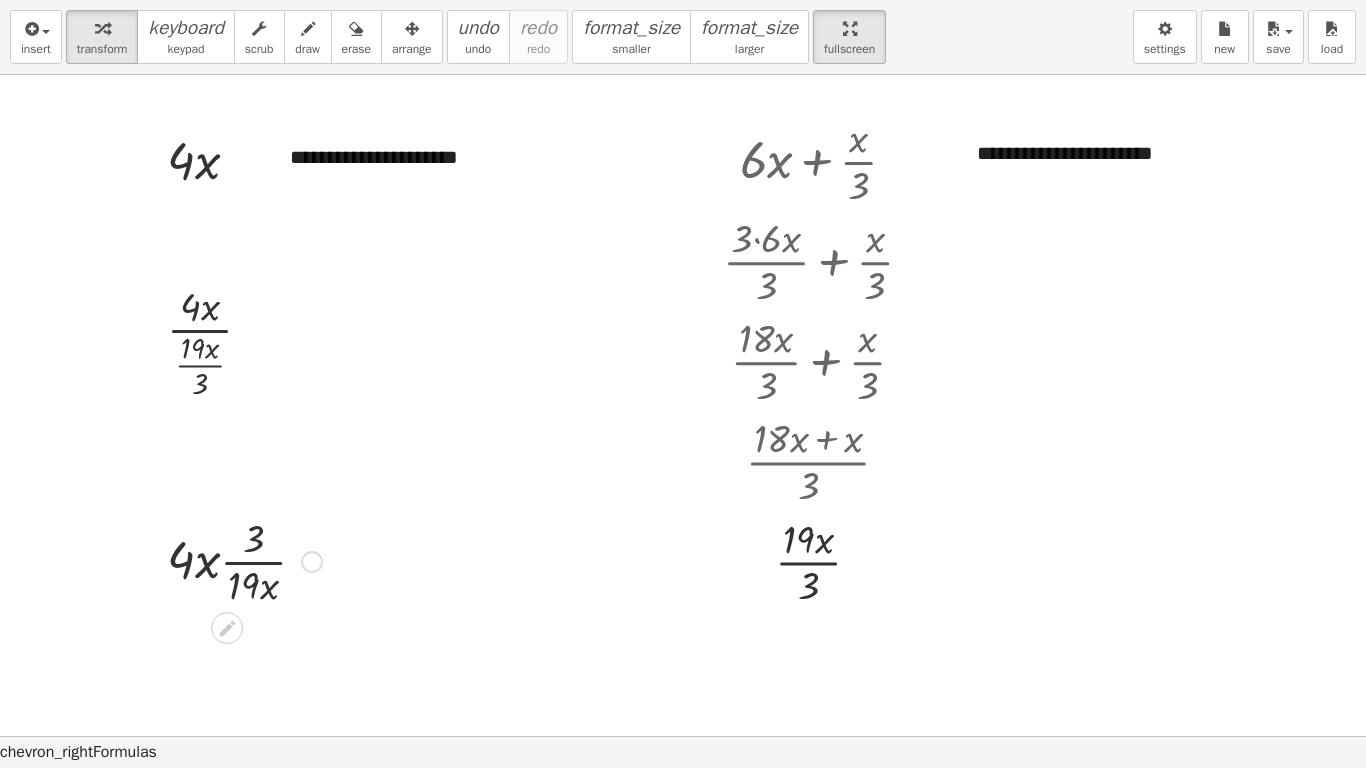 click at bounding box center (244, 560) 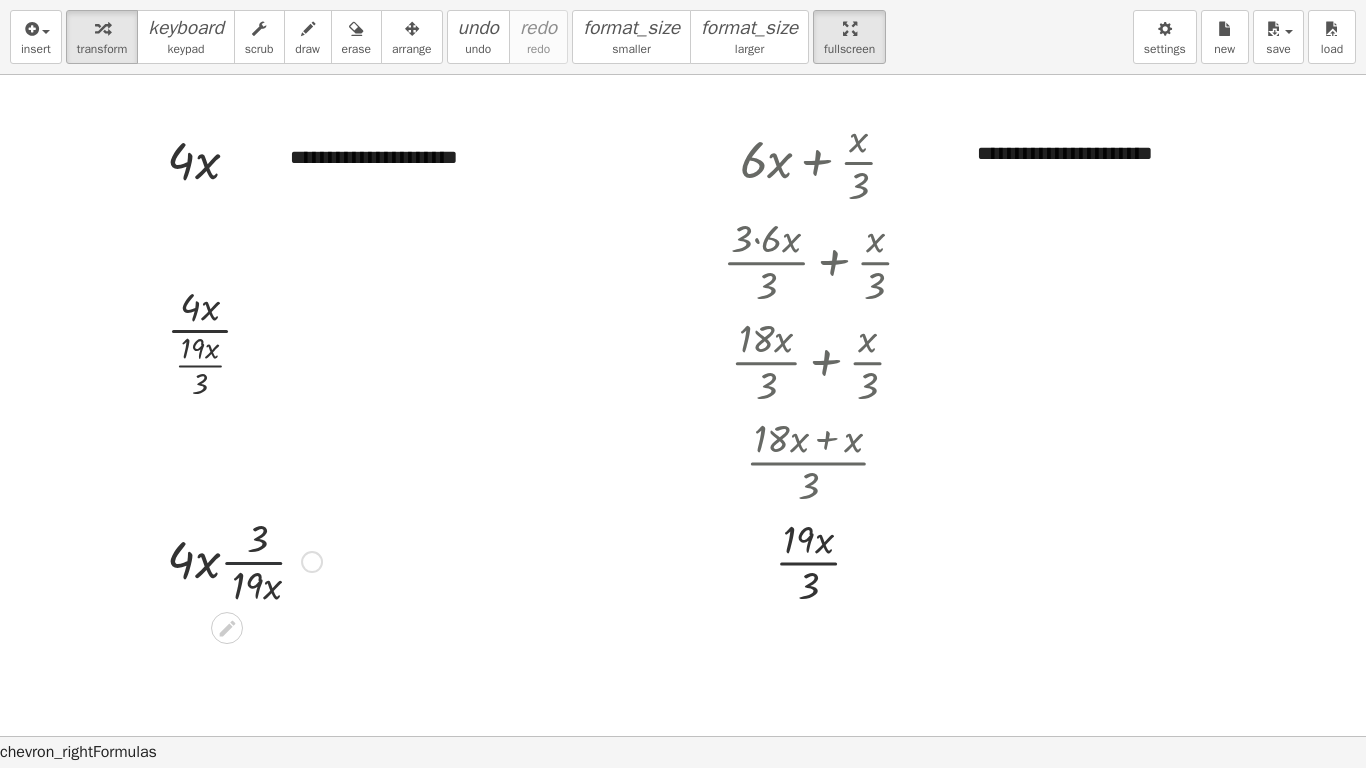 click at bounding box center (244, 560) 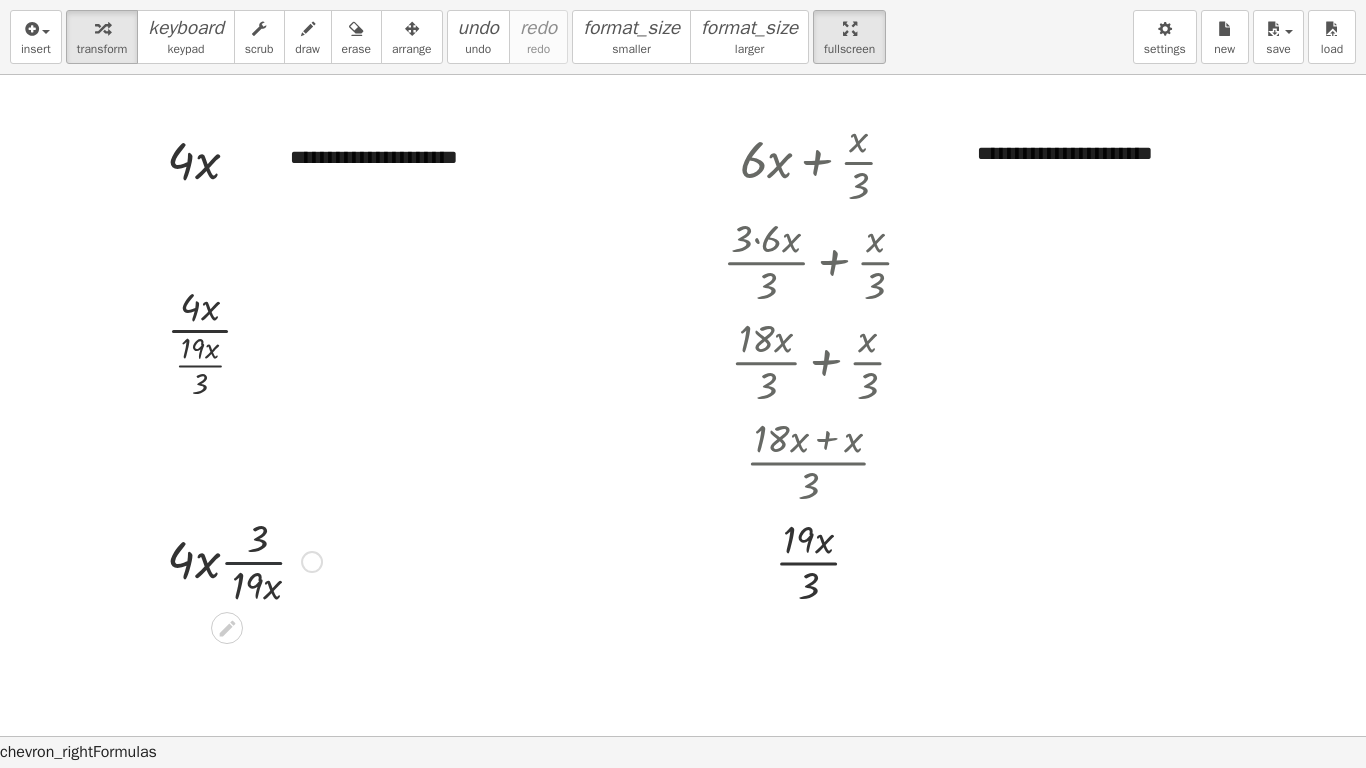 click at bounding box center [244, 560] 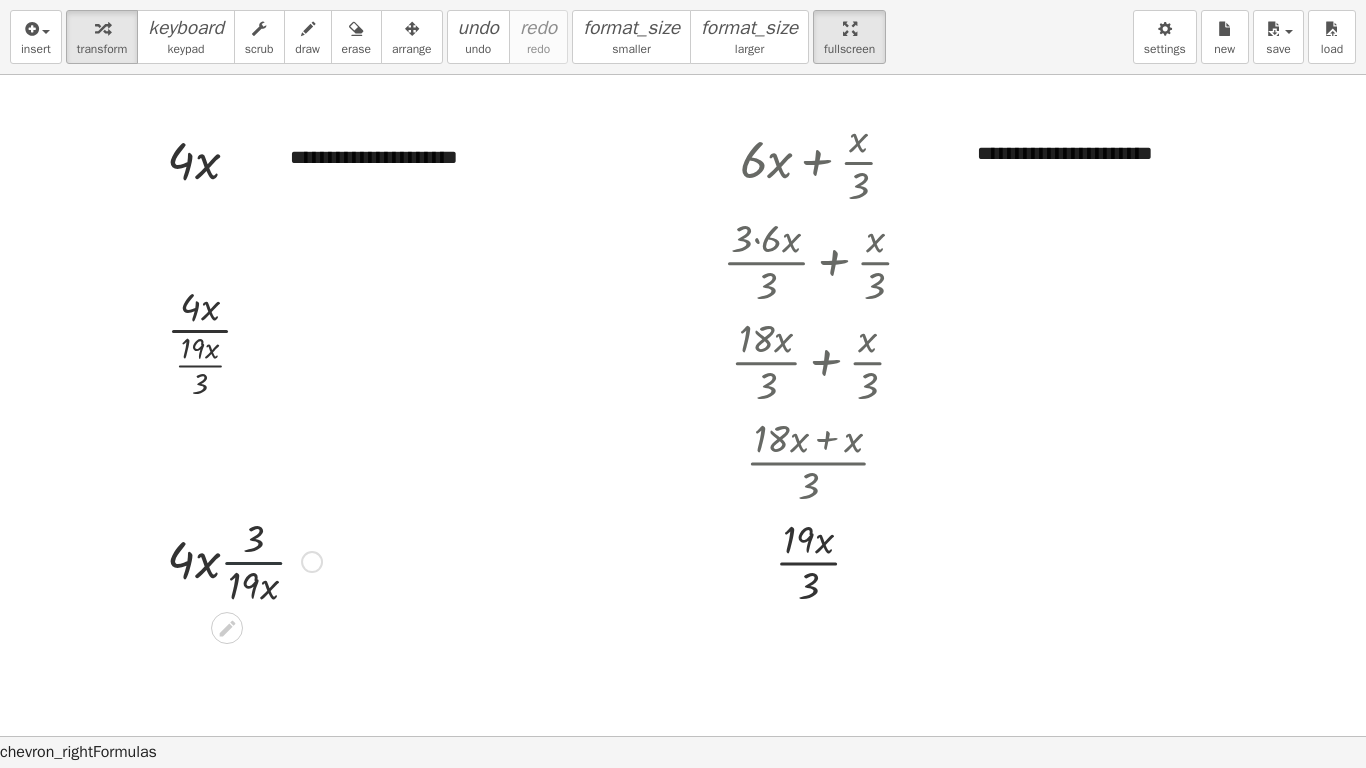 click at bounding box center [244, 560] 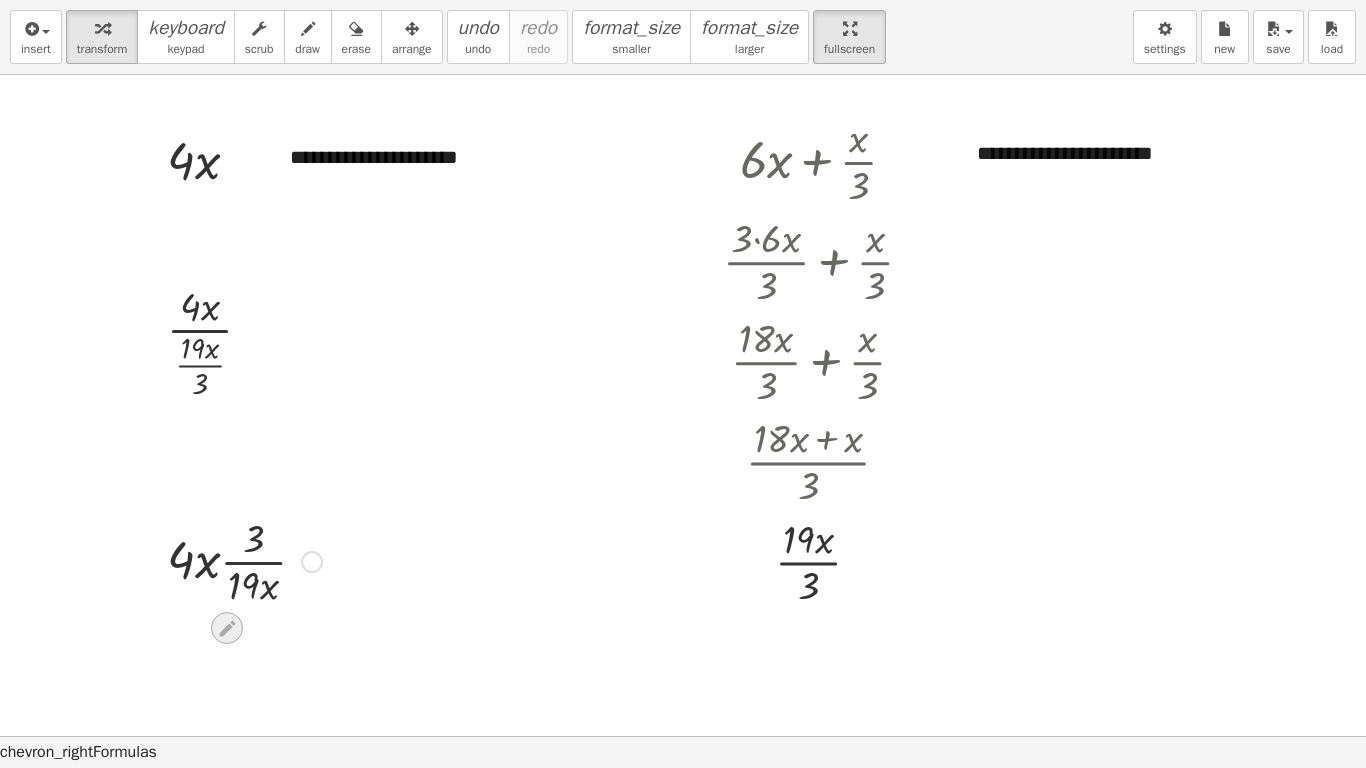 click 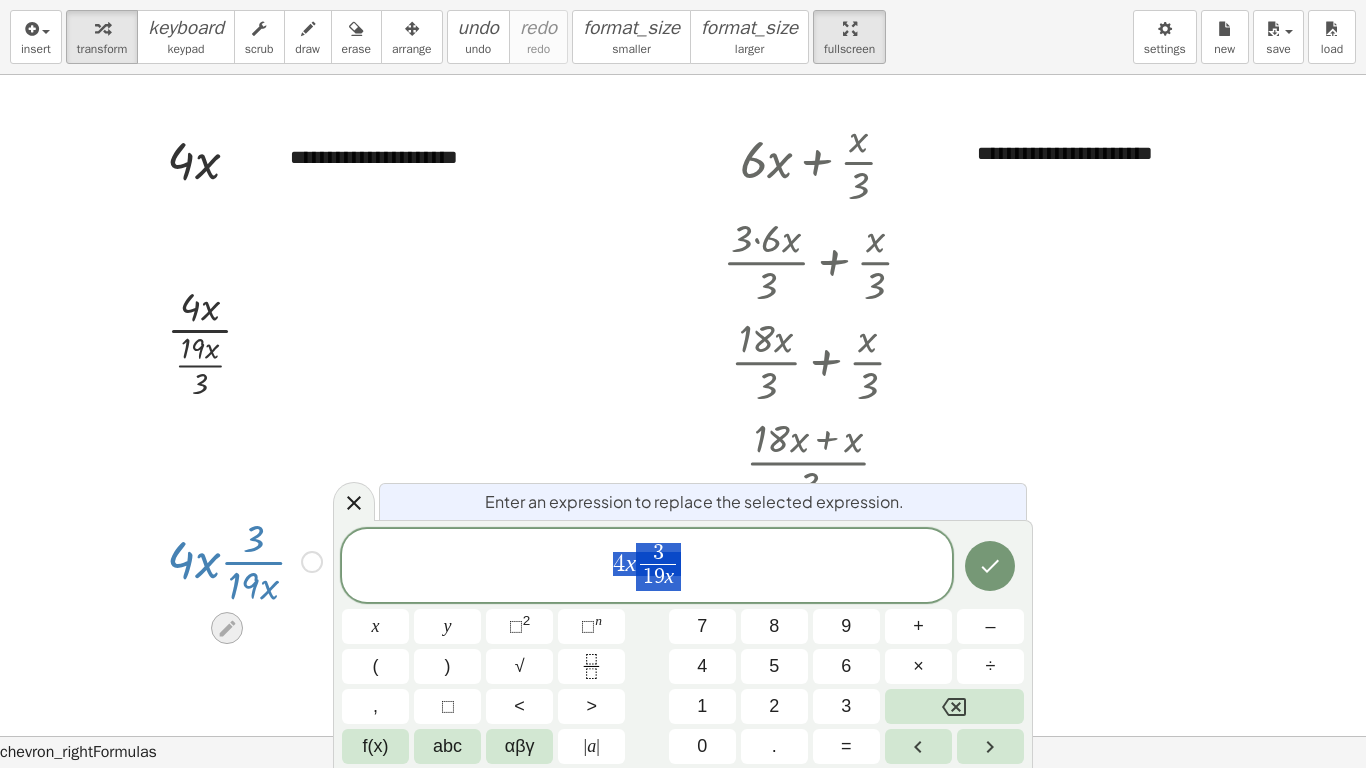 scroll, scrollTop: 336, scrollLeft: 11, axis: both 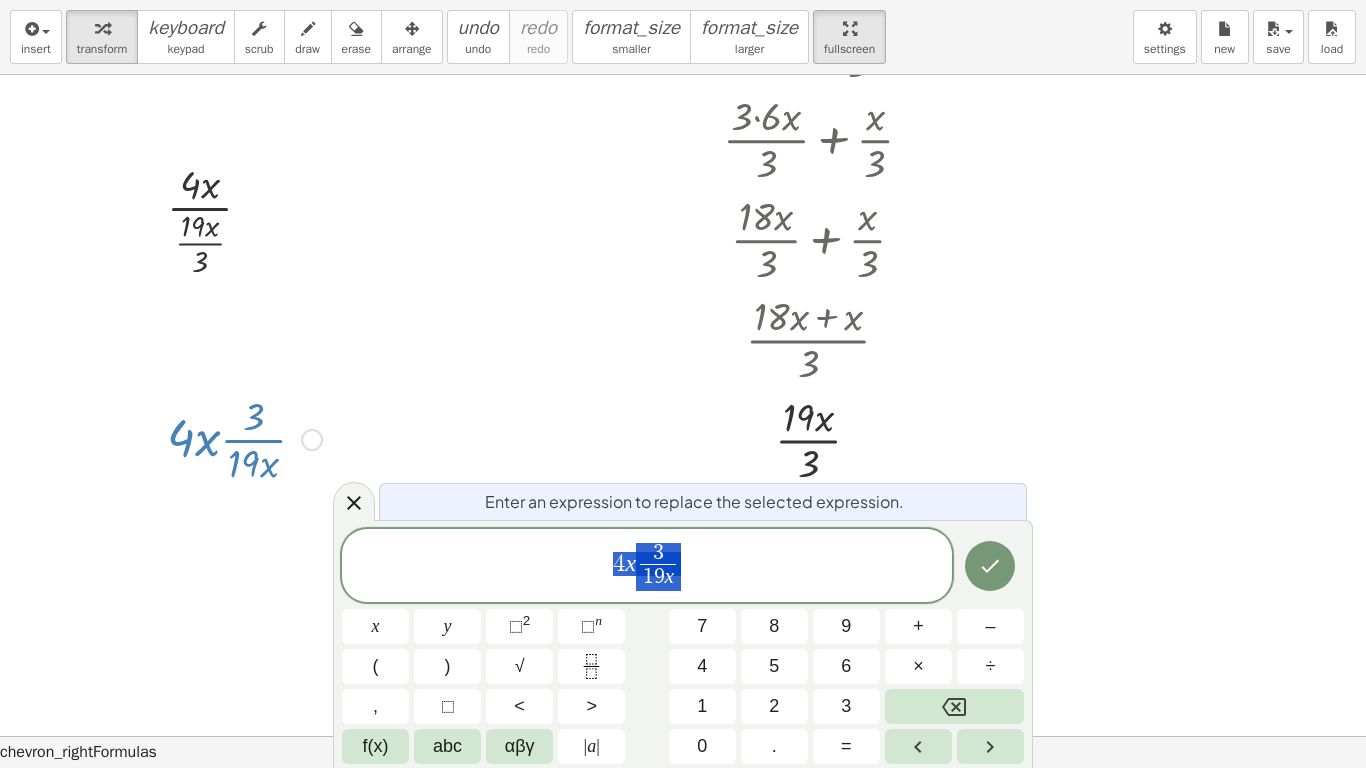 click on "[NUMBER] [NUMBER] [VARIABLE]" at bounding box center [658, 567] 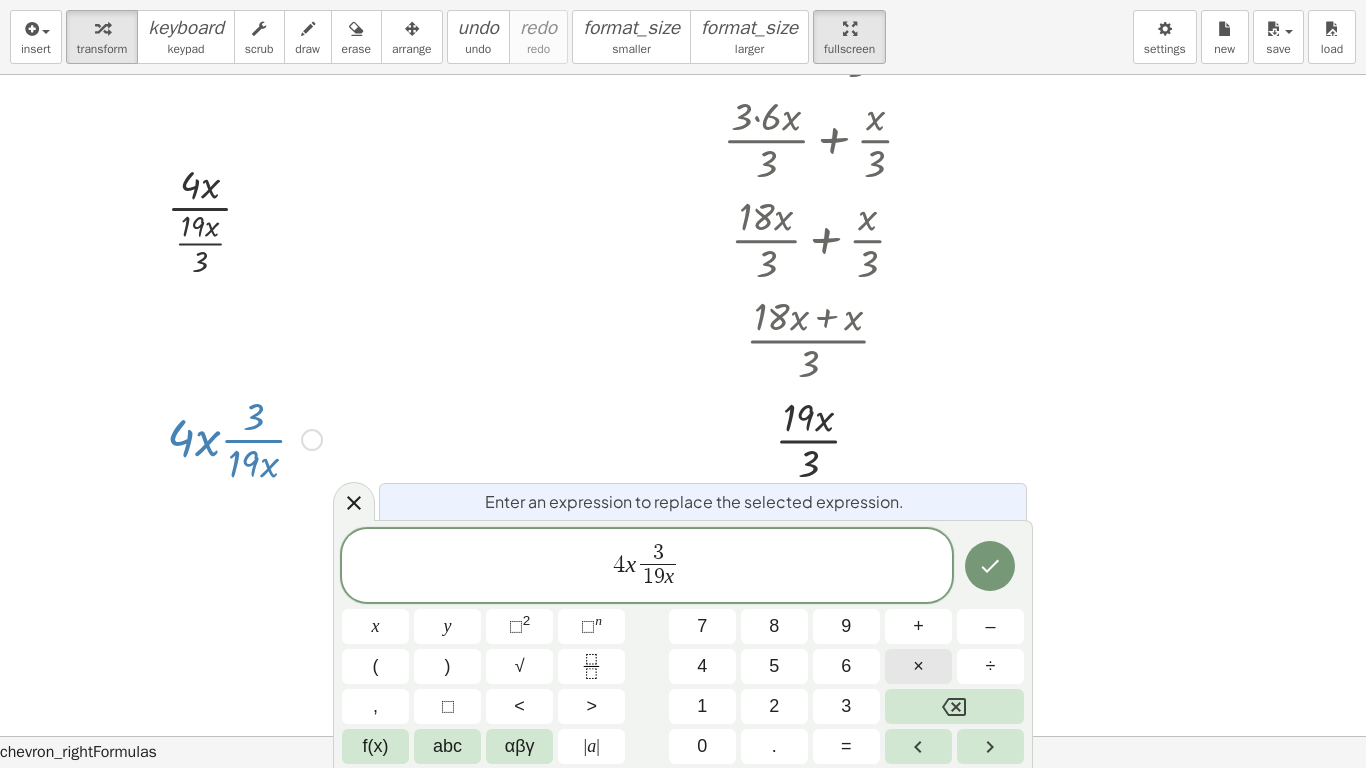 click on "×" at bounding box center [918, 666] 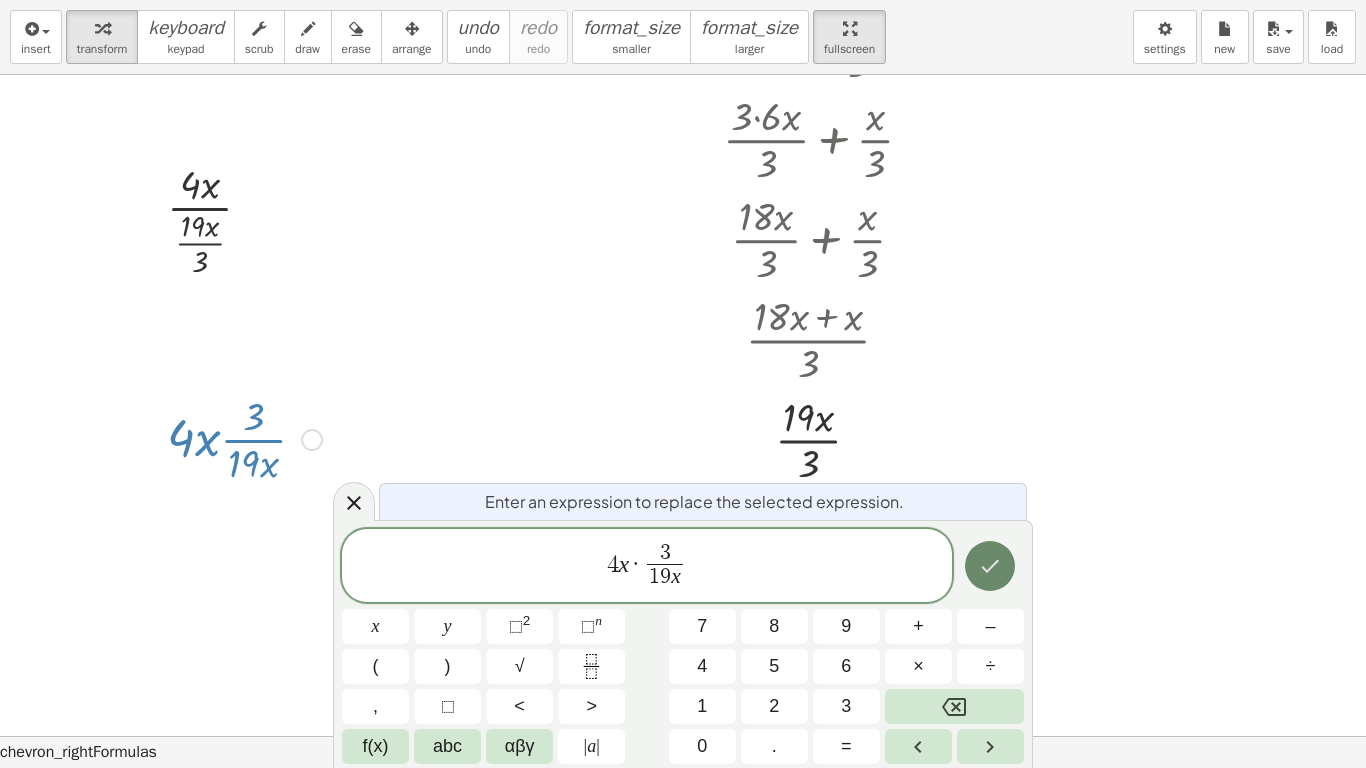 click 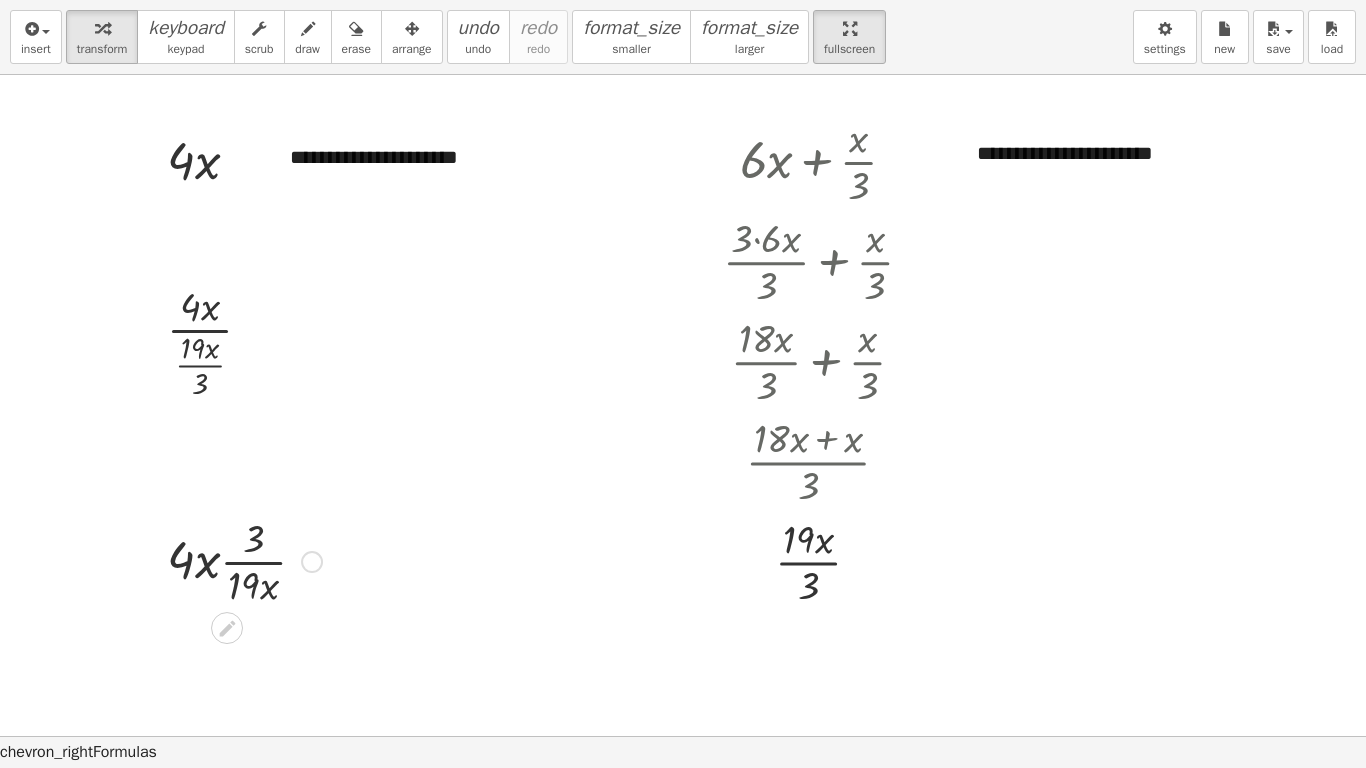 scroll, scrollTop: 0, scrollLeft: 0, axis: both 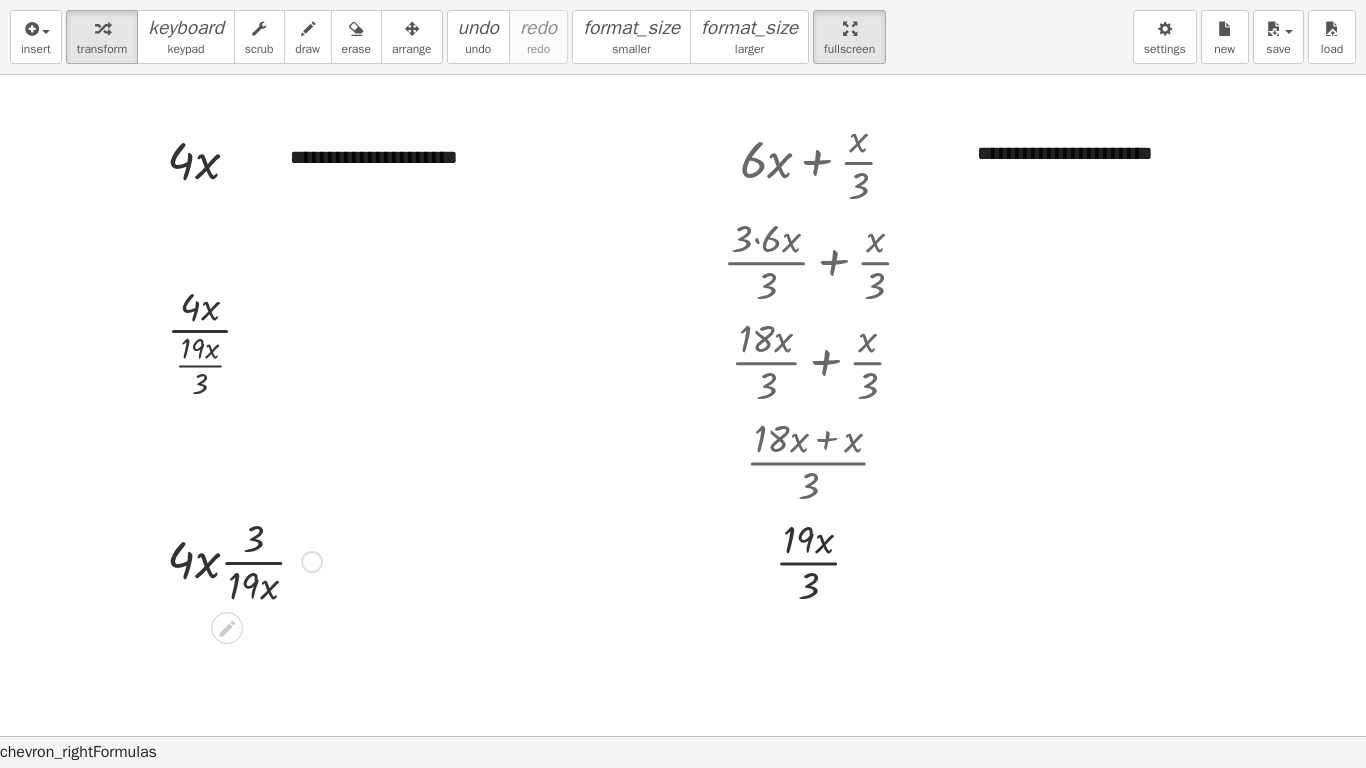 click at bounding box center [244, 560] 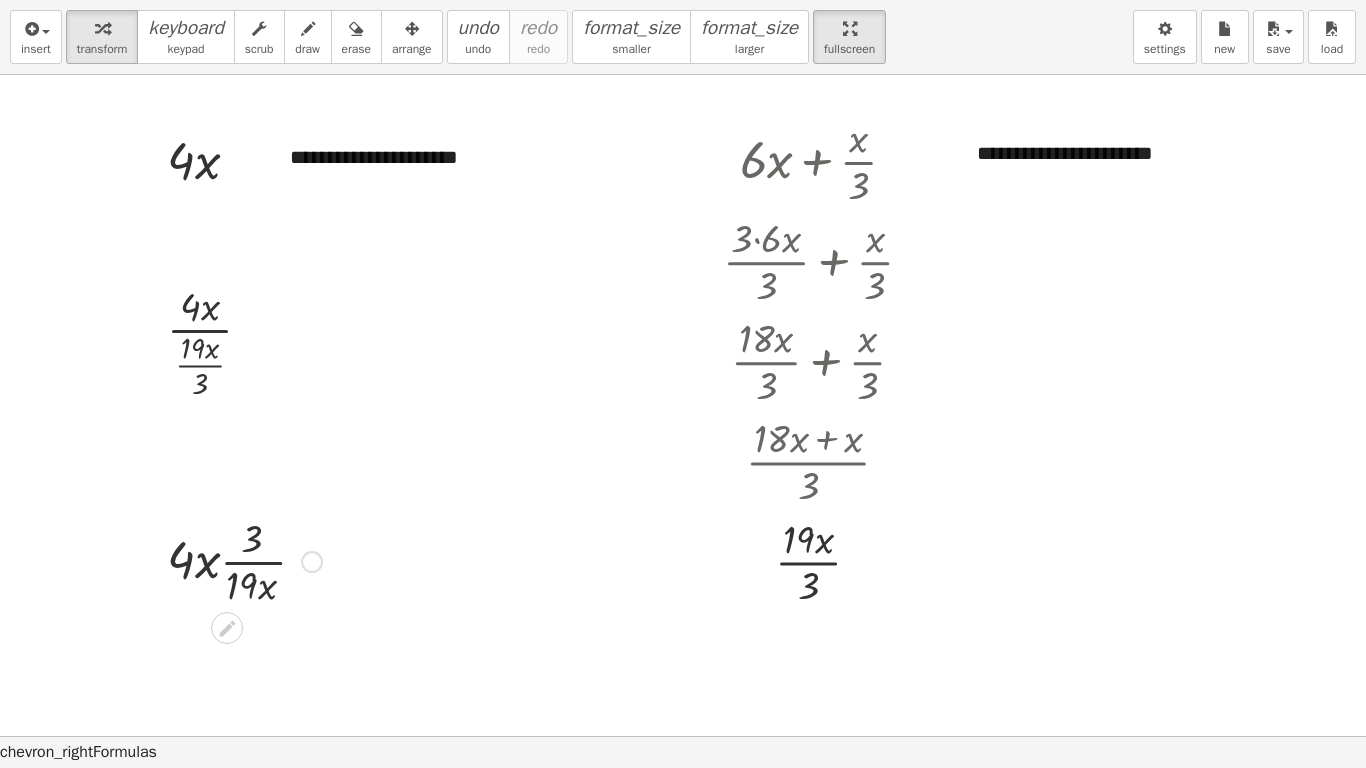 click at bounding box center [244, 560] 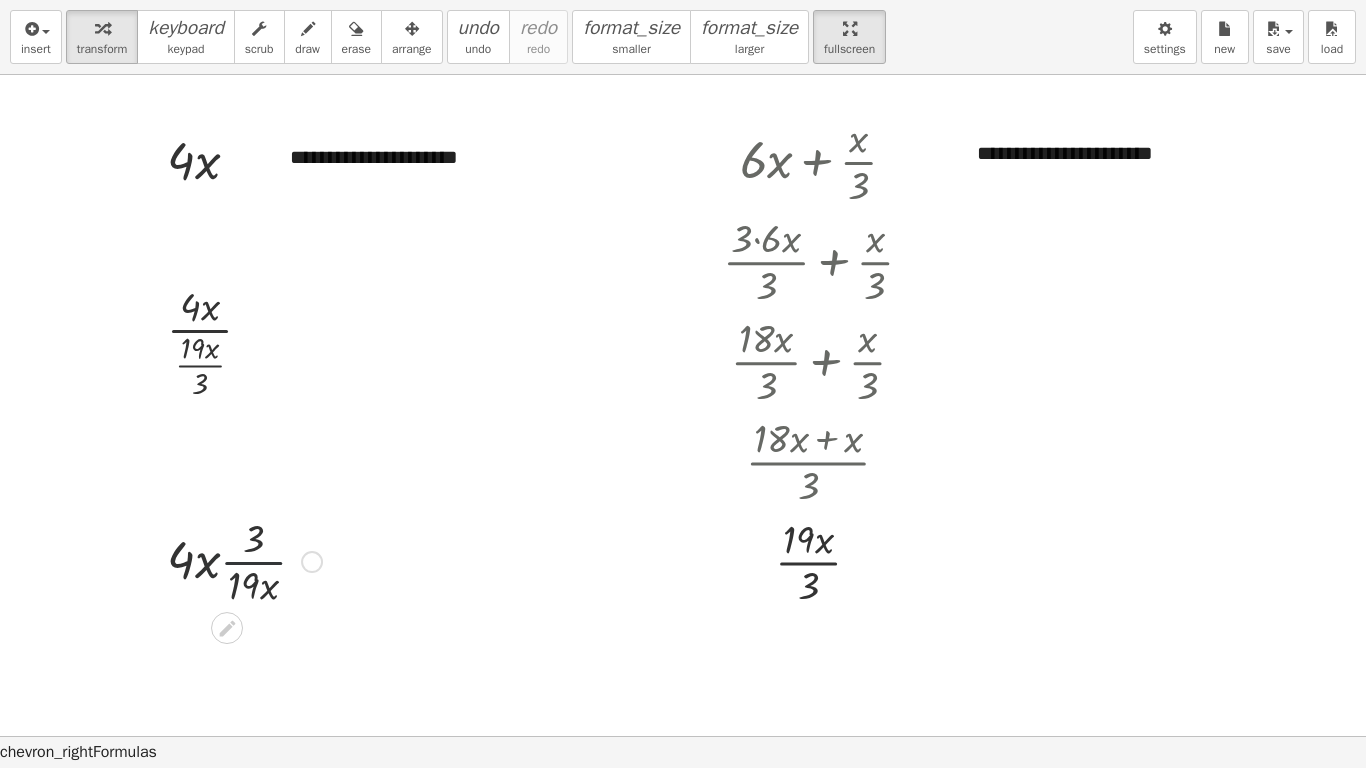 click at bounding box center [244, 560] 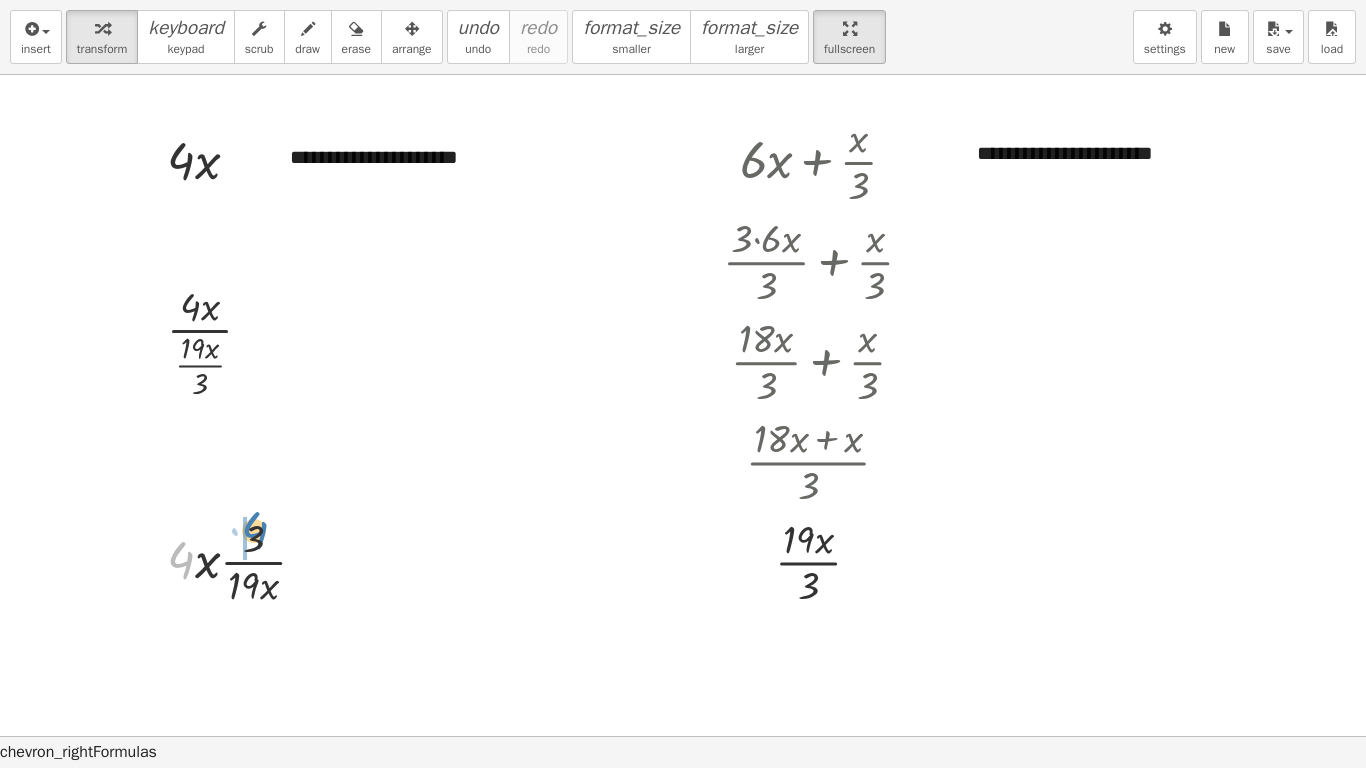 drag, startPoint x: 177, startPoint y: 557, endPoint x: 250, endPoint y: 530, distance: 77.83315 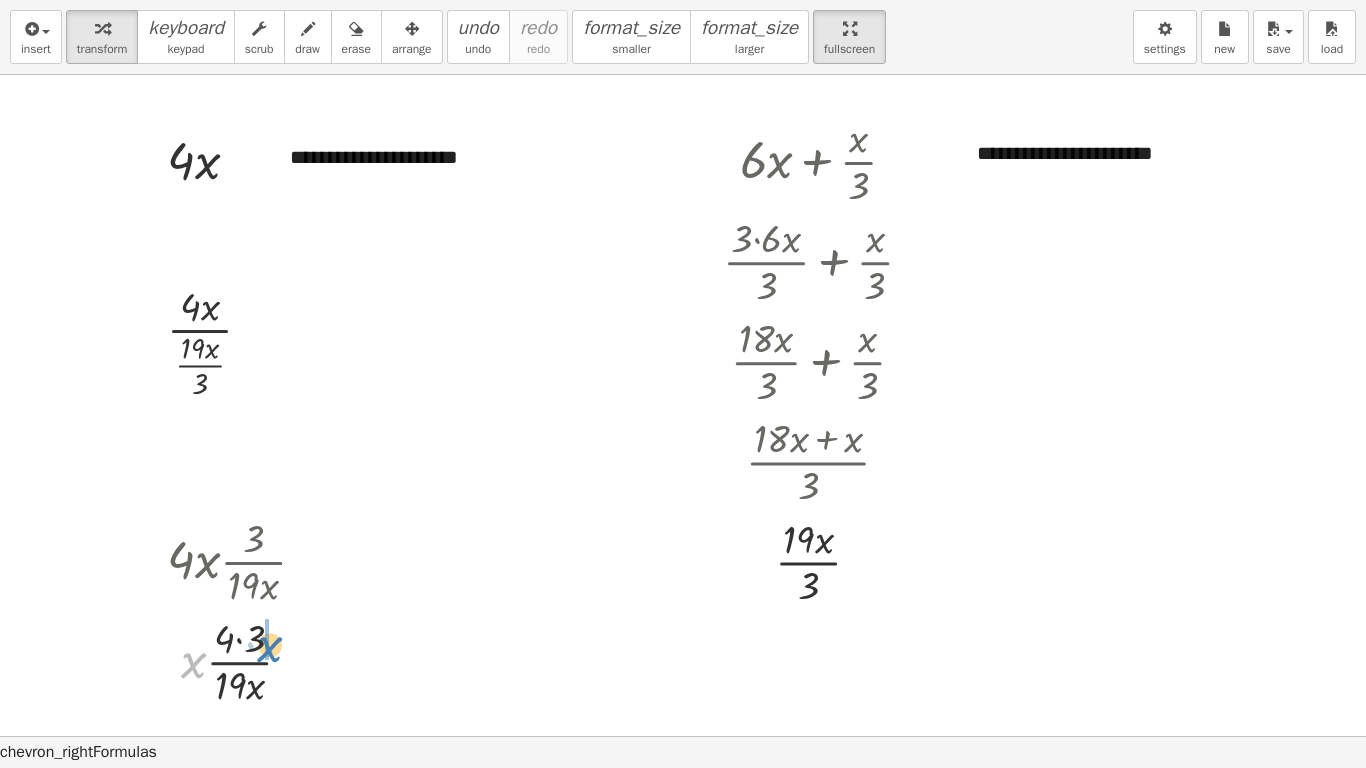 drag, startPoint x: 186, startPoint y: 662, endPoint x: 263, endPoint y: 646, distance: 78.64477 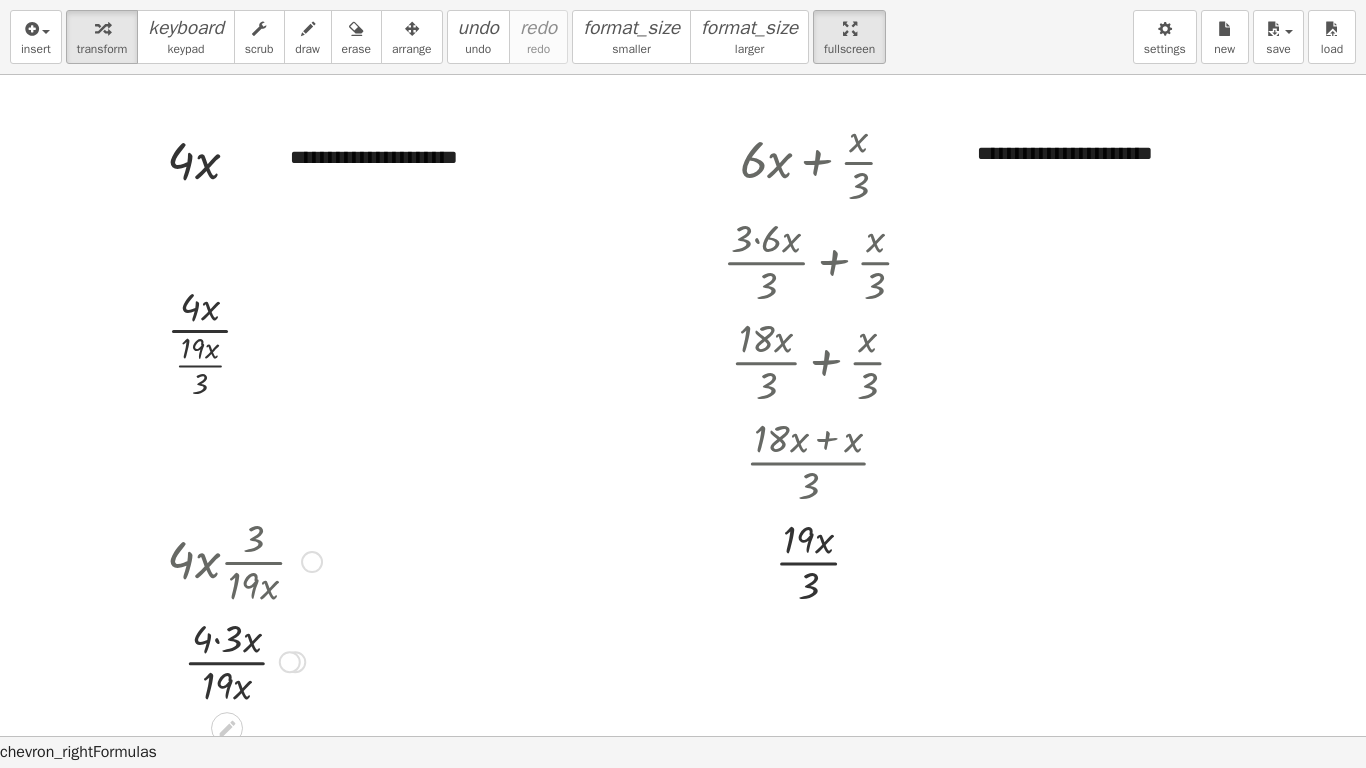 click at bounding box center [244, 660] 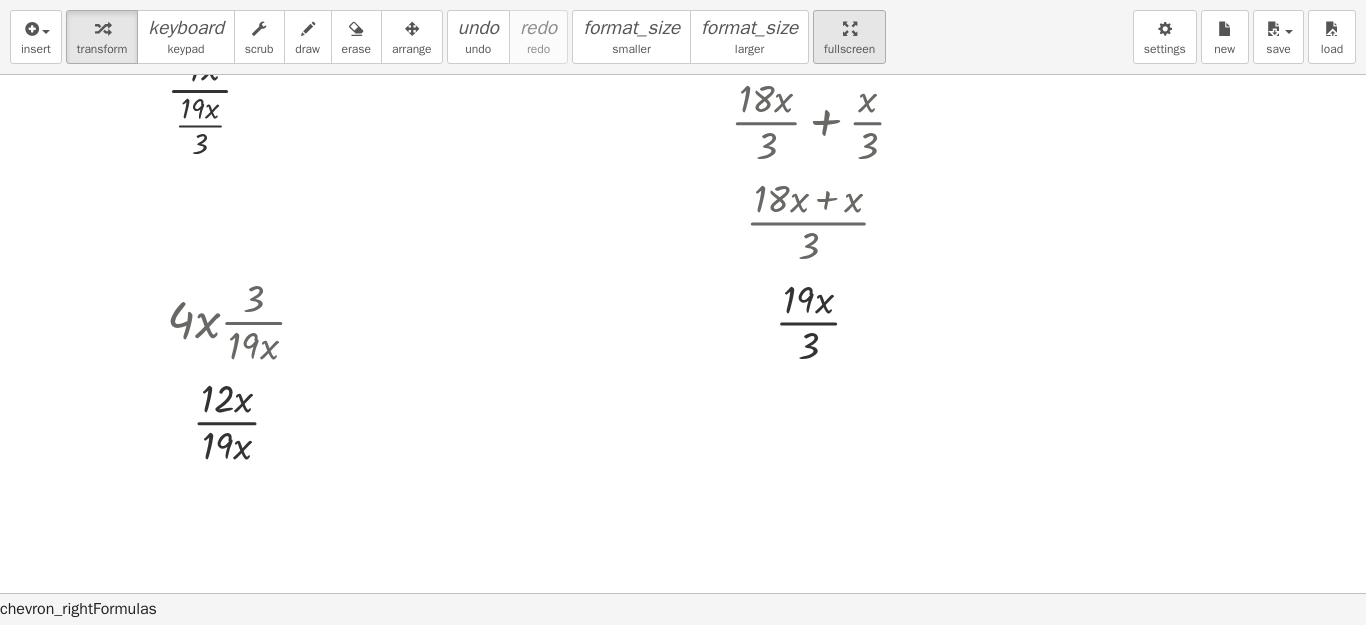 scroll, scrollTop: 240, scrollLeft: 0, axis: vertical 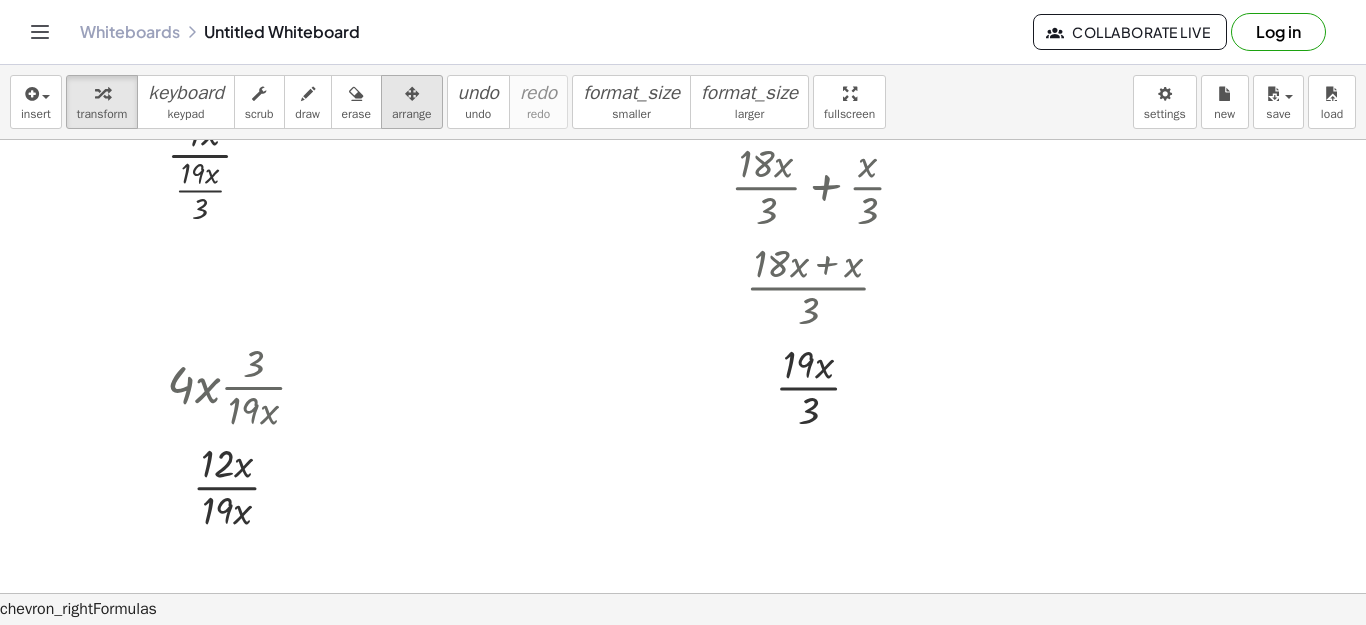 click at bounding box center (412, 94) 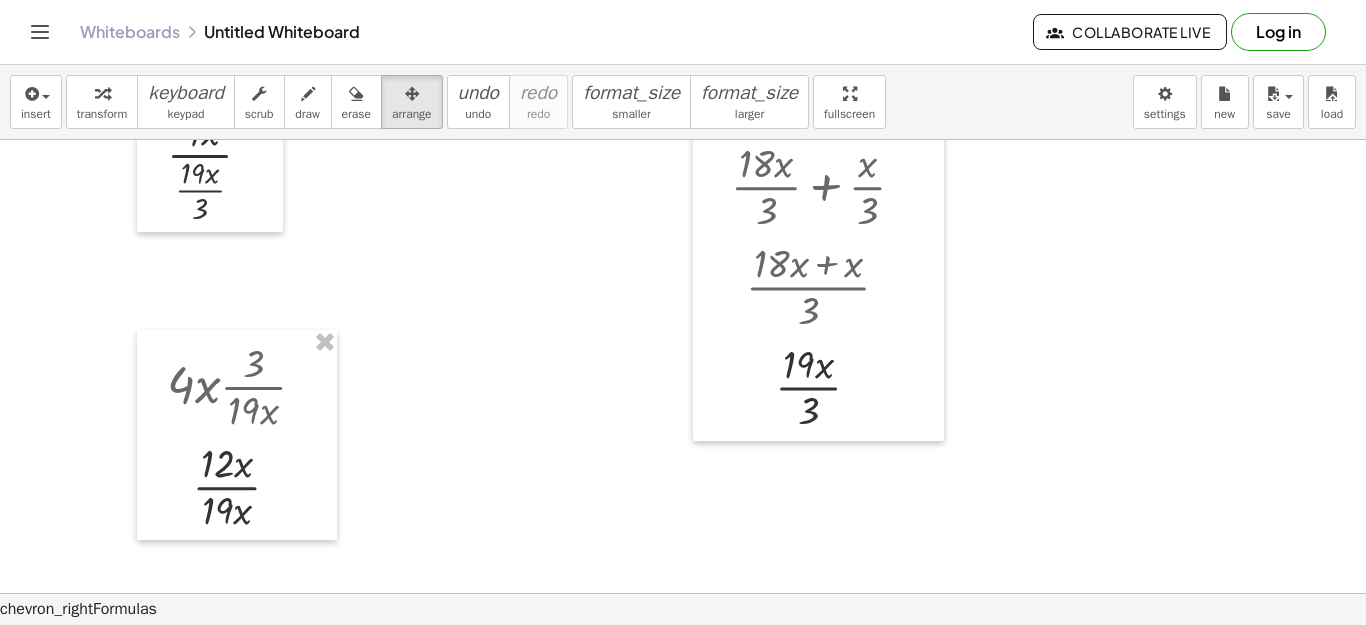 scroll, scrollTop: 120, scrollLeft: 0, axis: vertical 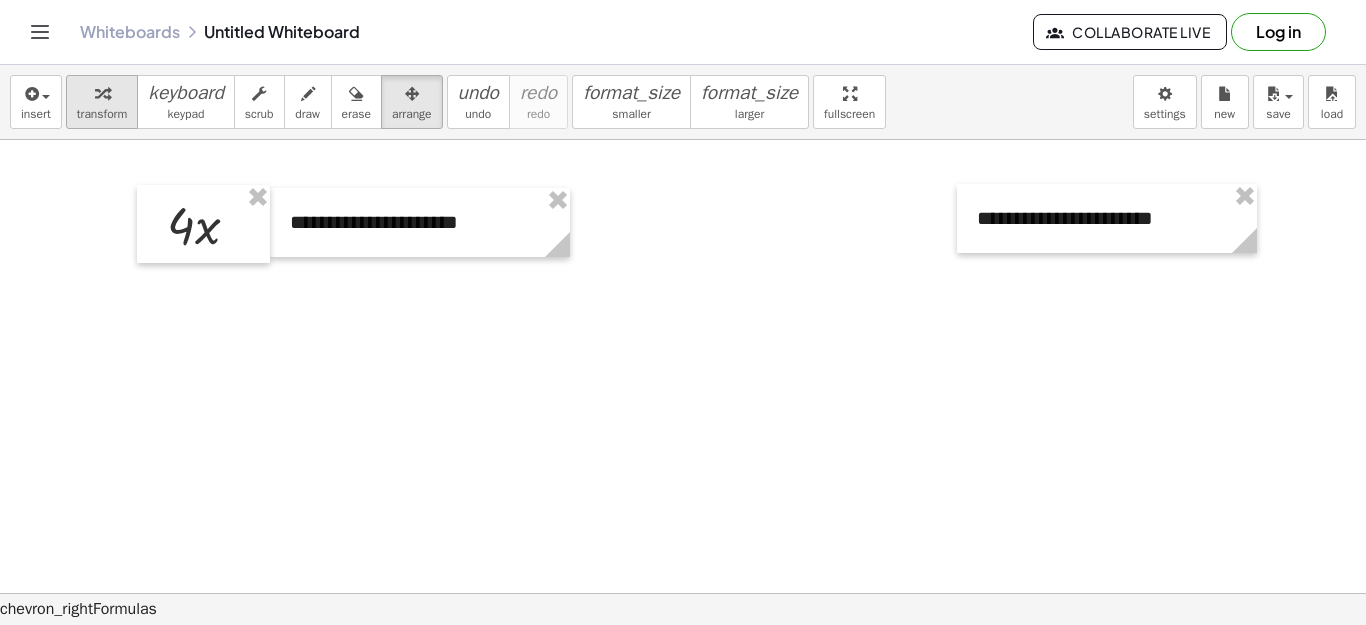 click at bounding box center (102, 93) 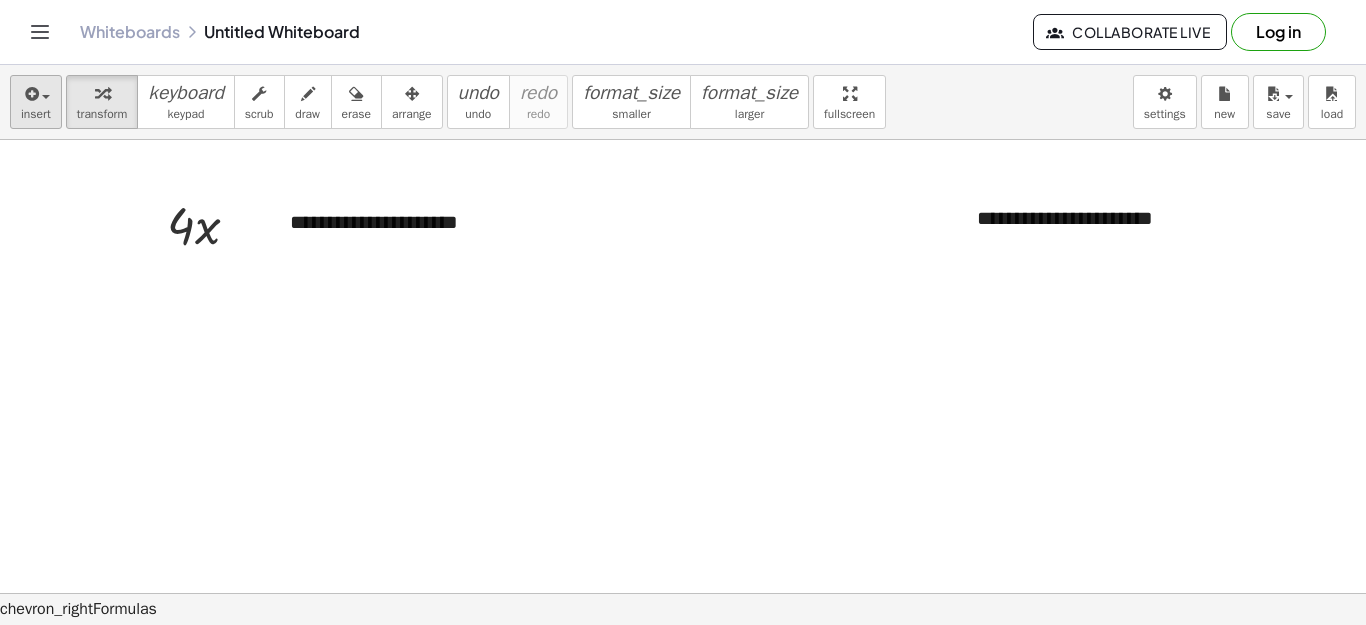 click on "insert" at bounding box center (36, 114) 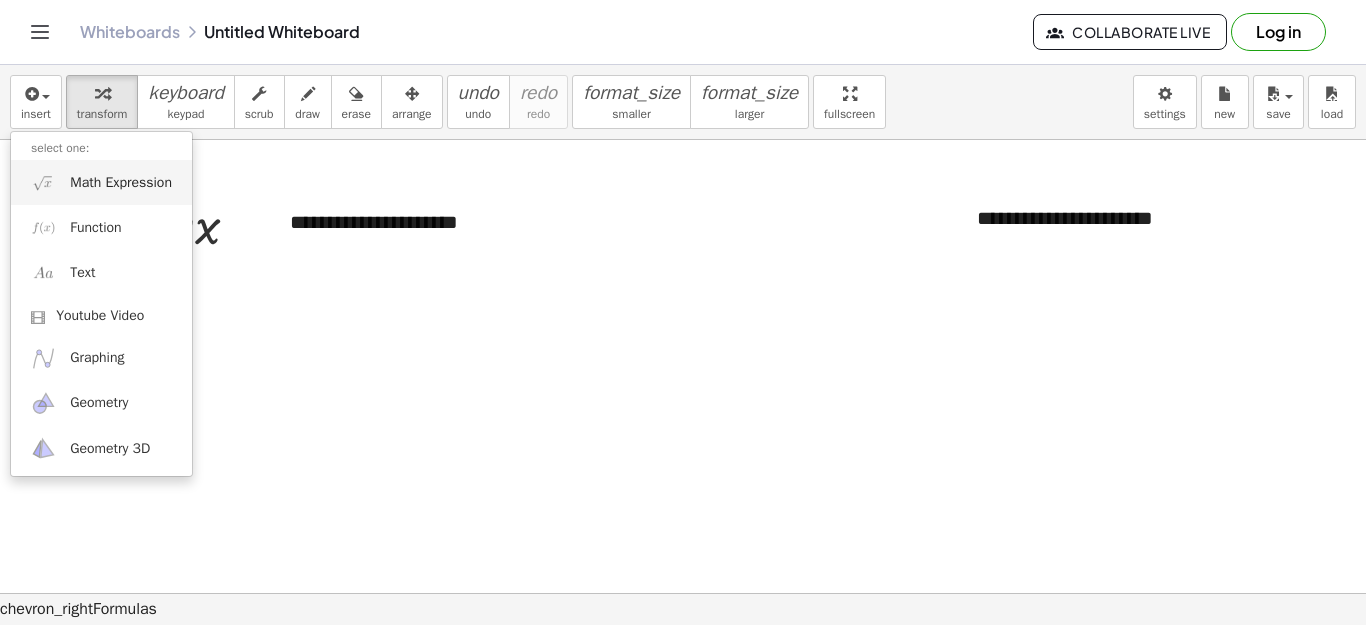 click on "Math Expression" at bounding box center (101, 182) 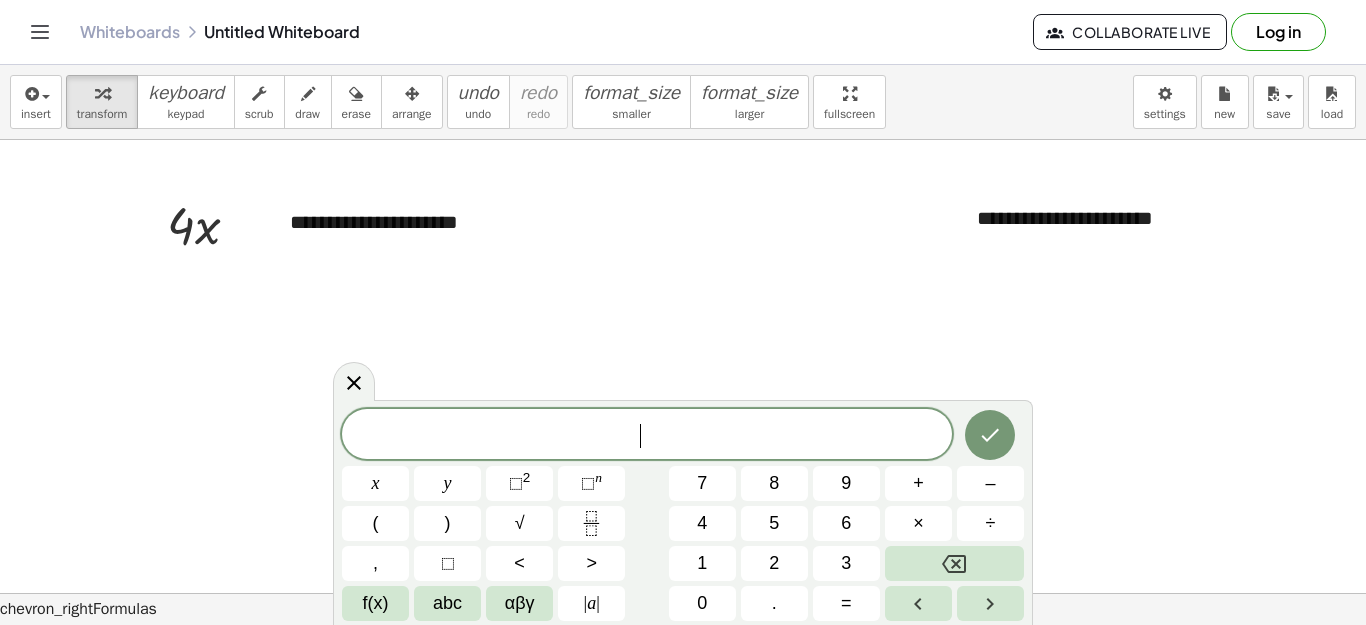 scroll, scrollTop: 18, scrollLeft: 0, axis: vertical 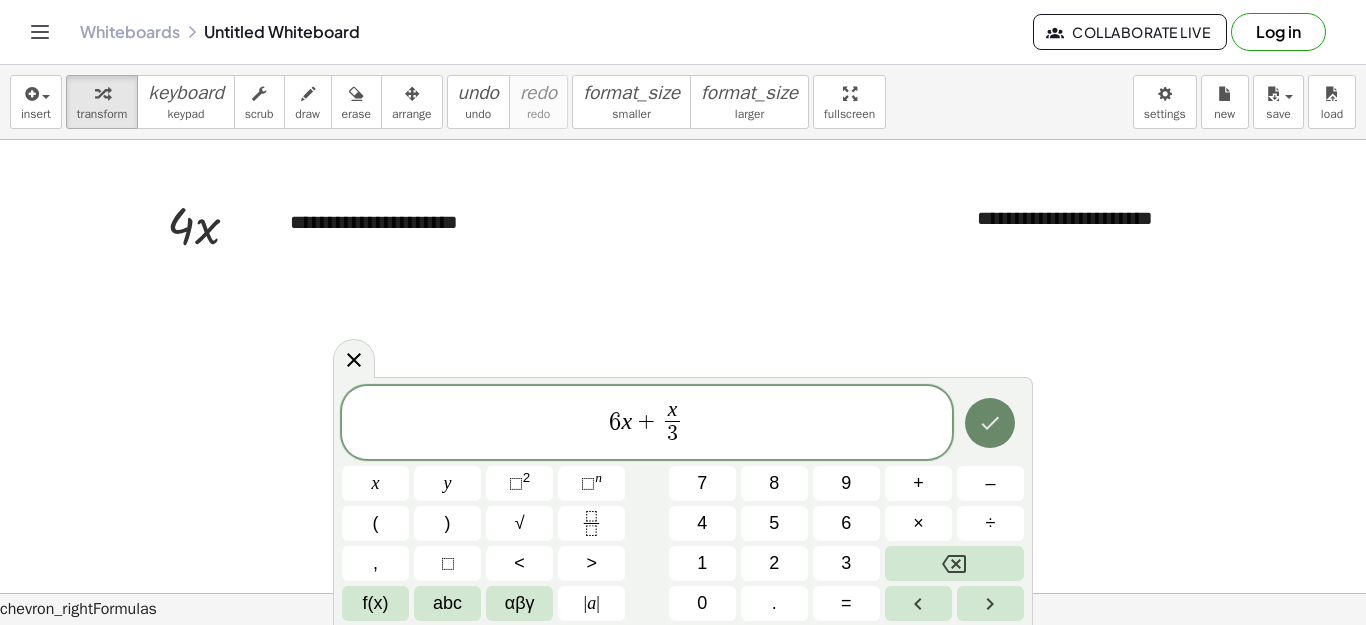 click at bounding box center [990, 423] 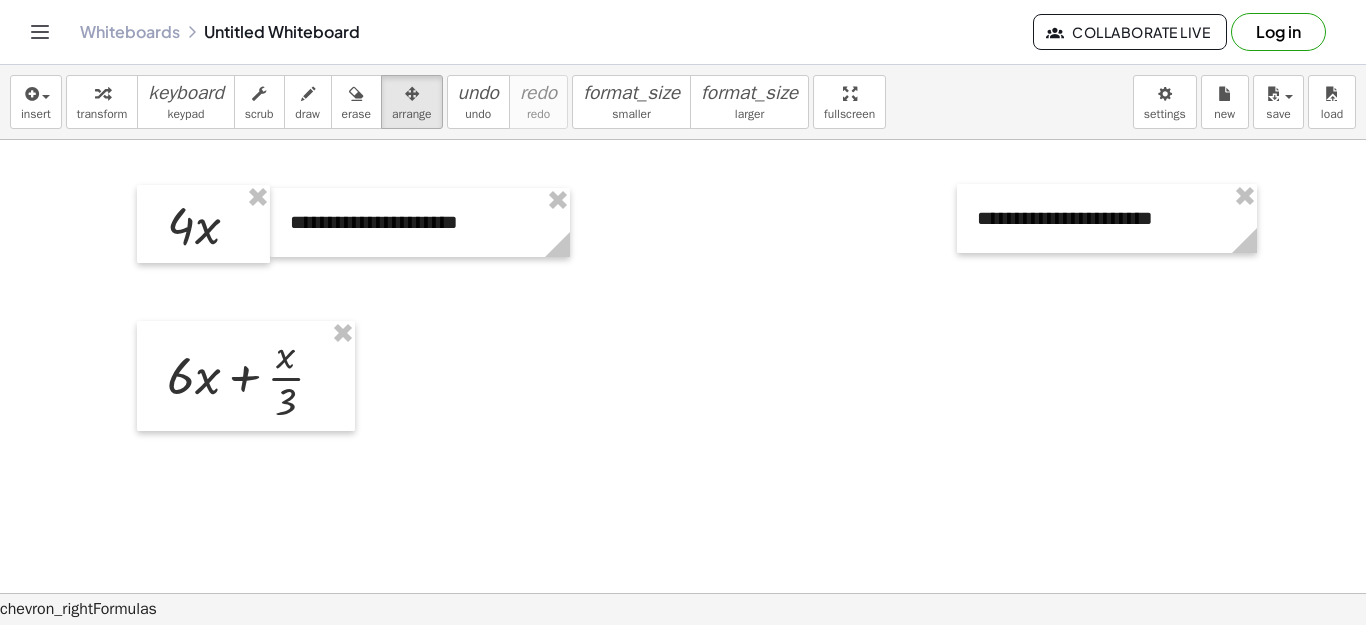 drag, startPoint x: 368, startPoint y: 108, endPoint x: 315, endPoint y: 199, distance: 105.30907 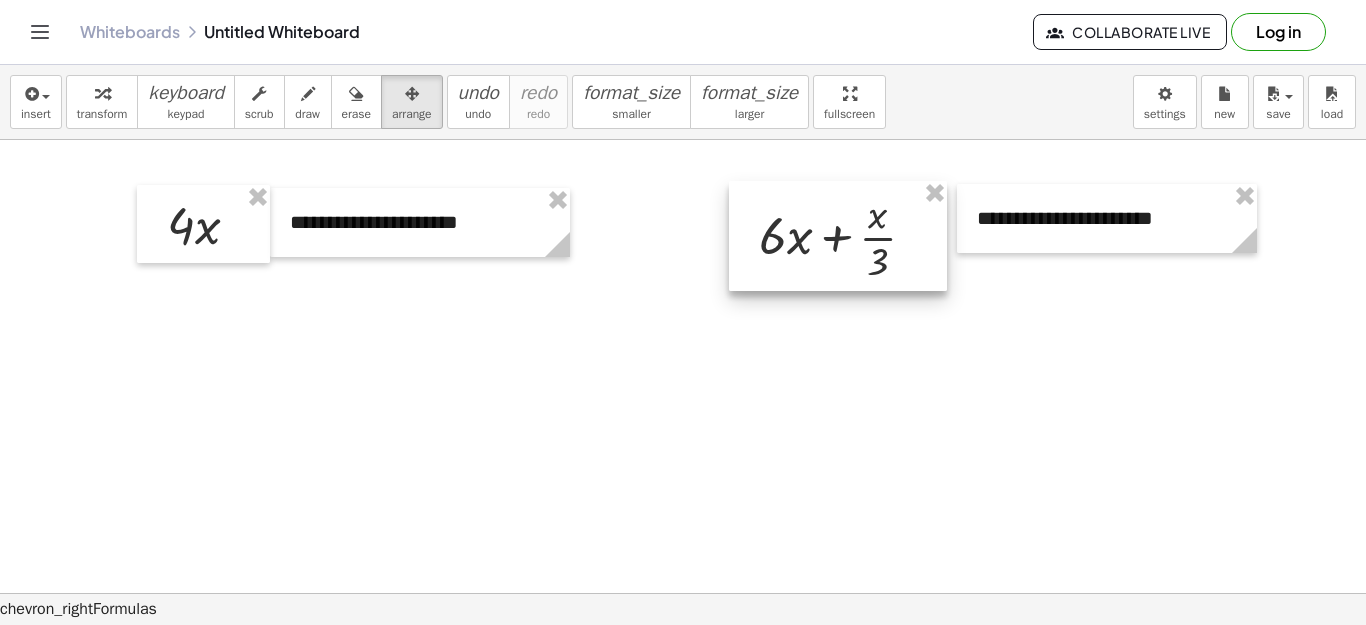 drag, startPoint x: 228, startPoint y: 393, endPoint x: 820, endPoint y: 253, distance: 608.32886 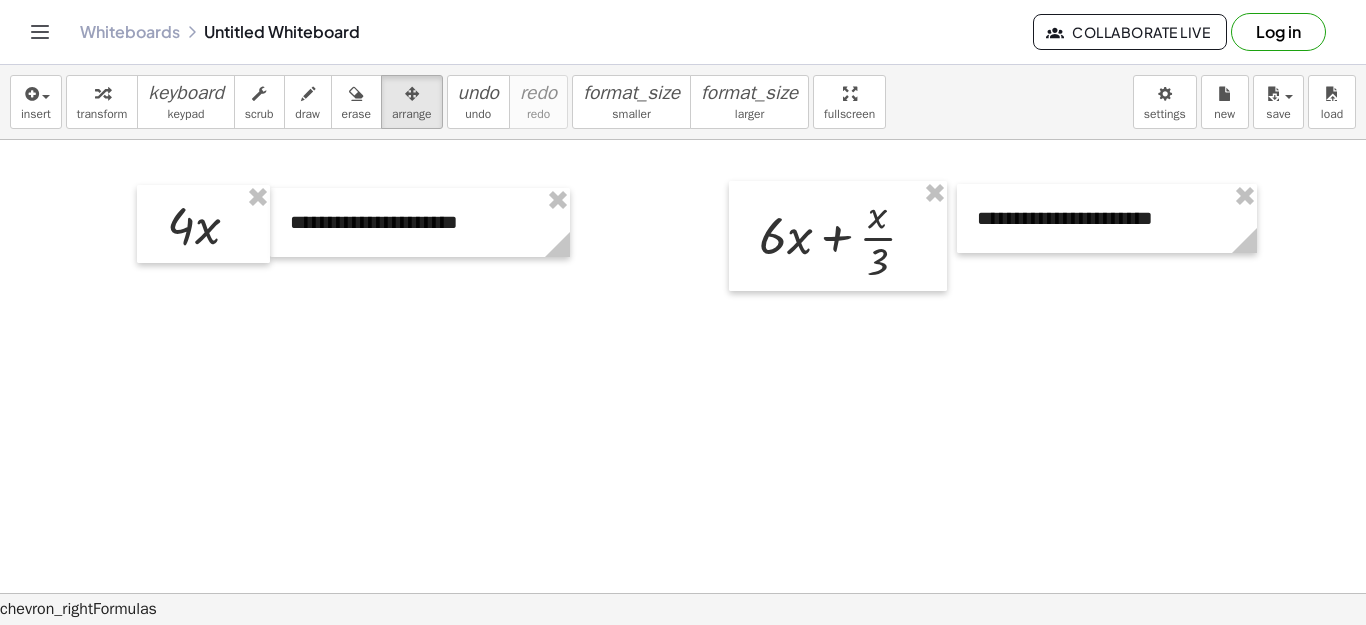 click at bounding box center [683, 593] 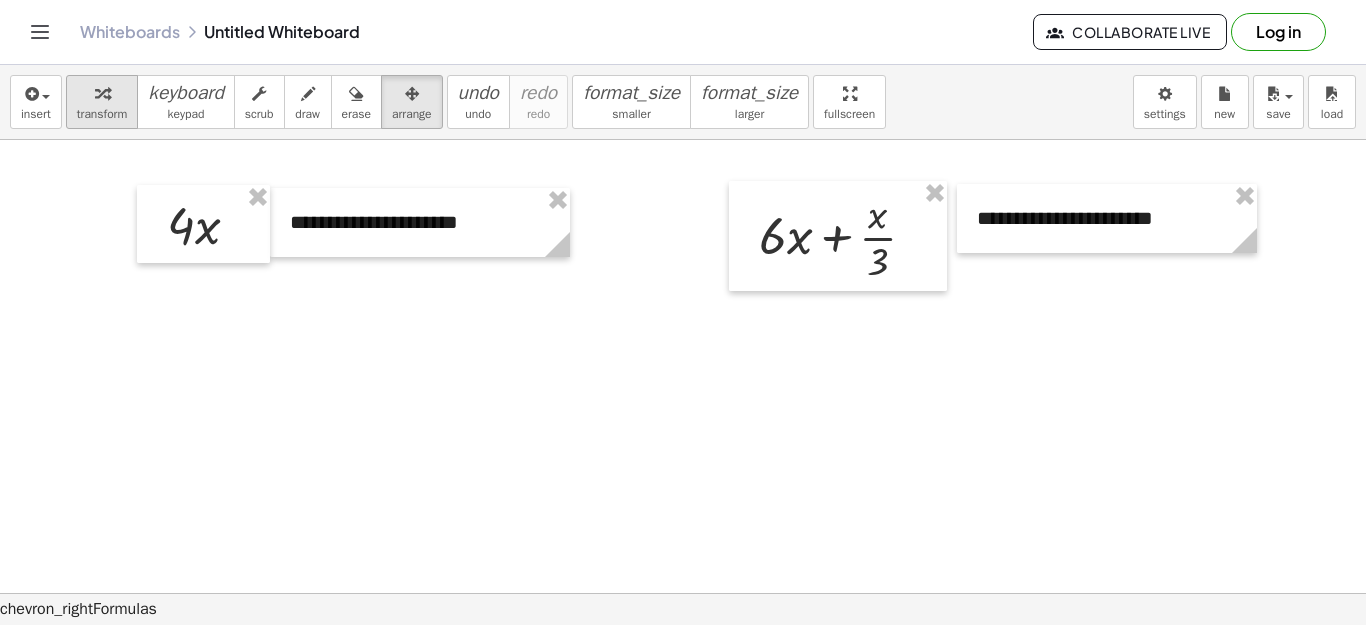 click on "transform" at bounding box center [102, 102] 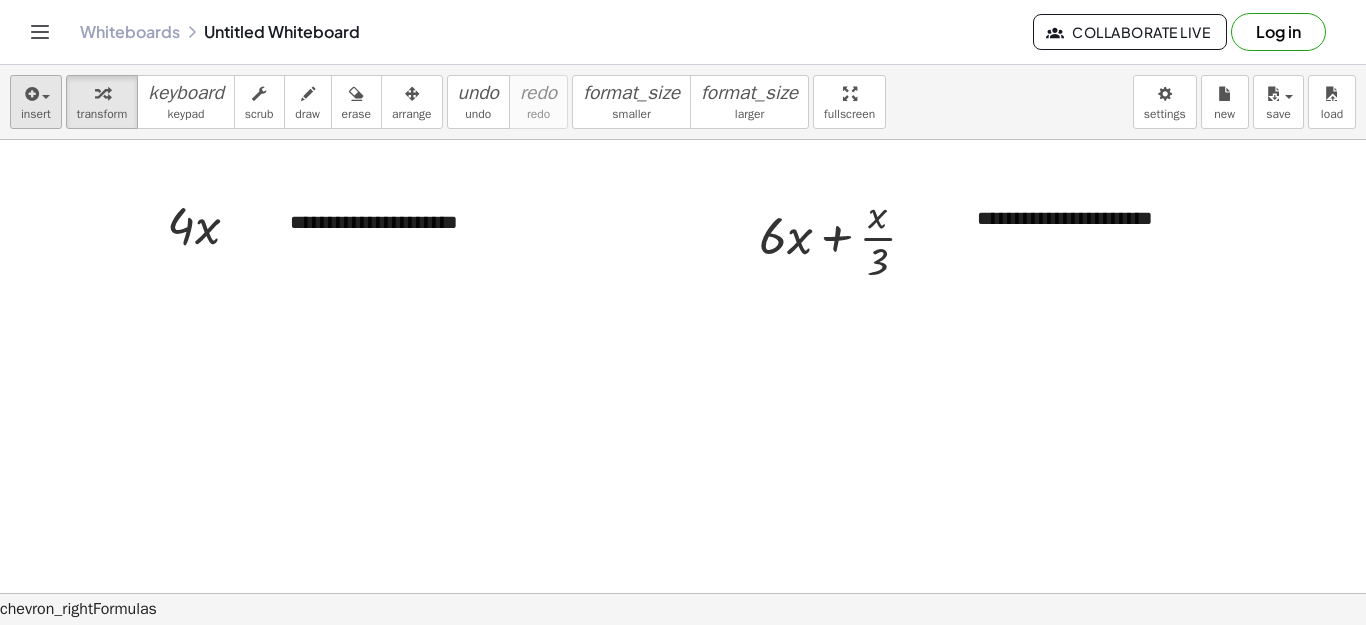 click at bounding box center [30, 94] 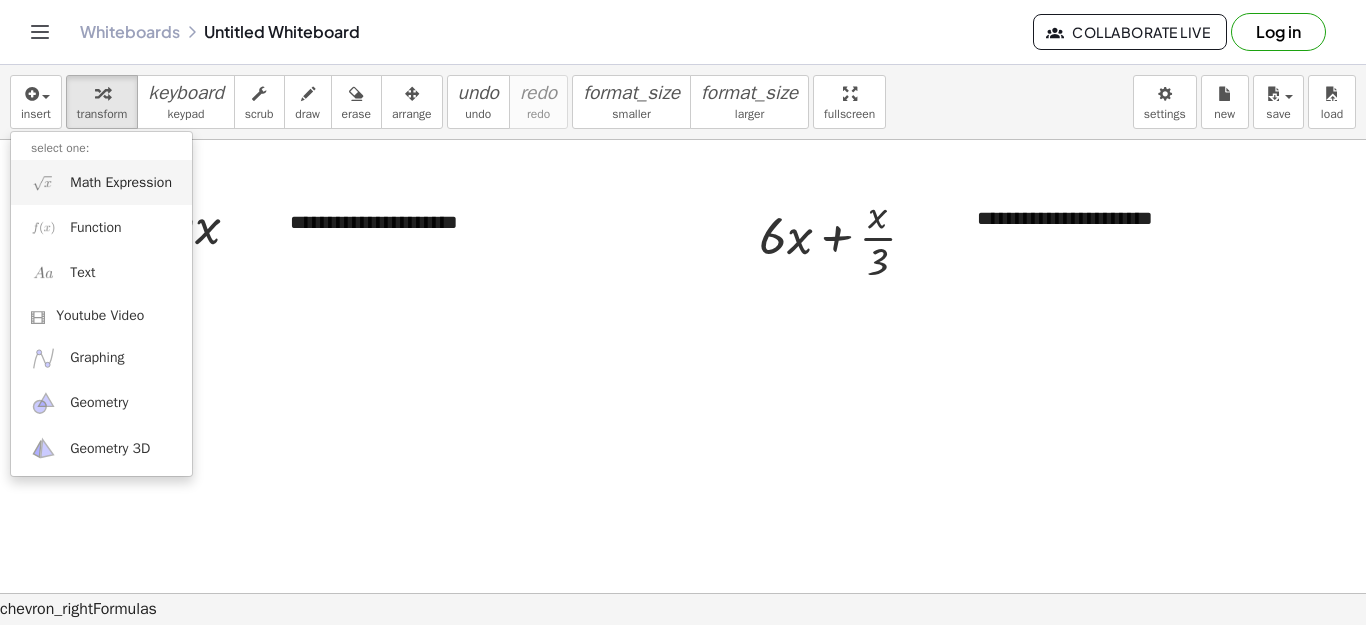 click on "Math Expression" at bounding box center (121, 183) 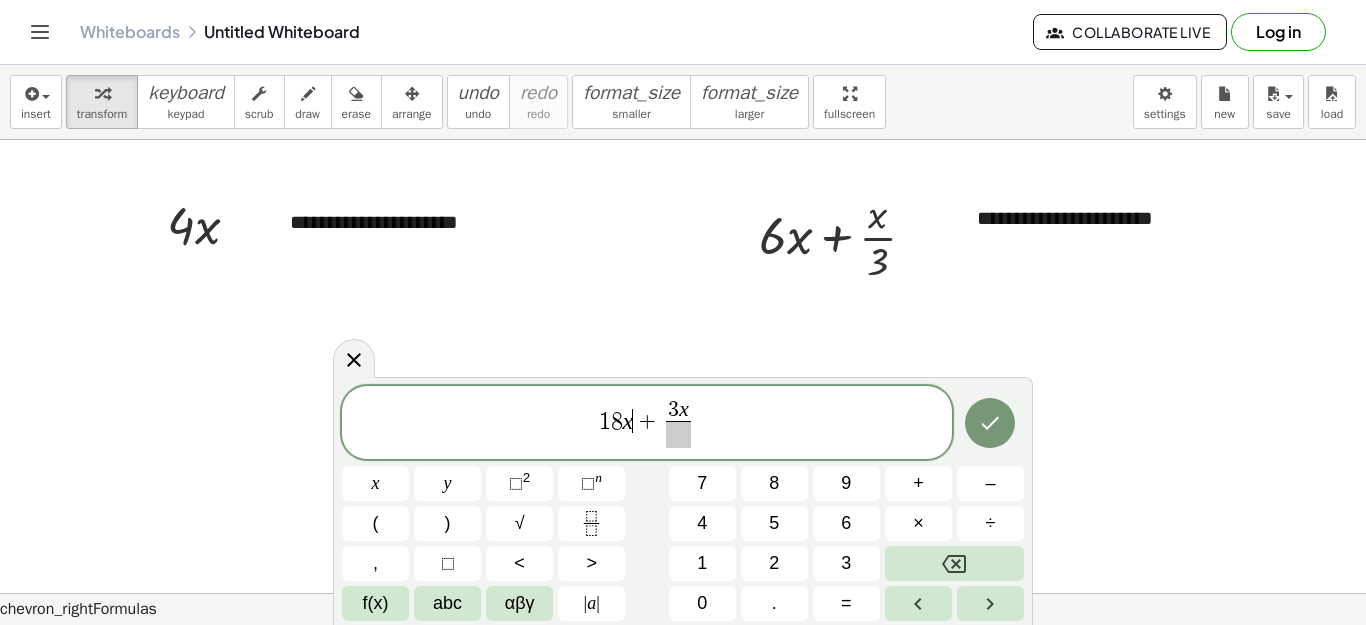 click on "+" at bounding box center (647, 421) 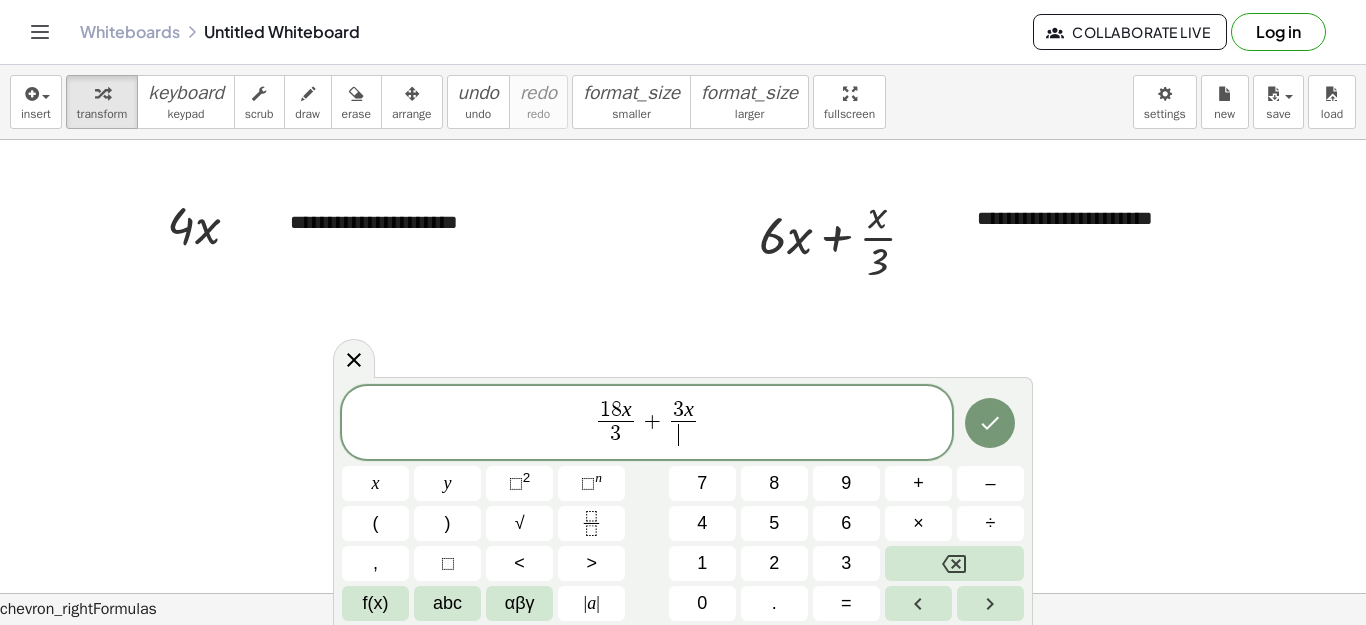 click on "​" at bounding box center [683, 434] 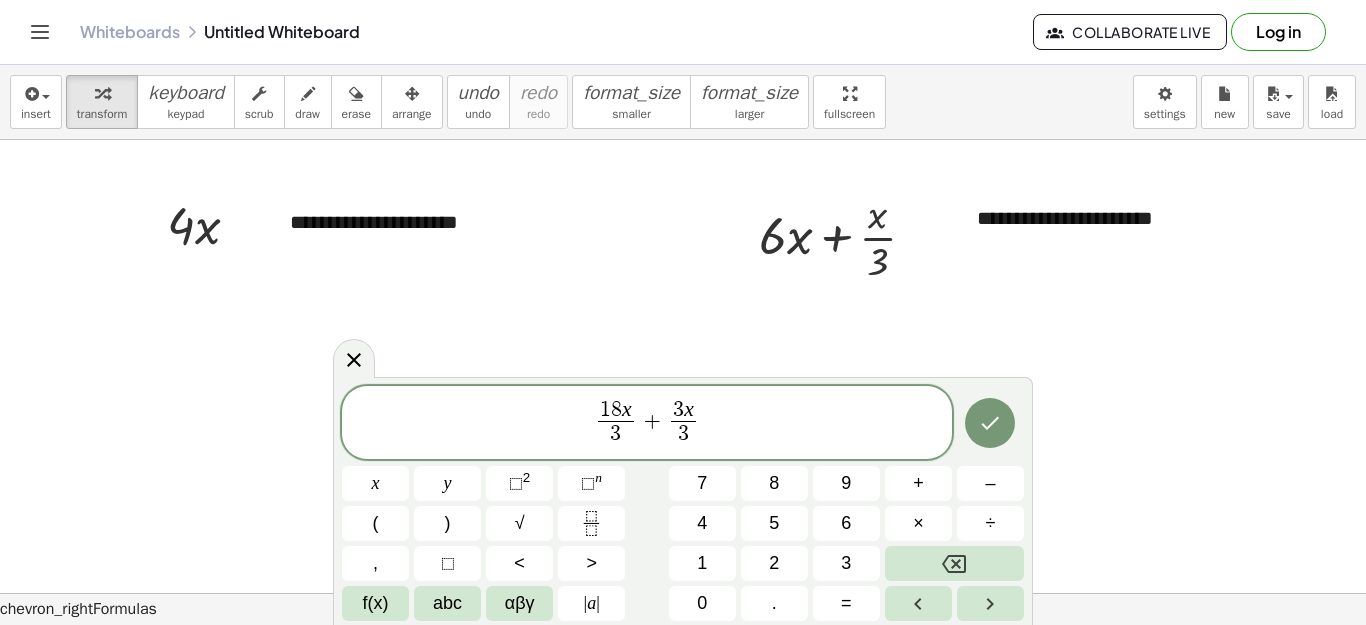 click on "[NUMBER] [VARIABLE] [SUPERSCRIPT] + [NUMBER] [VARIABLE] [SUPERSCRIPT]" at bounding box center (647, 424) 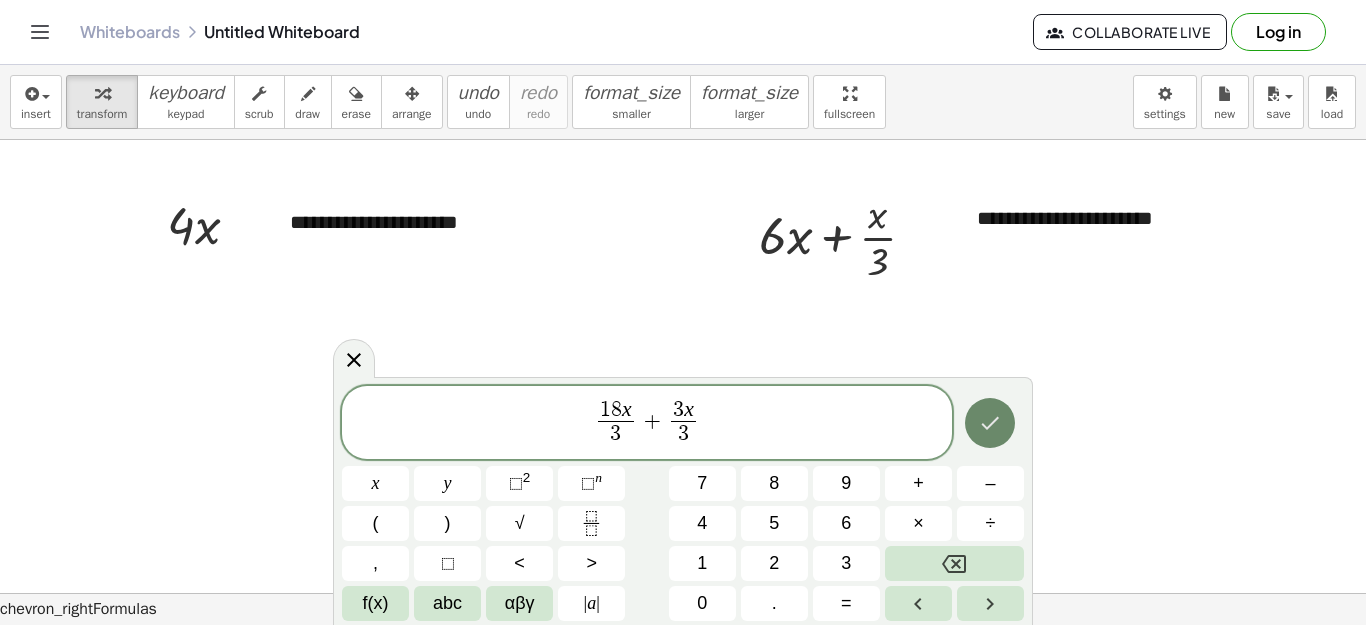 click 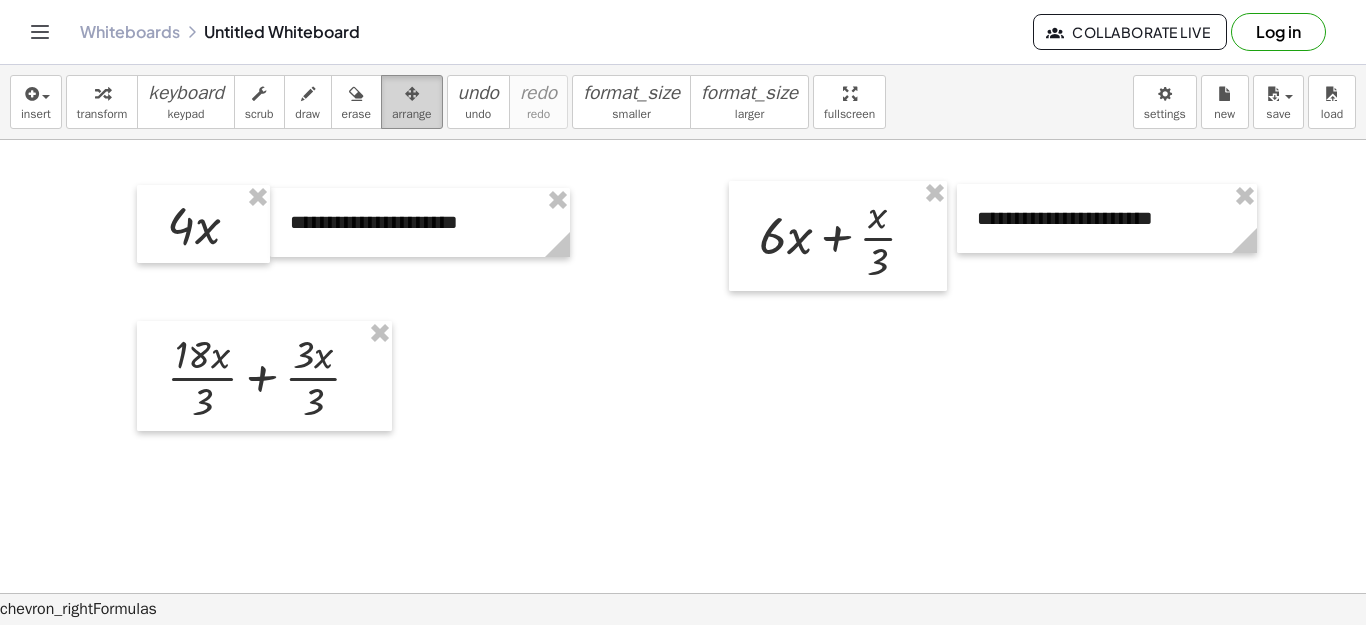 click at bounding box center [412, 93] 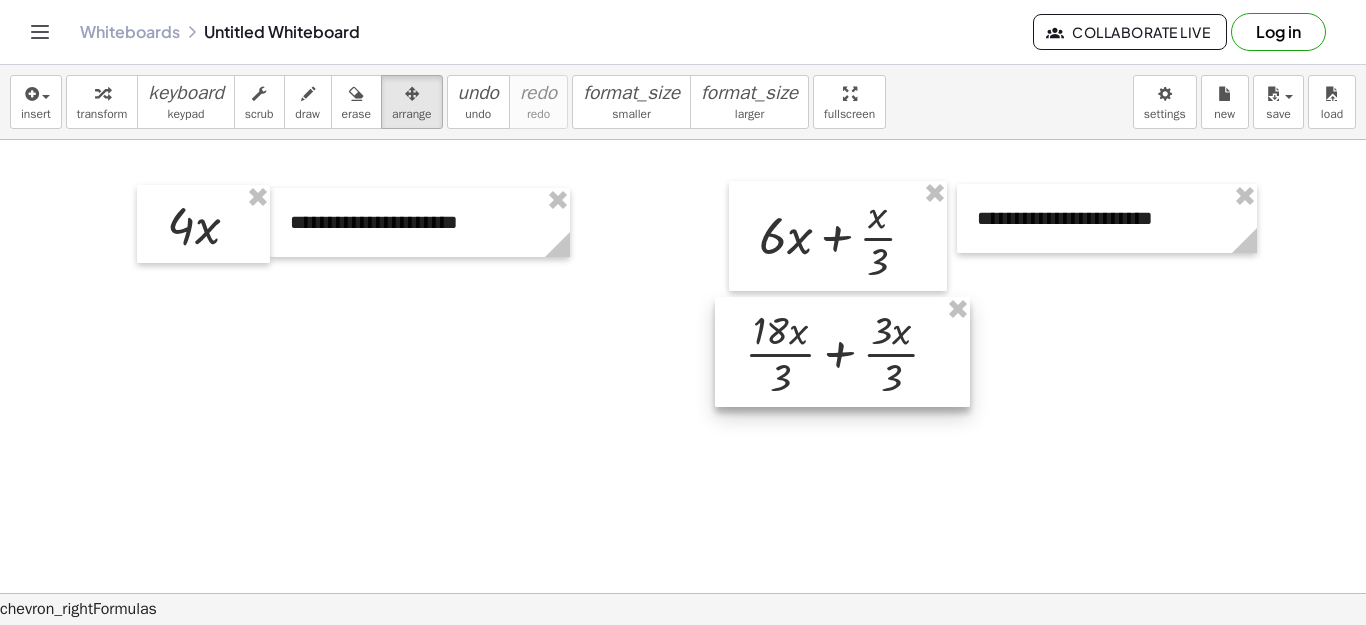 drag, startPoint x: 271, startPoint y: 379, endPoint x: 849, endPoint y: 355, distance: 578.49805 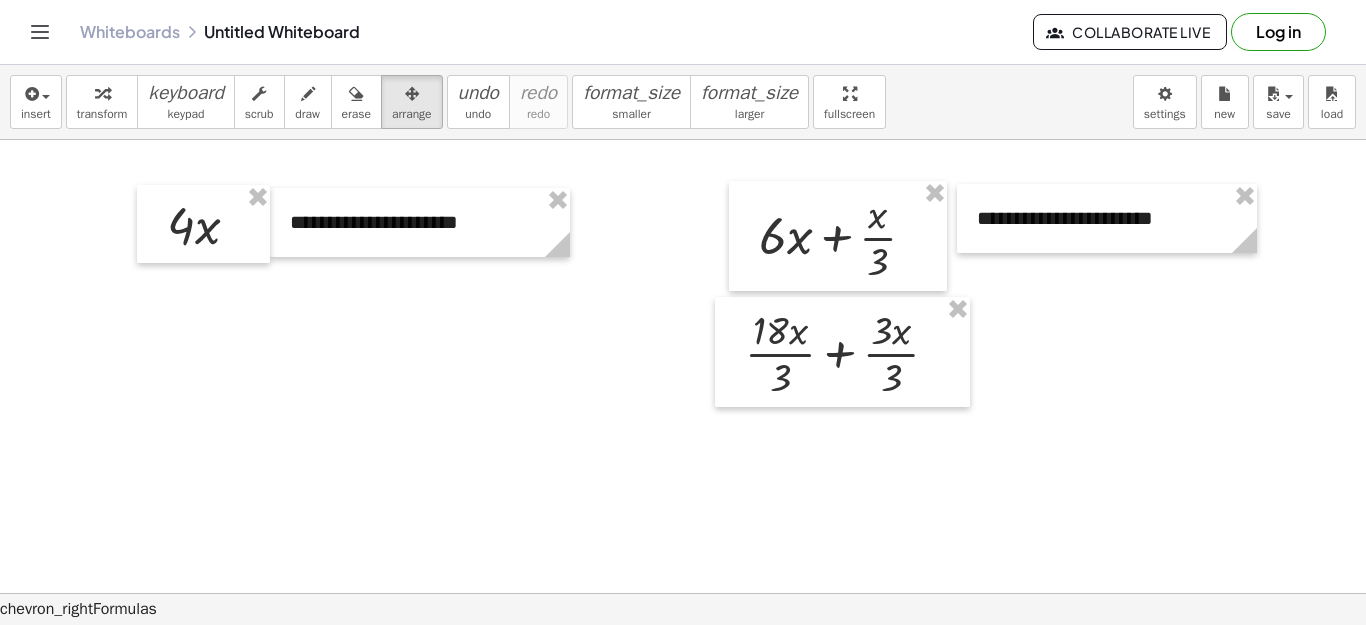 click at bounding box center [683, 593] 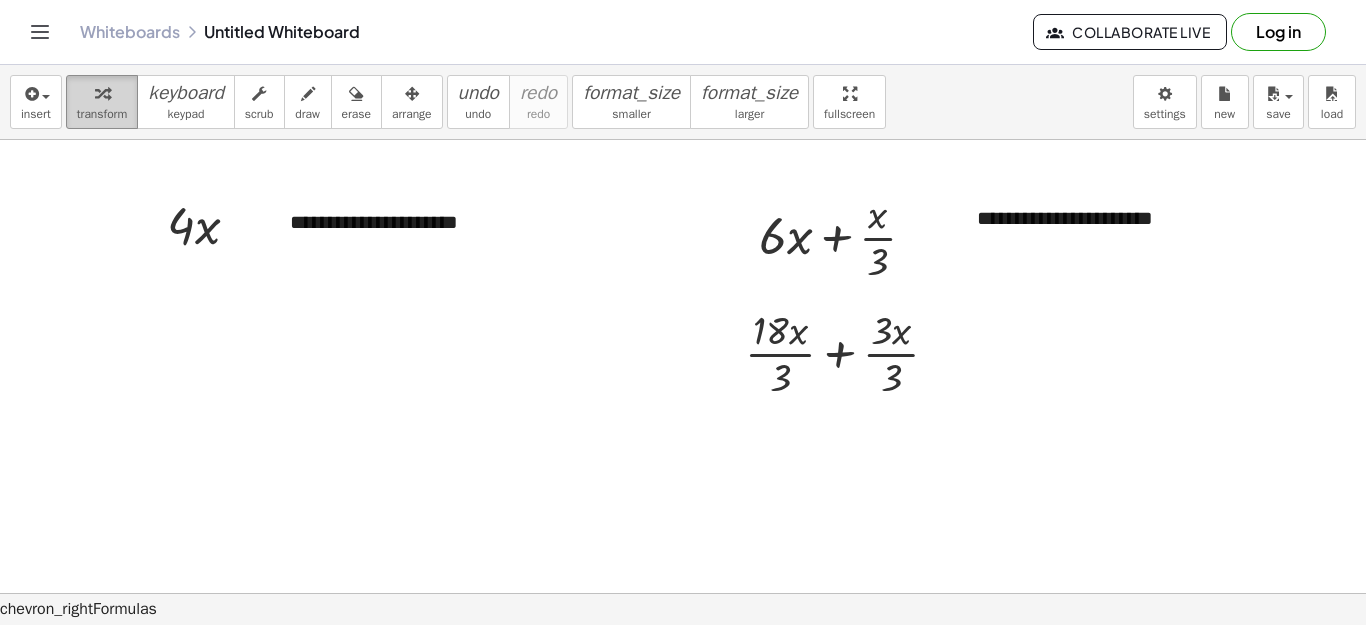 click at bounding box center (102, 94) 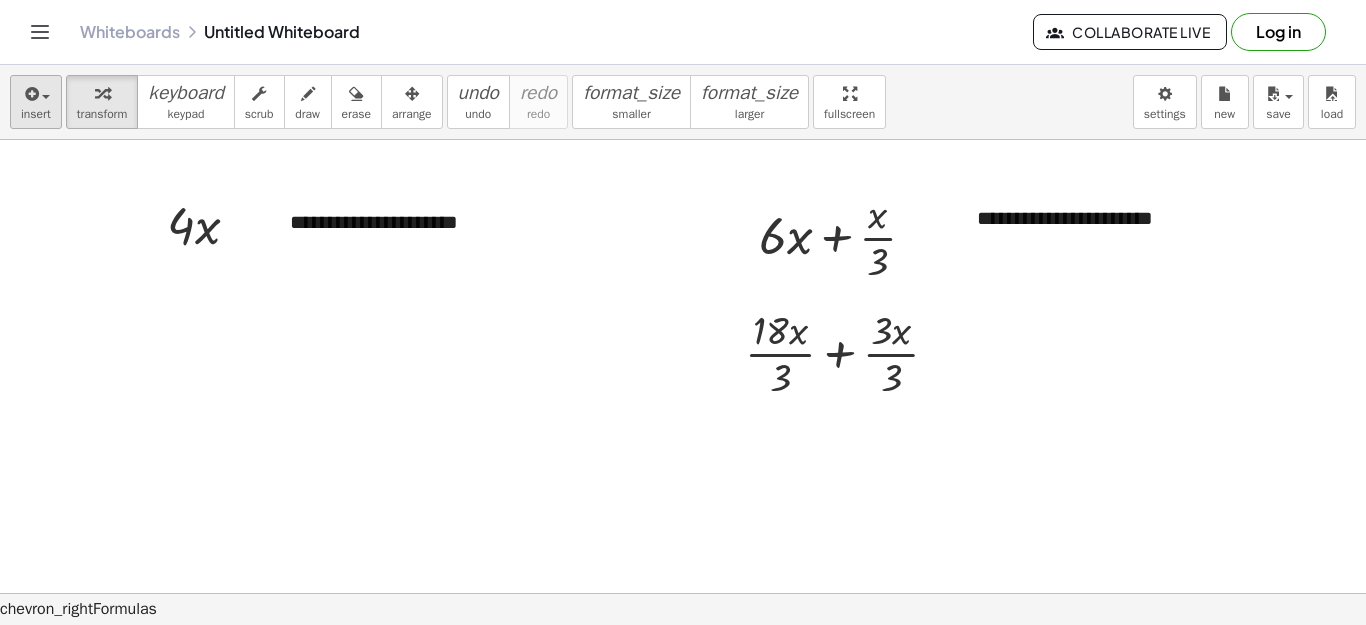 click on "insert" at bounding box center [36, 114] 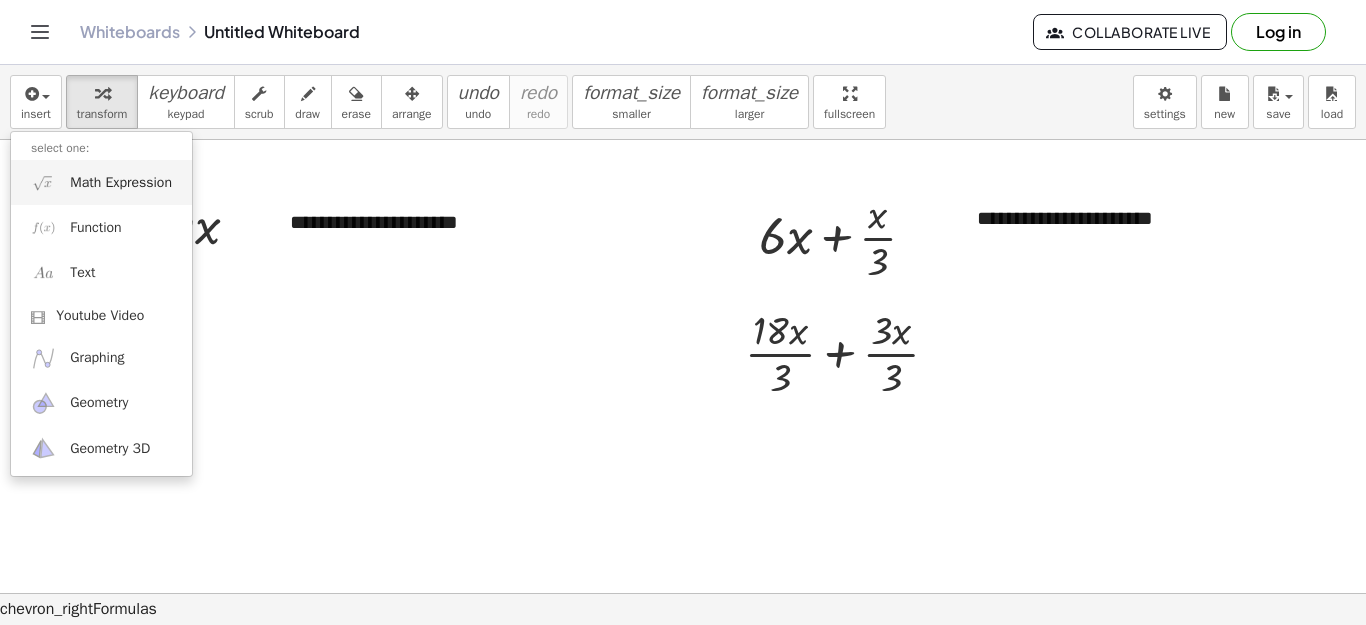 click on "Math Expression" at bounding box center (121, 183) 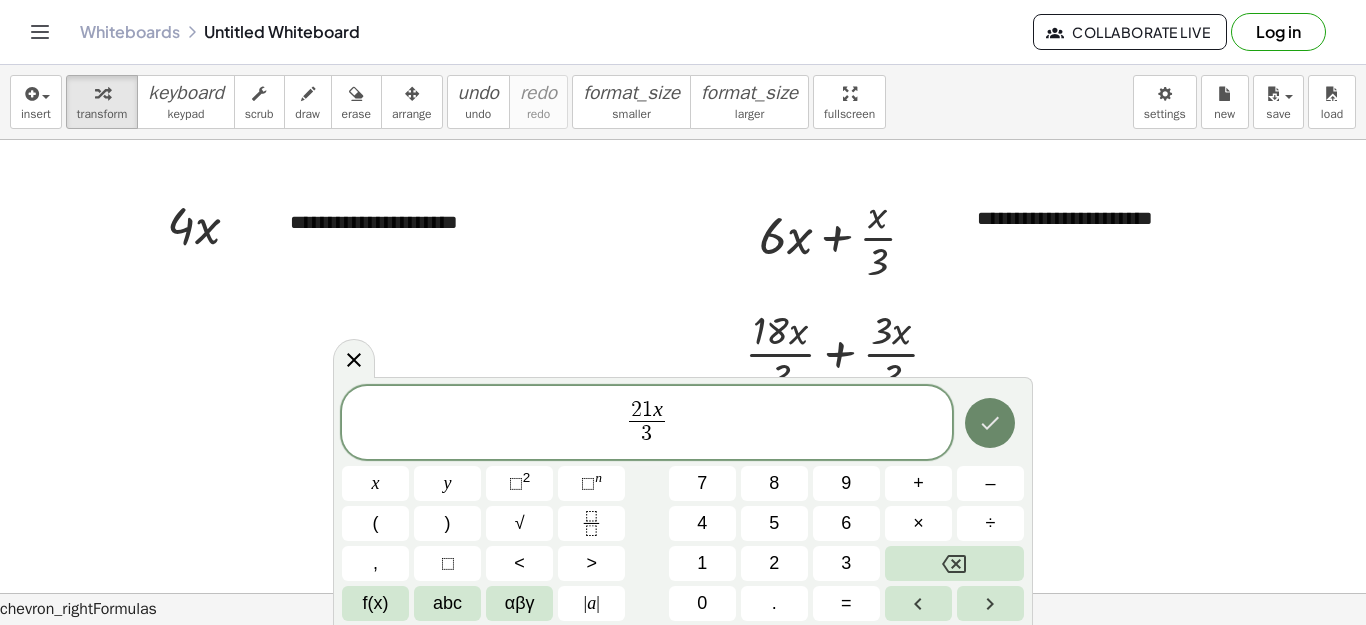 click 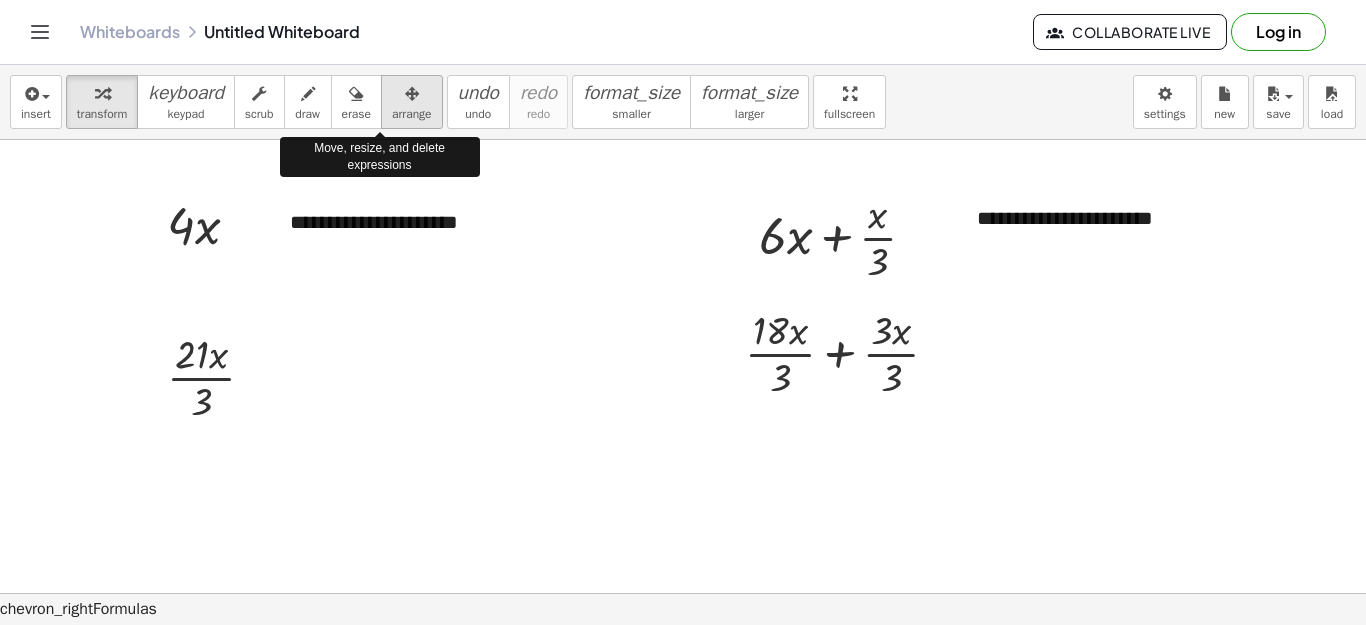 click at bounding box center (412, 94) 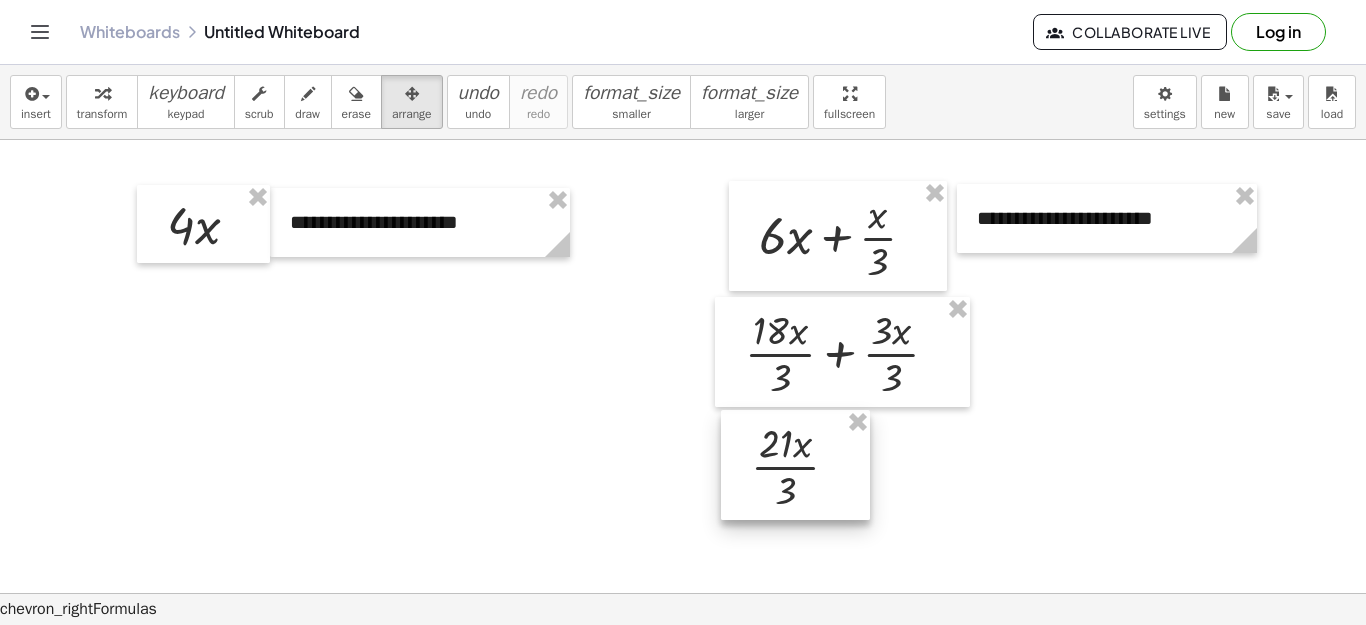 drag, startPoint x: 246, startPoint y: 373, endPoint x: 831, endPoint y: 462, distance: 591.7314 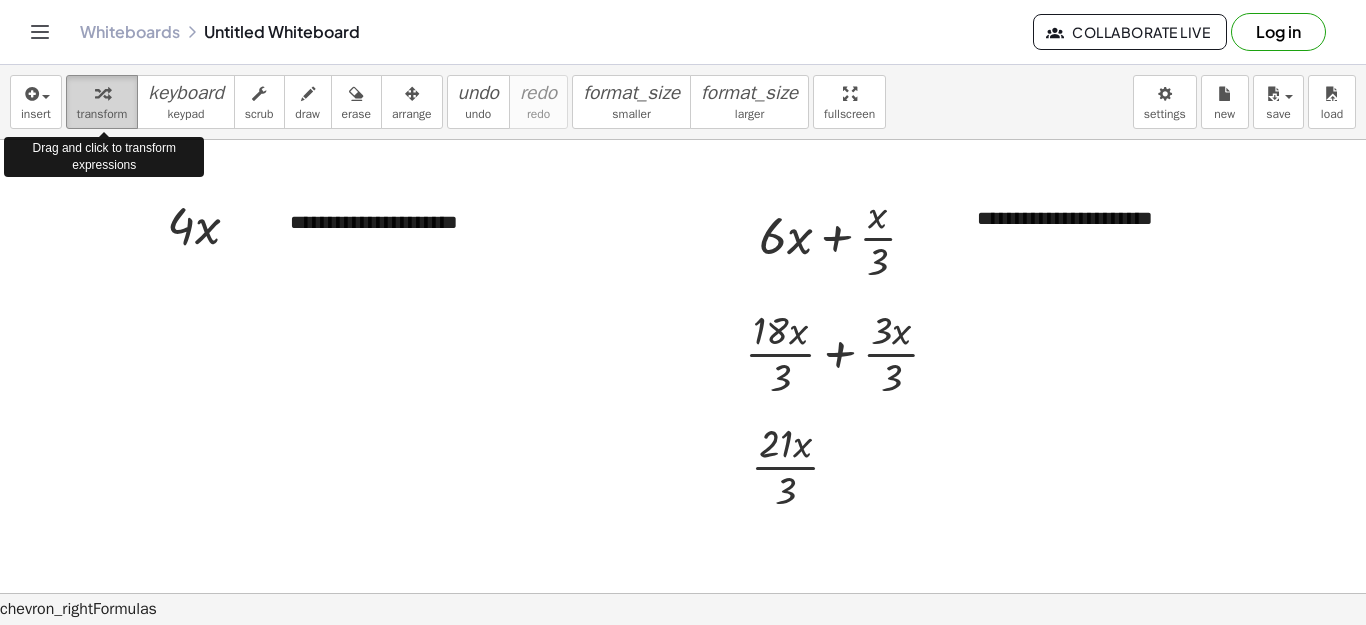 click on "transform" at bounding box center (102, 114) 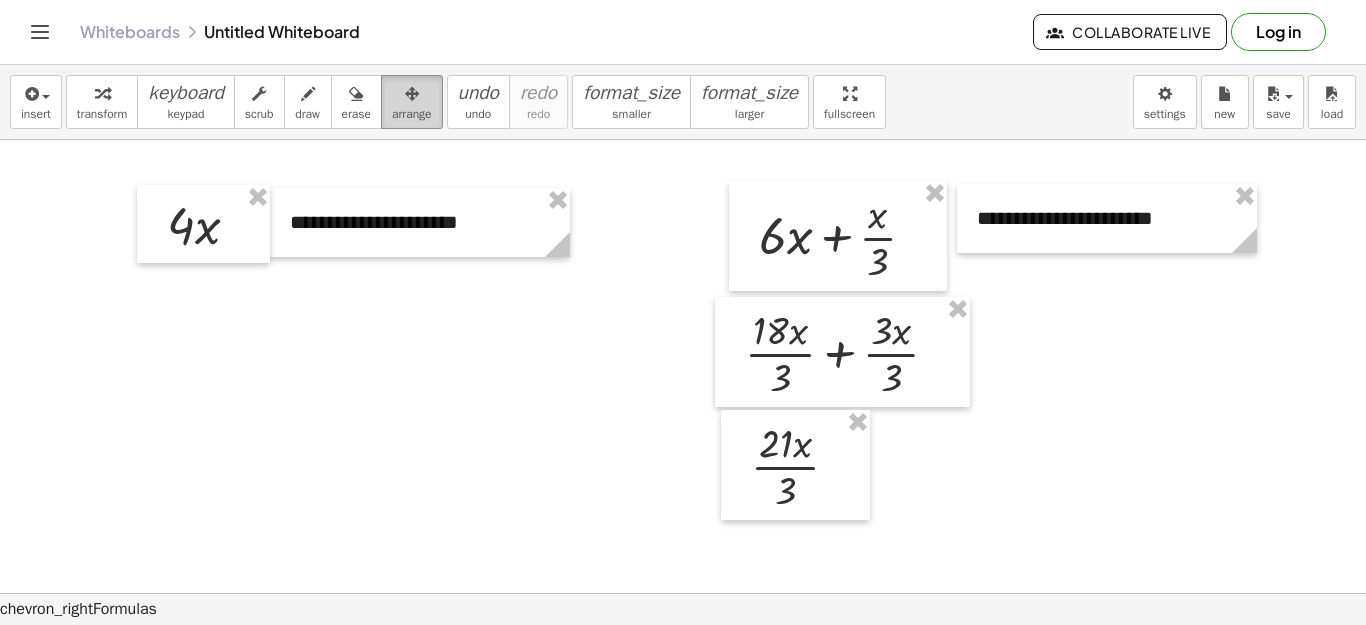 click at bounding box center [412, 93] 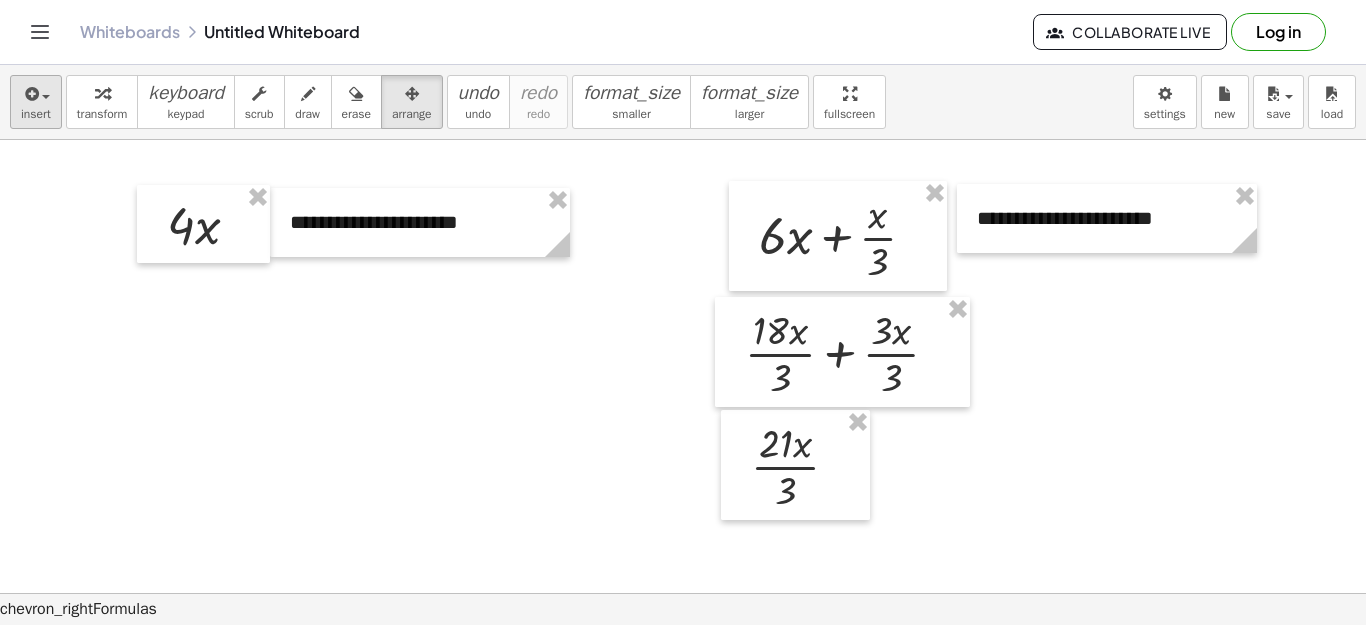 click on "insert" at bounding box center (36, 114) 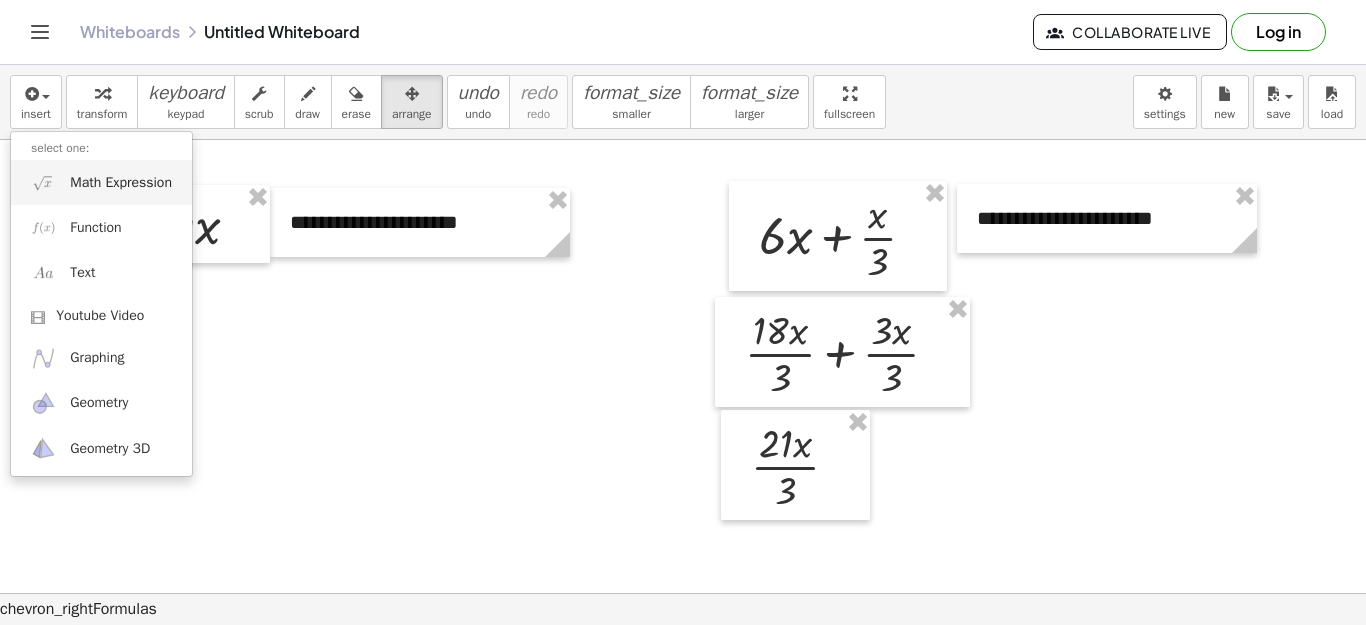 click on "Math Expression" at bounding box center [121, 183] 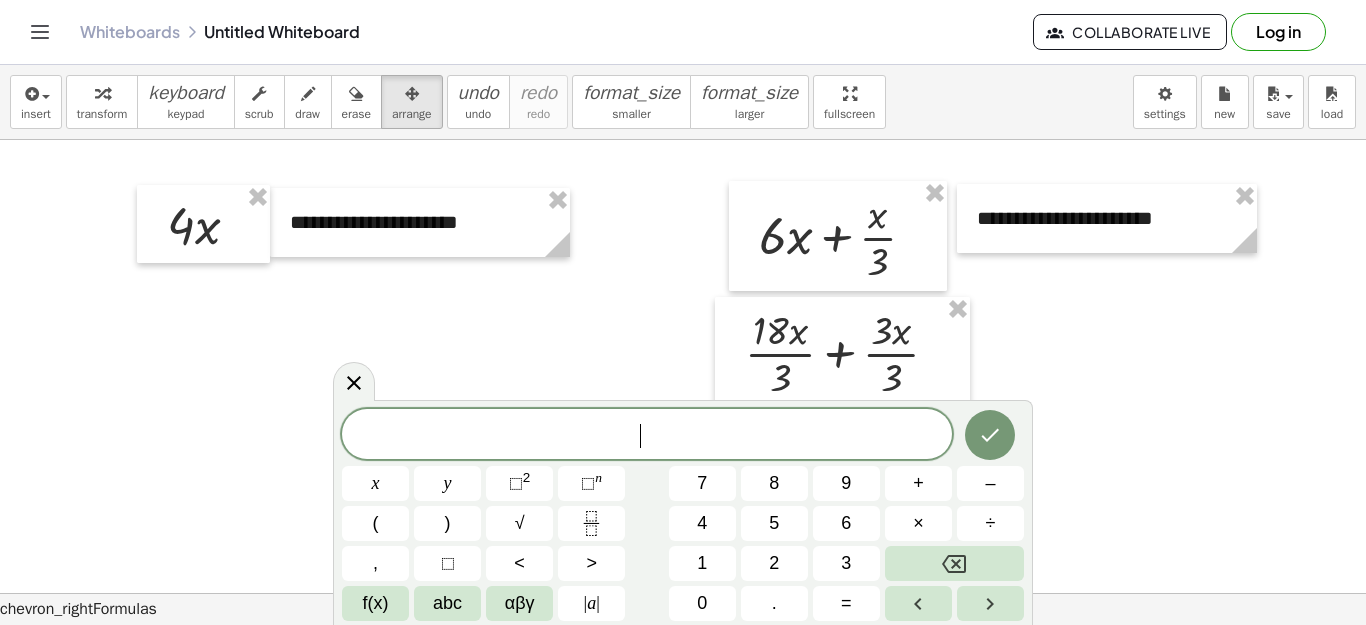 scroll, scrollTop: 18, scrollLeft: 0, axis: vertical 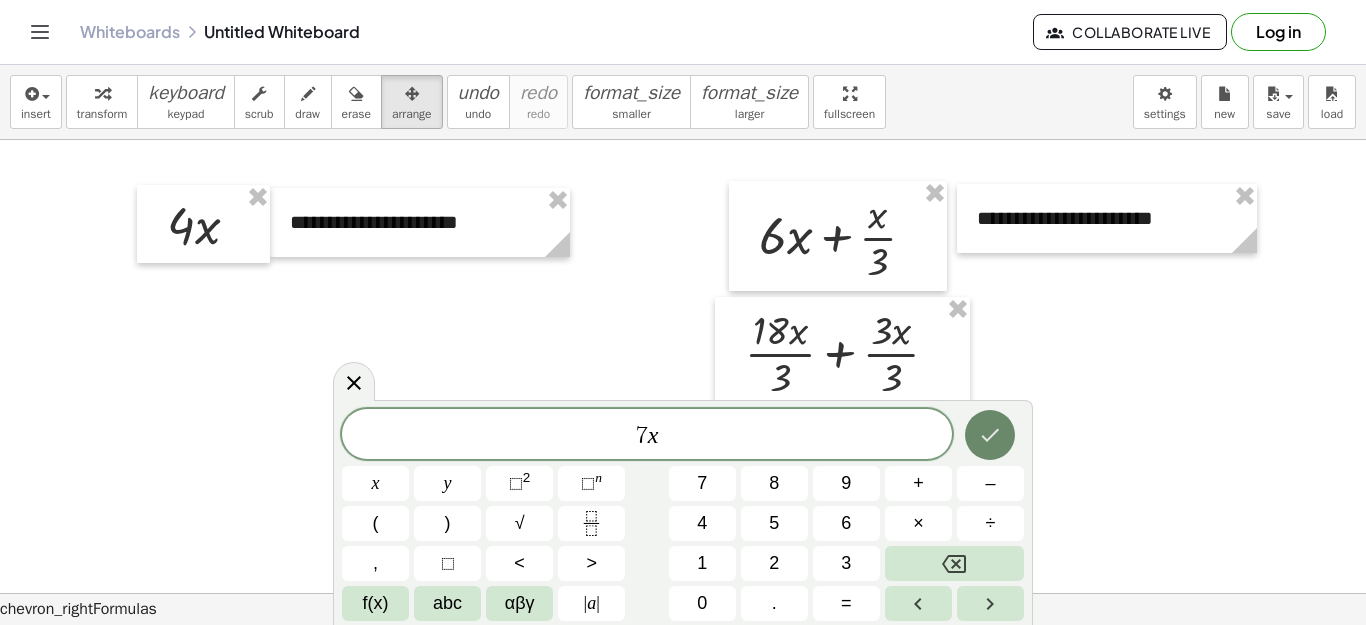 click 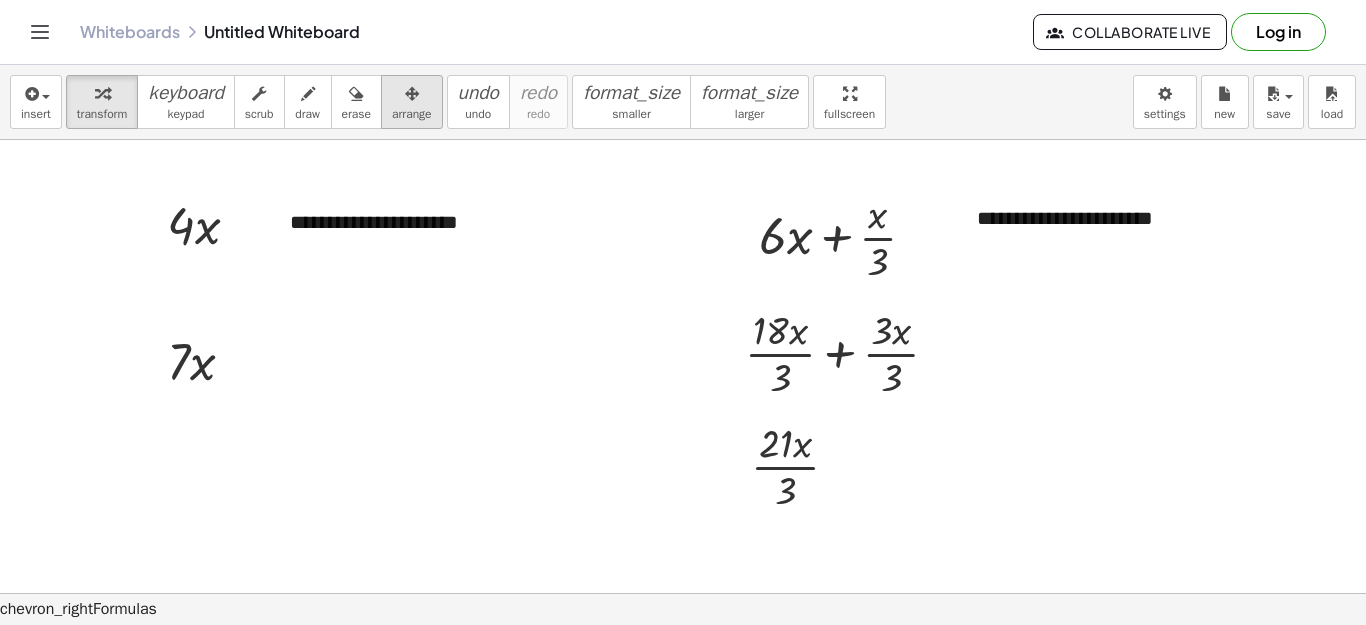 click at bounding box center [412, 94] 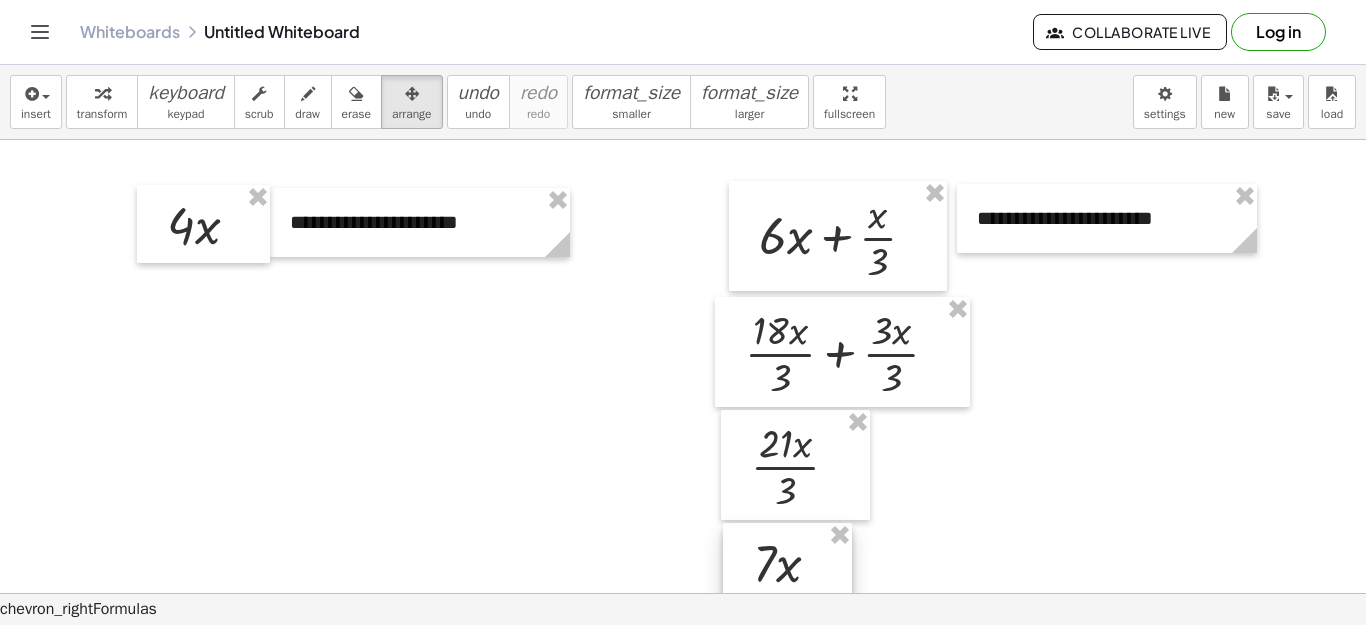 drag, startPoint x: 219, startPoint y: 369, endPoint x: 807, endPoint y: 572, distance: 622.0555 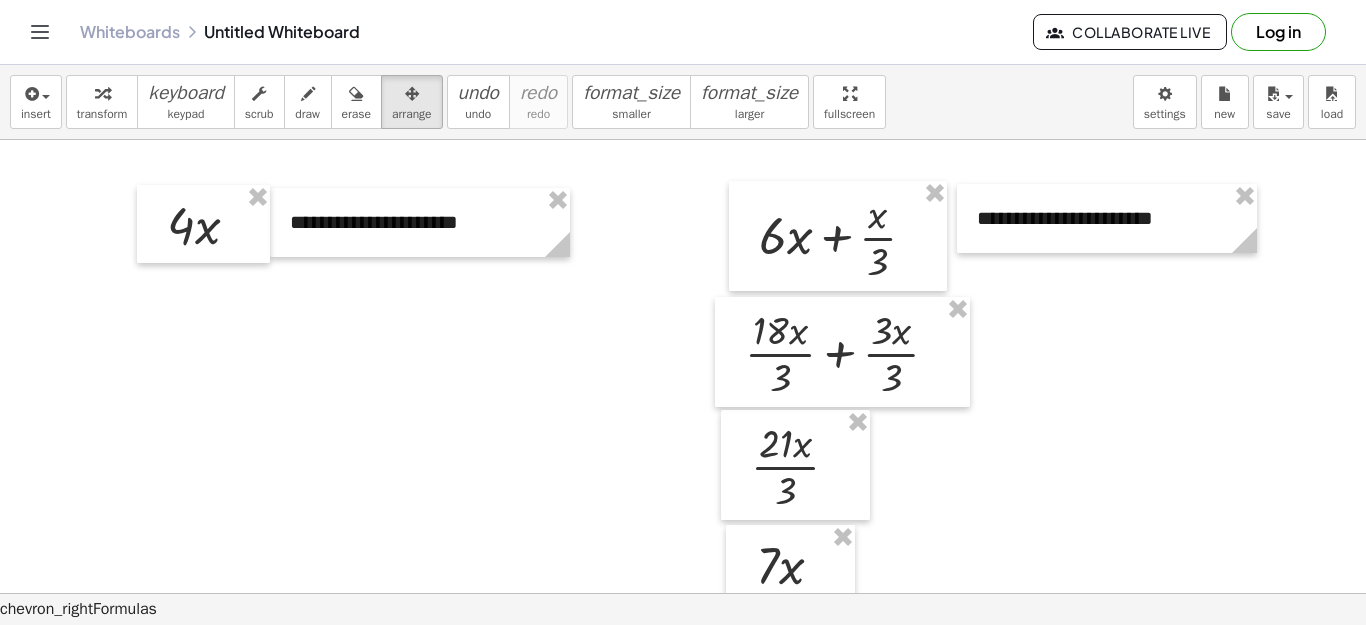 click at bounding box center (683, 593) 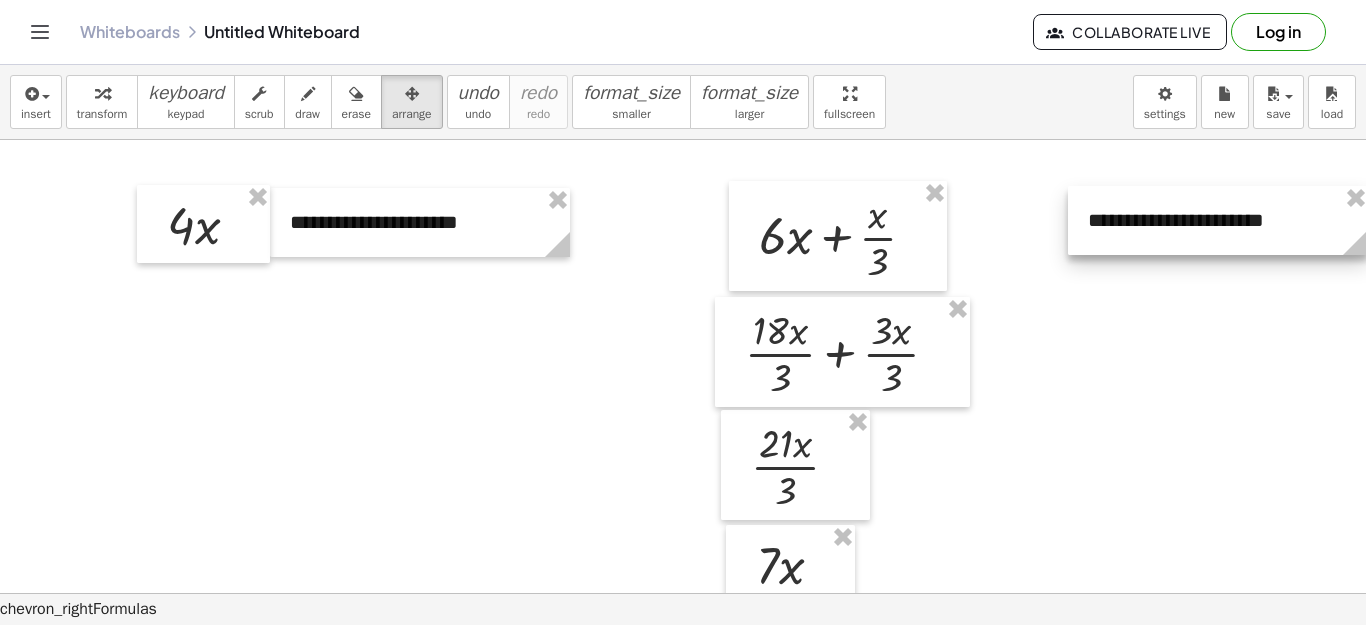 drag, startPoint x: 1080, startPoint y: 225, endPoint x: 1201, endPoint y: 226, distance: 121.004135 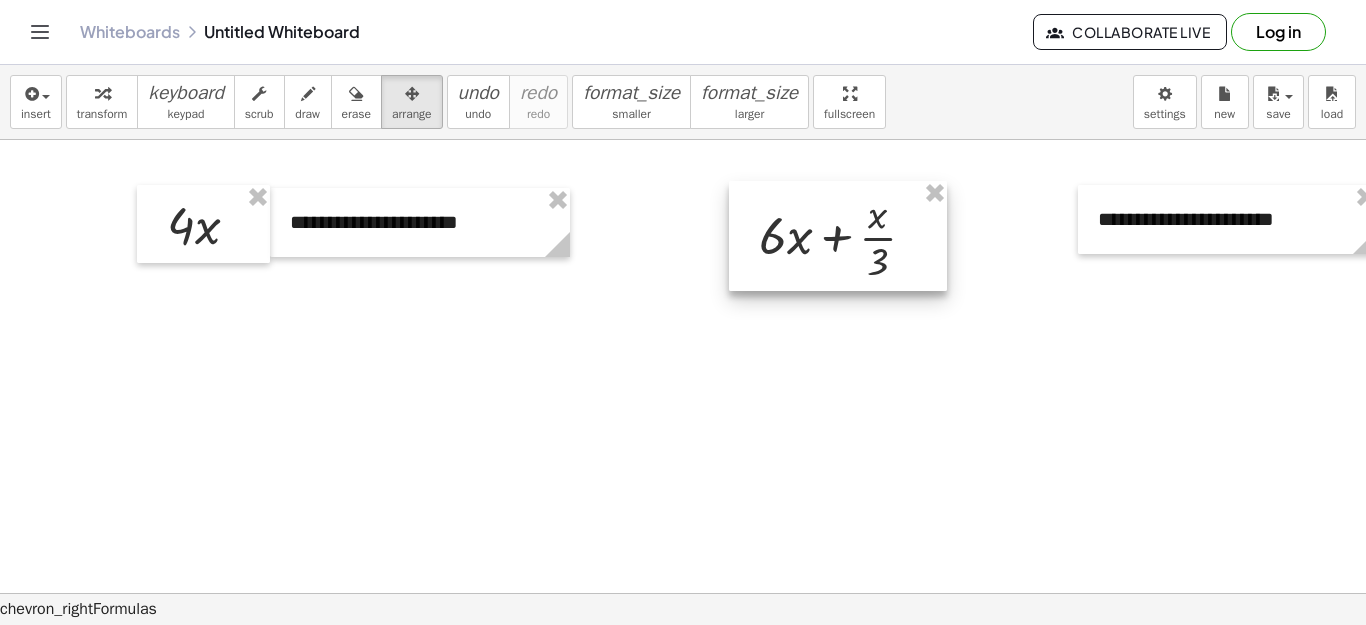 click at bounding box center (838, 236) 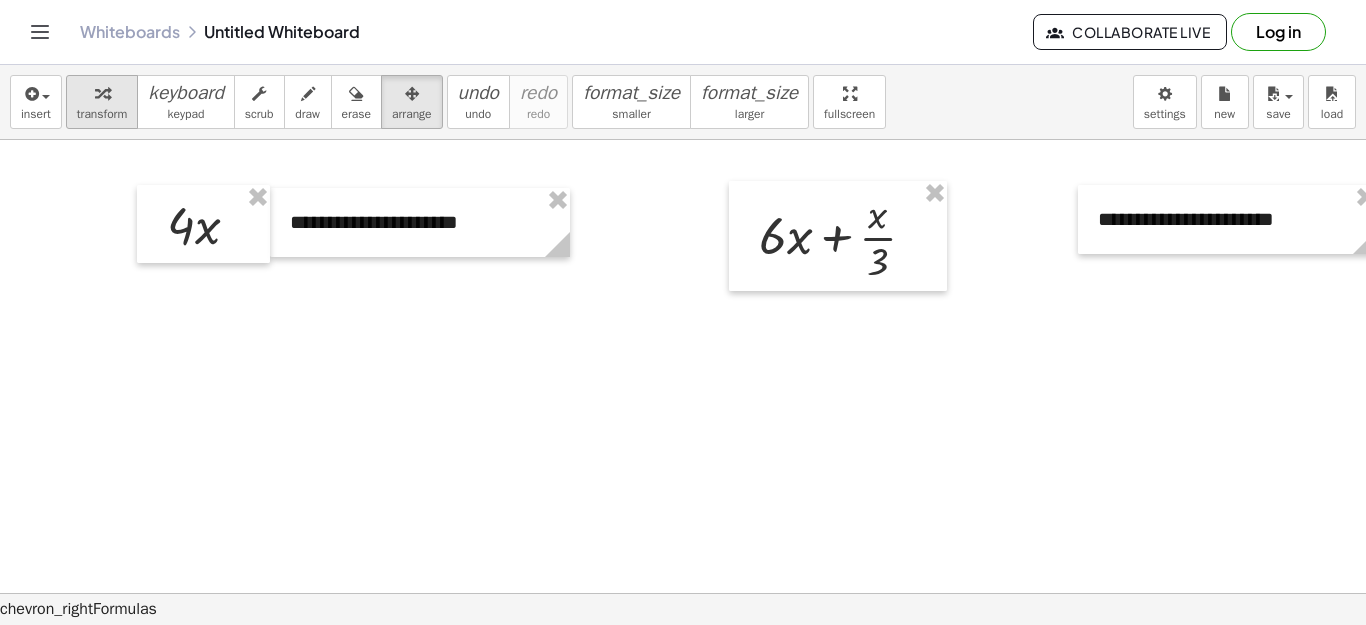 click at bounding box center [102, 94] 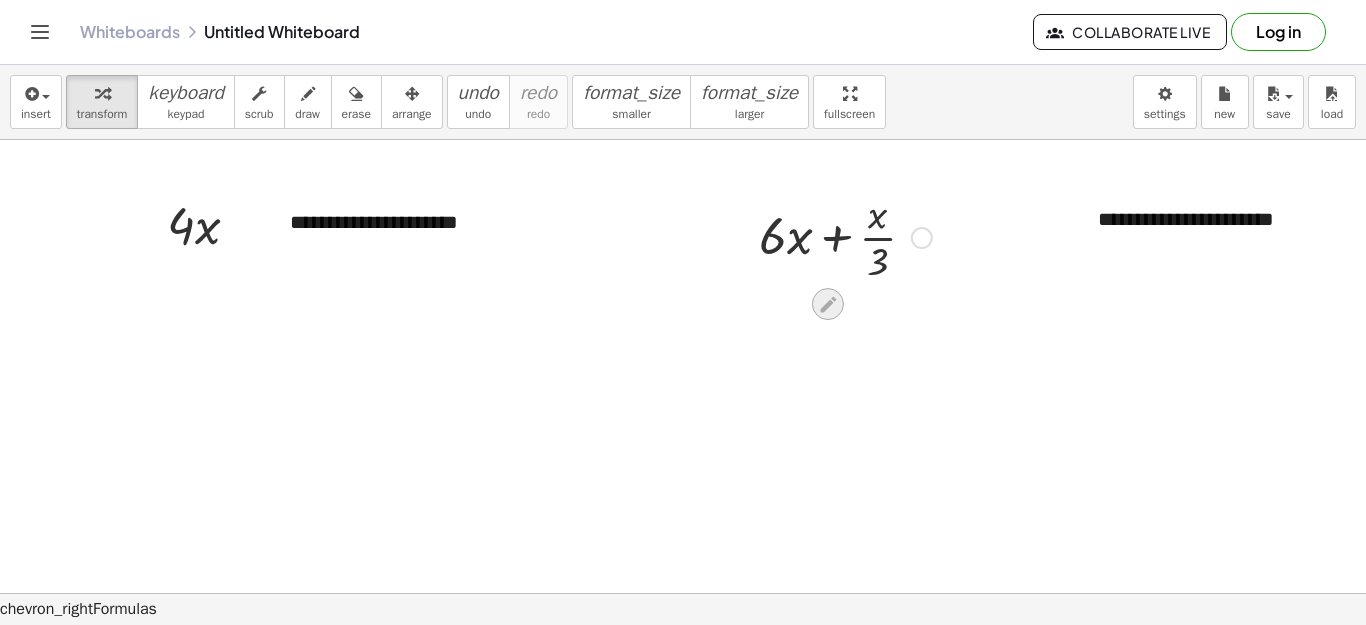 click at bounding box center [828, 304] 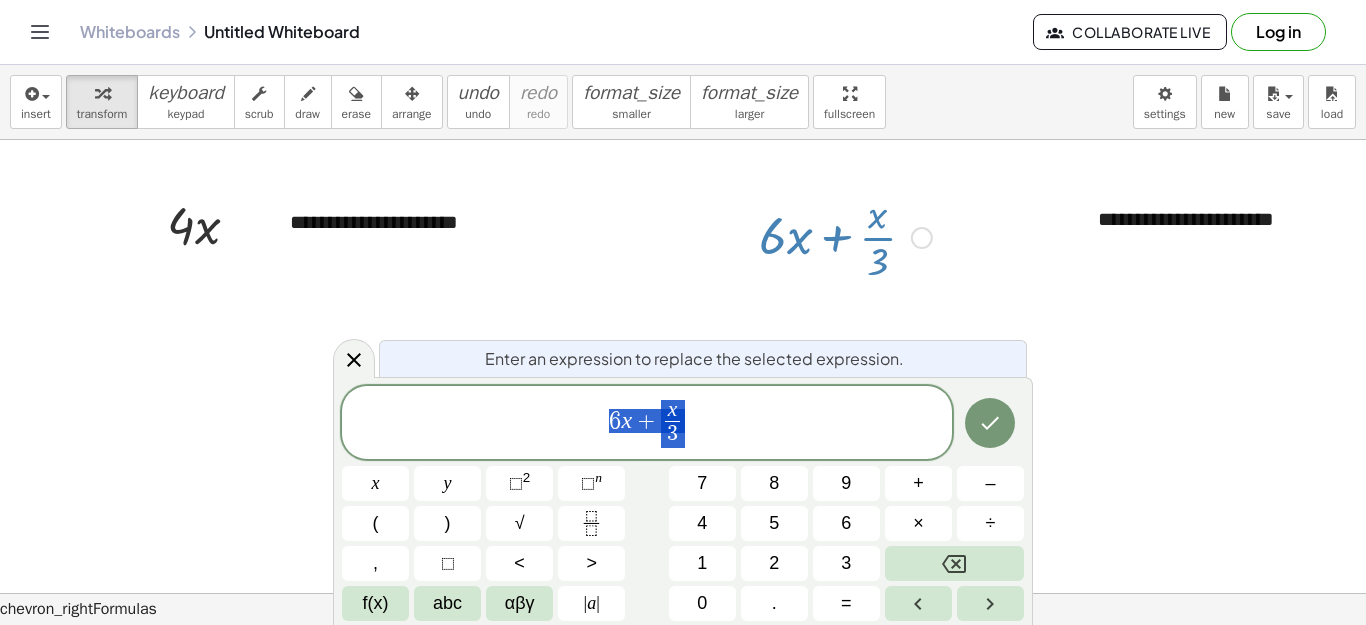 scroll, scrollTop: 23, scrollLeft: 0, axis: vertical 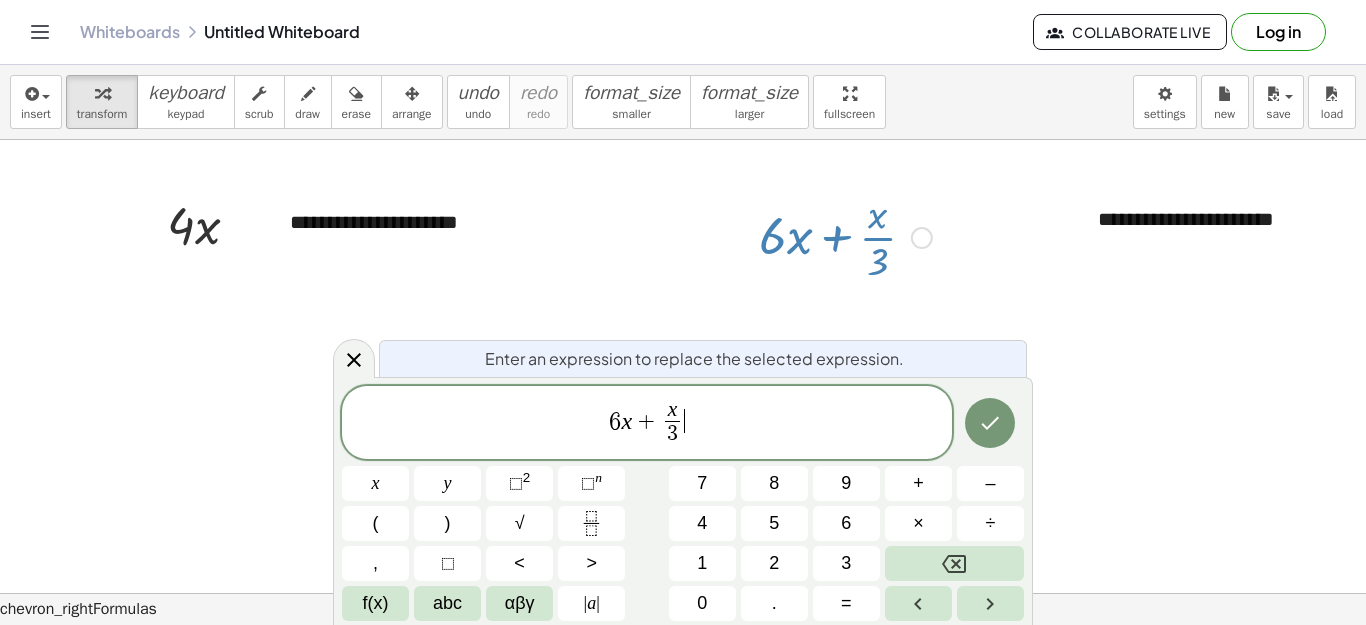 click on "[NUMBER] [VARIABLE] + [VARIABLE] [SUPERSCRIPT]" at bounding box center (647, 424) 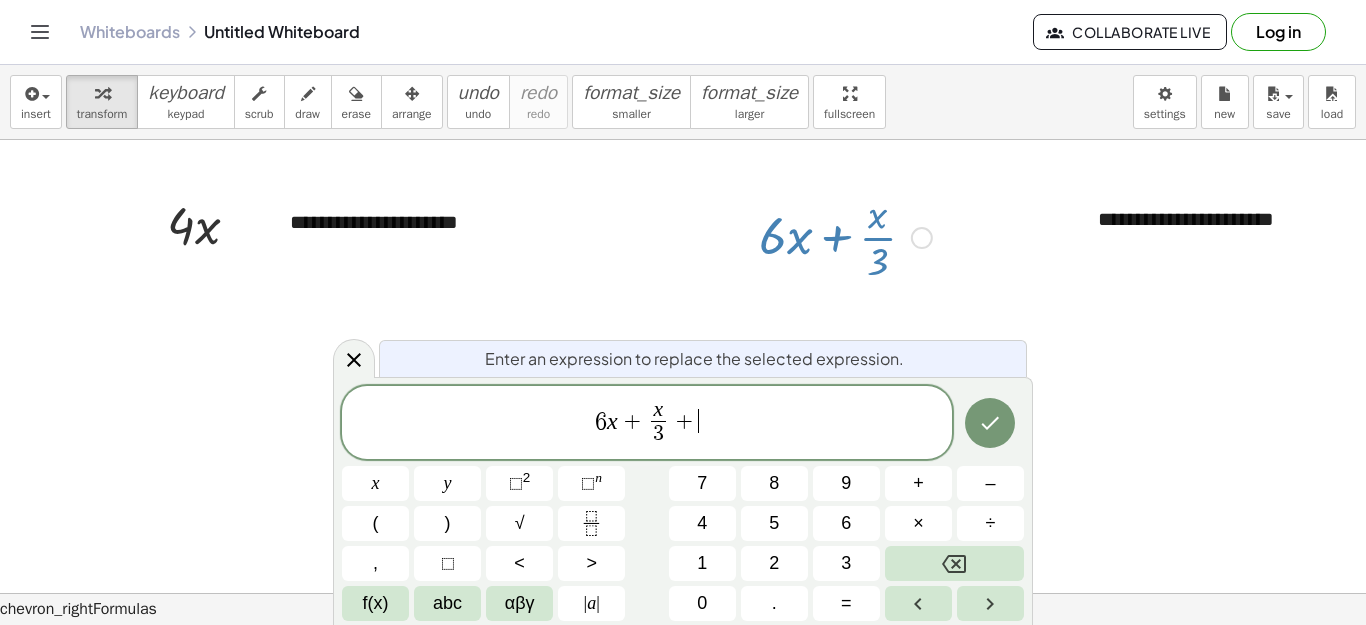 scroll, scrollTop: 19, scrollLeft: 0, axis: vertical 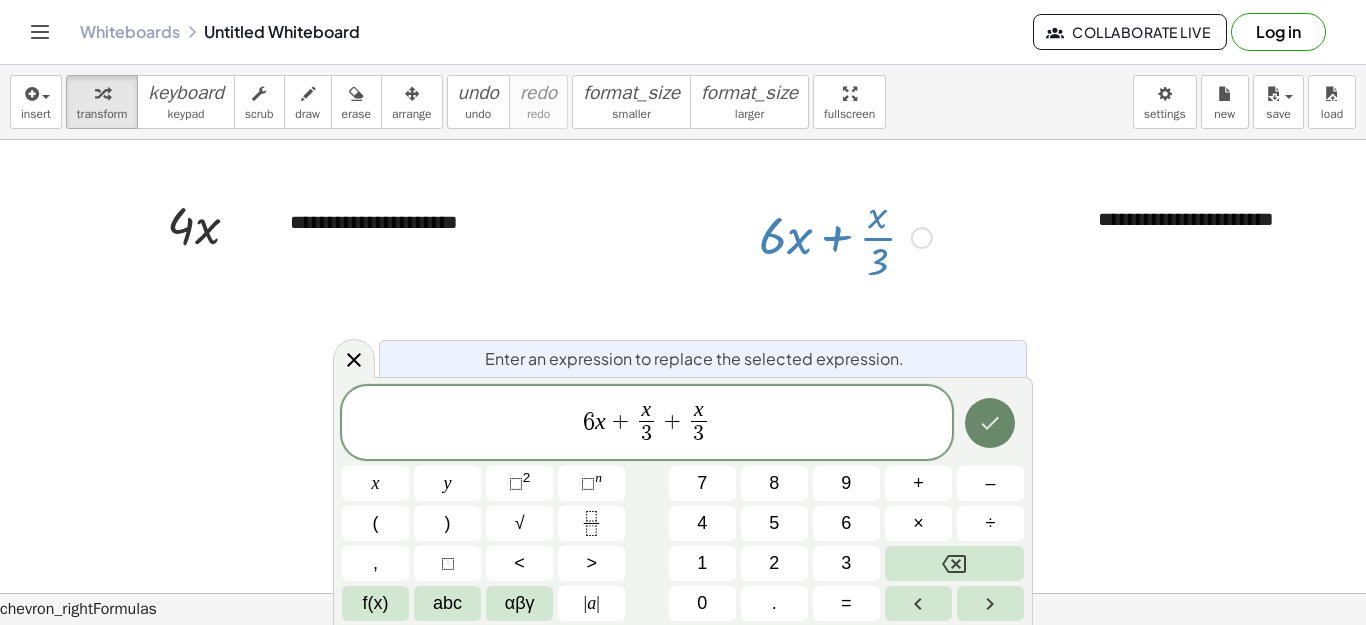 click at bounding box center [990, 423] 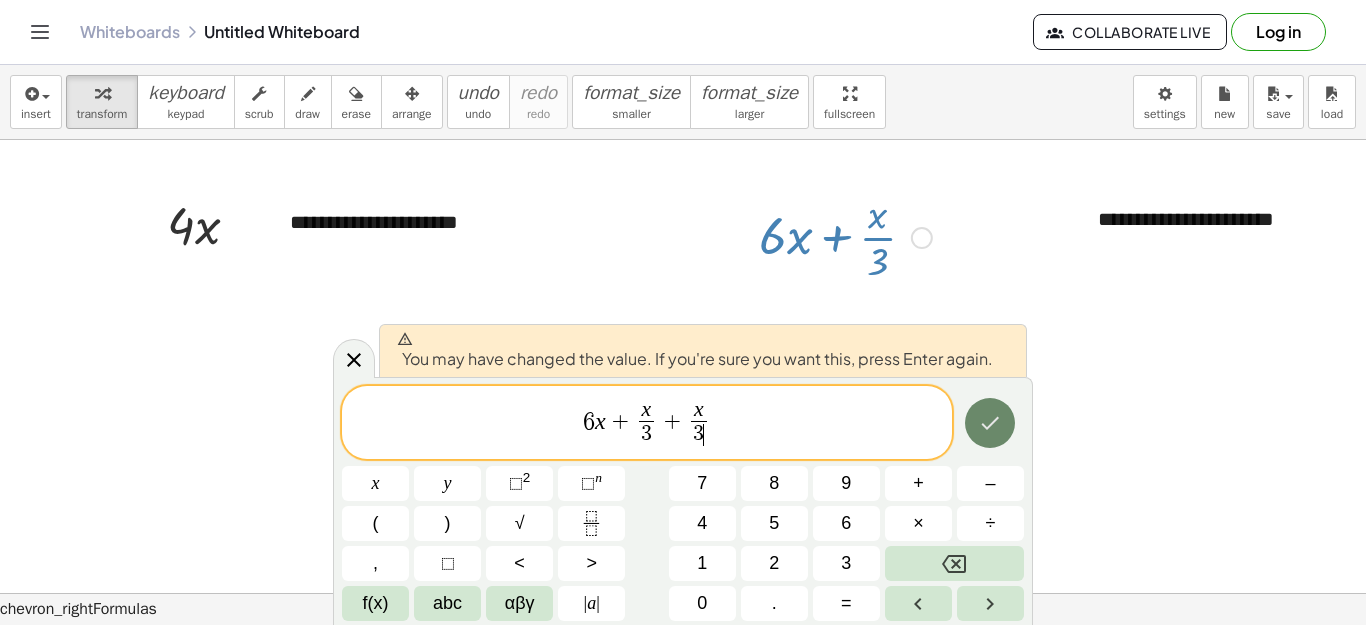 click 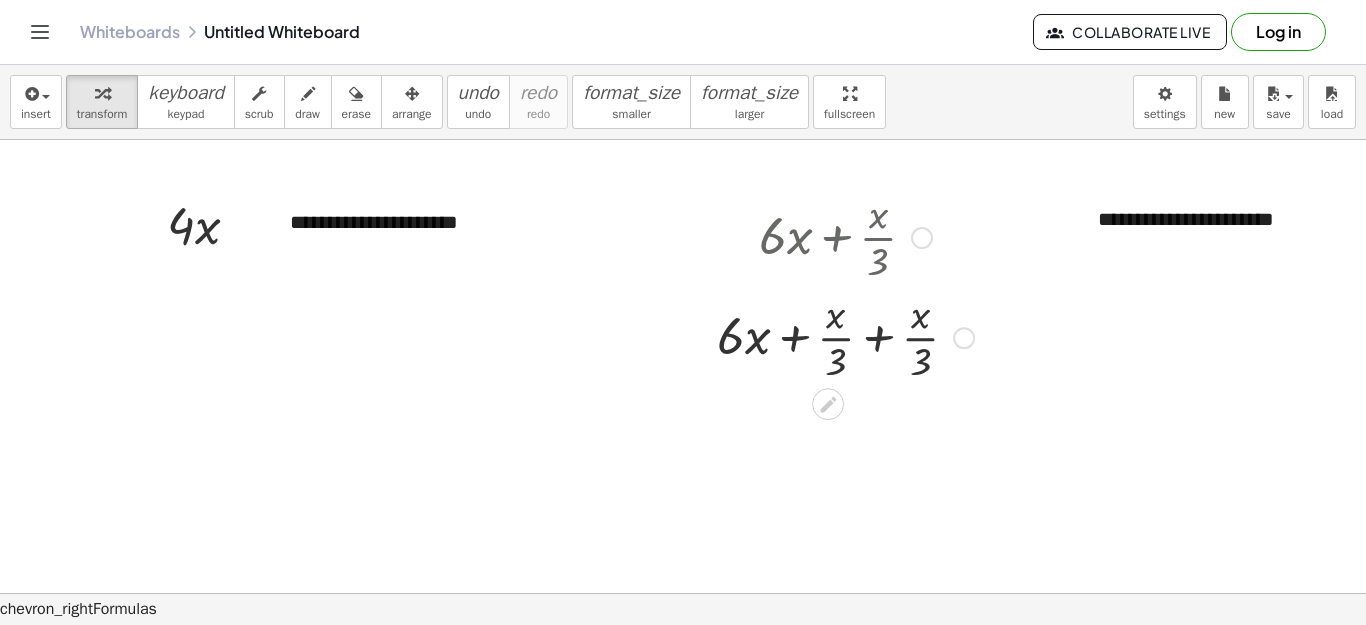 click at bounding box center [845, 336] 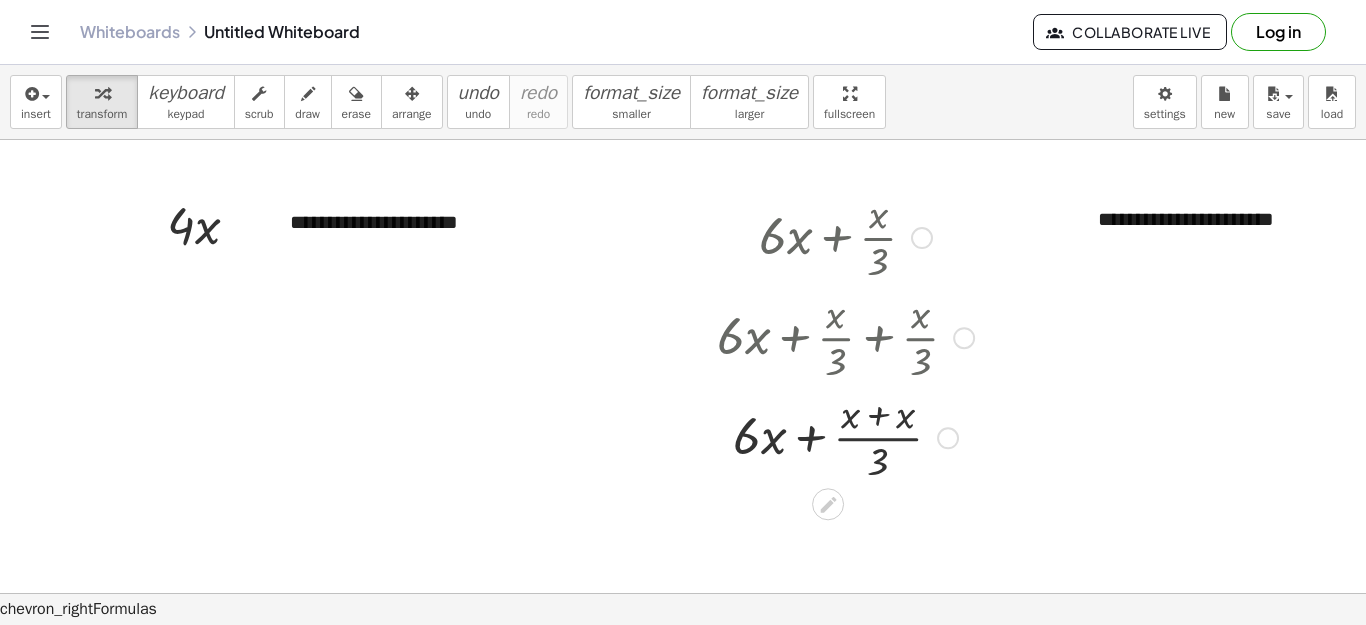 click at bounding box center [845, 436] 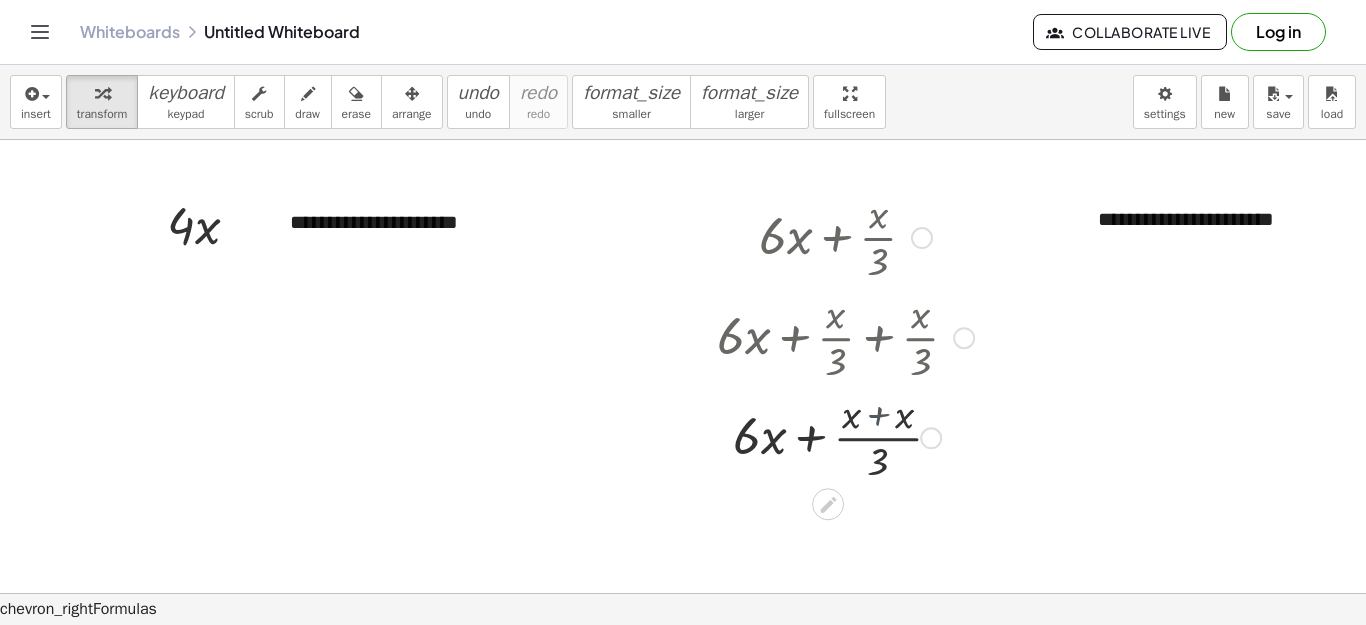 click at bounding box center (845, 436) 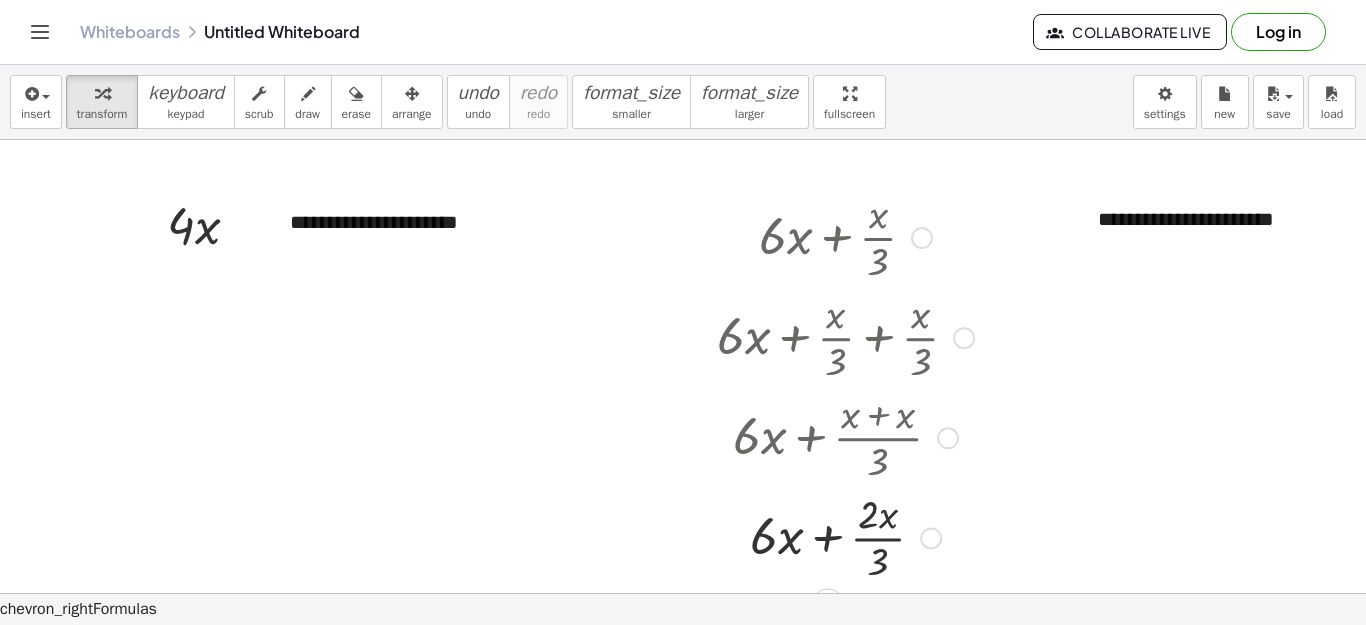click at bounding box center [845, 536] 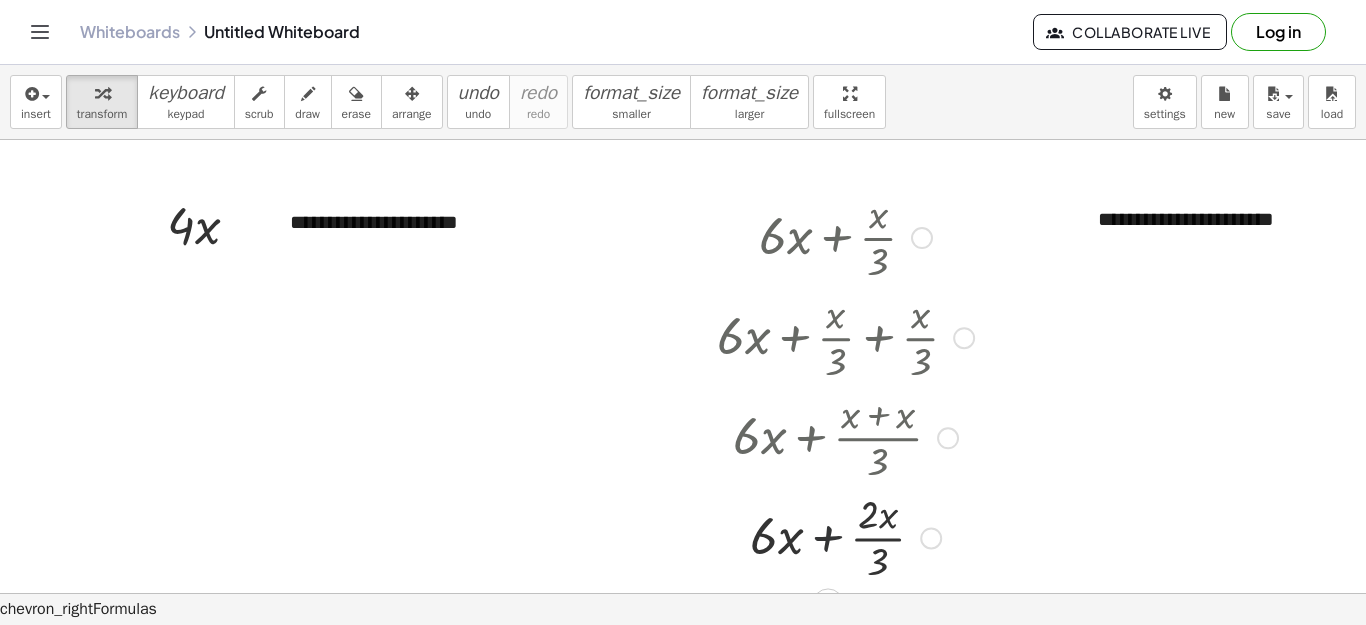 click at bounding box center [845, 536] 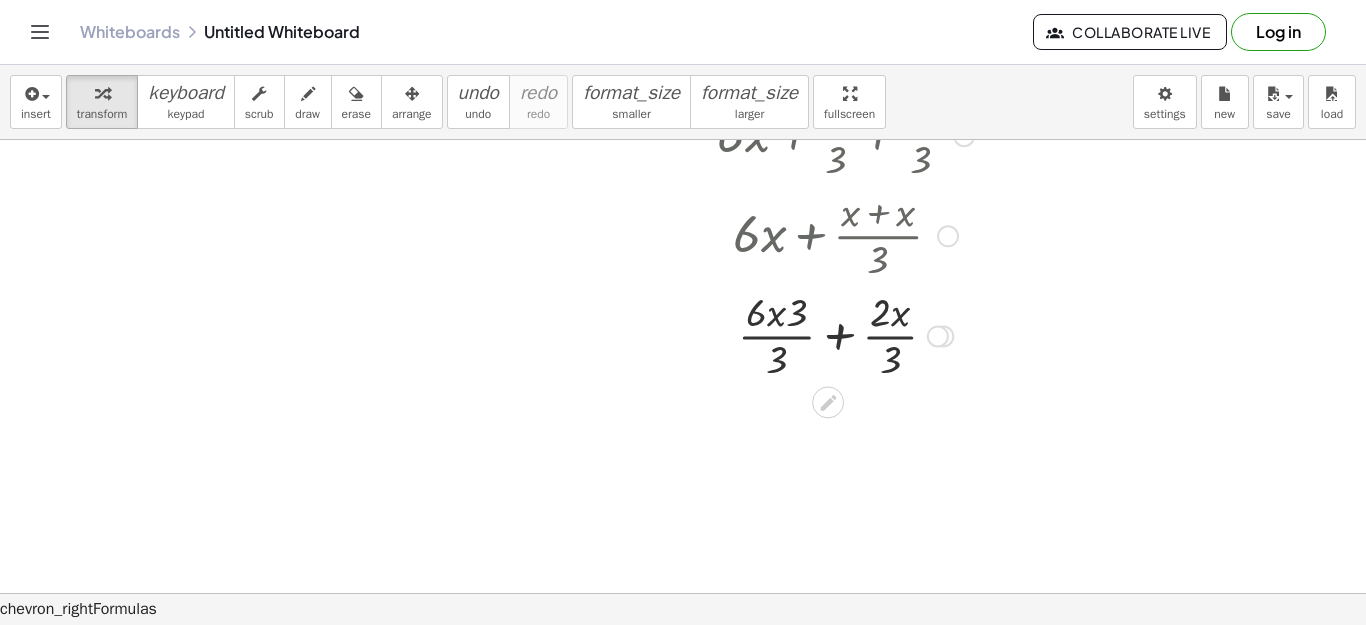 scroll, scrollTop: 240, scrollLeft: 0, axis: vertical 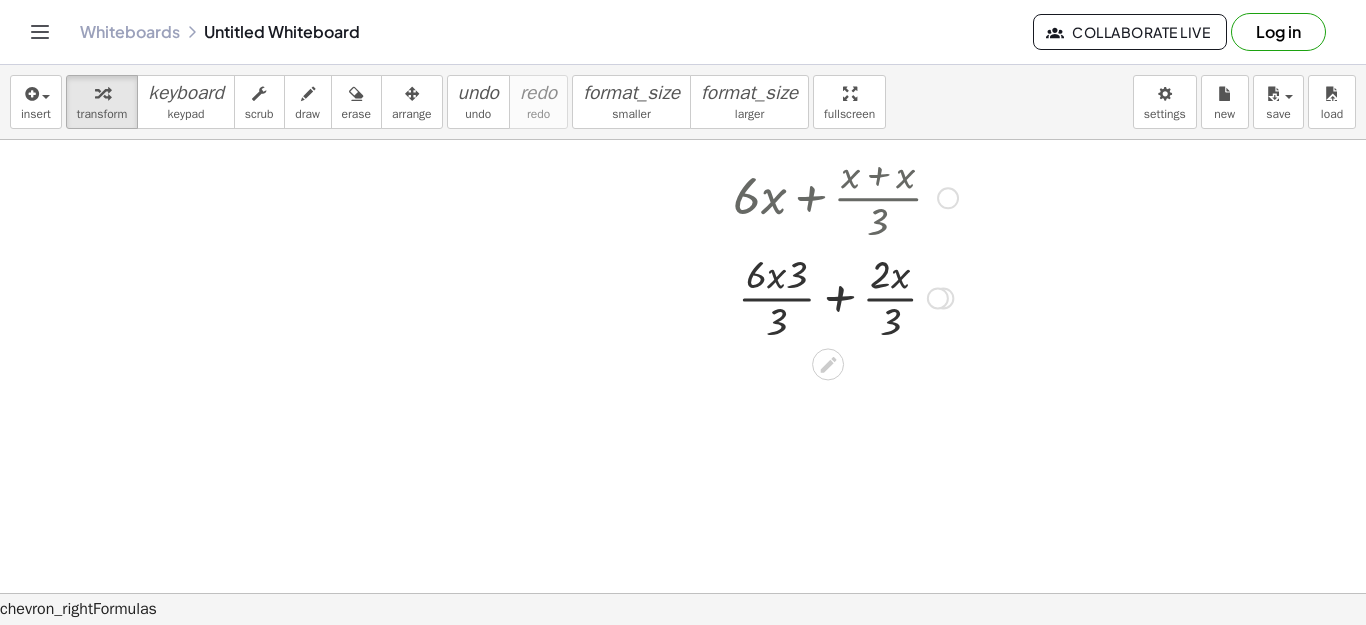 click at bounding box center (845, 296) 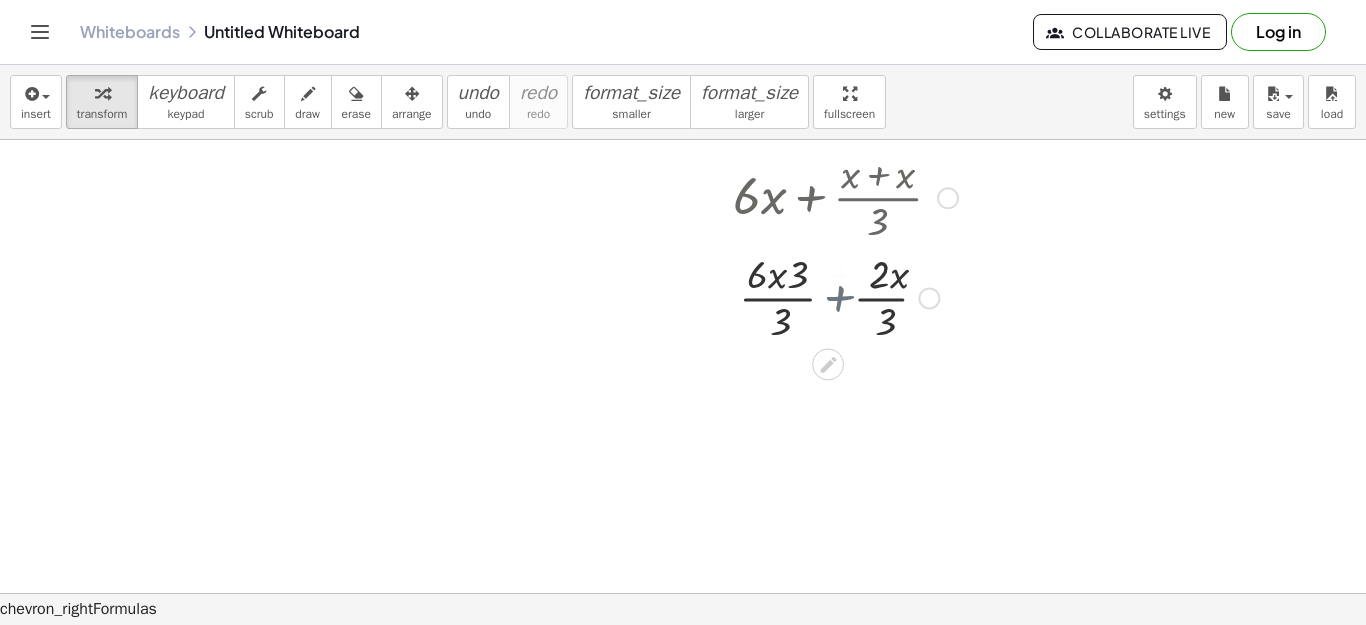 click at bounding box center (845, 296) 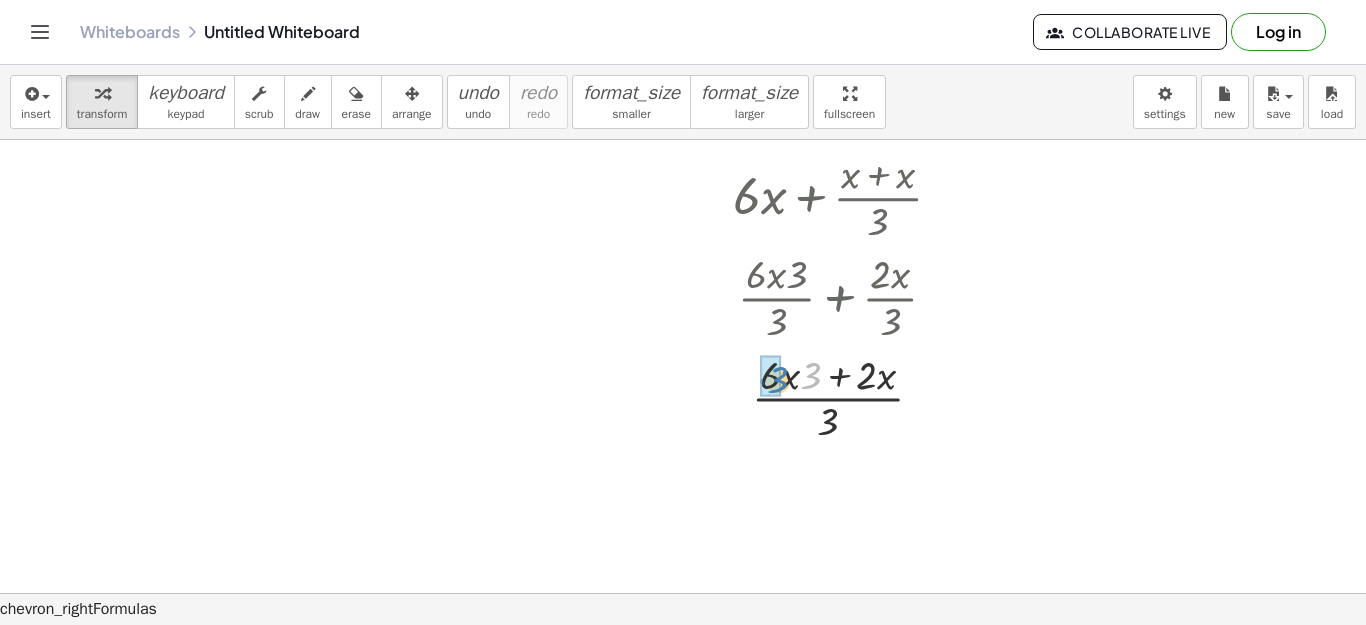drag, startPoint x: 812, startPoint y: 380, endPoint x: 779, endPoint y: 385, distance: 33.37664 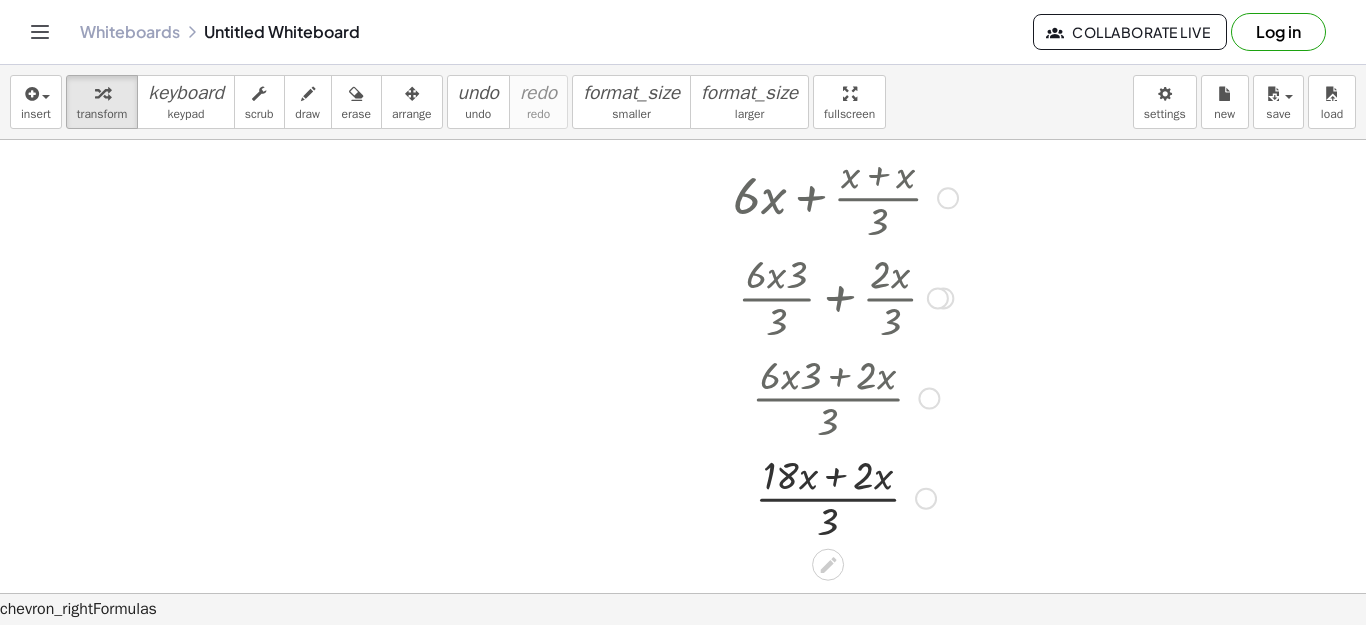 click at bounding box center (845, 497) 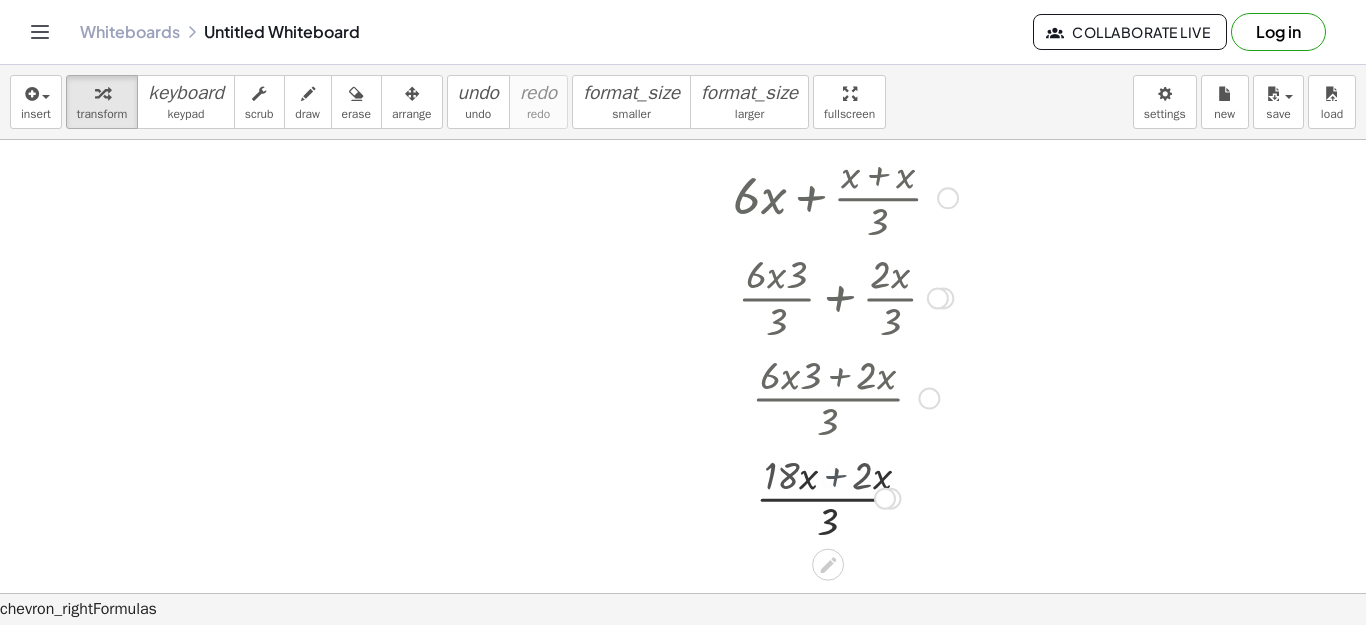 click at bounding box center [845, 497] 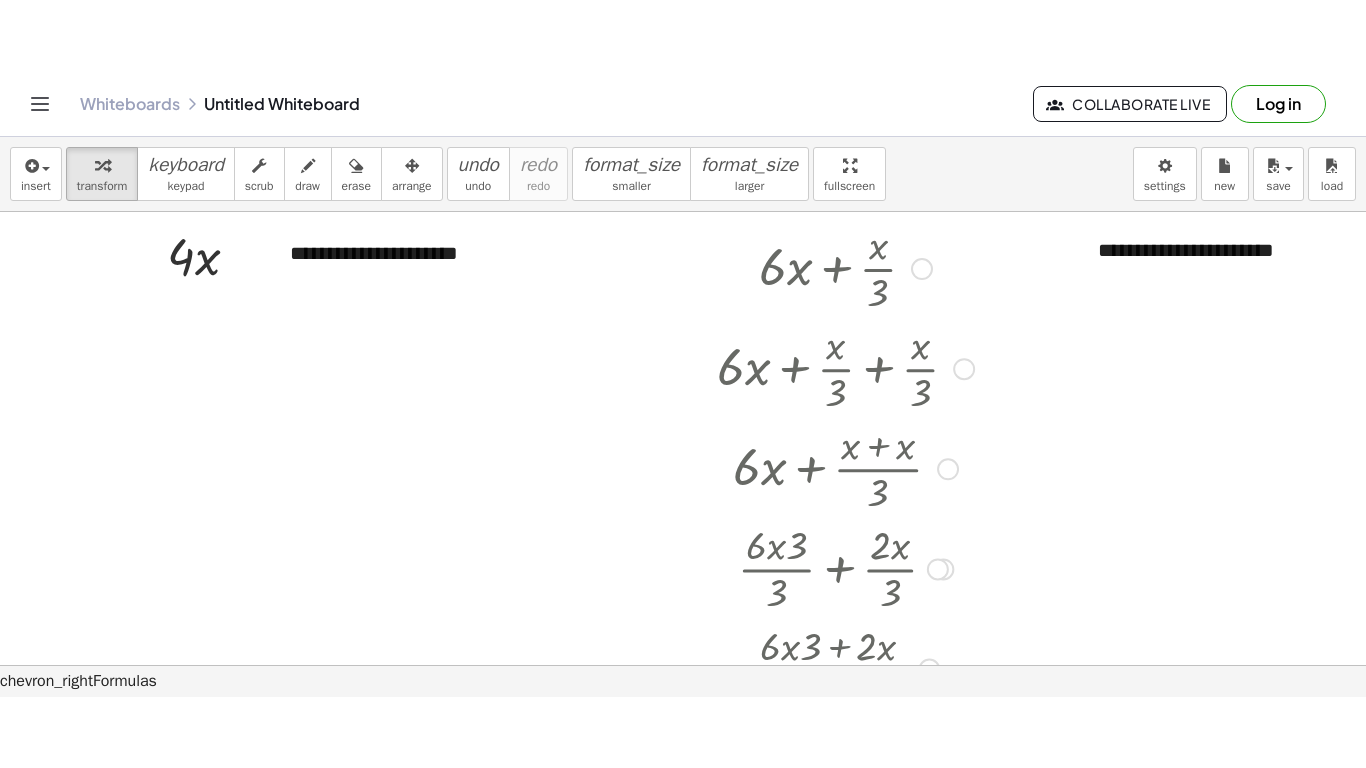 scroll, scrollTop: 0, scrollLeft: 0, axis: both 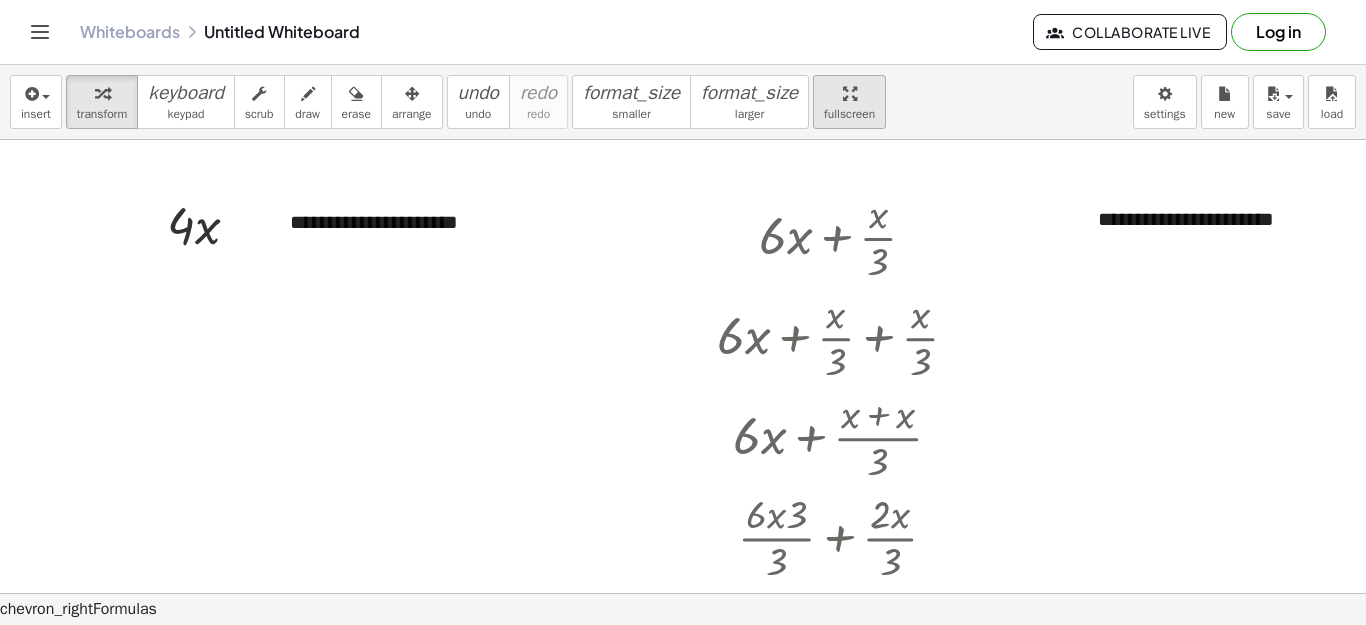 click on "**********" at bounding box center (683, 345) 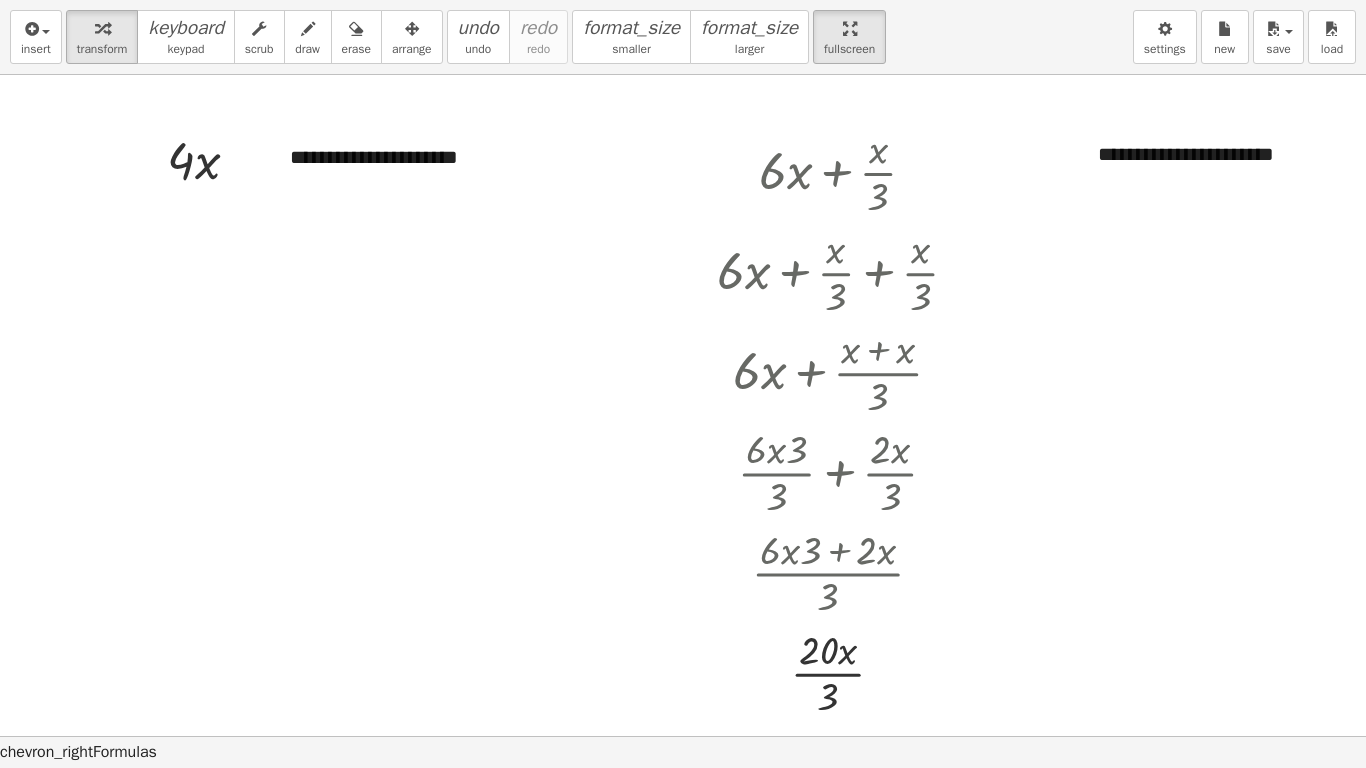 click at bounding box center [691, 736] 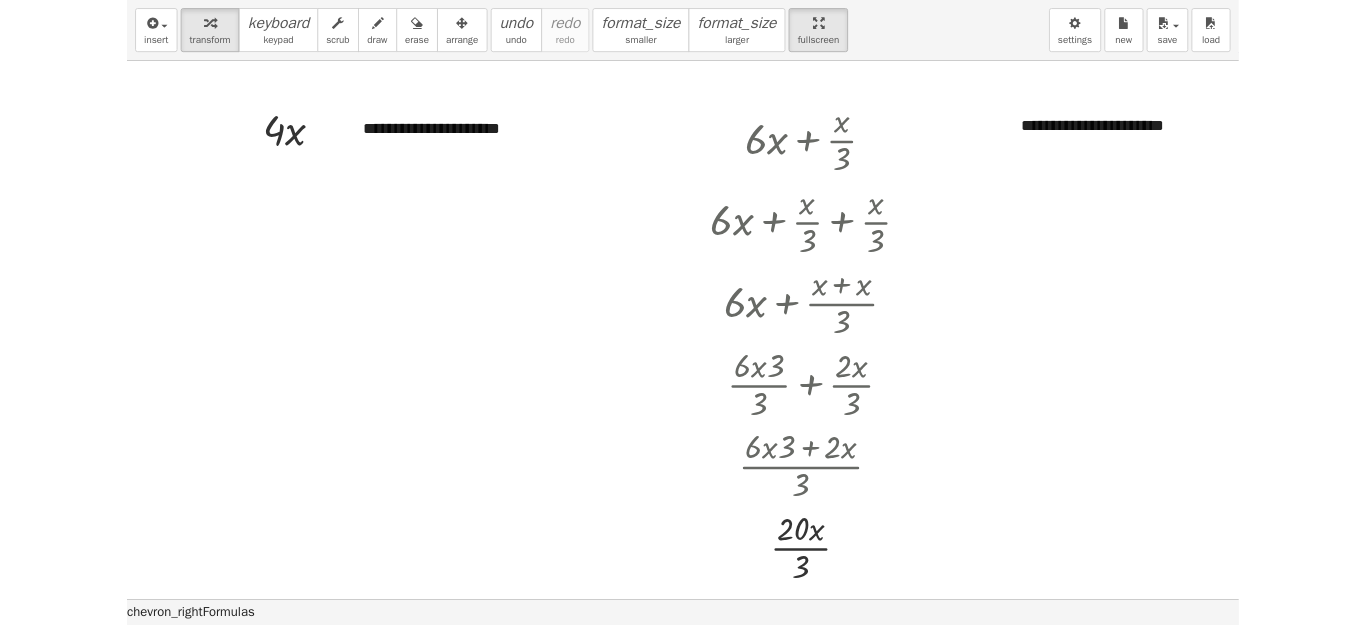 scroll, scrollTop: 18, scrollLeft: 0, axis: vertical 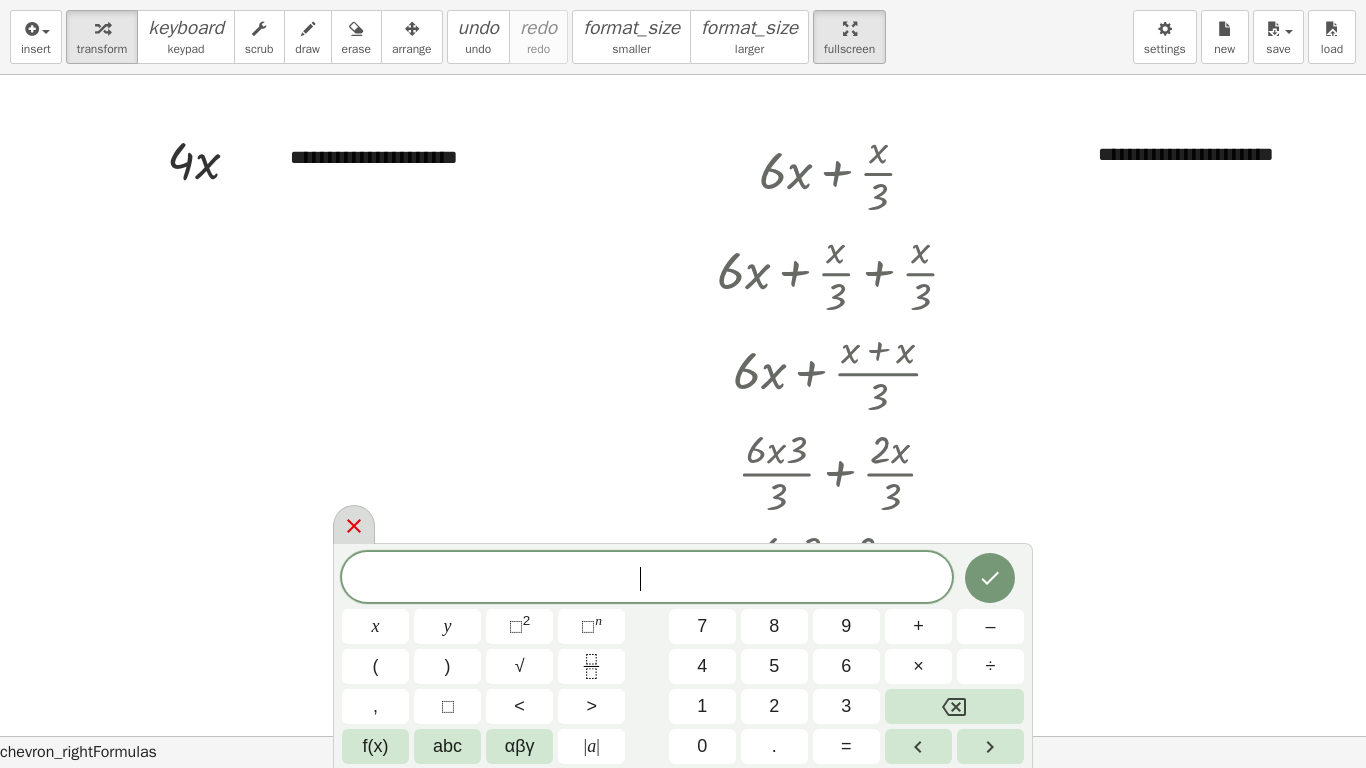 click at bounding box center [354, 524] 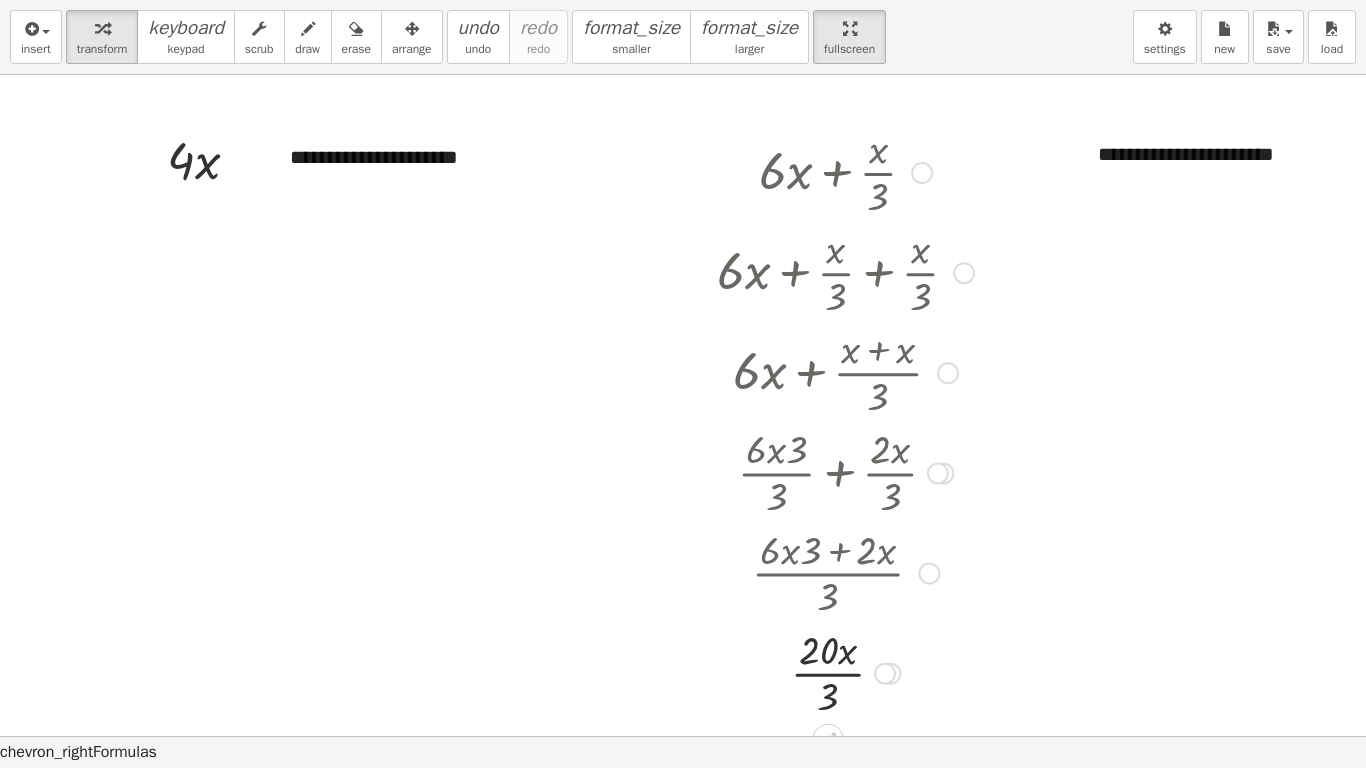 drag, startPoint x: 802, startPoint y: 553, endPoint x: 768, endPoint y: 544, distance: 35.17101 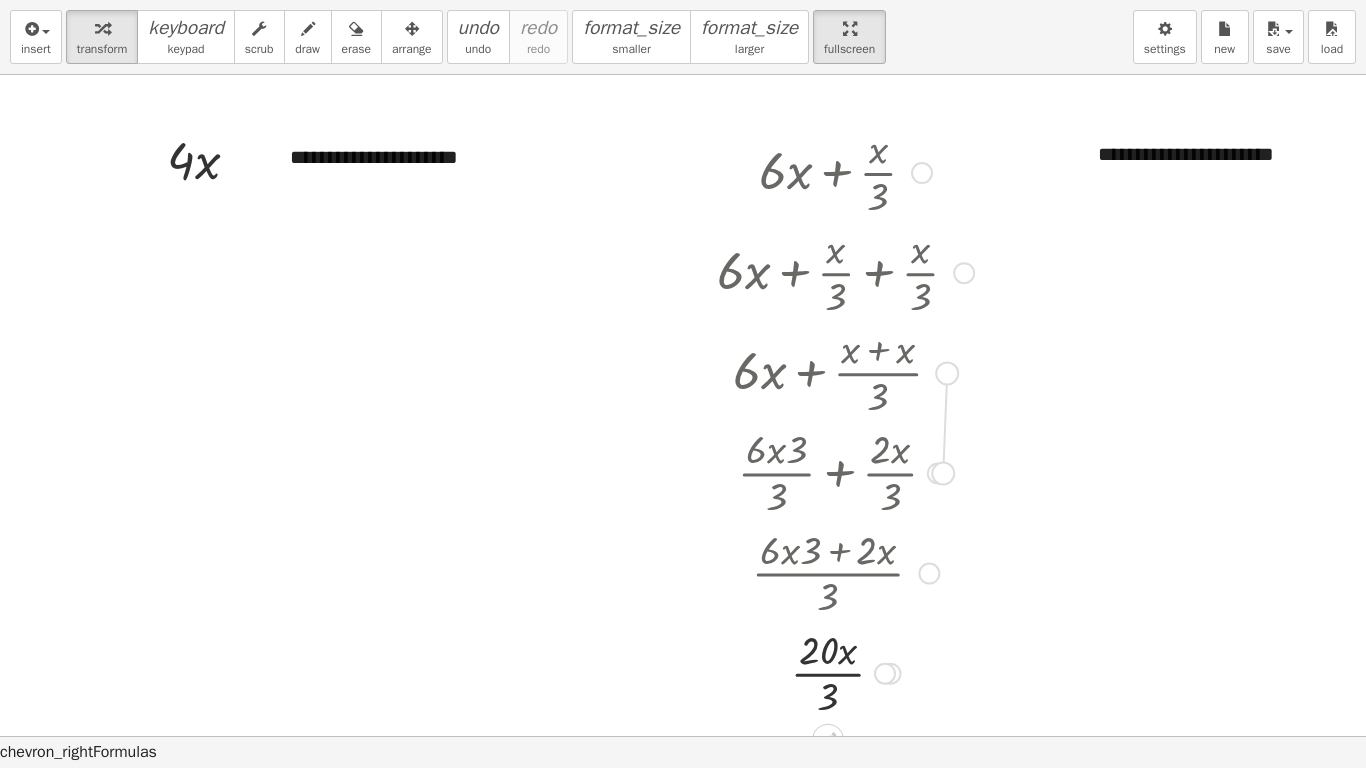 drag, startPoint x: 936, startPoint y: 473, endPoint x: 947, endPoint y: 368, distance: 105.574615 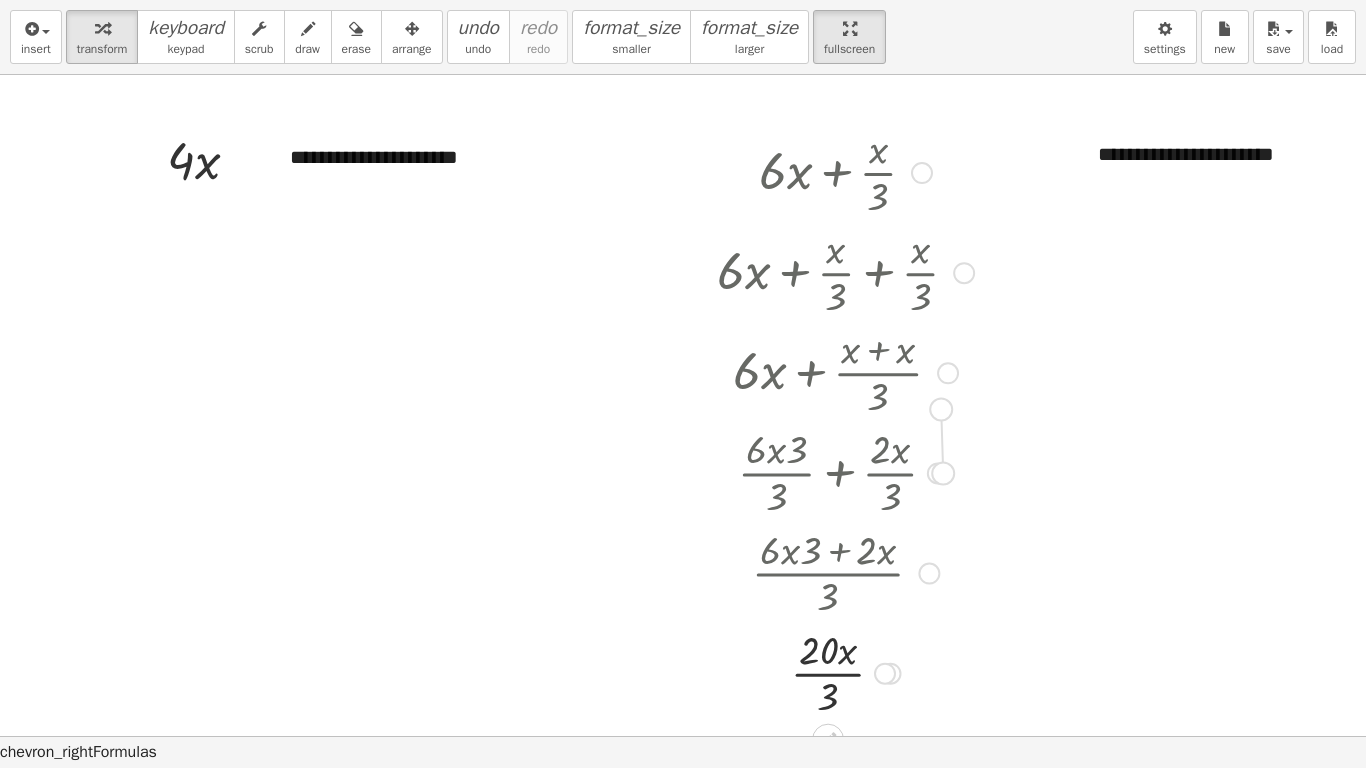 drag, startPoint x: 952, startPoint y: 474, endPoint x: 948, endPoint y: 404, distance: 70.11419 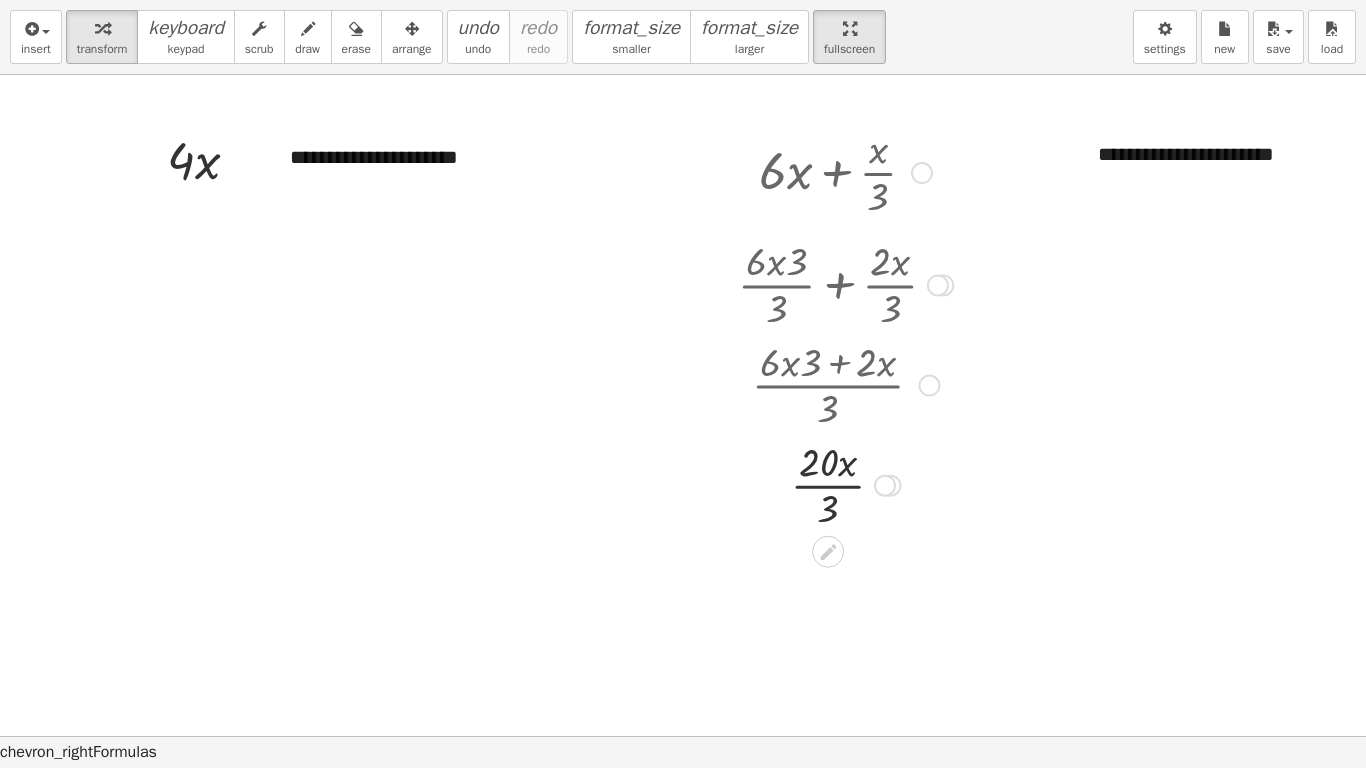 drag, startPoint x: 934, startPoint y: 470, endPoint x: 962, endPoint y: 290, distance: 182.16476 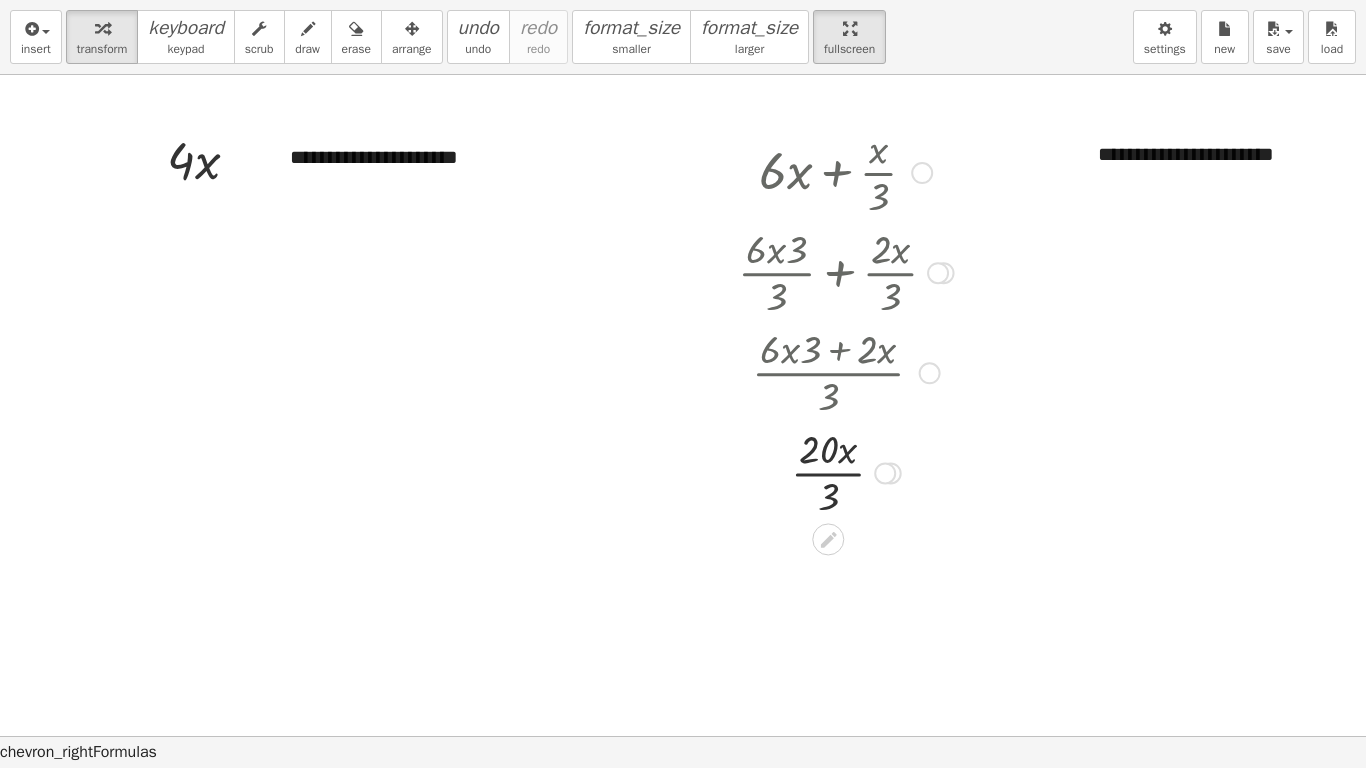 drag, startPoint x: 796, startPoint y: 255, endPoint x: 744, endPoint y: 245, distance: 52.95281 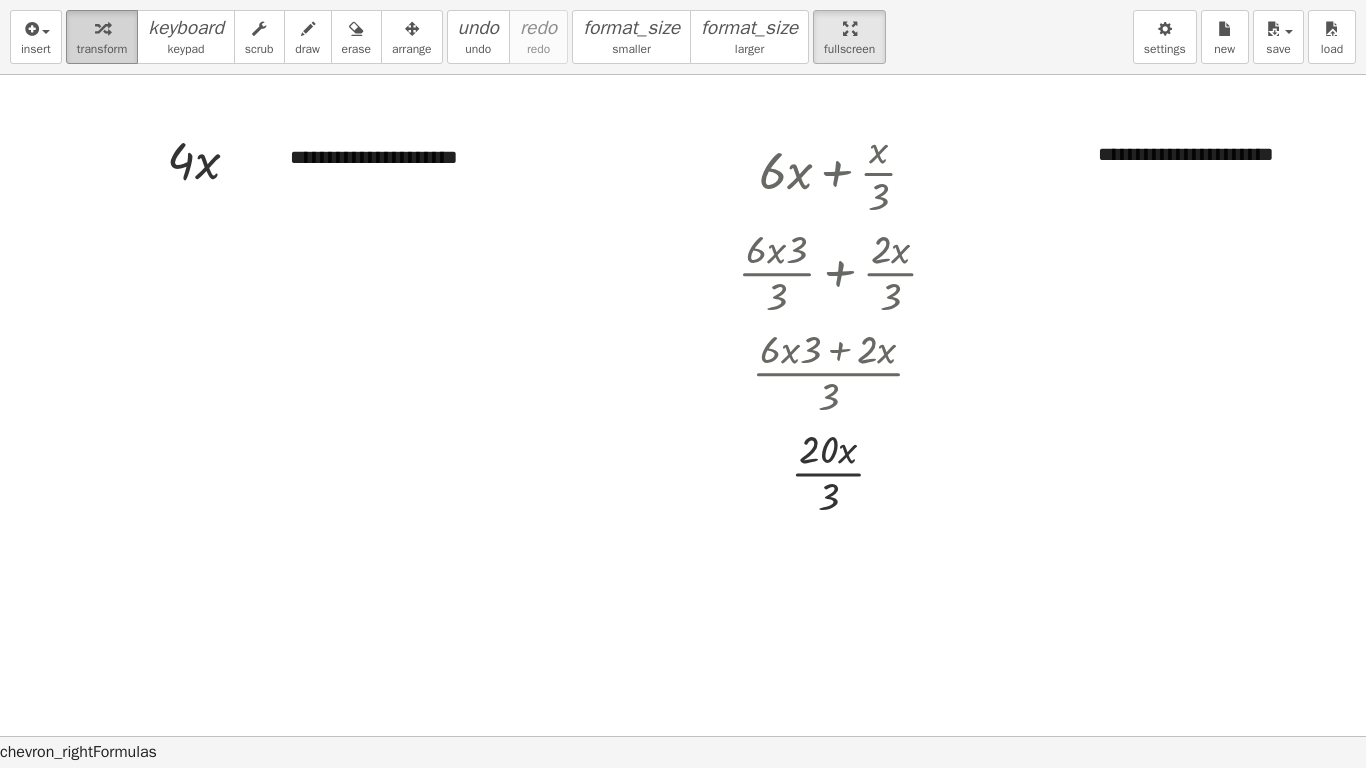 click at bounding box center [102, 28] 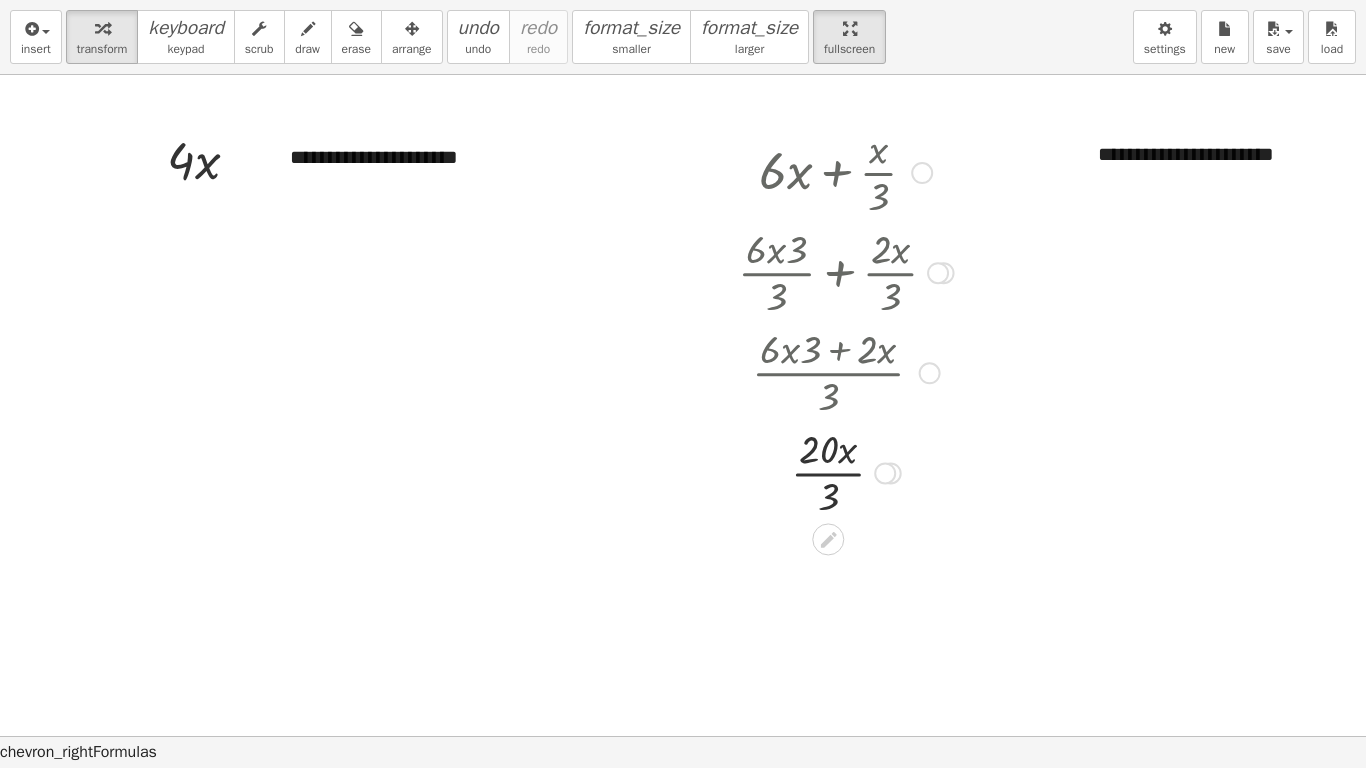 drag, startPoint x: 742, startPoint y: 257, endPoint x: 896, endPoint y: 262, distance: 154.08115 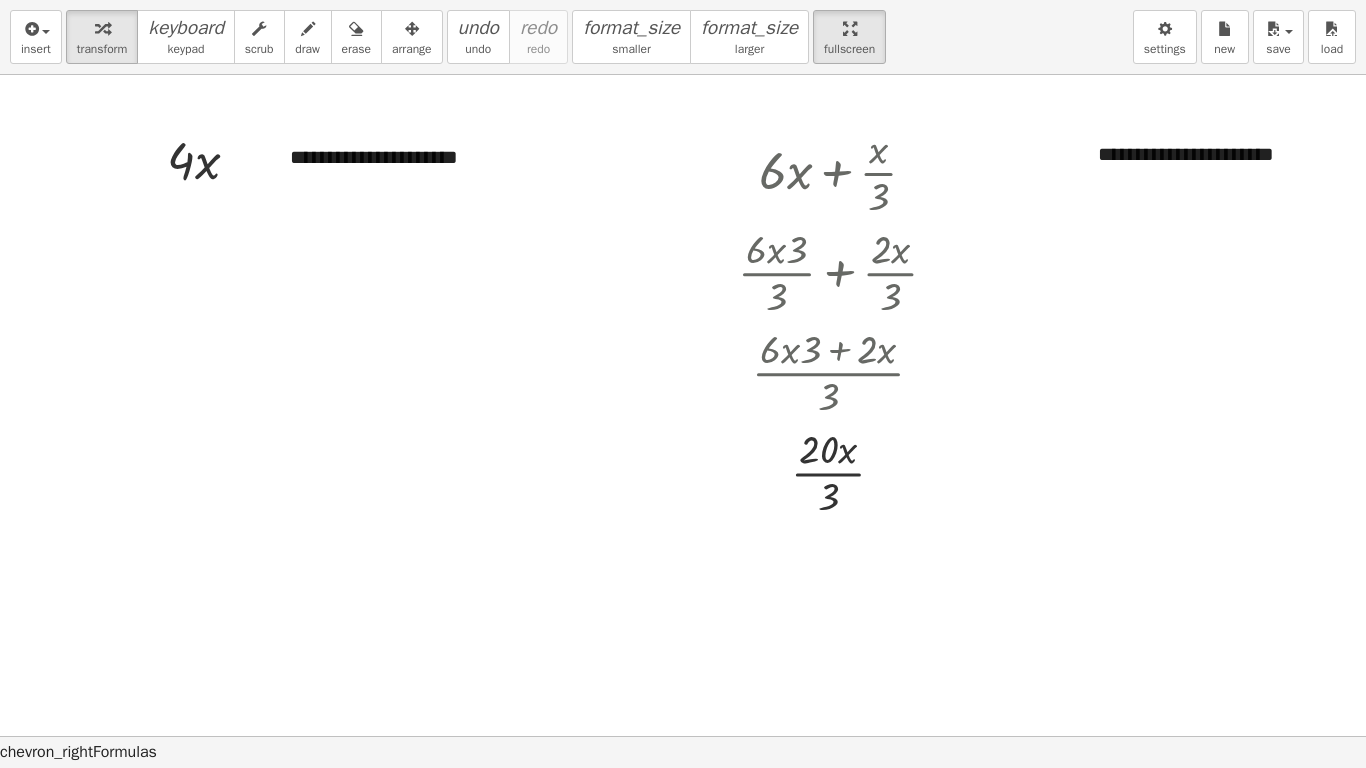 click at bounding box center [691, 736] 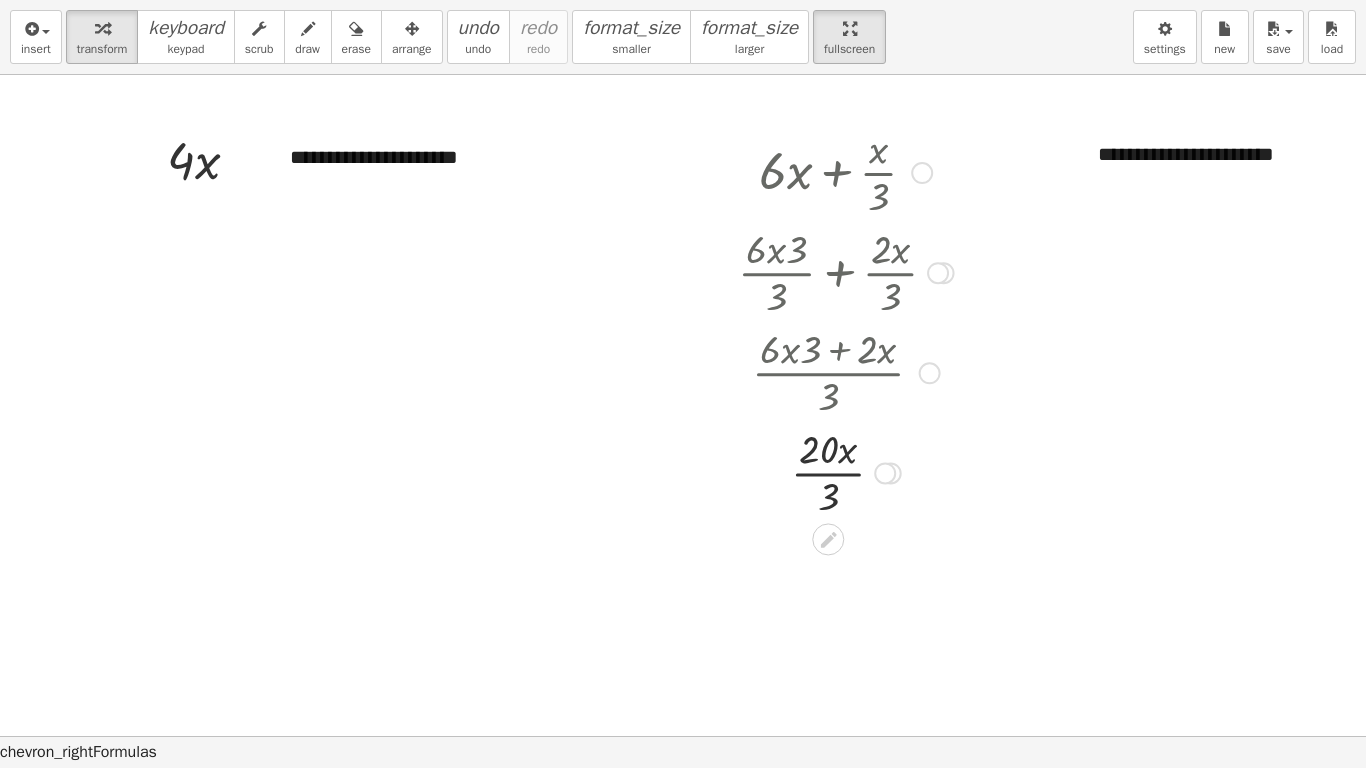 click at bounding box center [846, 271] 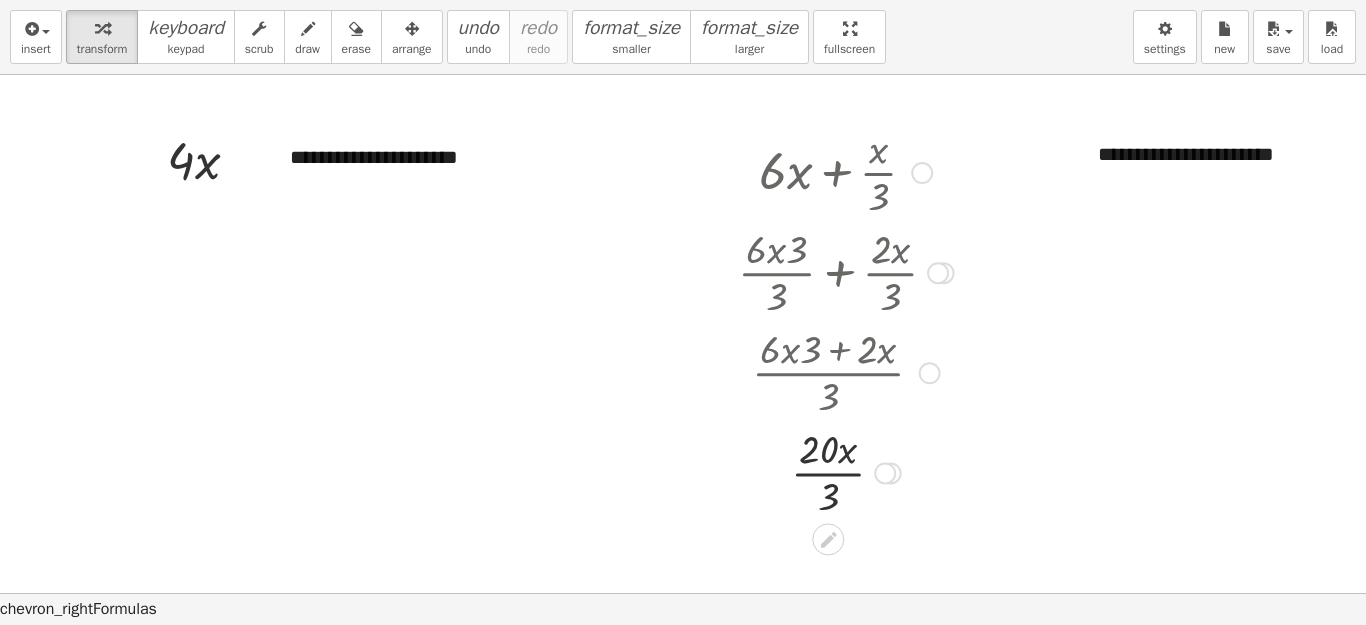 click at bounding box center (846, 171) 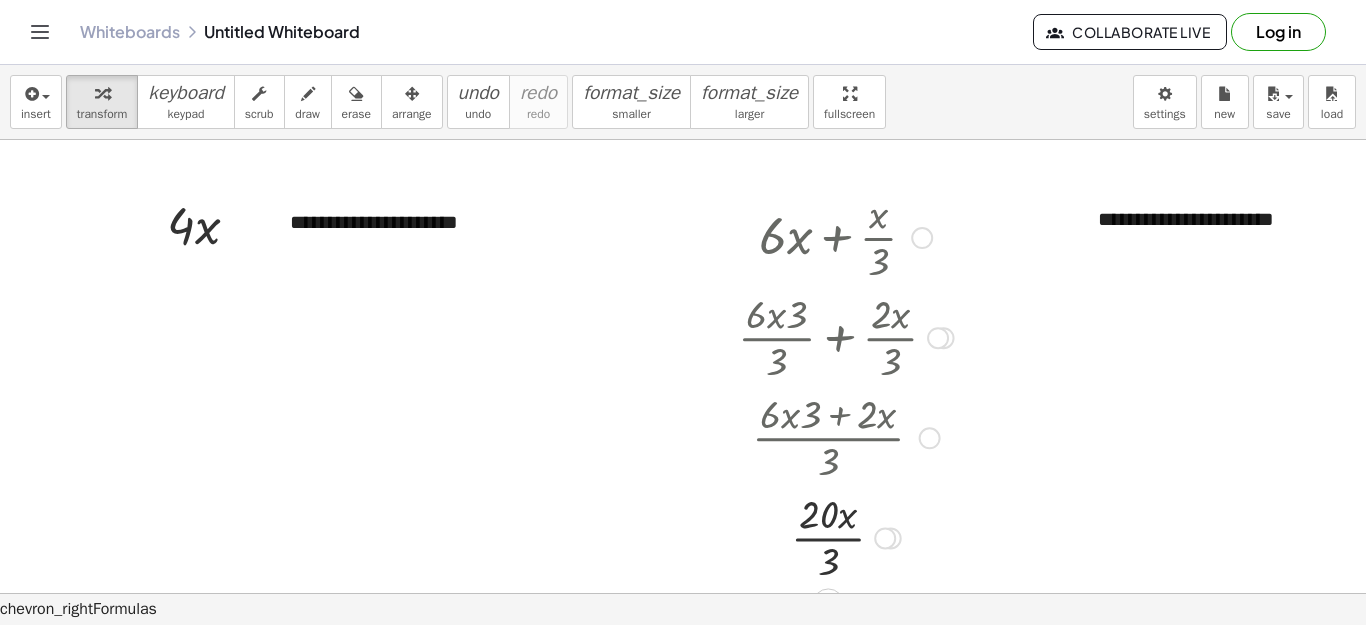 click at bounding box center [938, 338] 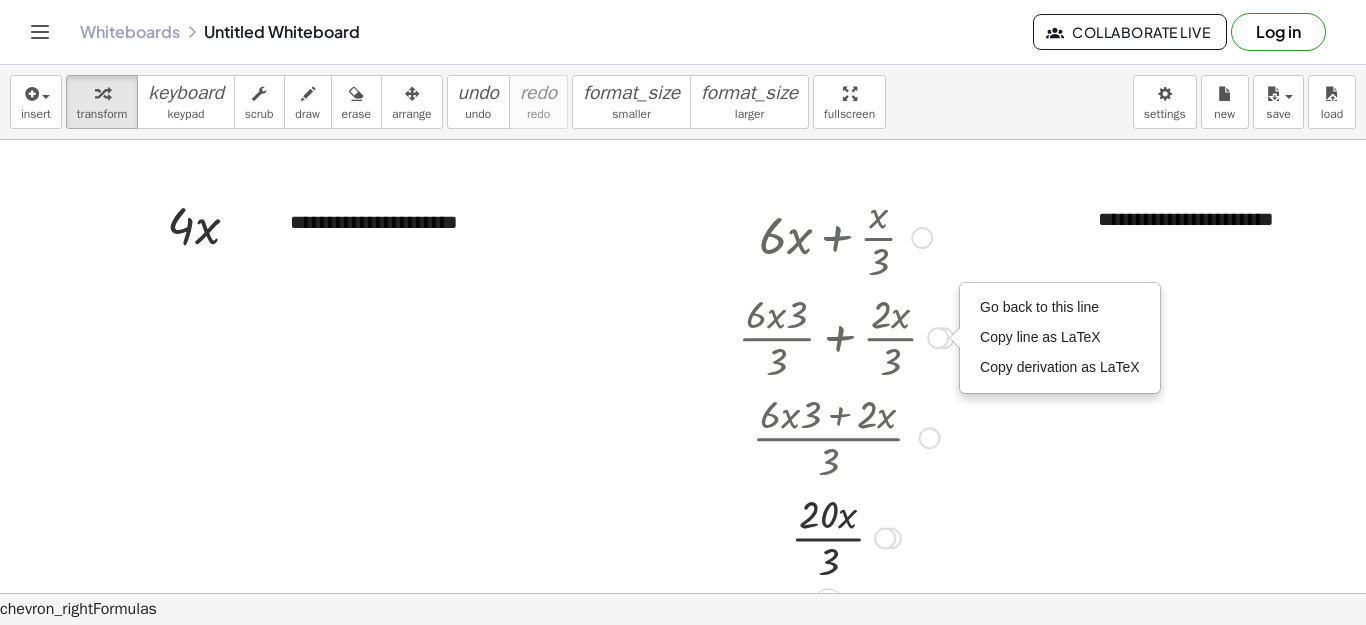 click on "Go back to this line Copy line as LaTeX Copy derivation as LaTeX" at bounding box center [938, 338] 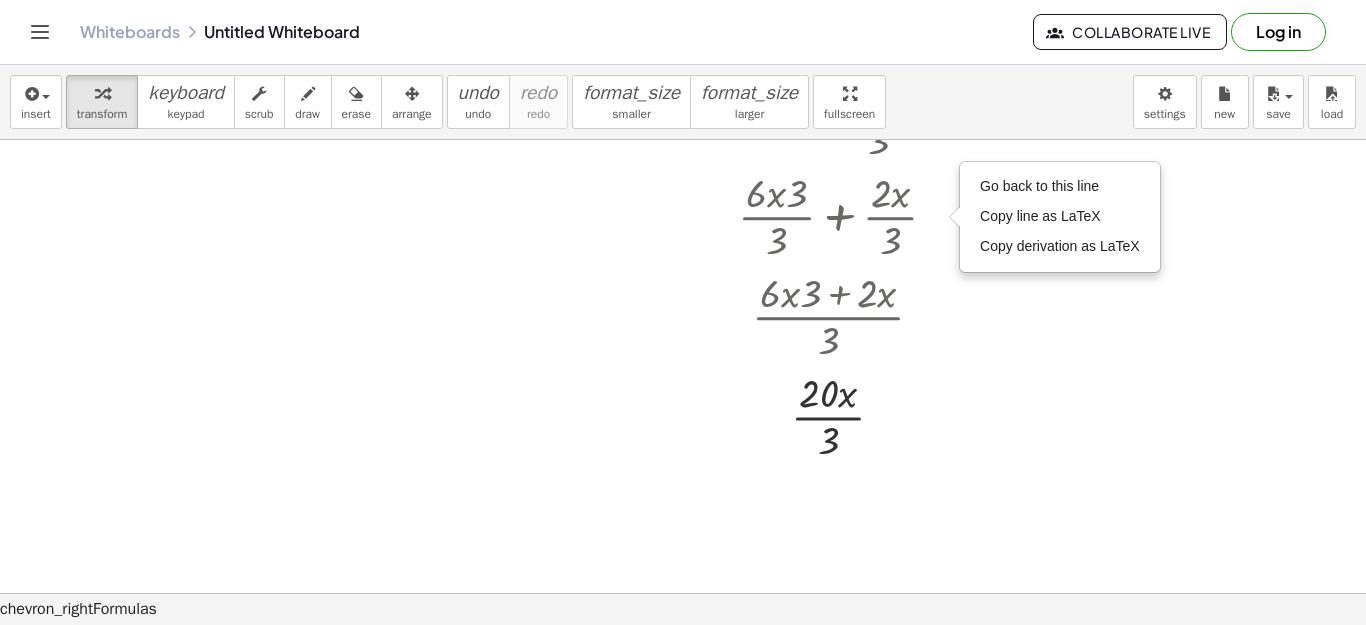 scroll, scrollTop: 120, scrollLeft: 0, axis: vertical 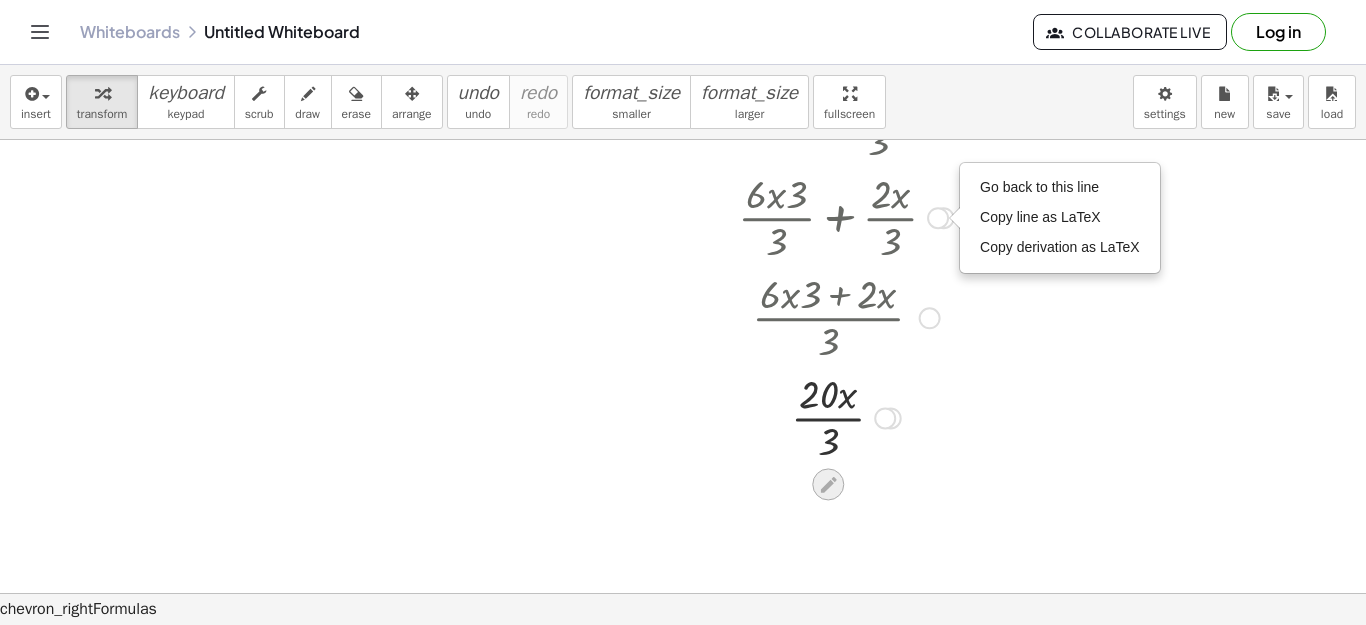 click 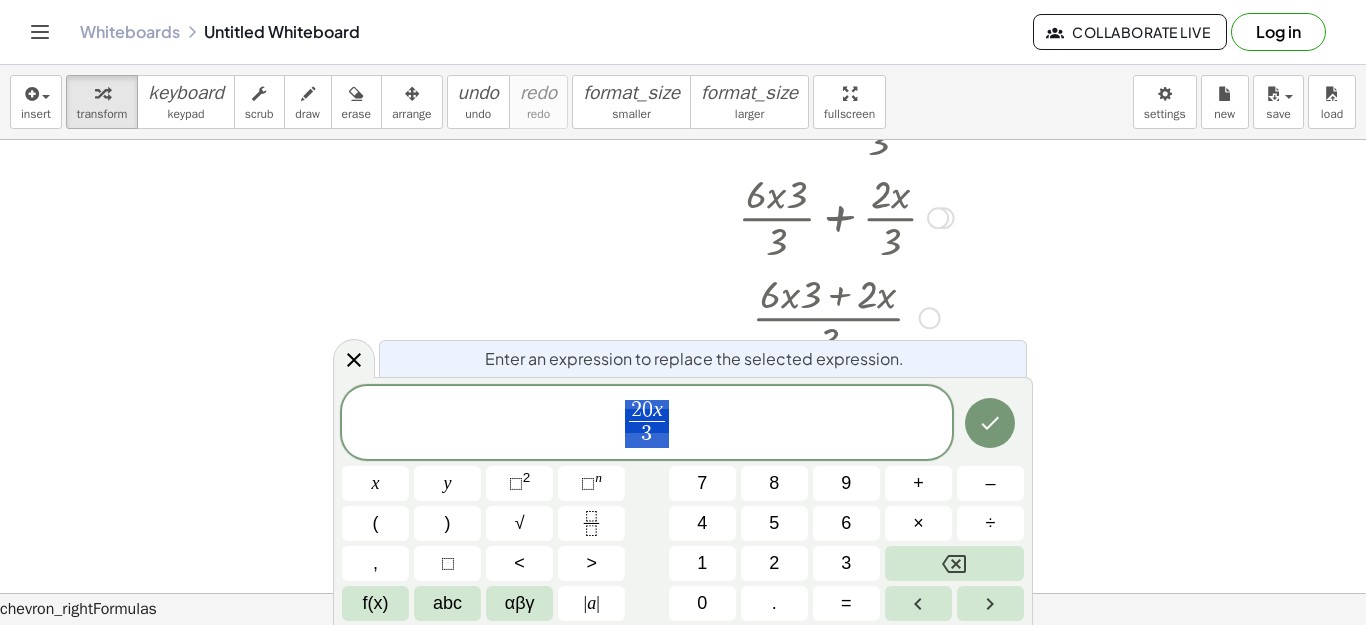 click at bounding box center (691, 473) 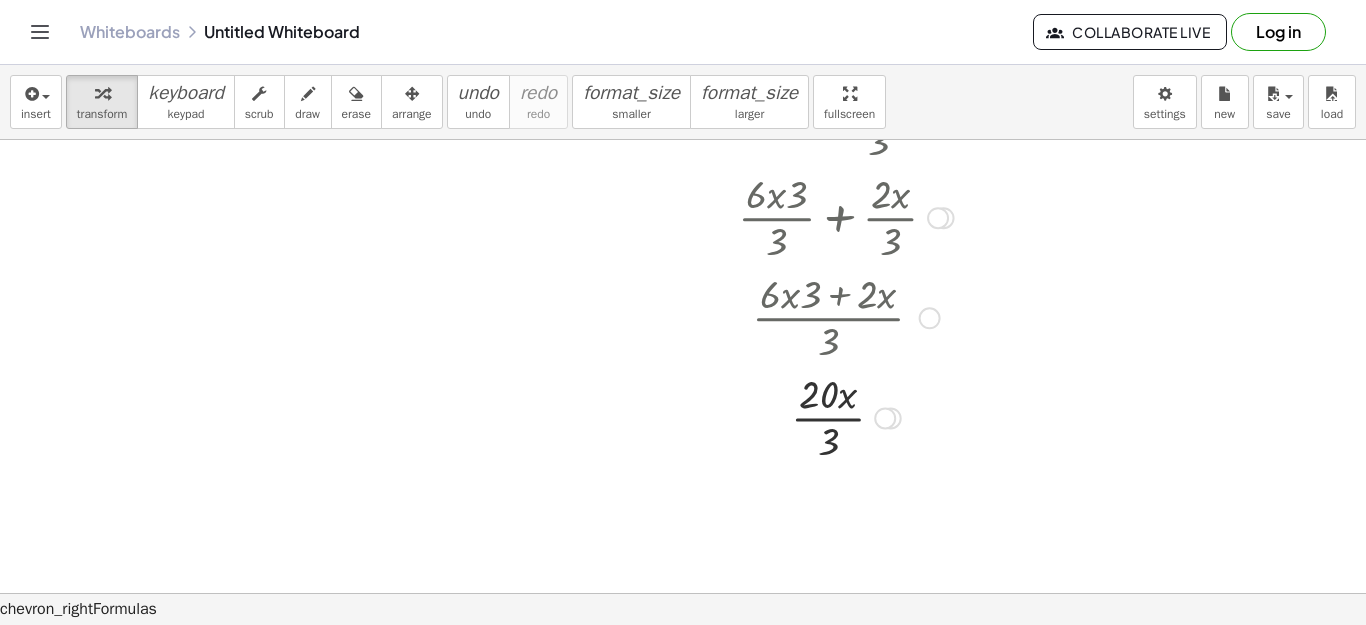 click at bounding box center (846, 316) 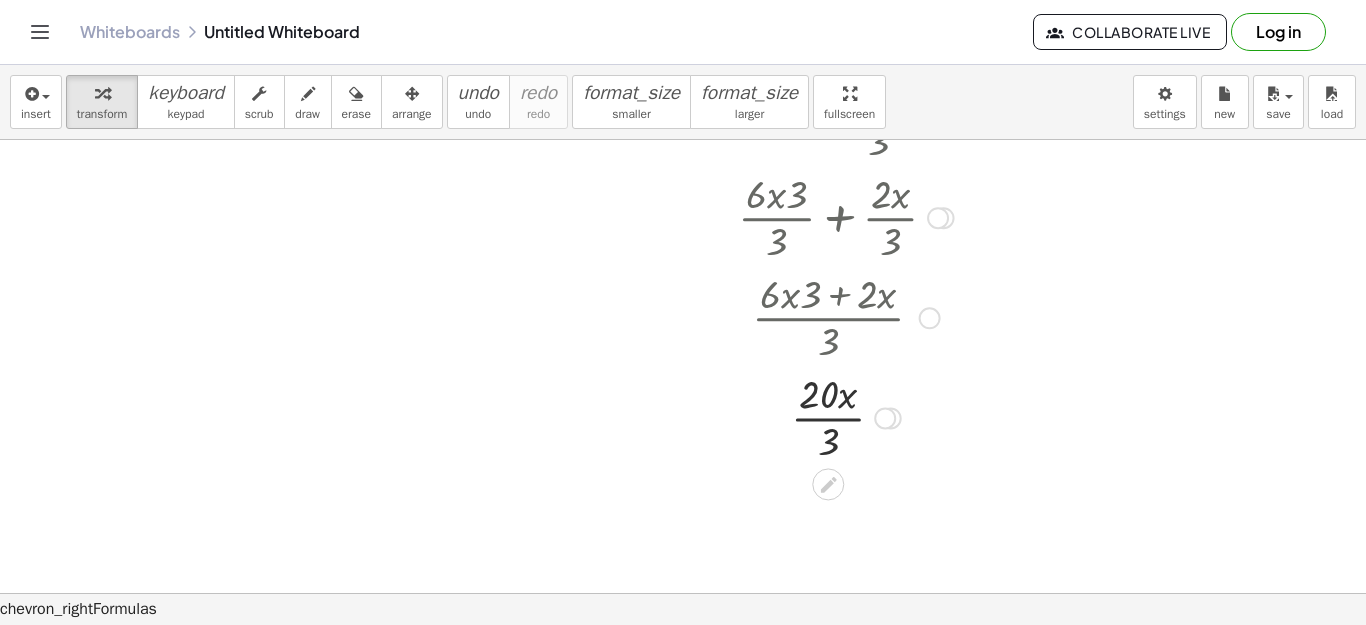 click at bounding box center [930, 318] 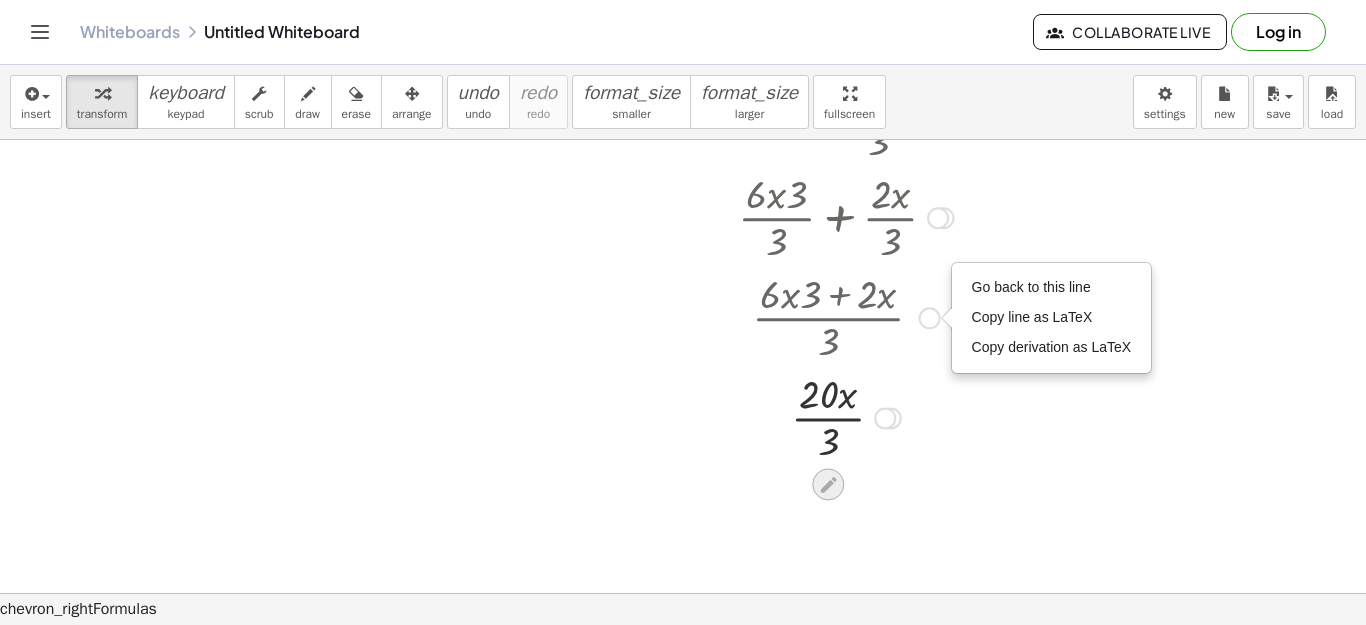 click 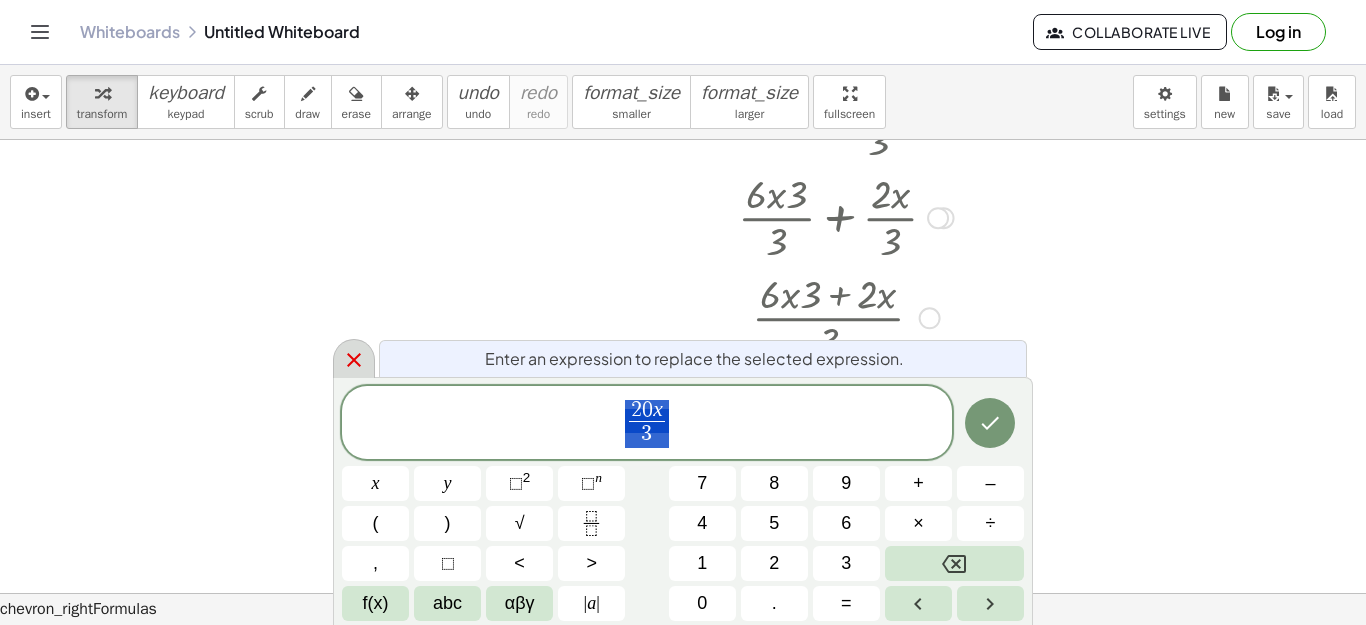 scroll, scrollTop: 23, scrollLeft: 0, axis: vertical 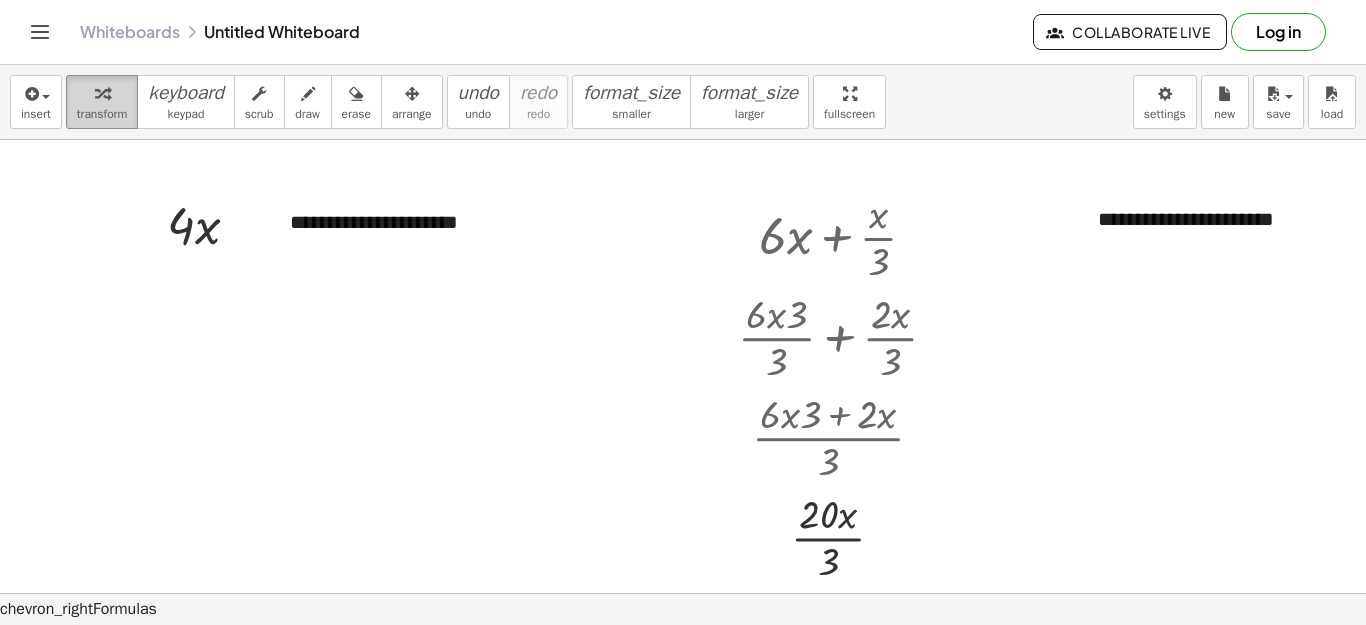 click on "transform" at bounding box center [102, 114] 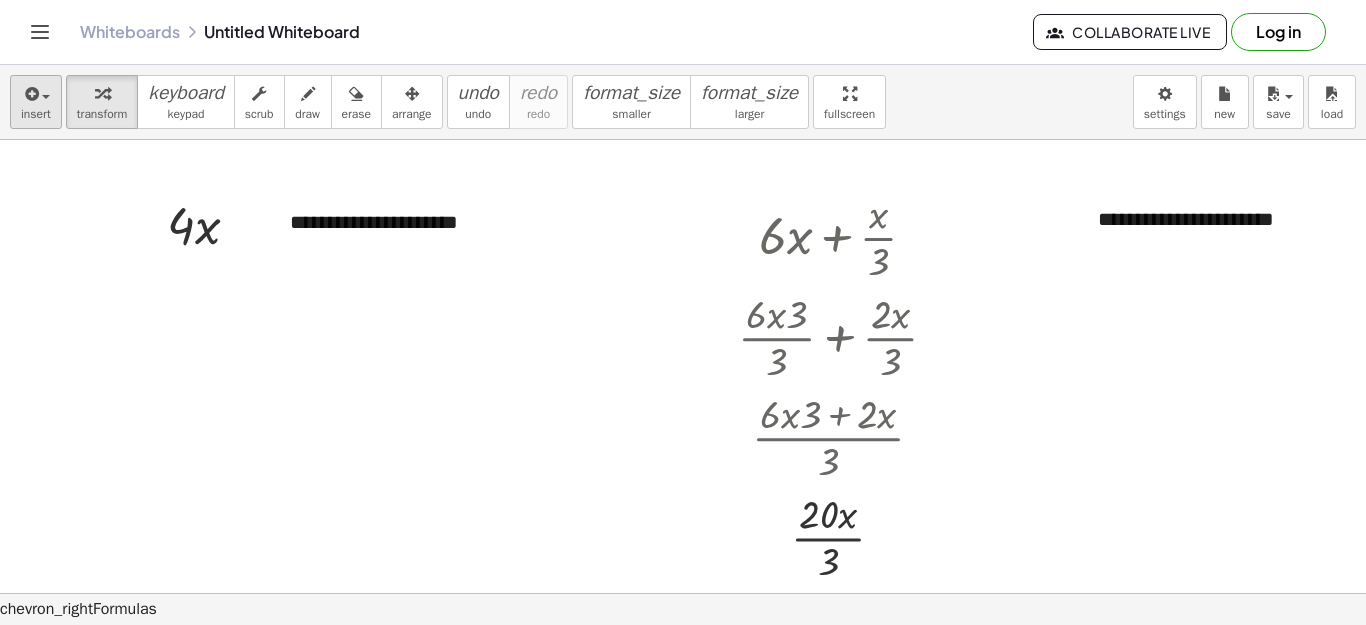 click at bounding box center [30, 94] 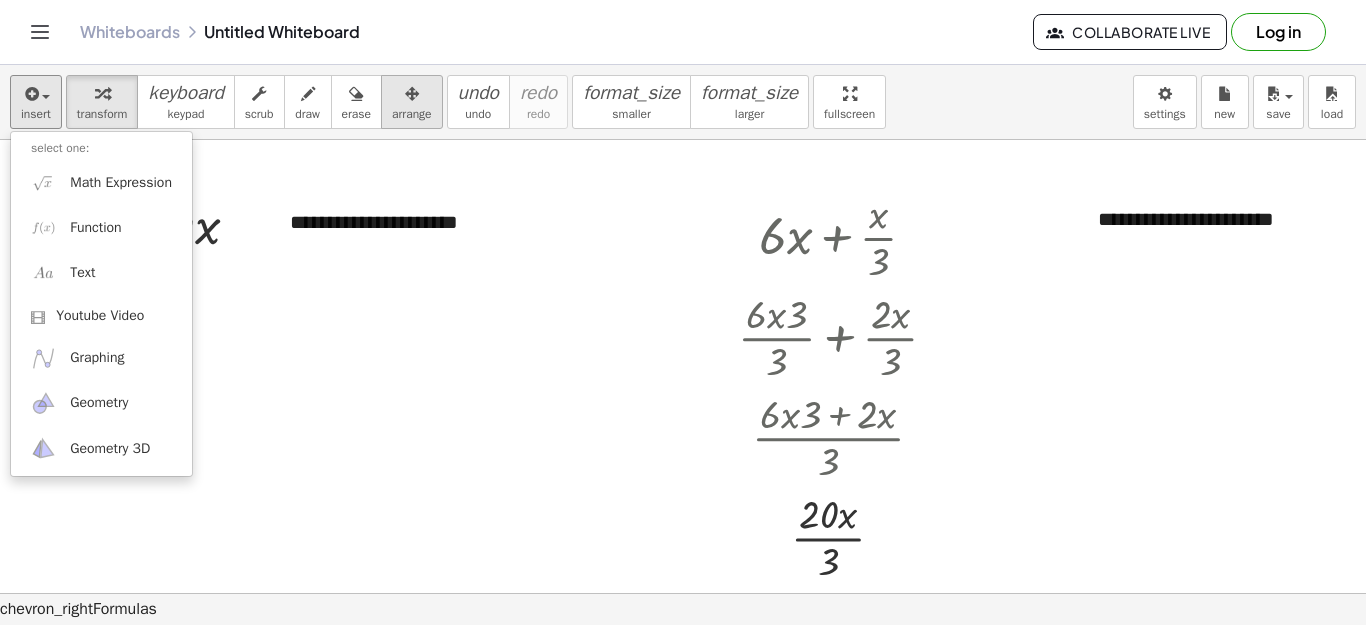 click at bounding box center [412, 94] 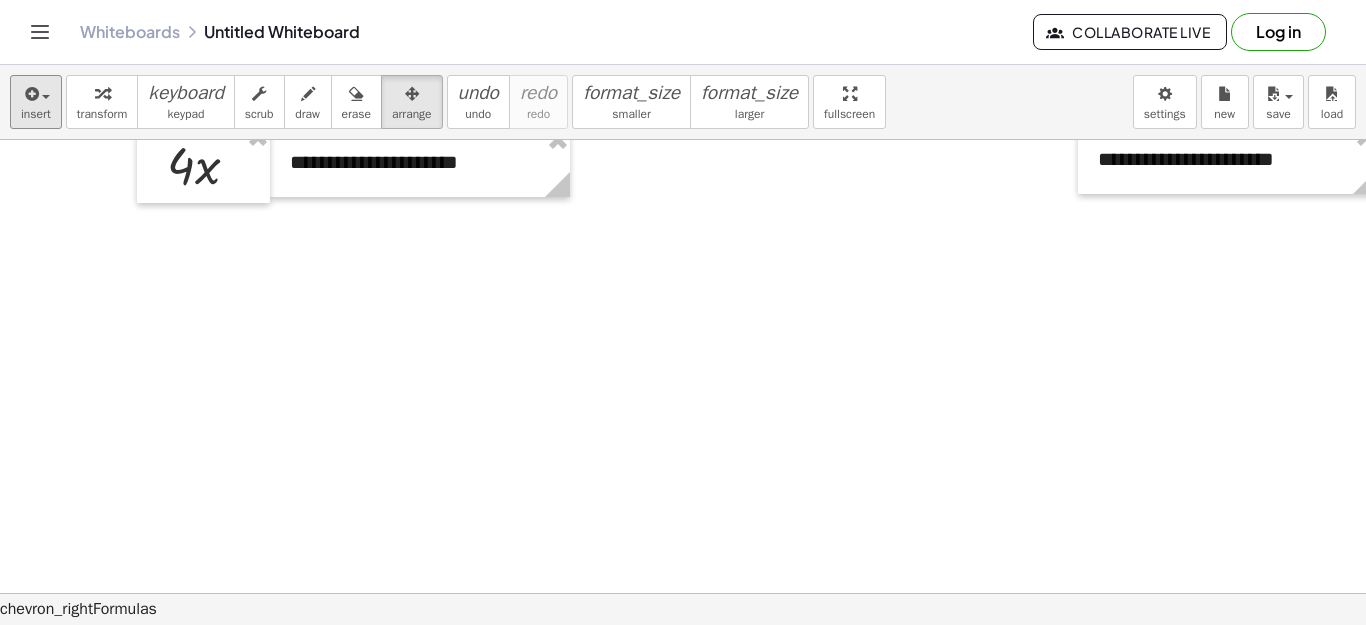 scroll, scrollTop: 0, scrollLeft: 0, axis: both 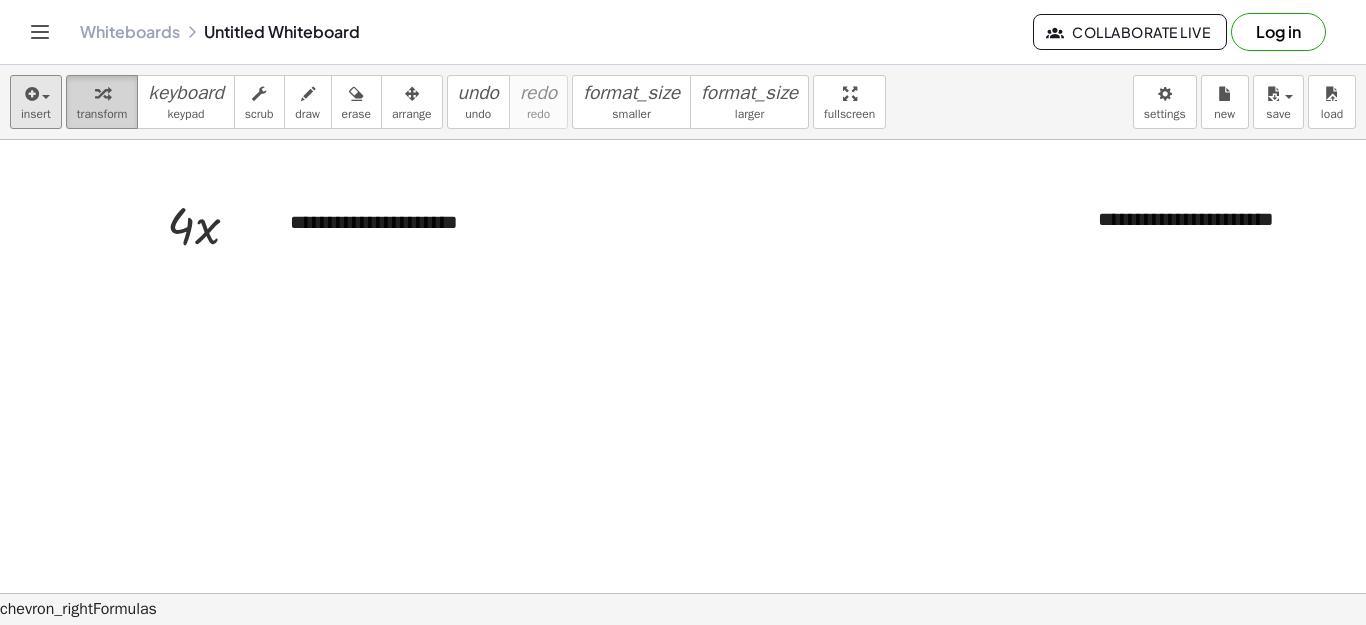 click at bounding box center (102, 94) 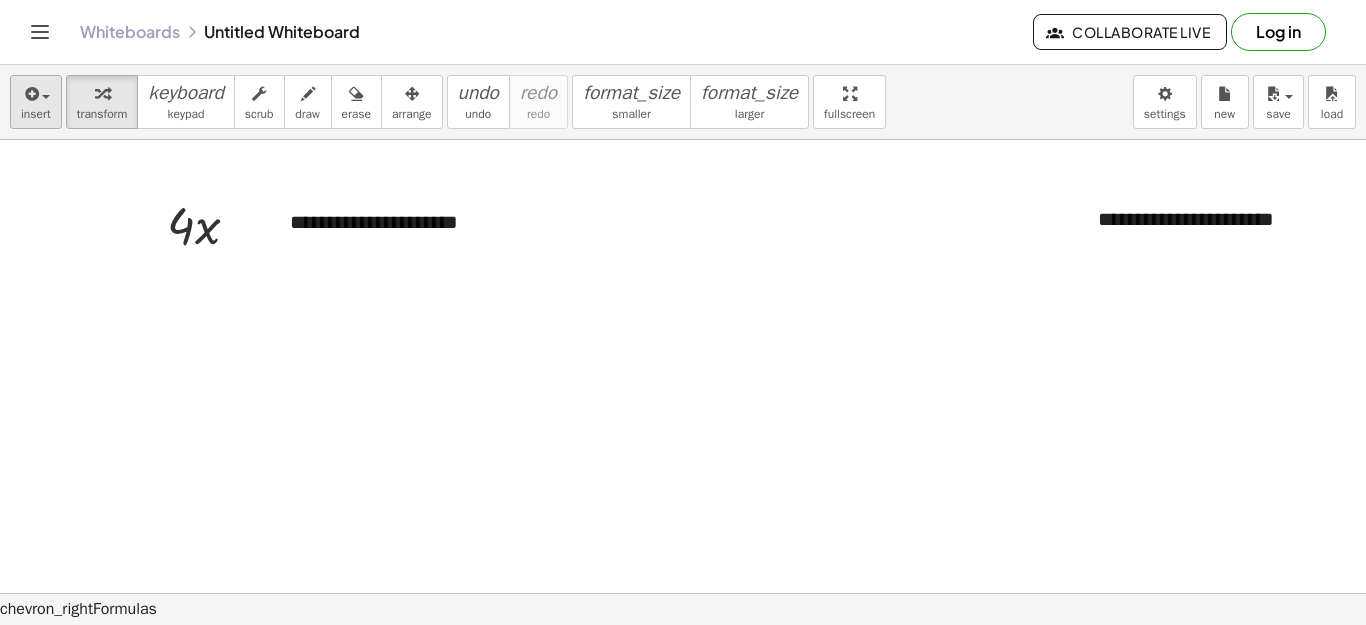 click on "insert" at bounding box center [36, 102] 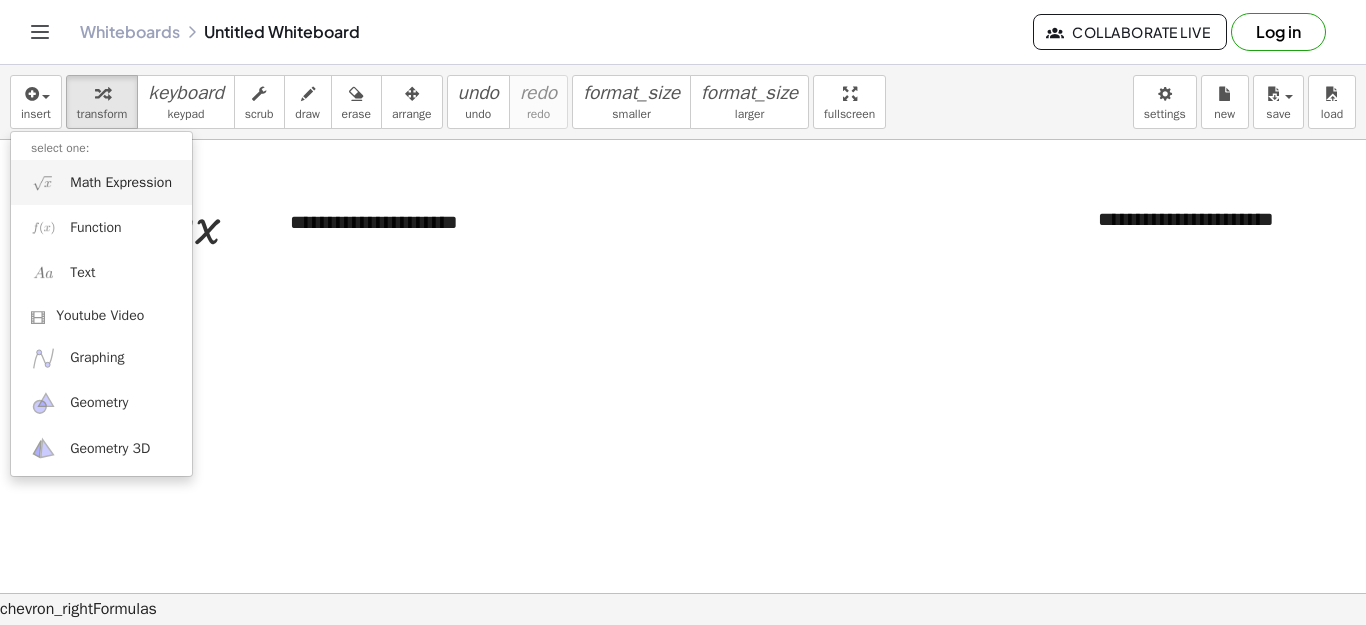 click on "Math Expression" at bounding box center (121, 183) 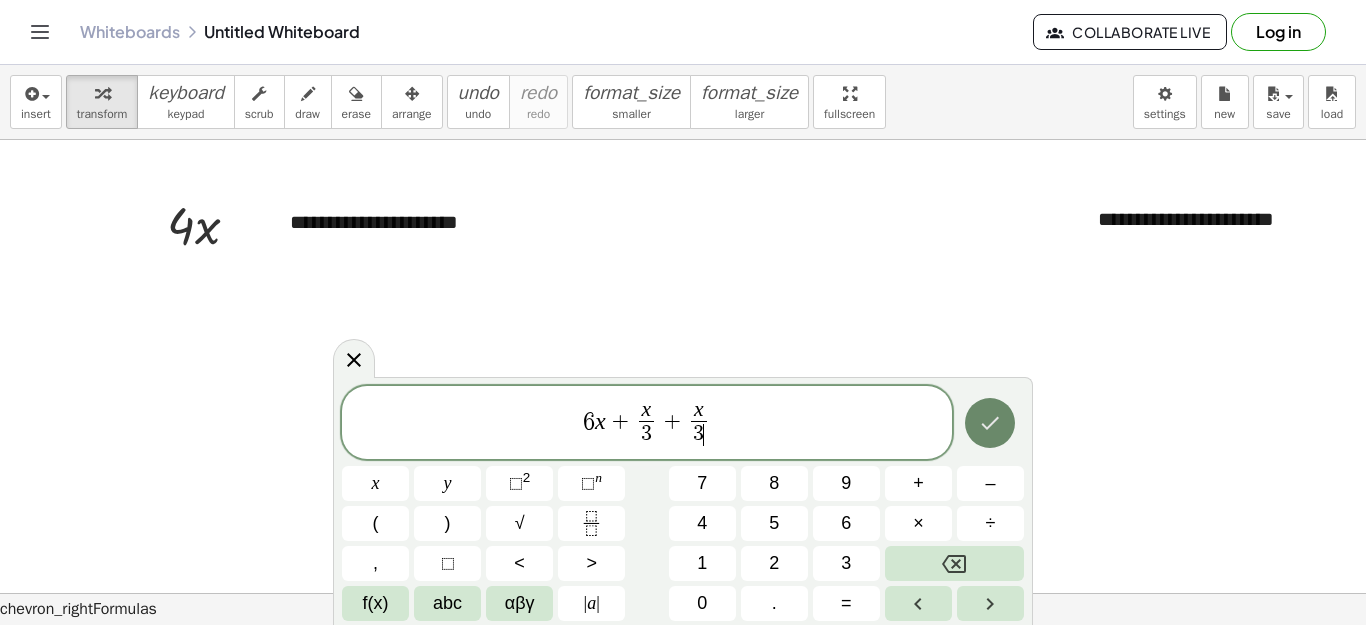 click 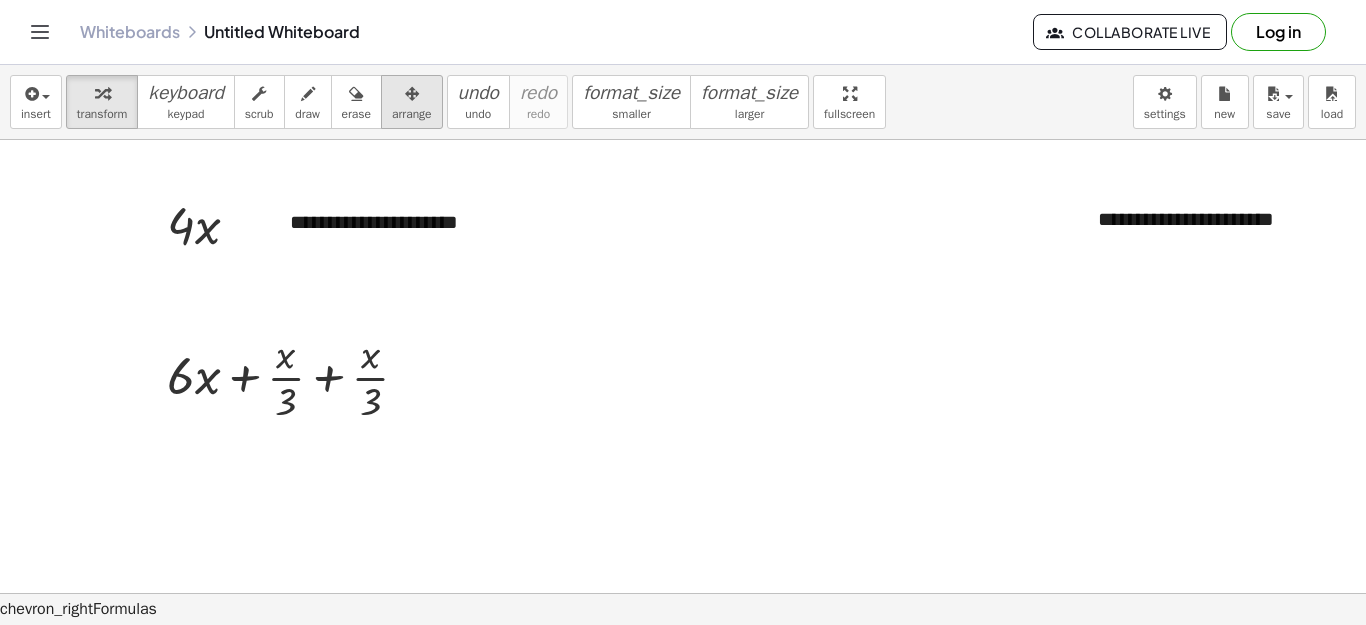 click at bounding box center (412, 94) 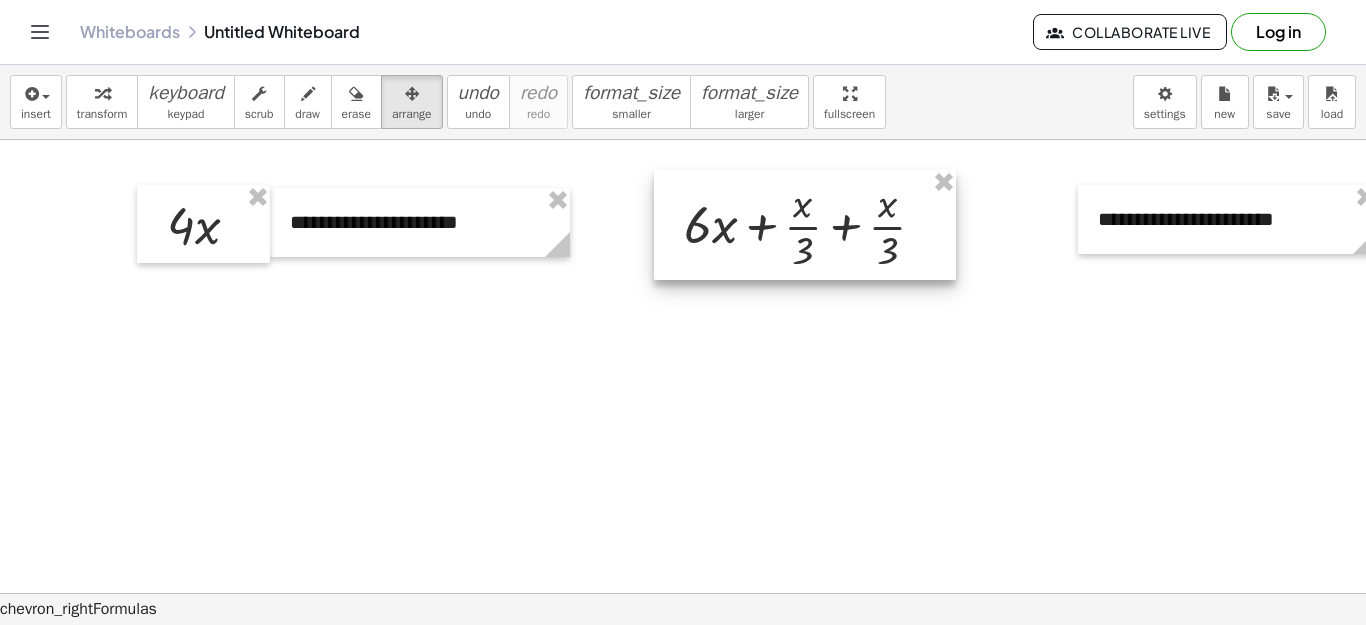 drag, startPoint x: 288, startPoint y: 397, endPoint x: 806, endPoint y: 246, distance: 539.56 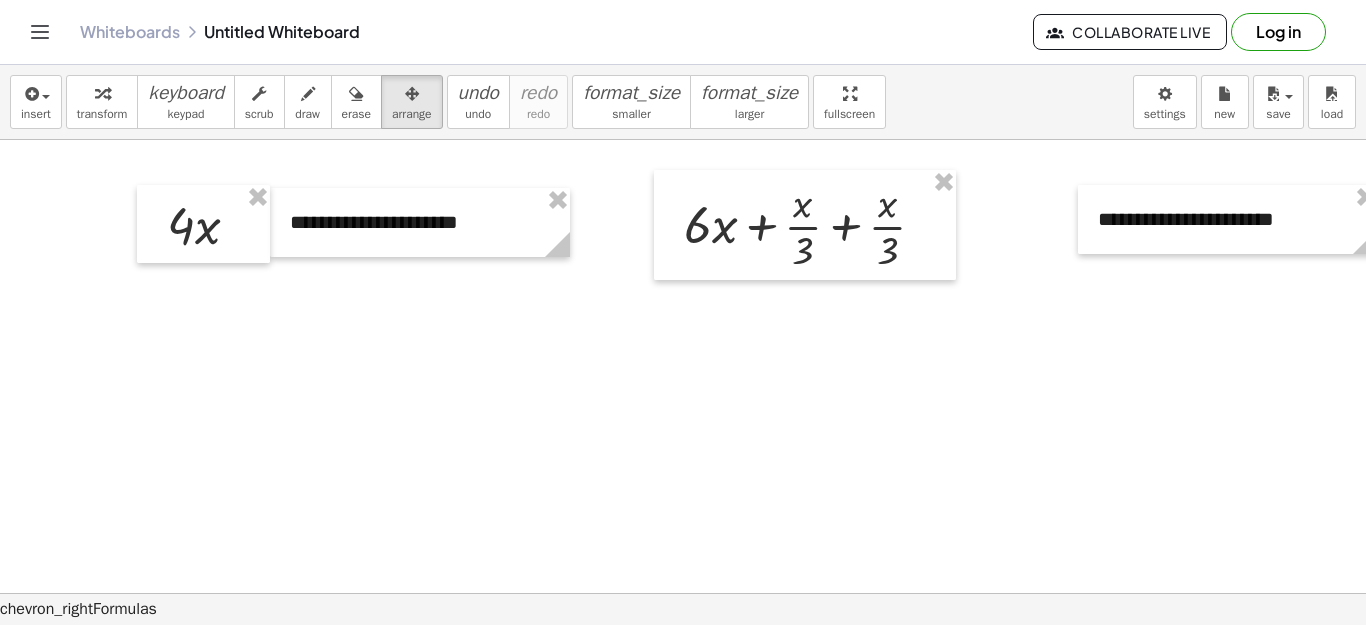 click at bounding box center [691, 593] 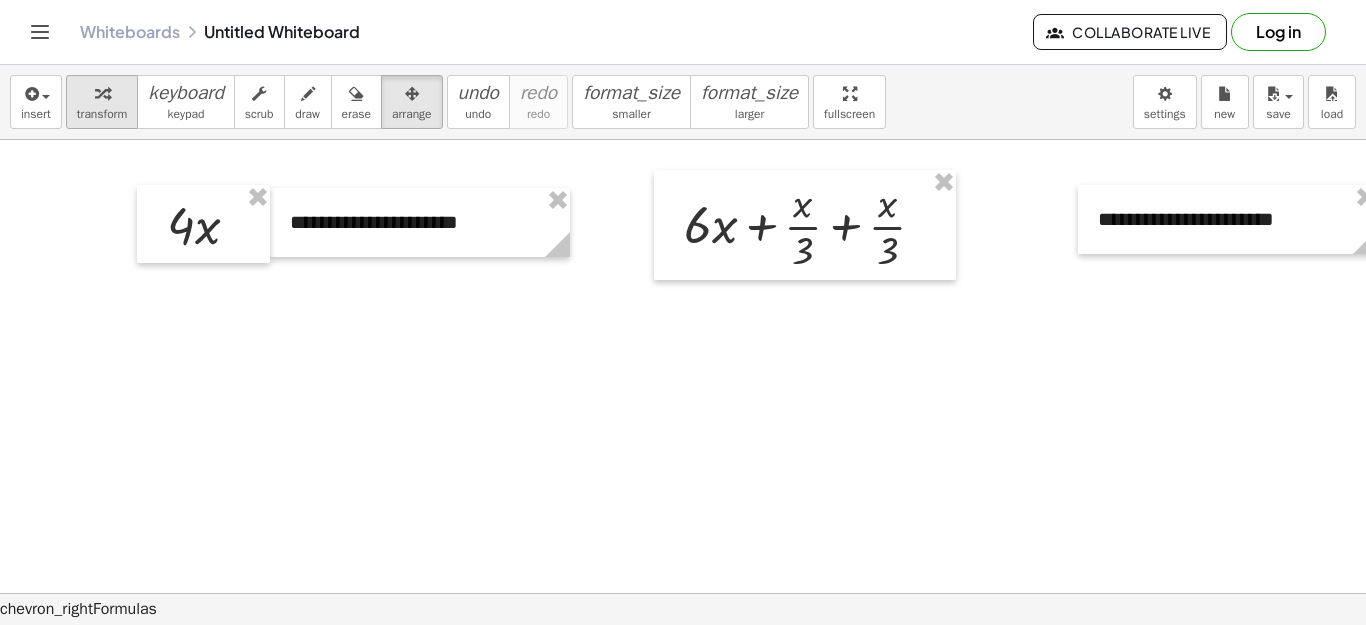 click at bounding box center (102, 93) 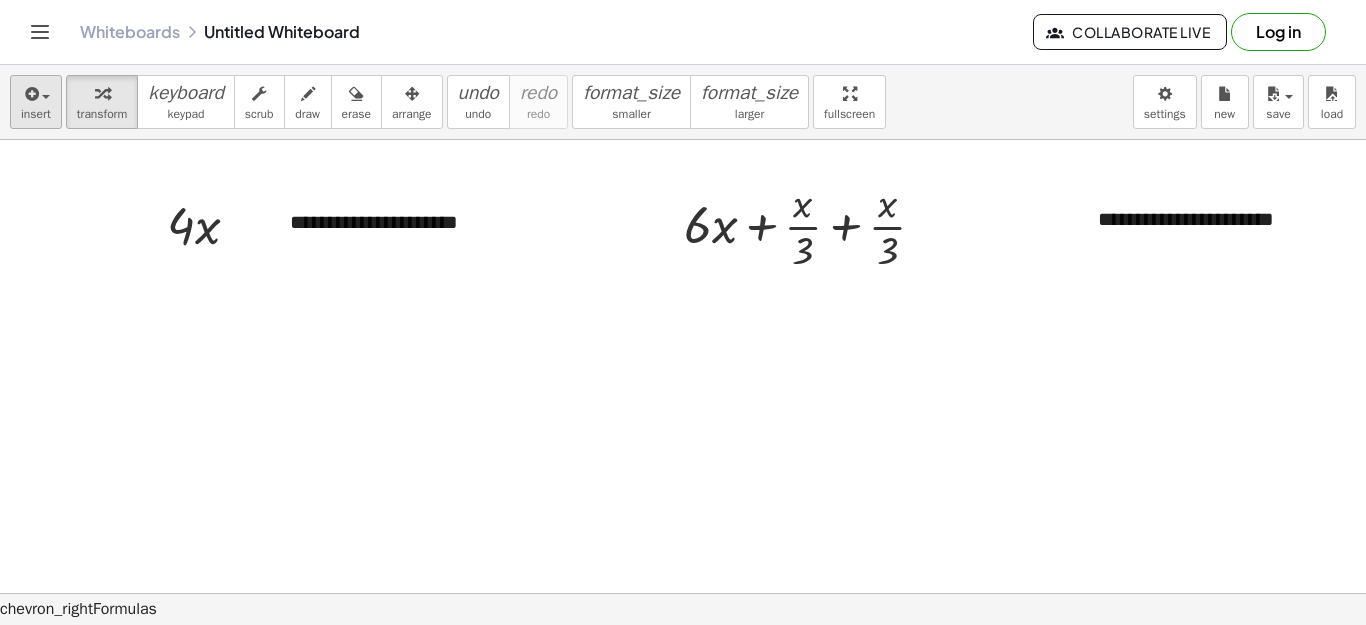 click on "insert" at bounding box center [36, 114] 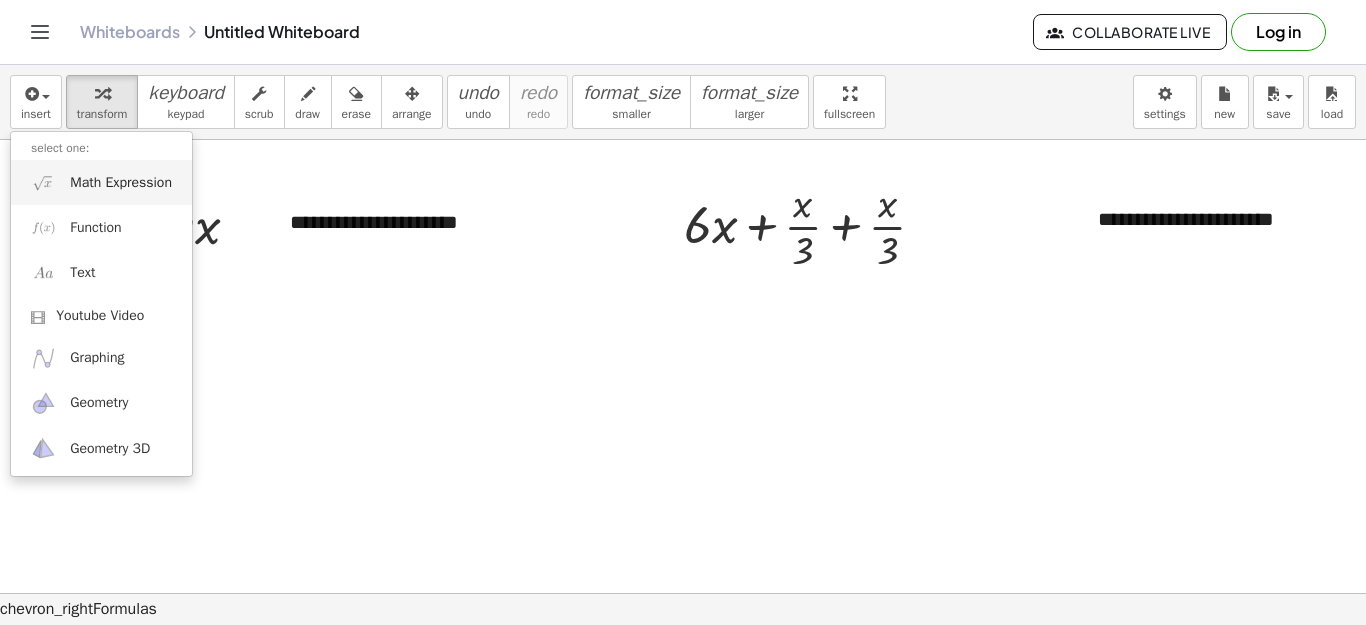 click on "Math Expression" at bounding box center [121, 183] 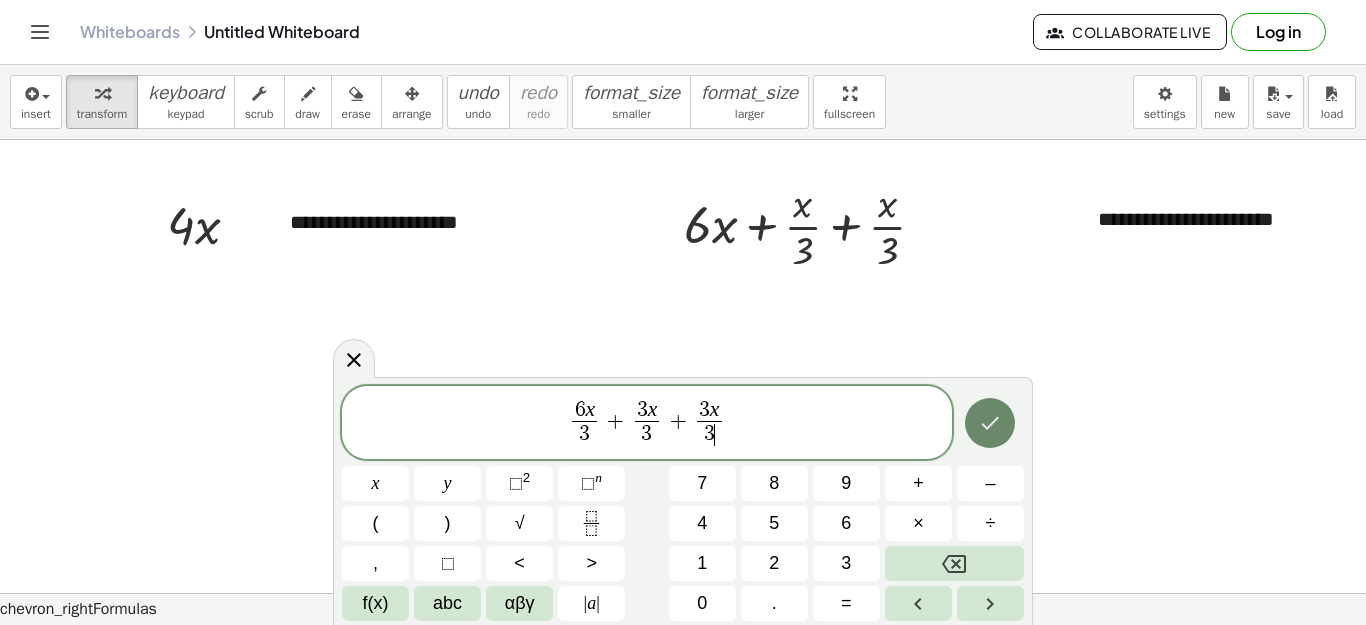 click at bounding box center [990, 423] 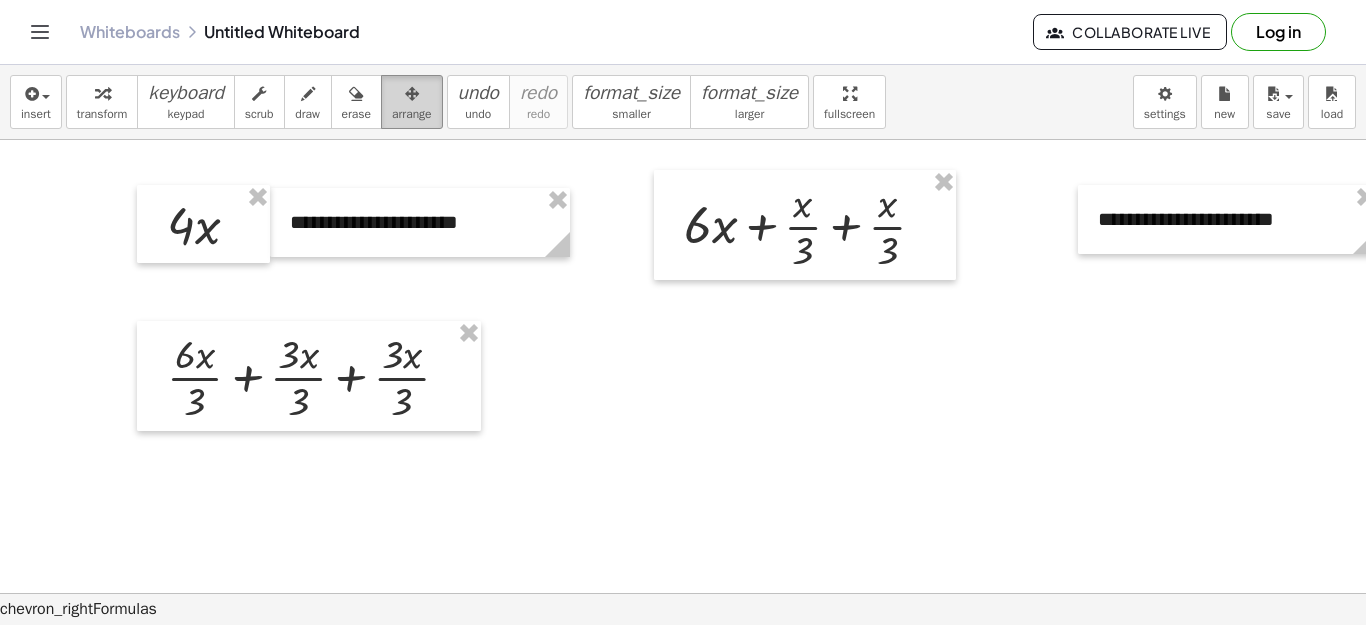 click at bounding box center [412, 93] 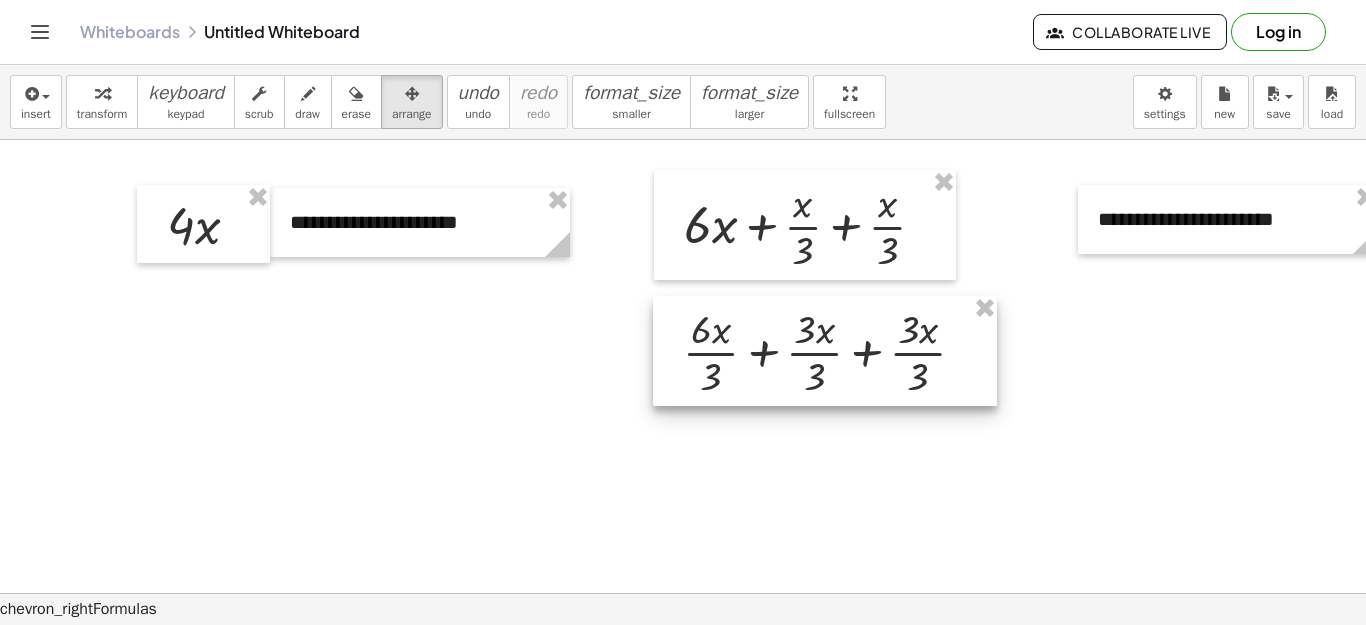 drag, startPoint x: 296, startPoint y: 386, endPoint x: 812, endPoint y: 361, distance: 516.6053 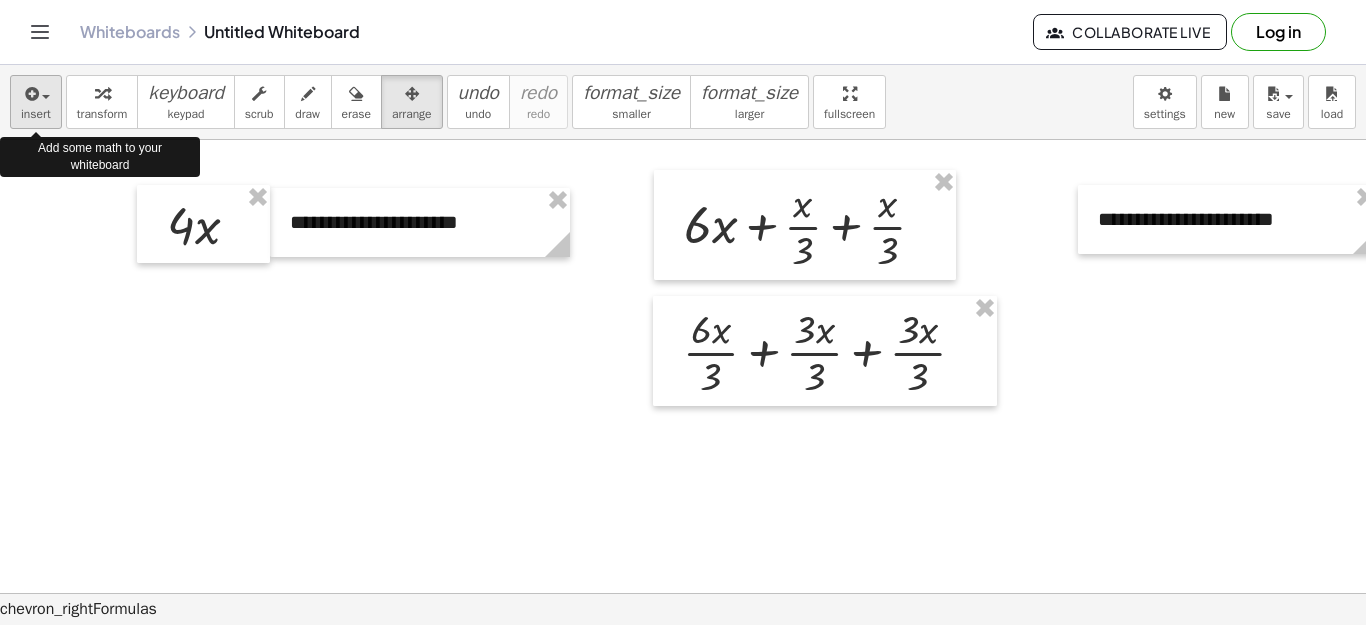 click on "insert" at bounding box center [36, 114] 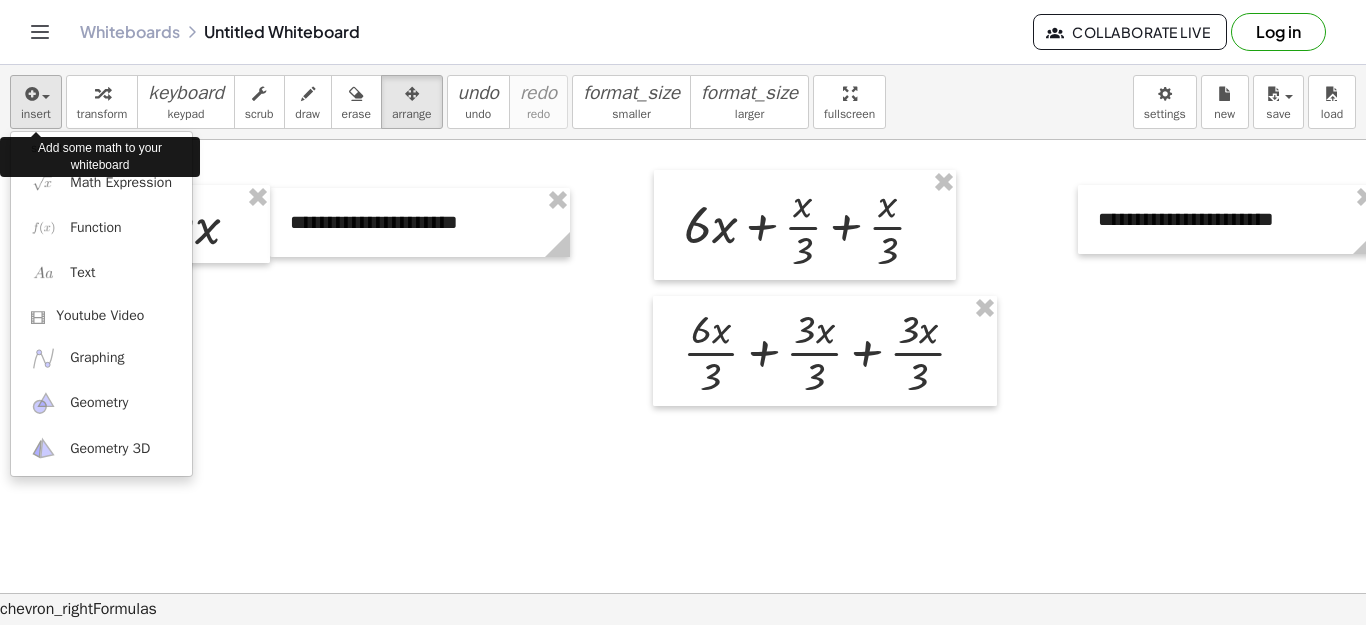 click at bounding box center (36, 93) 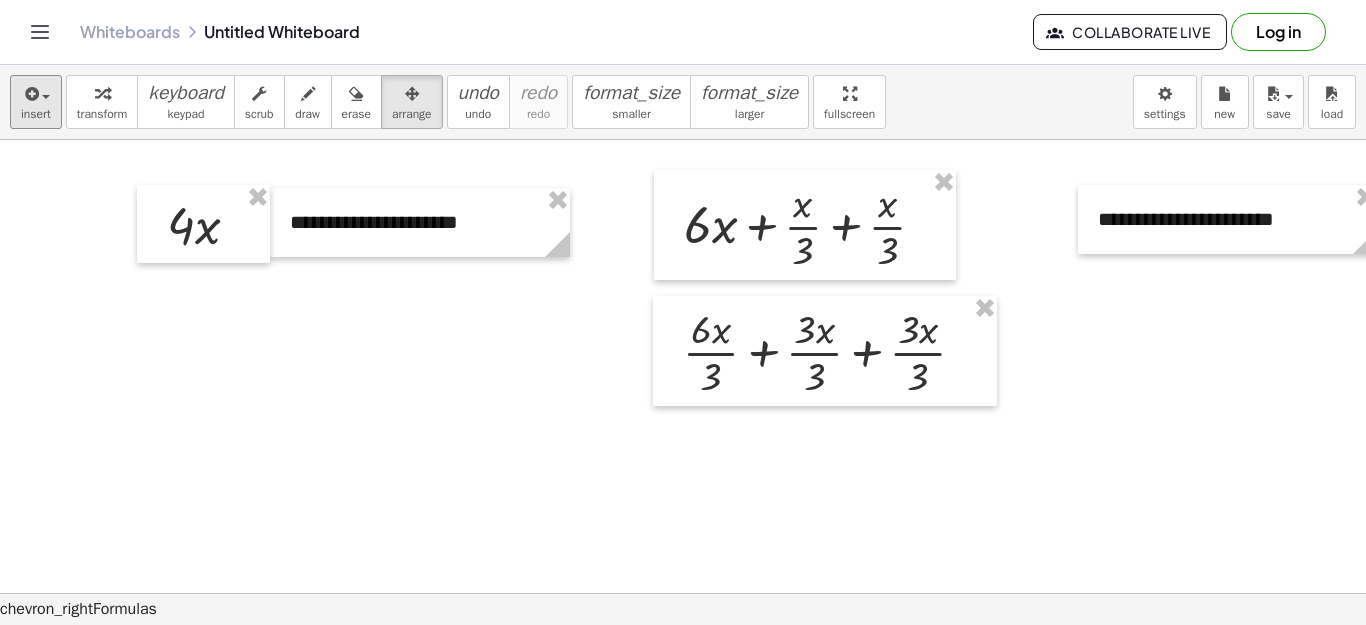 click at bounding box center [691, 593] 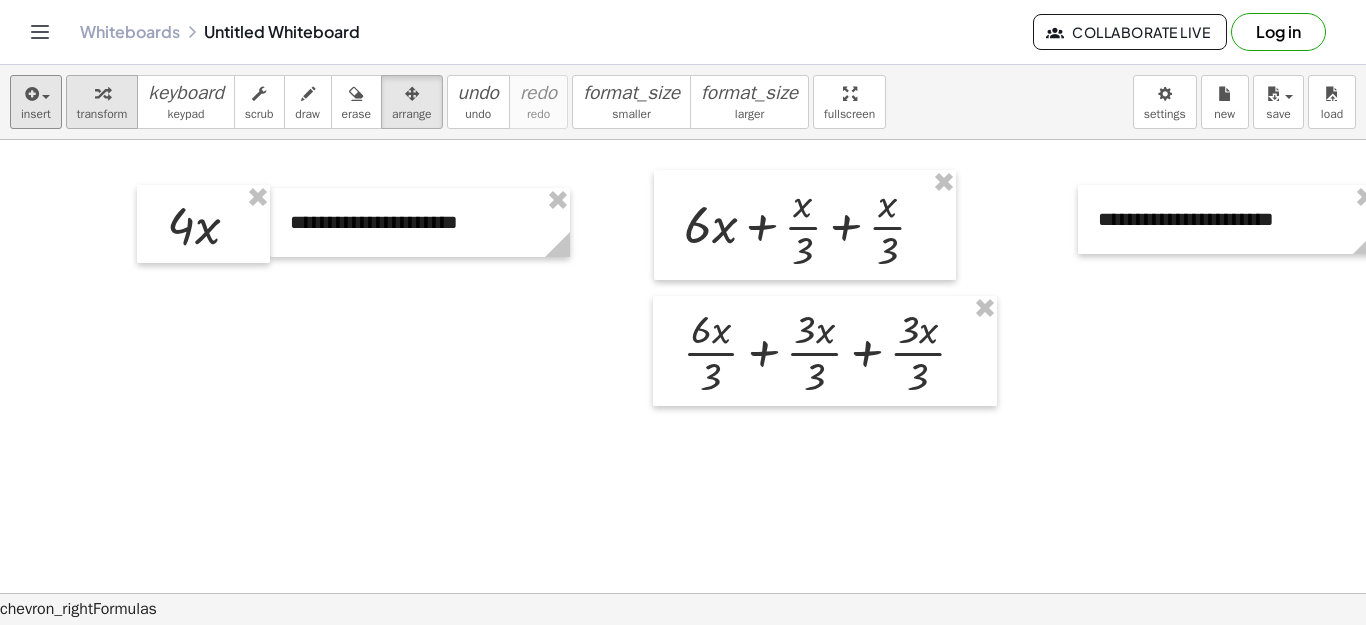 click at bounding box center [102, 94] 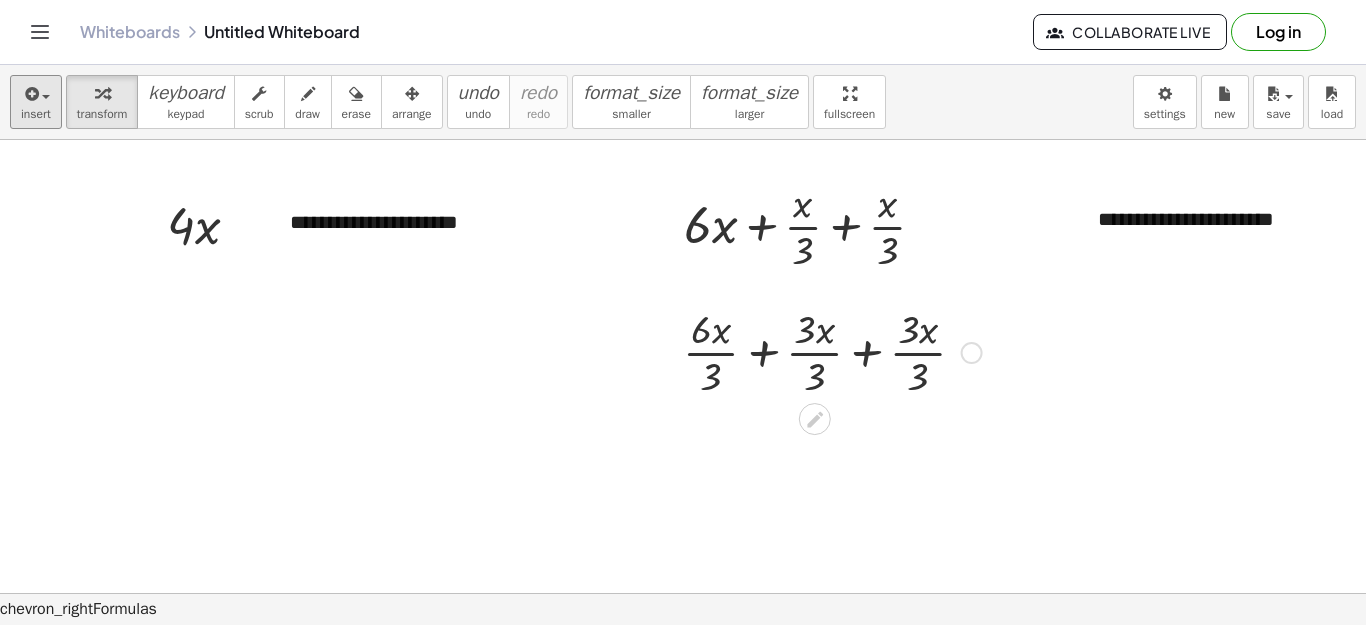 click at bounding box center (832, 351) 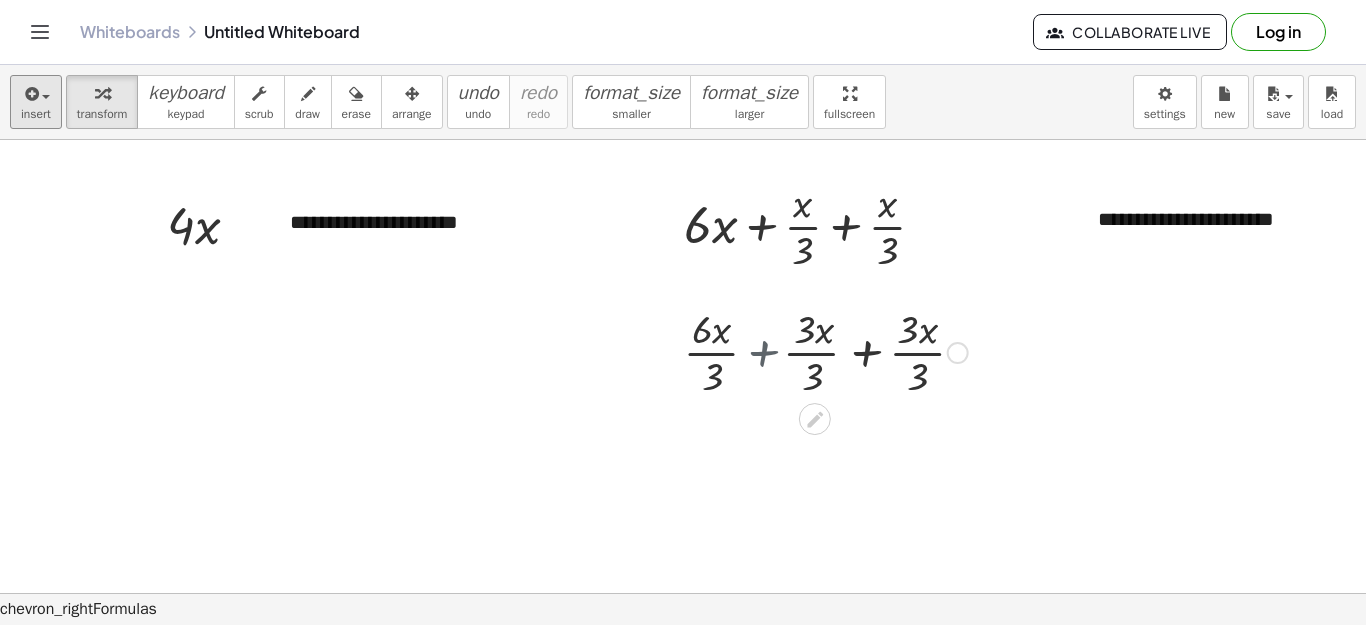 click at bounding box center (832, 351) 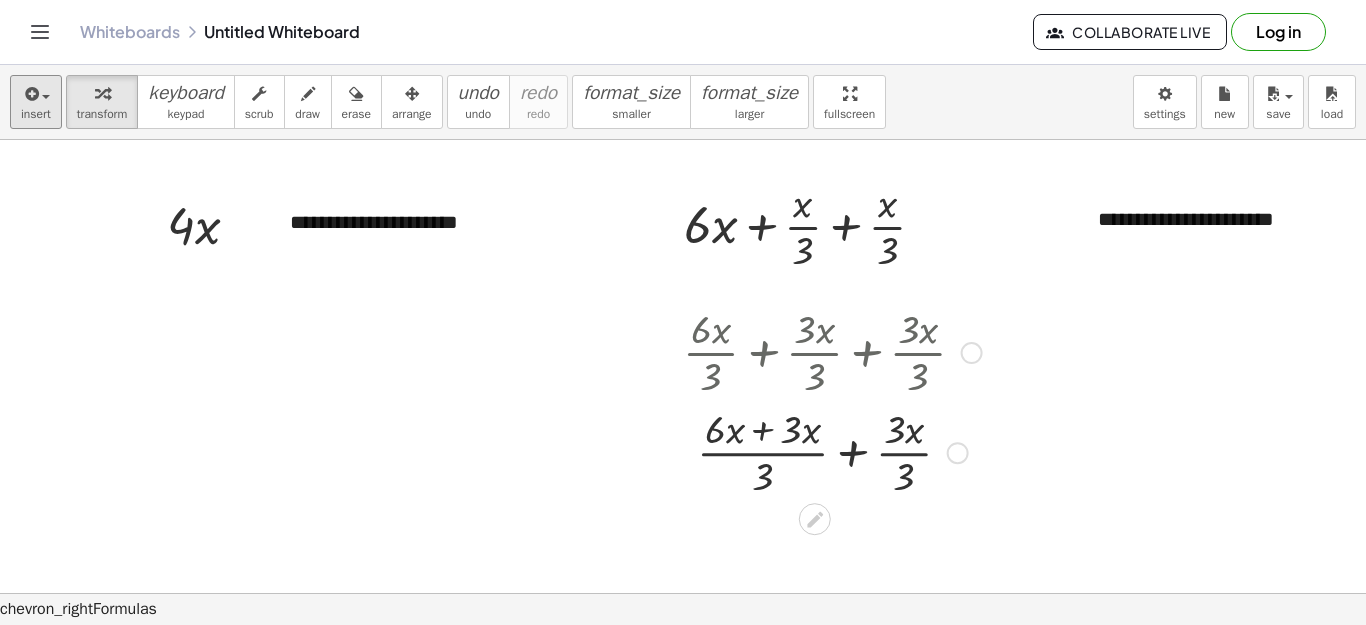 click at bounding box center [832, 451] 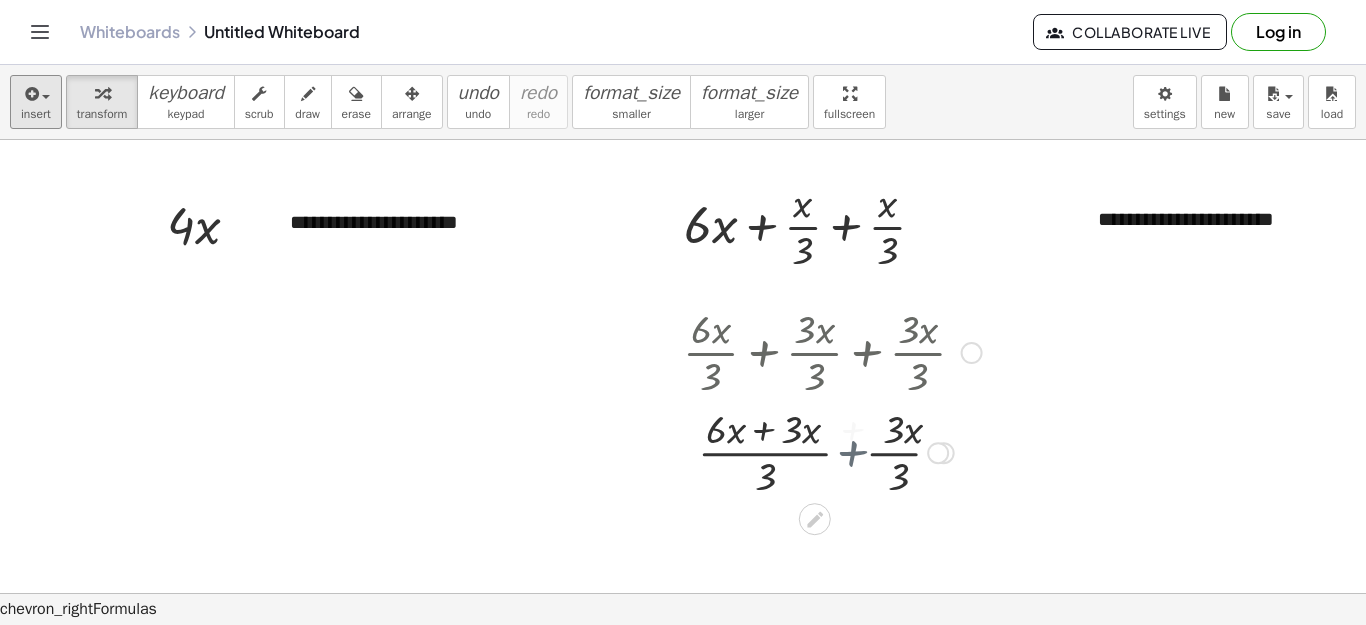 click at bounding box center [832, 451] 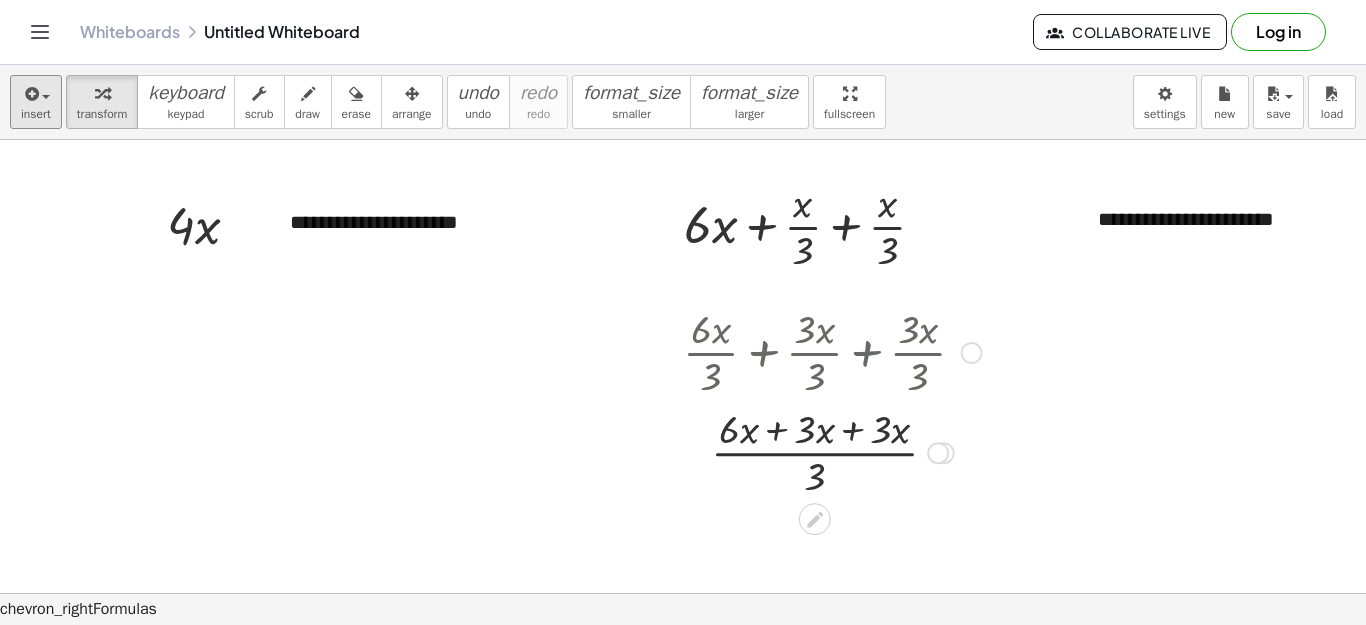 click at bounding box center (832, 451) 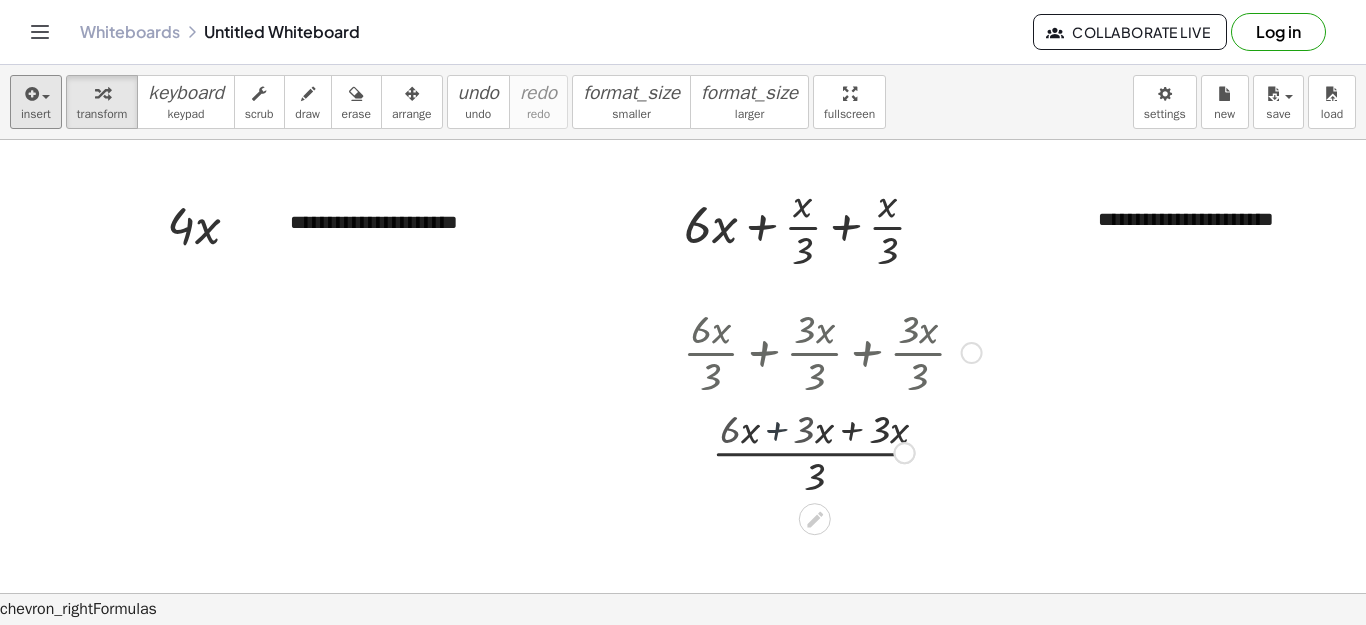 click at bounding box center [832, 451] 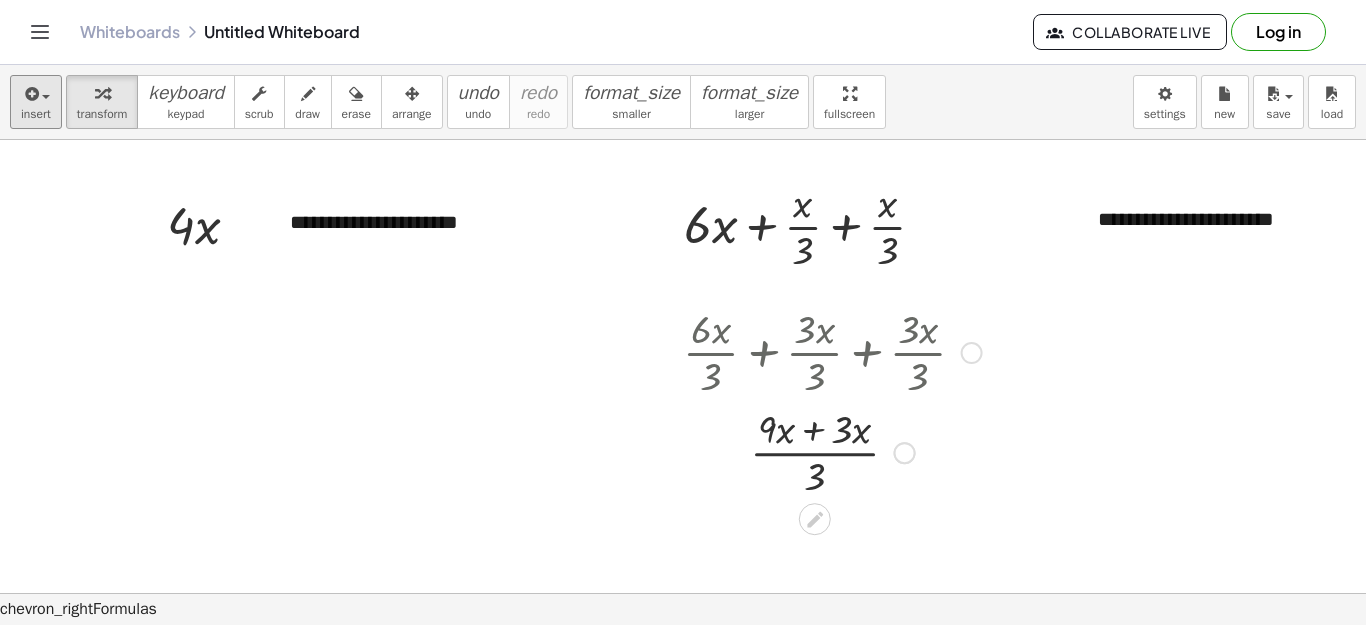 click at bounding box center [832, 451] 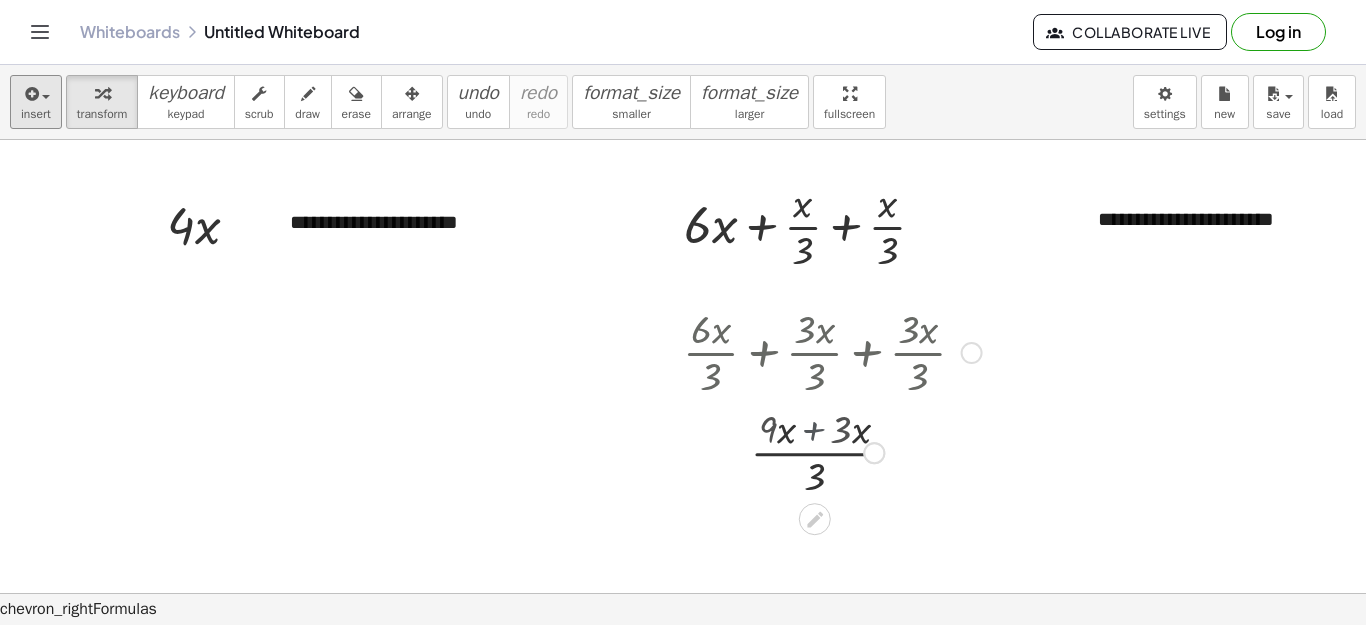 click at bounding box center (832, 451) 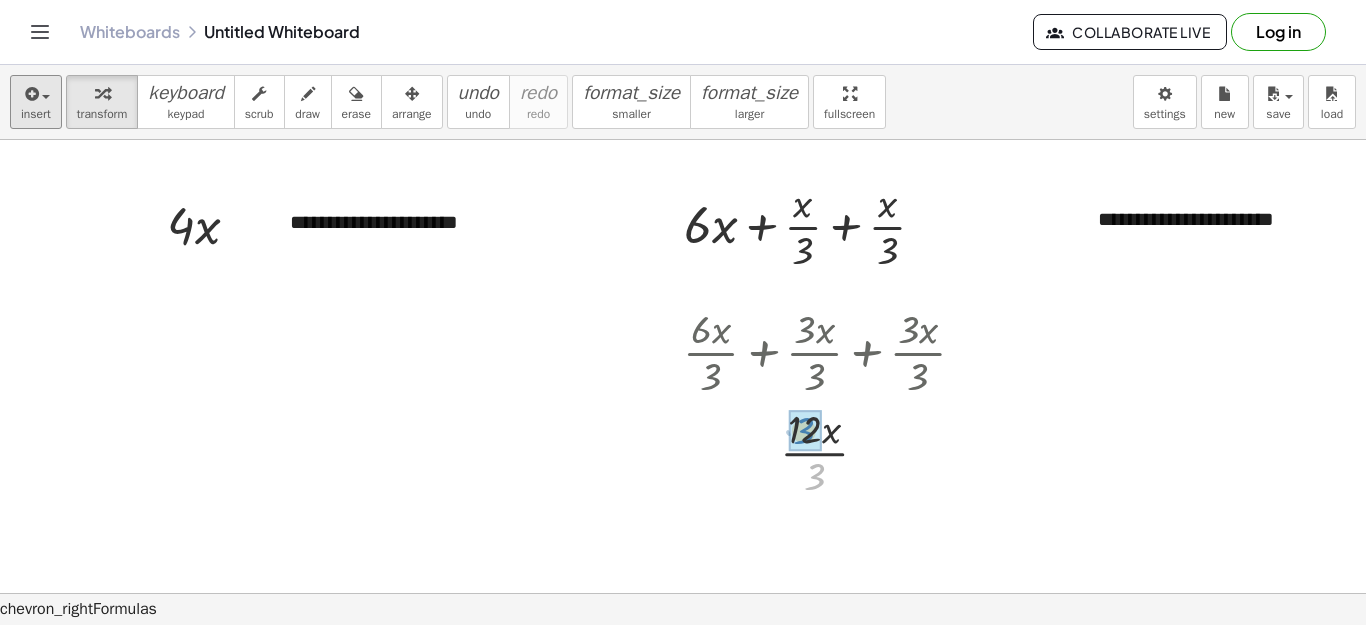 drag, startPoint x: 814, startPoint y: 486, endPoint x: 803, endPoint y: 440, distance: 47.296936 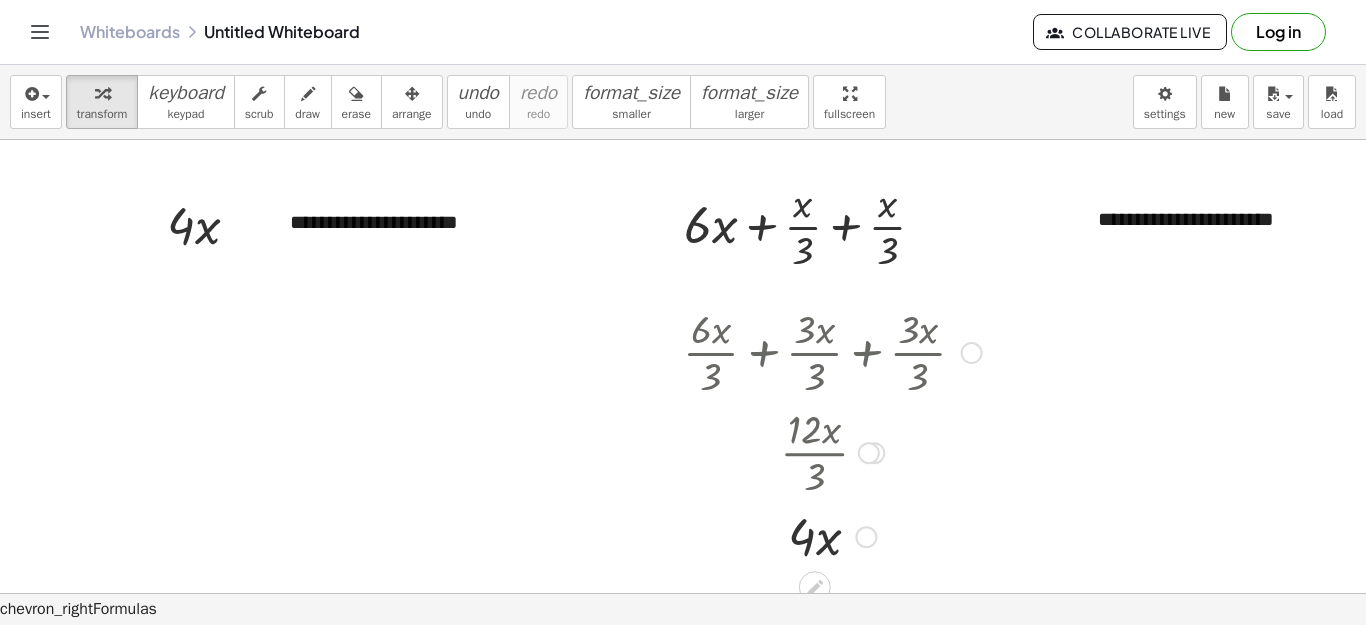 click at bounding box center (832, 351) 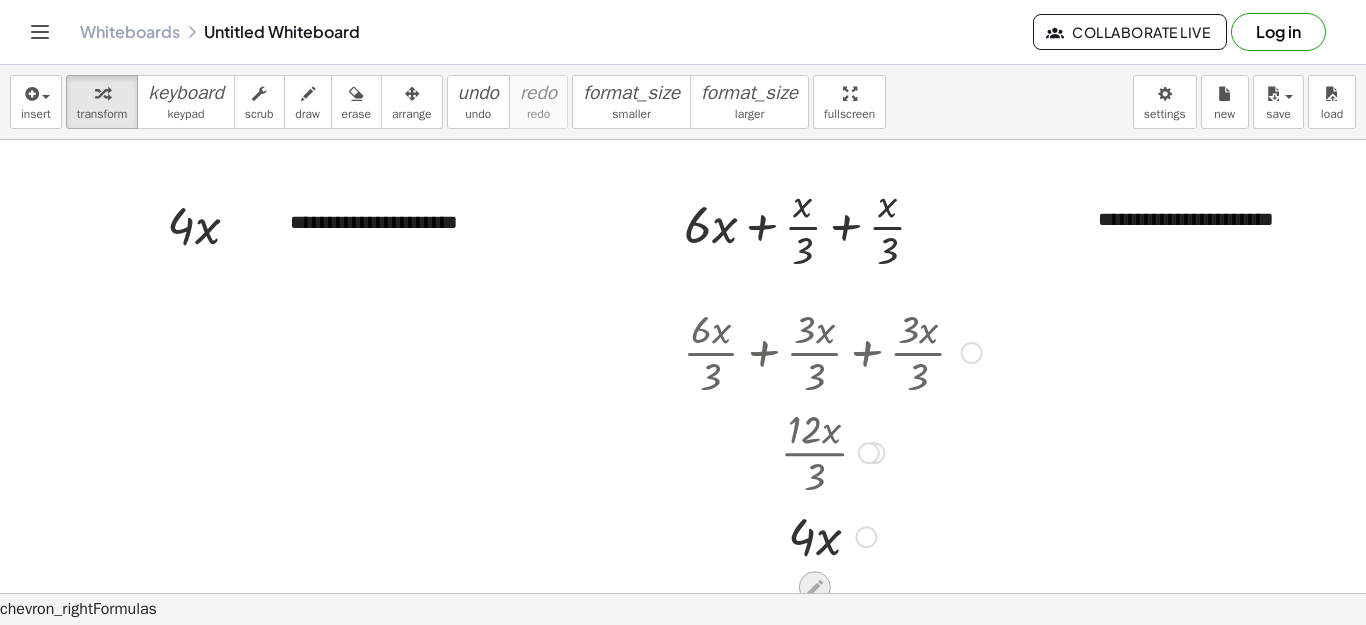 click 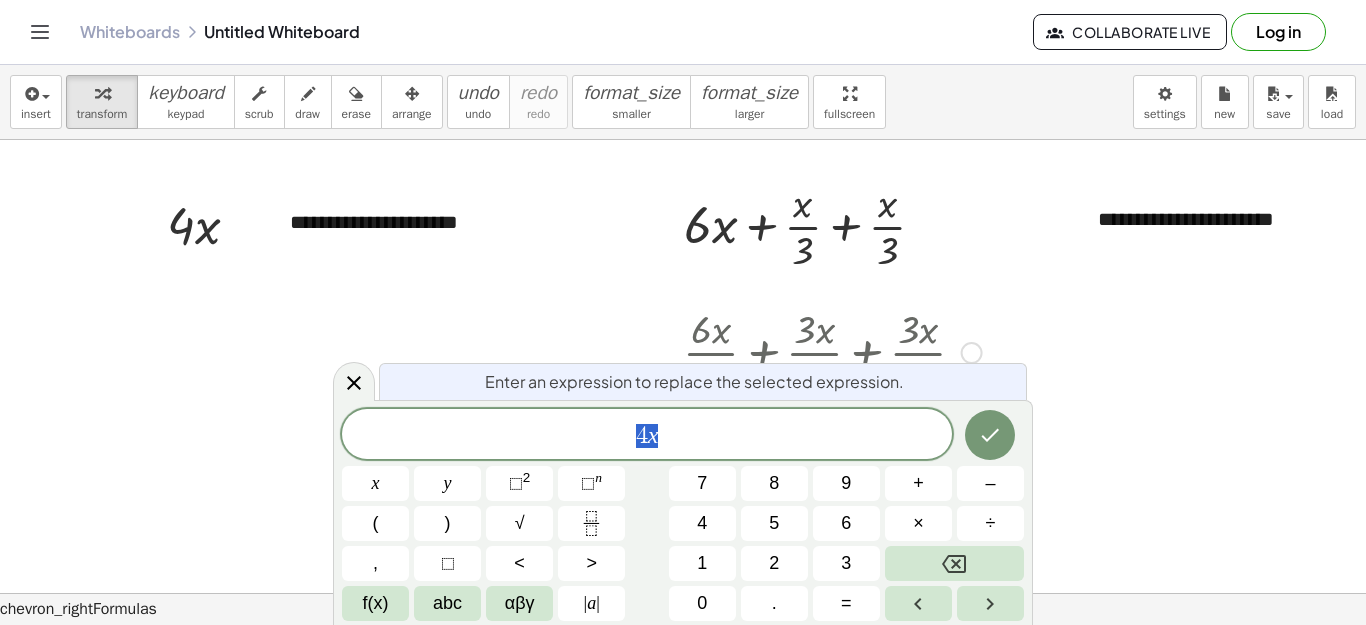 scroll, scrollTop: 24, scrollLeft: 13, axis: both 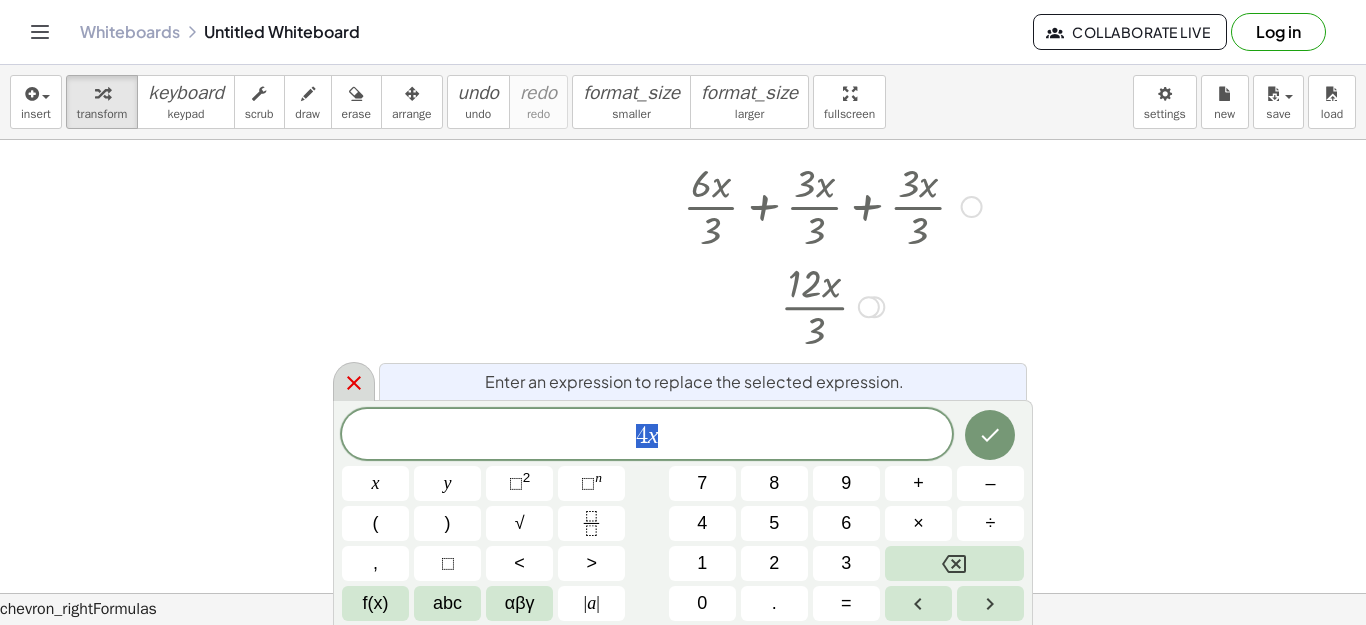click 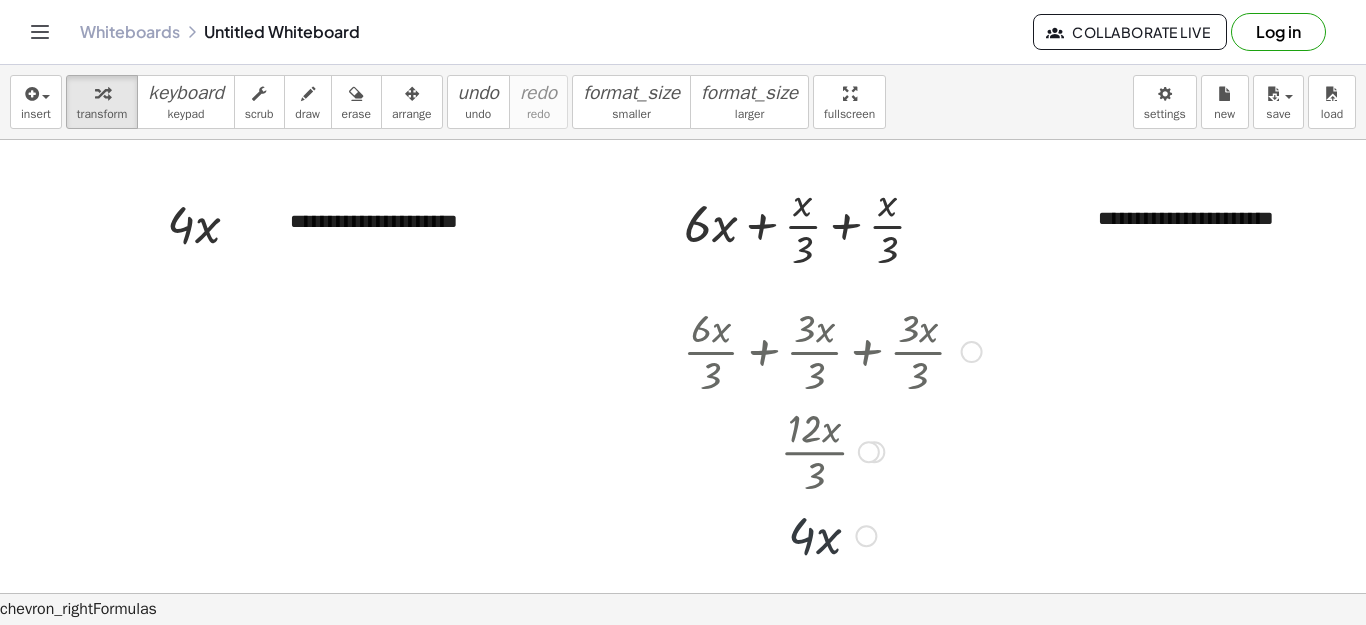 scroll, scrollTop: 0, scrollLeft: 0, axis: both 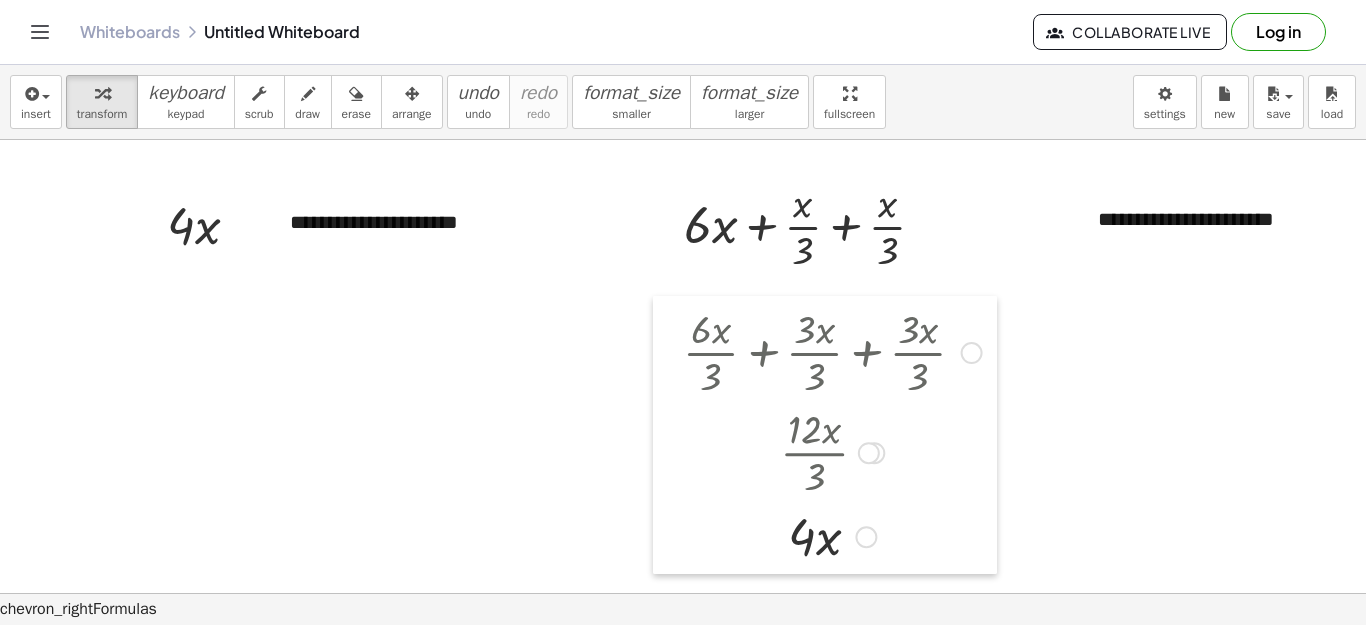 click at bounding box center [668, 435] 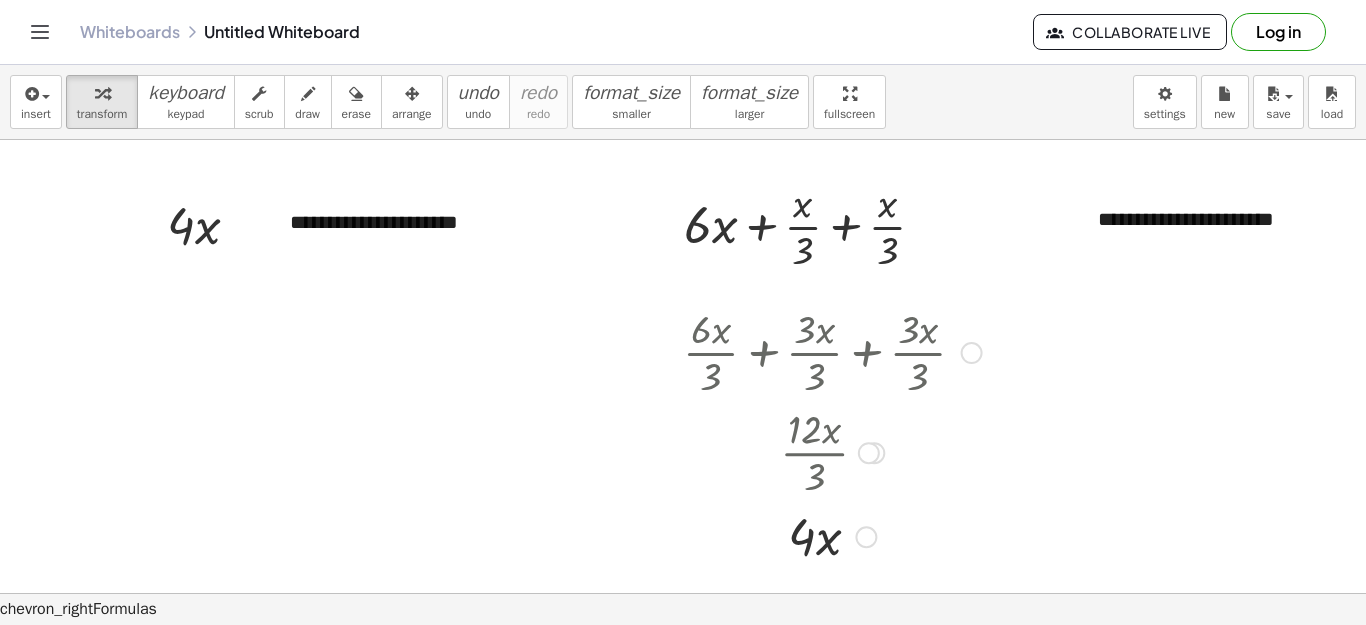 click at bounding box center [832, 351] 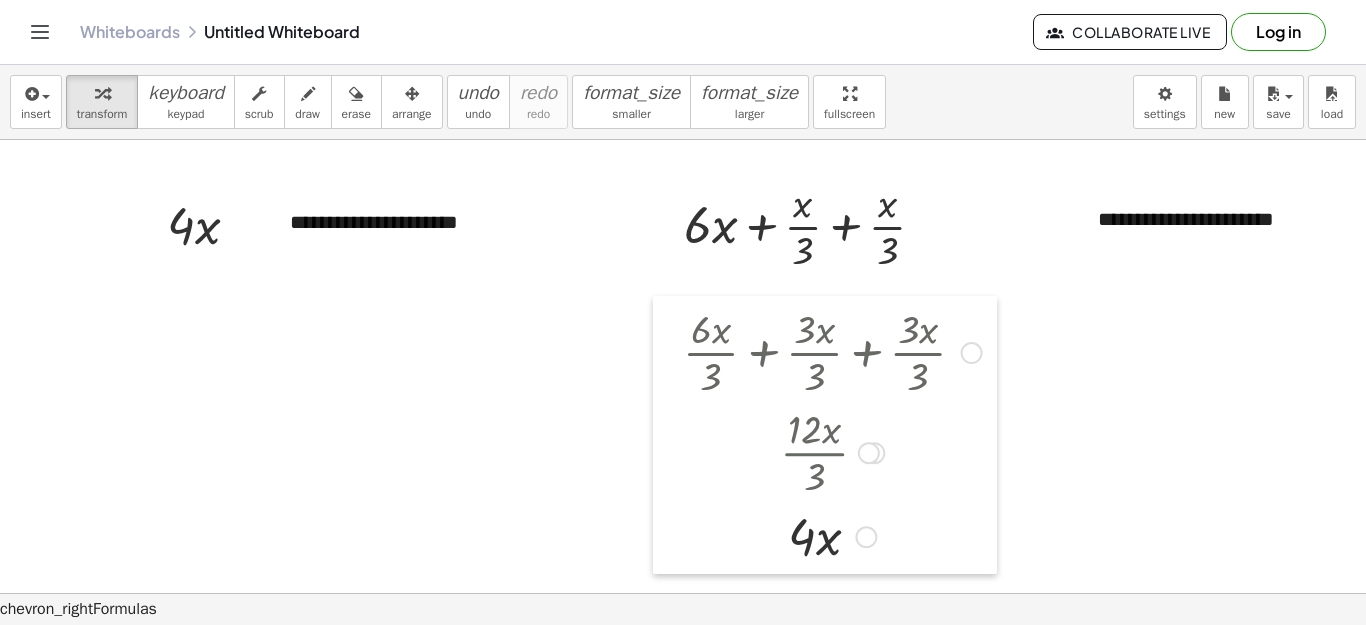 click at bounding box center (668, 435) 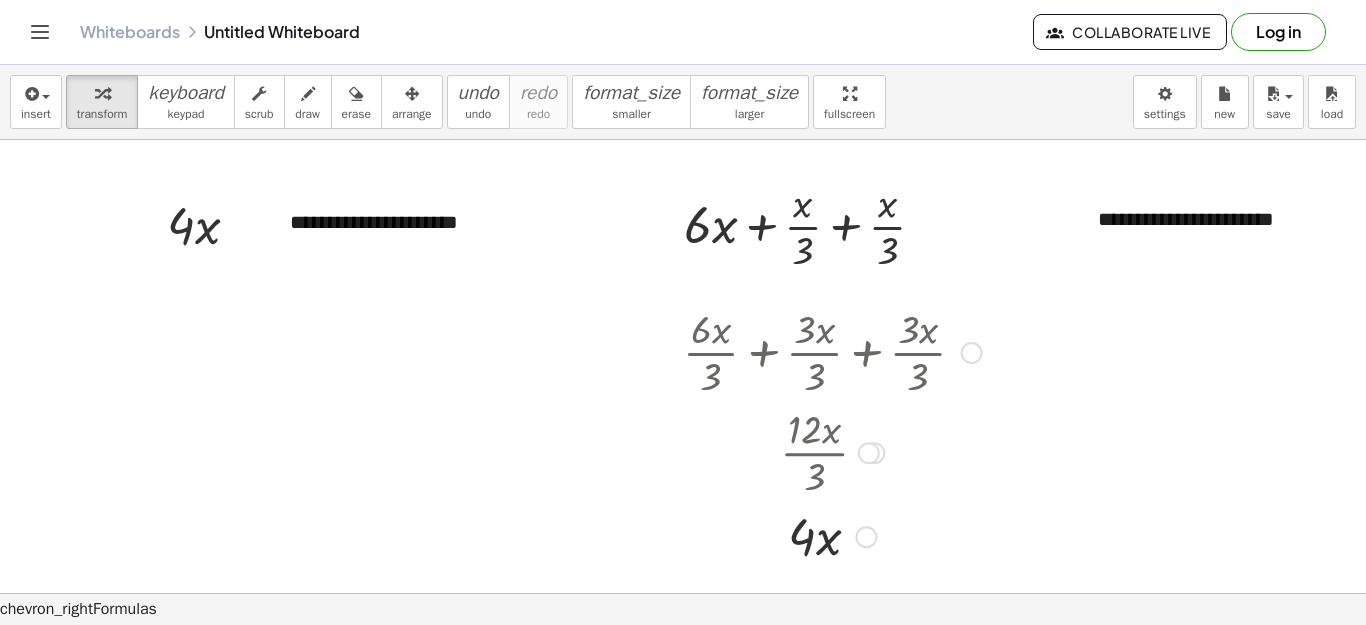 click at bounding box center [832, 351] 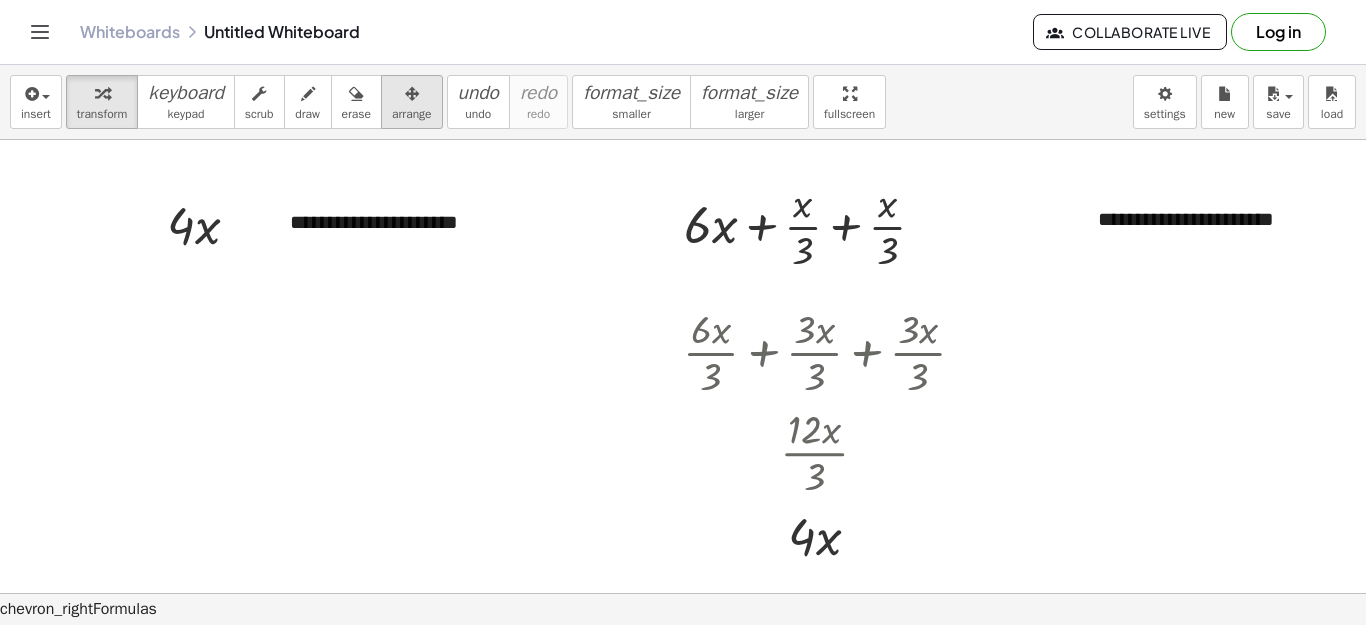 click on "arrange" at bounding box center (412, 114) 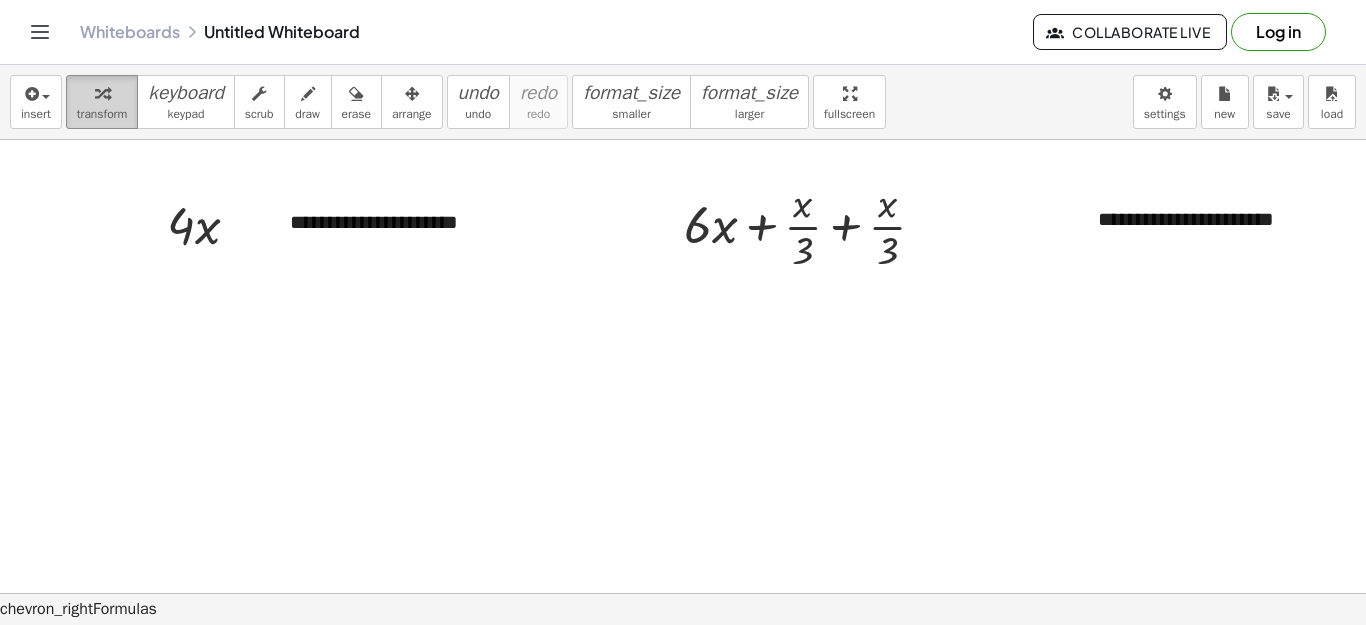 click at bounding box center [102, 94] 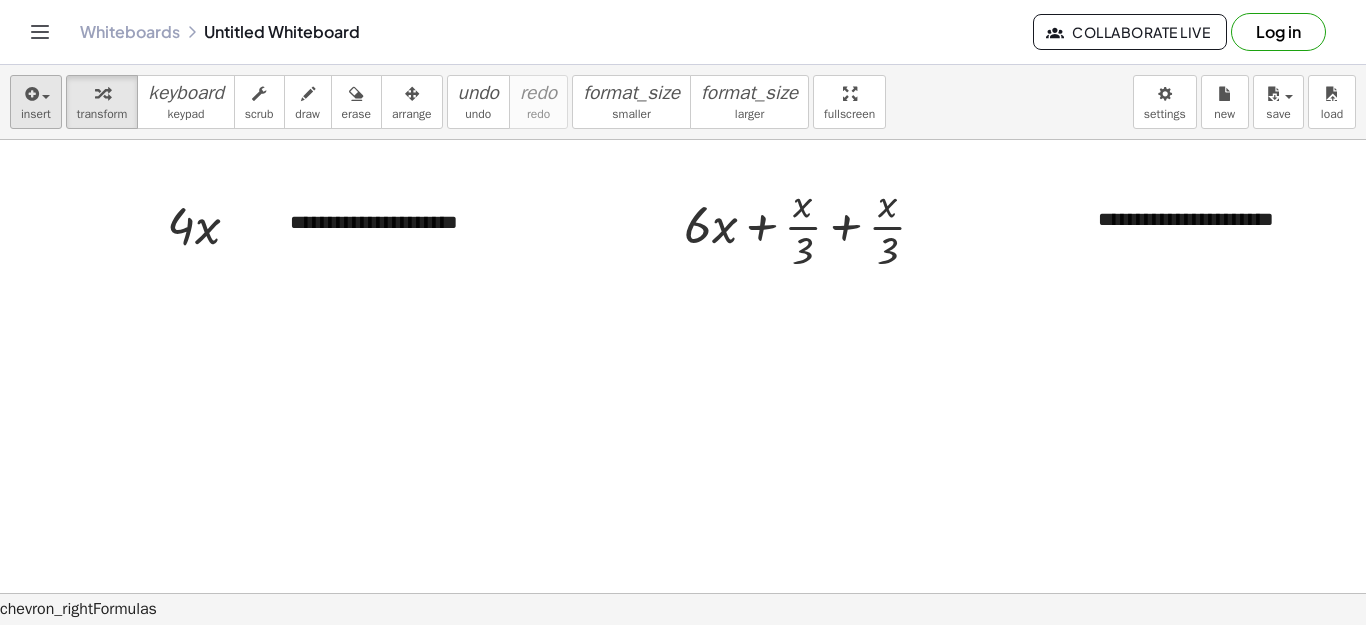 click at bounding box center (46, 97) 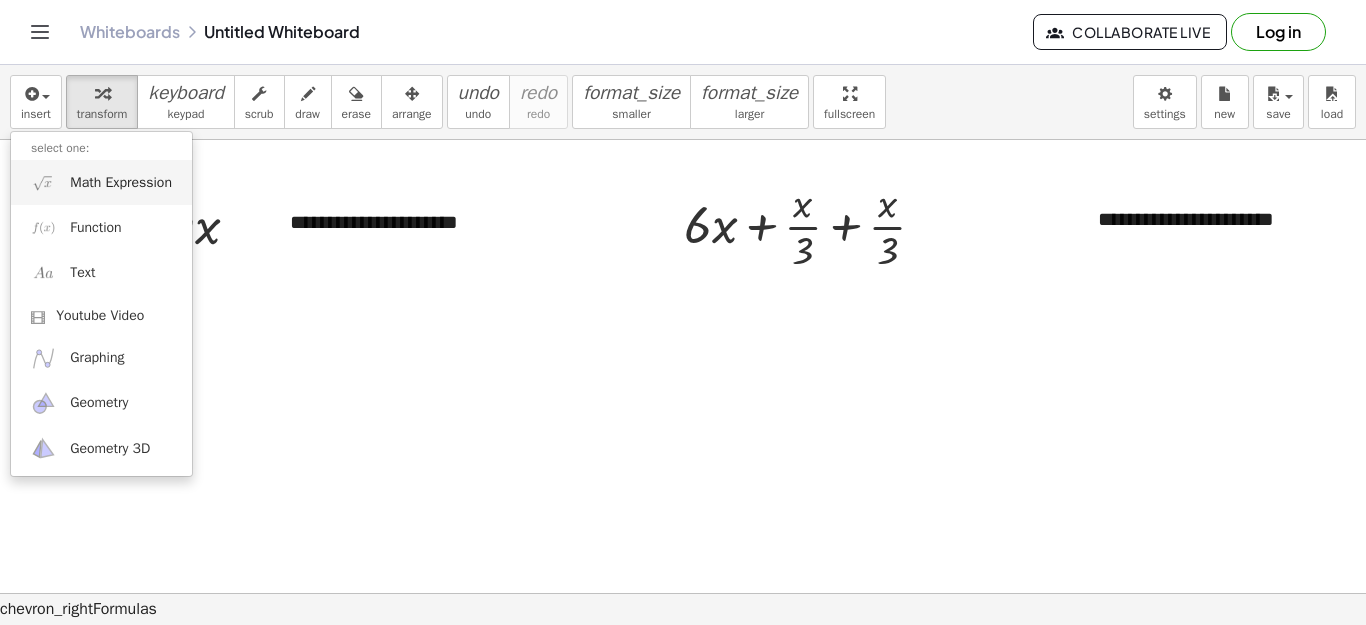 click on "Math Expression" at bounding box center [121, 183] 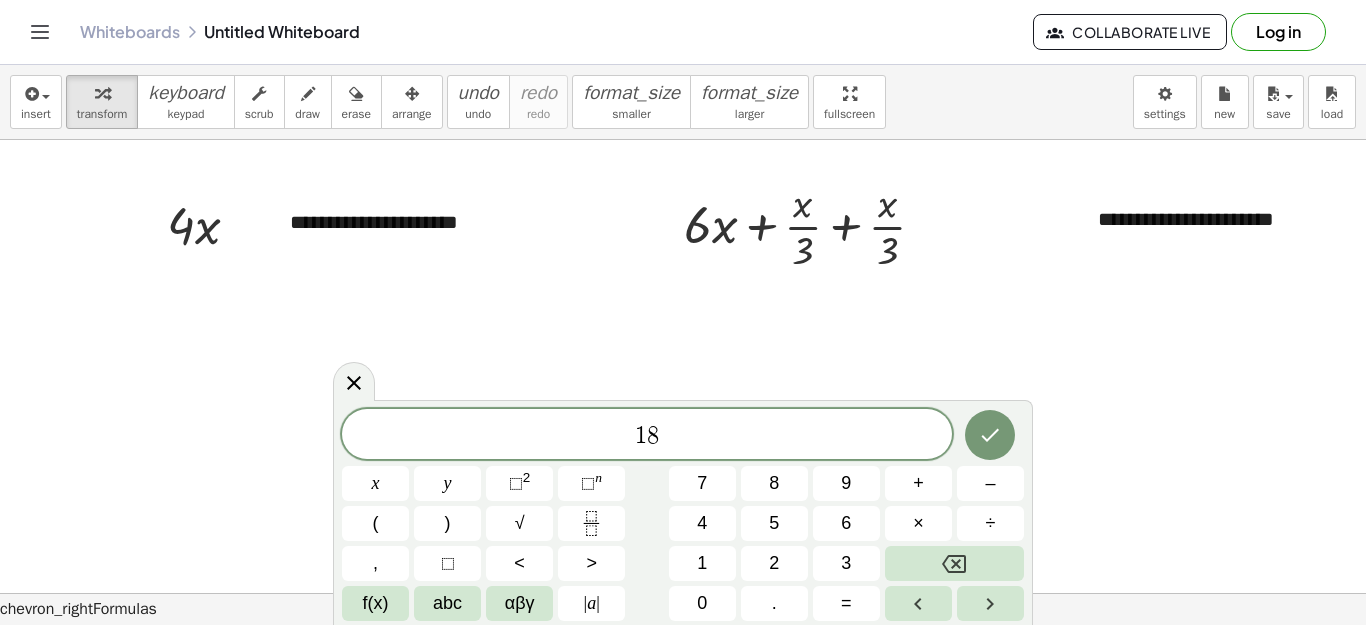 click at bounding box center (691, 593) 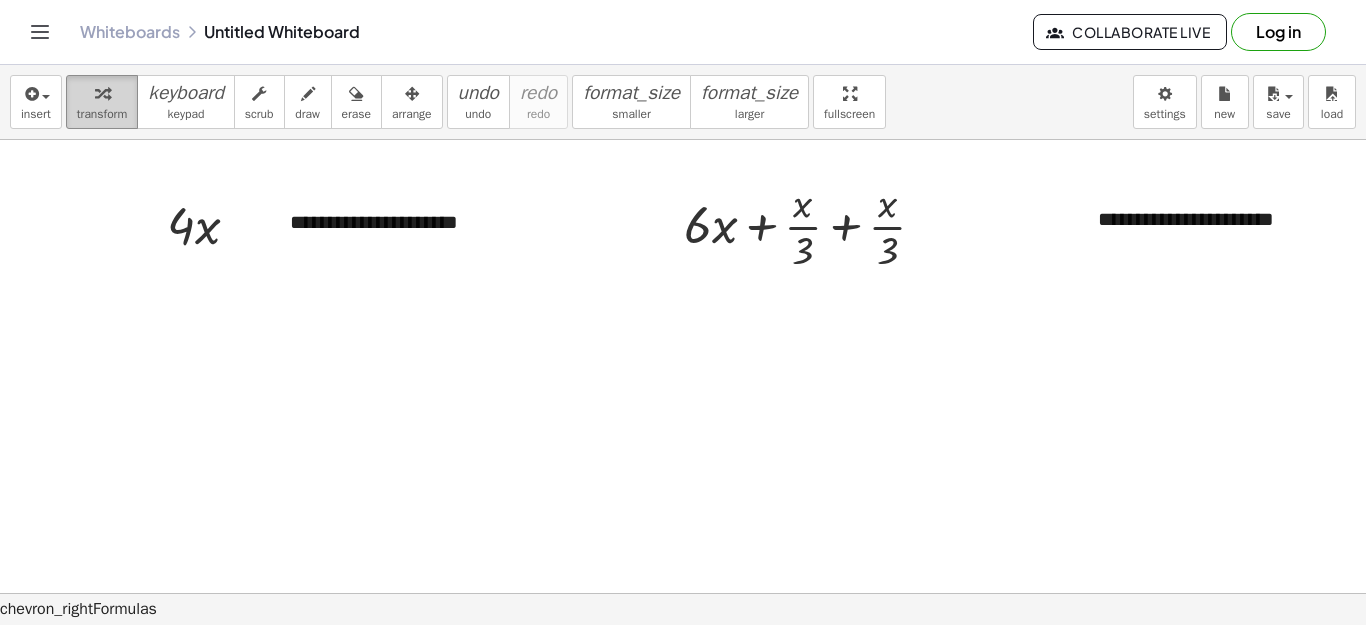 click at bounding box center (102, 93) 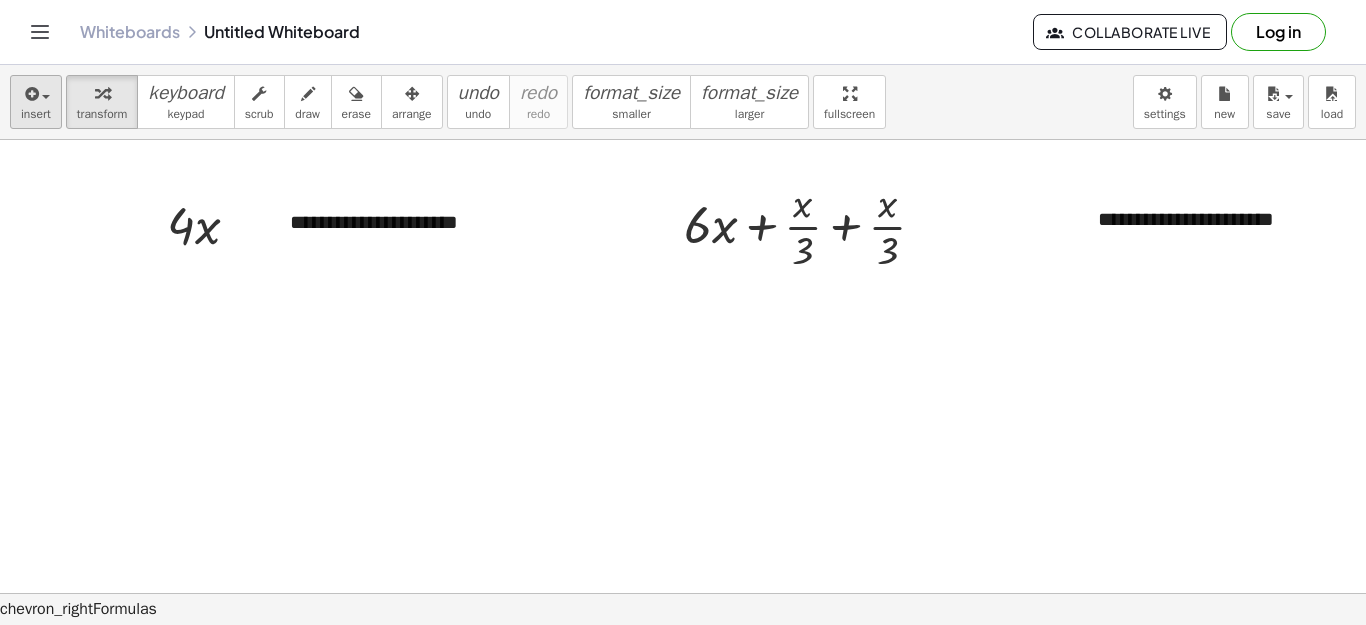 click at bounding box center (36, 93) 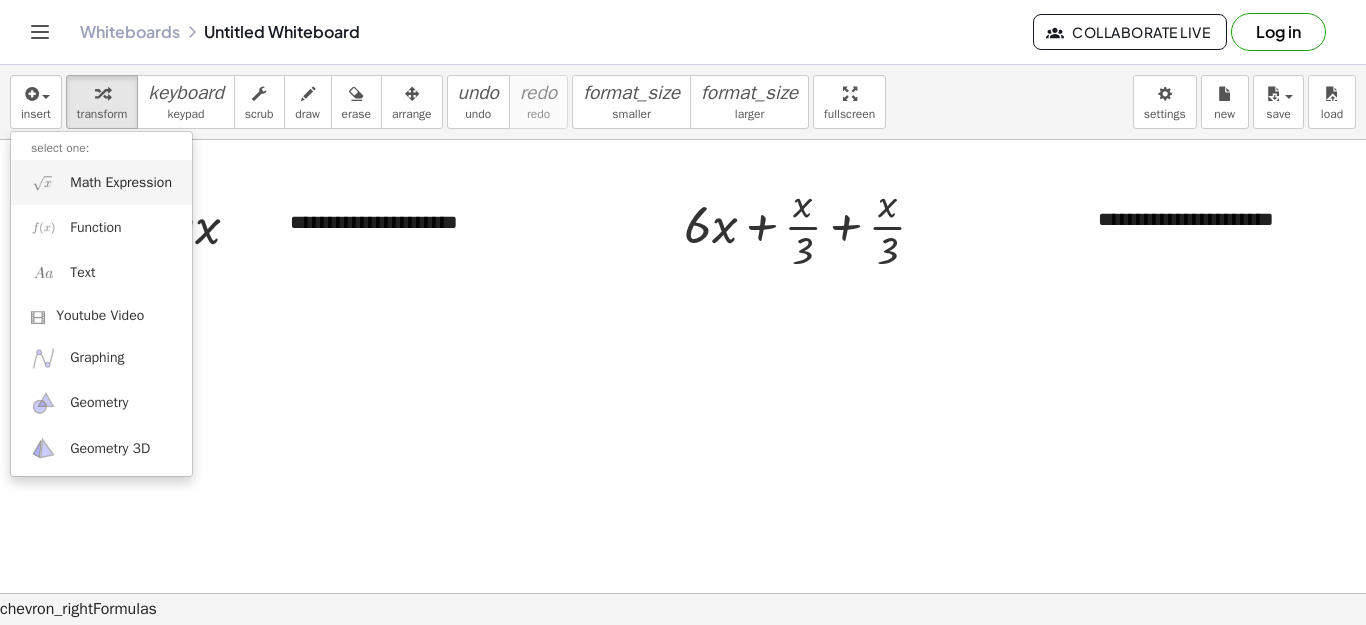 click on "Math Expression" at bounding box center [121, 183] 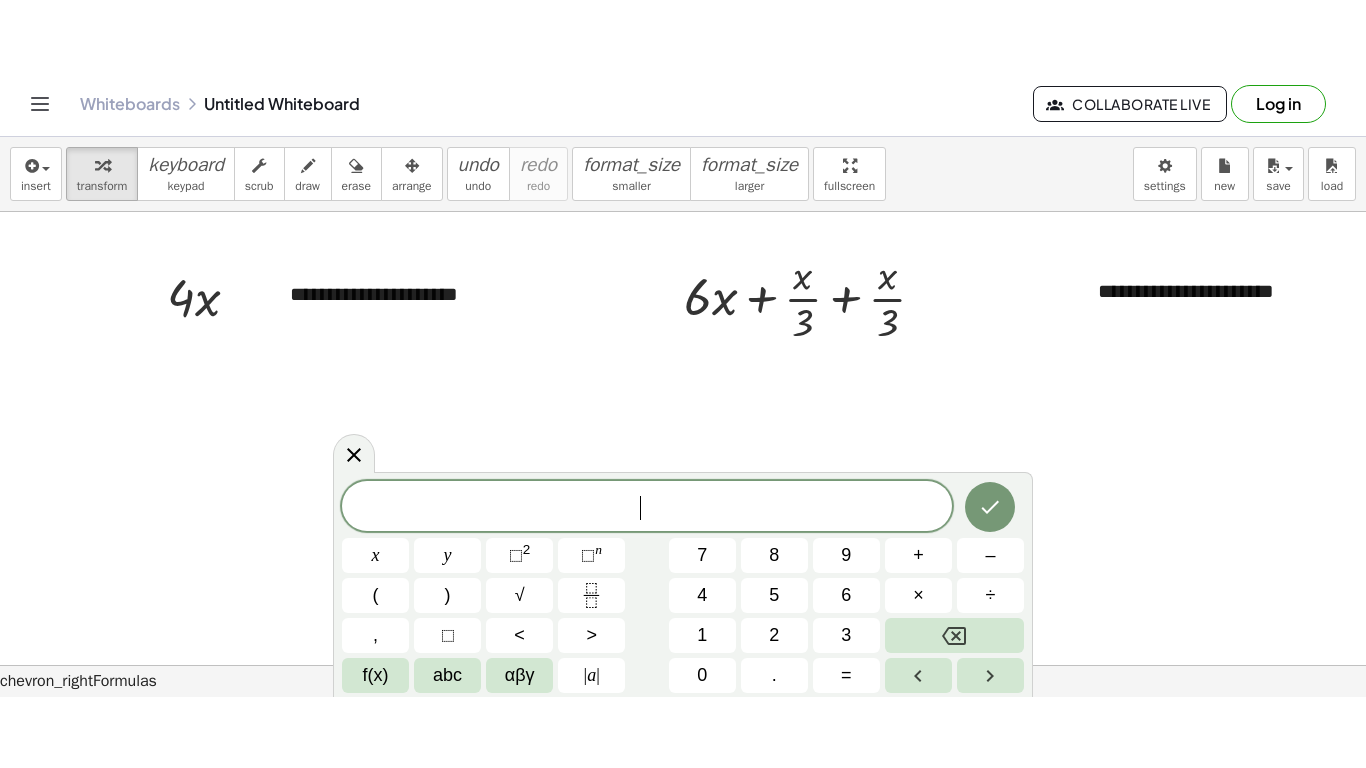 scroll, scrollTop: 18, scrollLeft: 0, axis: vertical 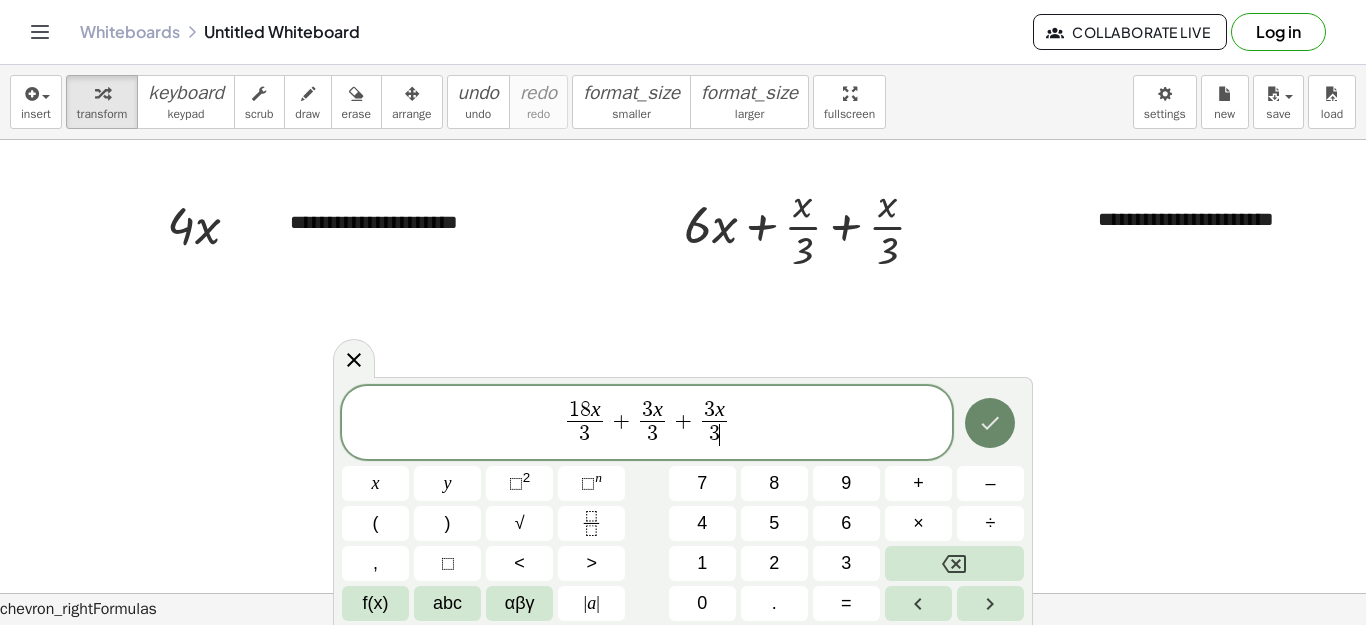click 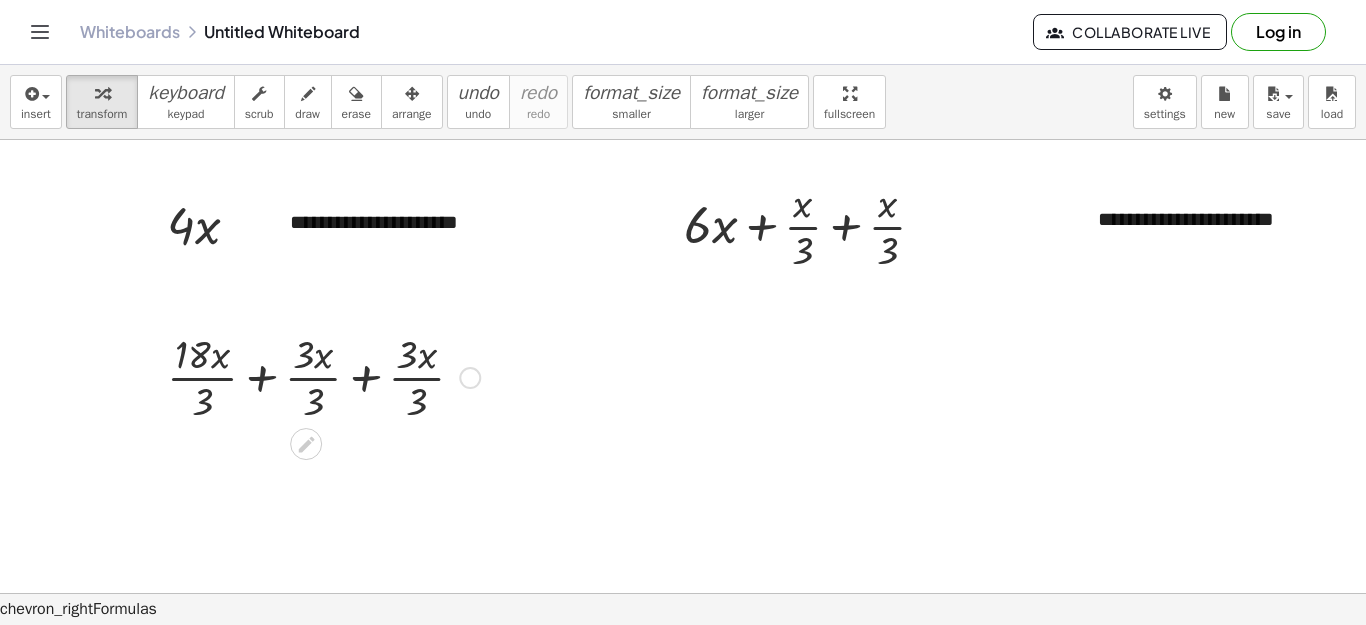 click at bounding box center [323, 376] 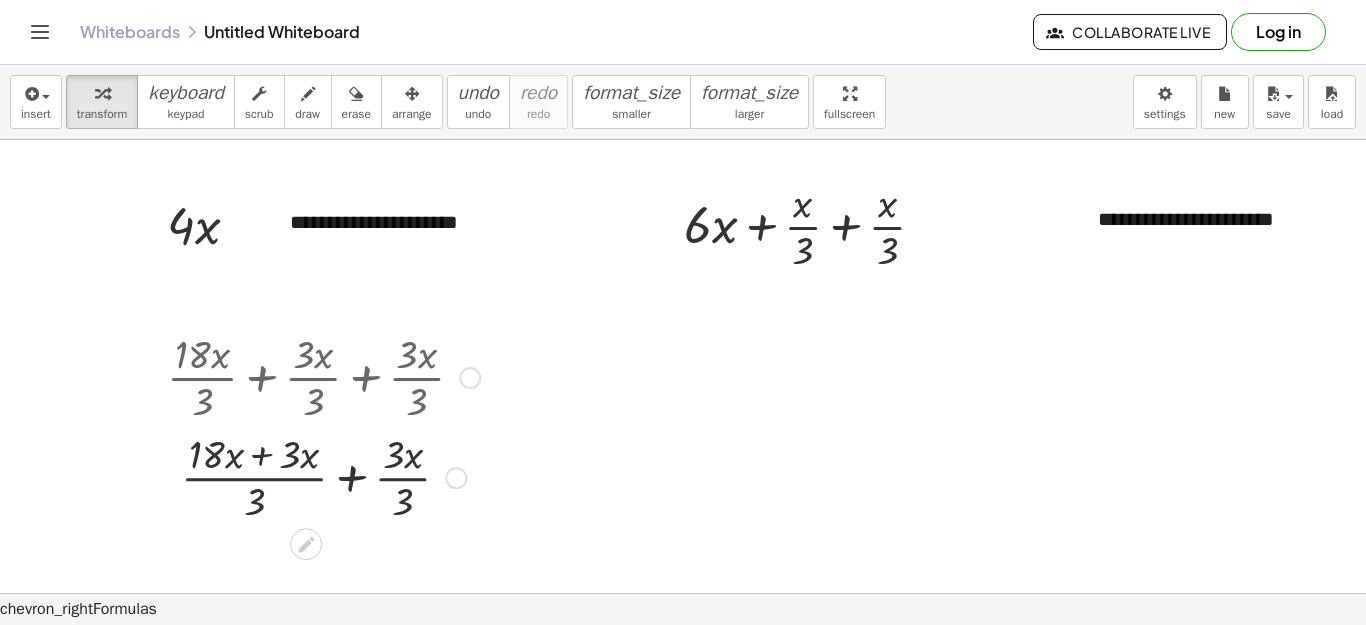 click at bounding box center [323, 476] 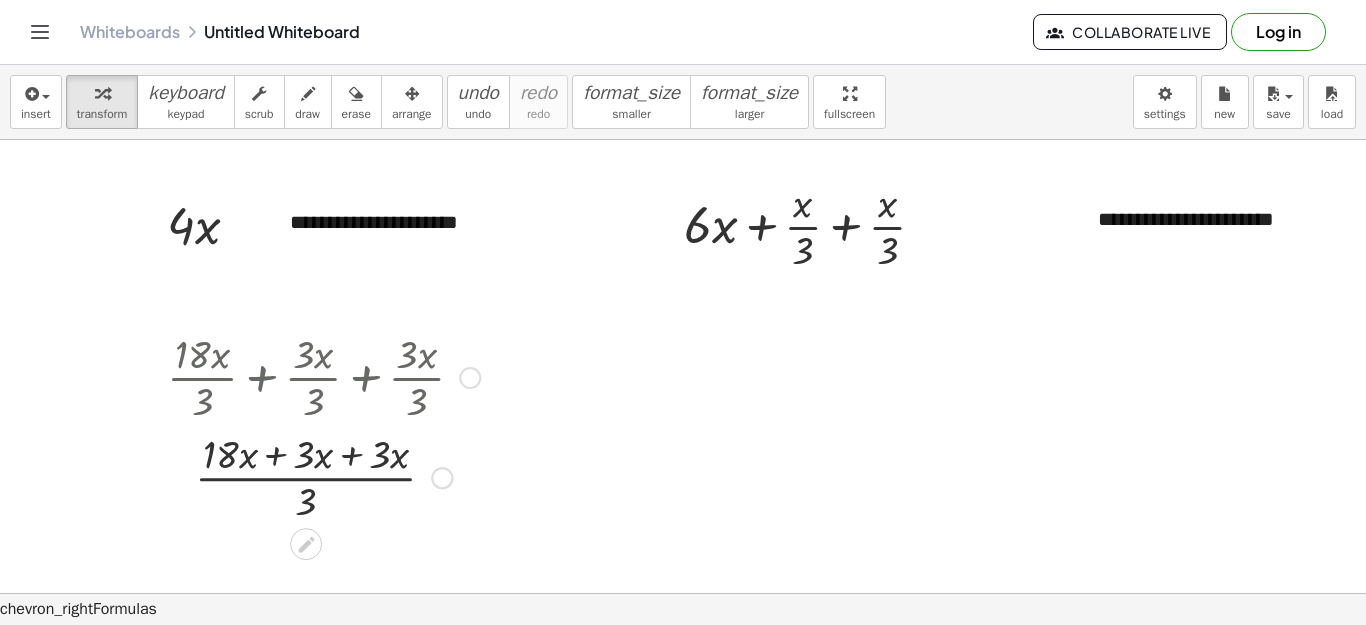 click at bounding box center (323, 476) 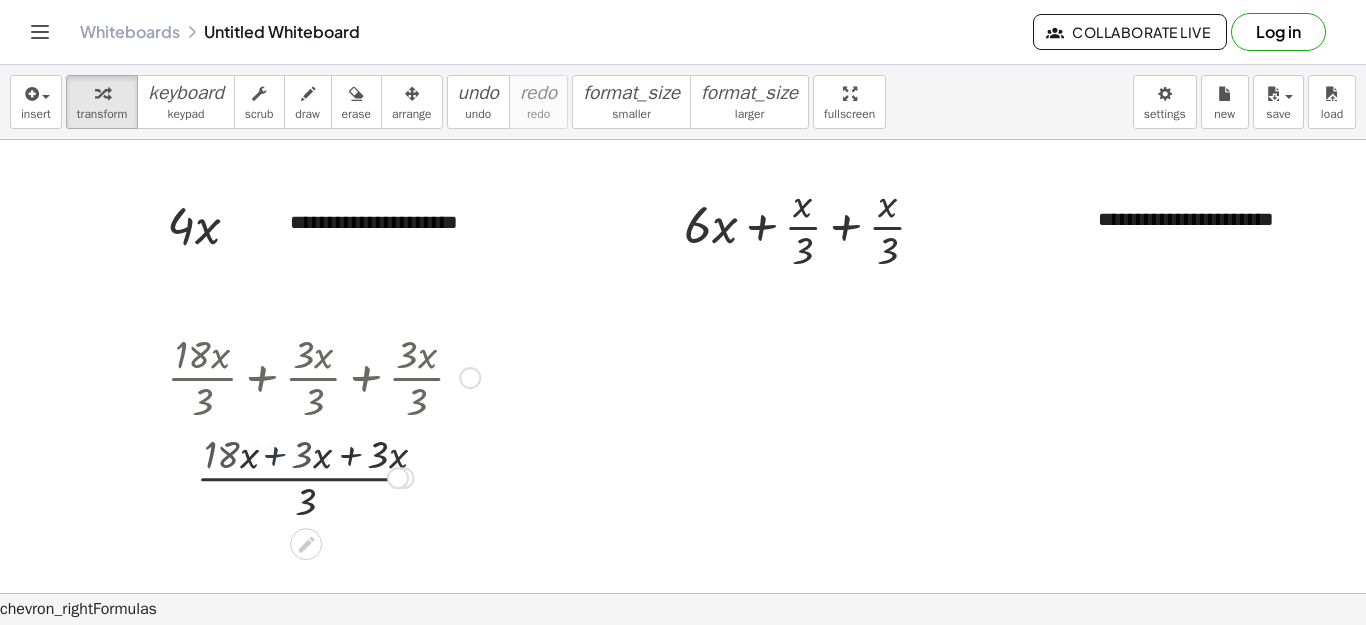 click at bounding box center [323, 476] 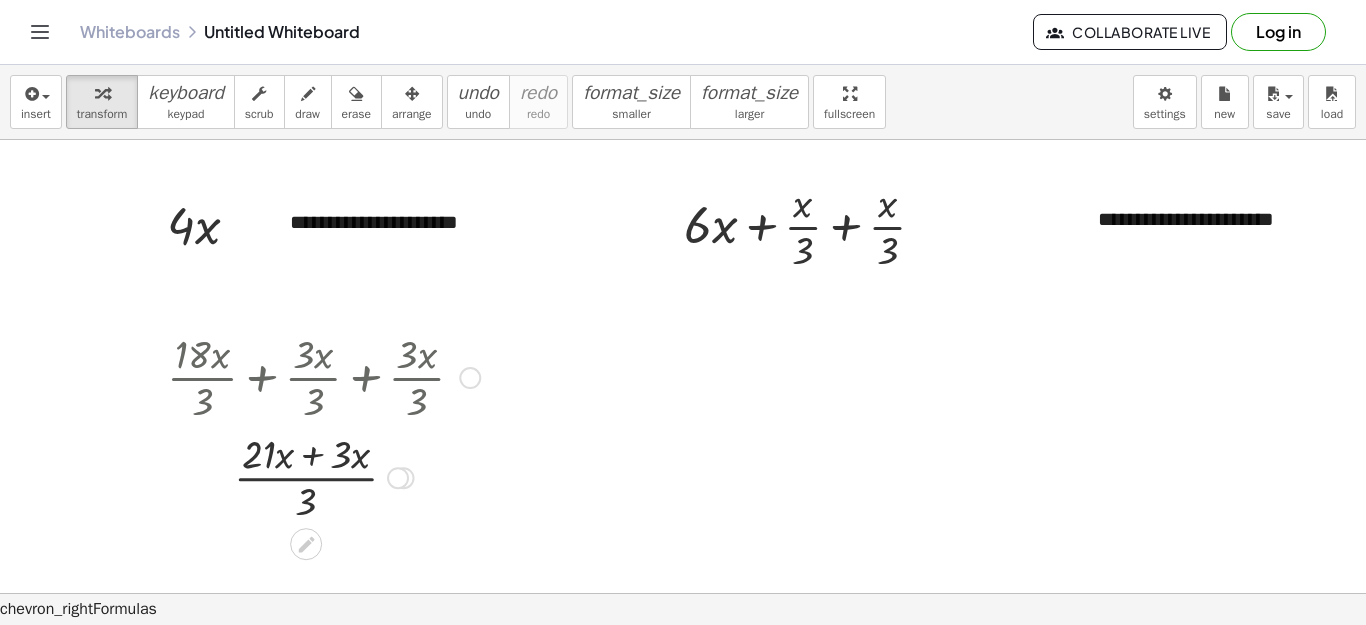 click at bounding box center [323, 476] 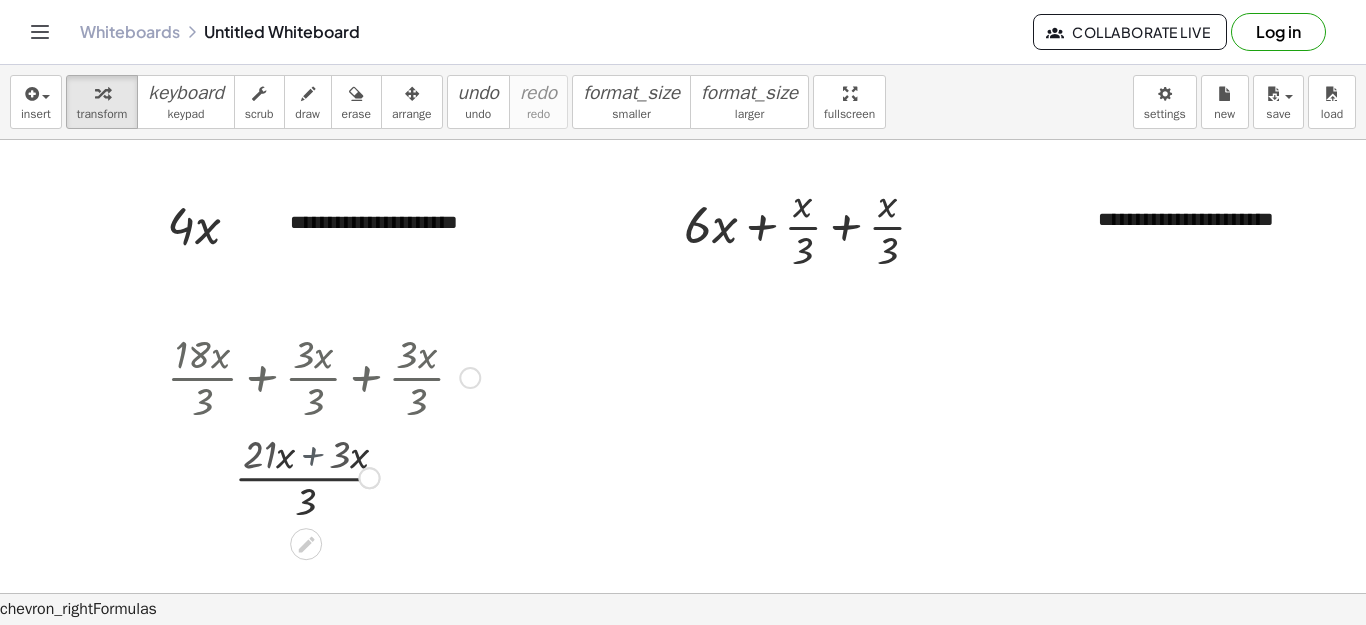 click at bounding box center (323, 476) 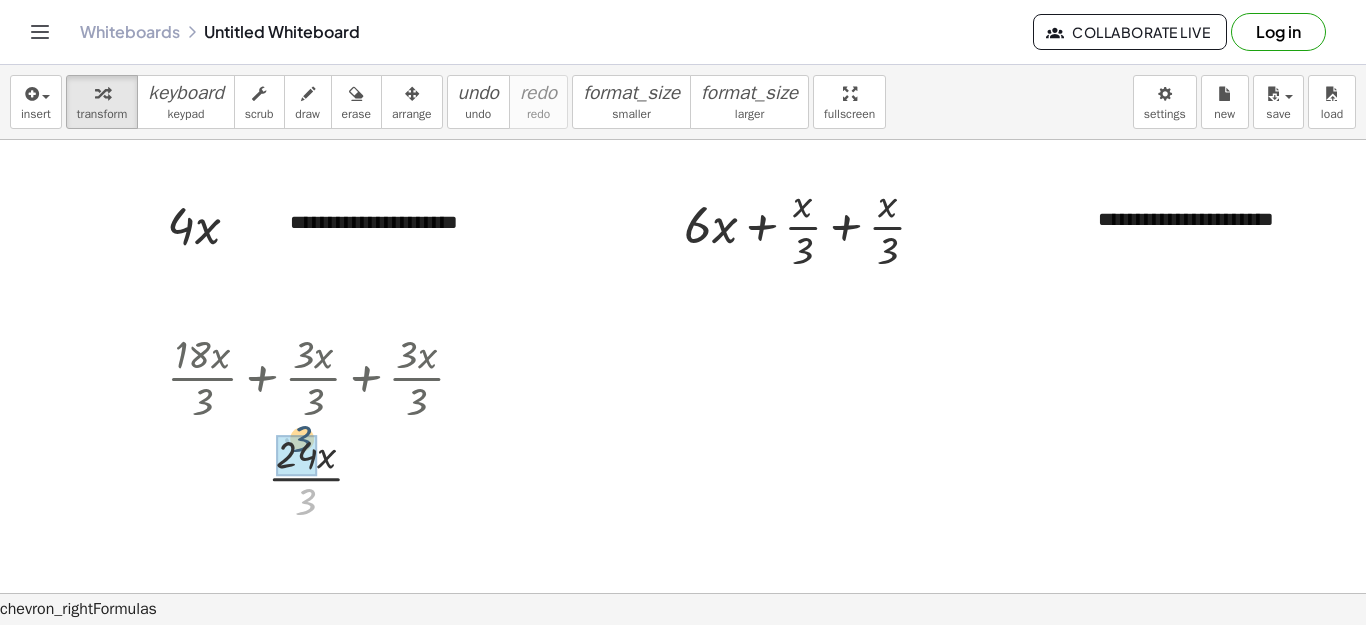 drag, startPoint x: 307, startPoint y: 508, endPoint x: 303, endPoint y: 443, distance: 65.12296 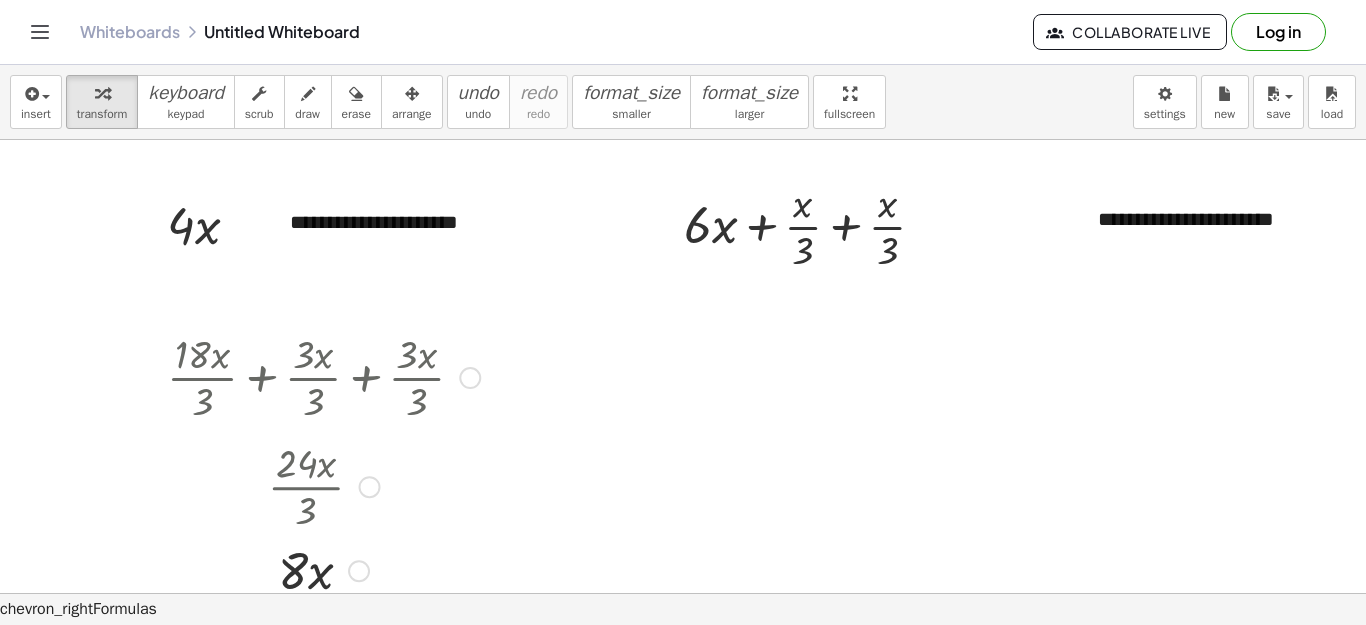 drag, startPoint x: 355, startPoint y: 477, endPoint x: 351, endPoint y: 581, distance: 104.0769 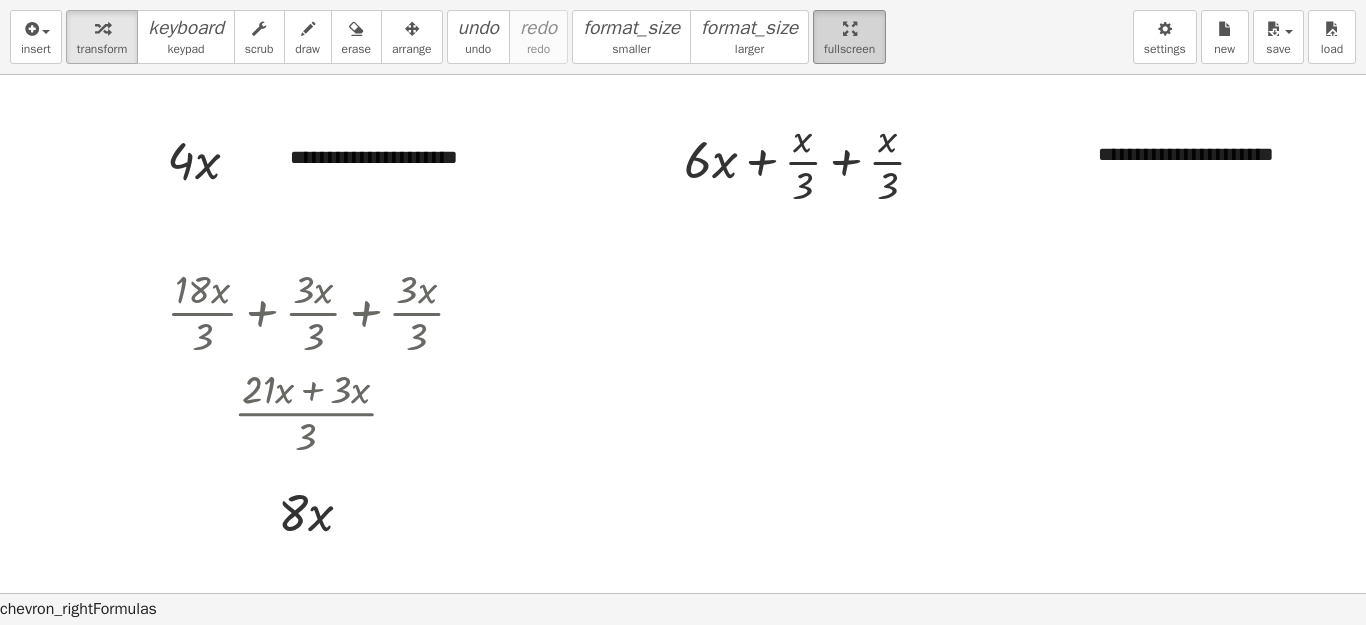 click on "**********" at bounding box center (683, 312) 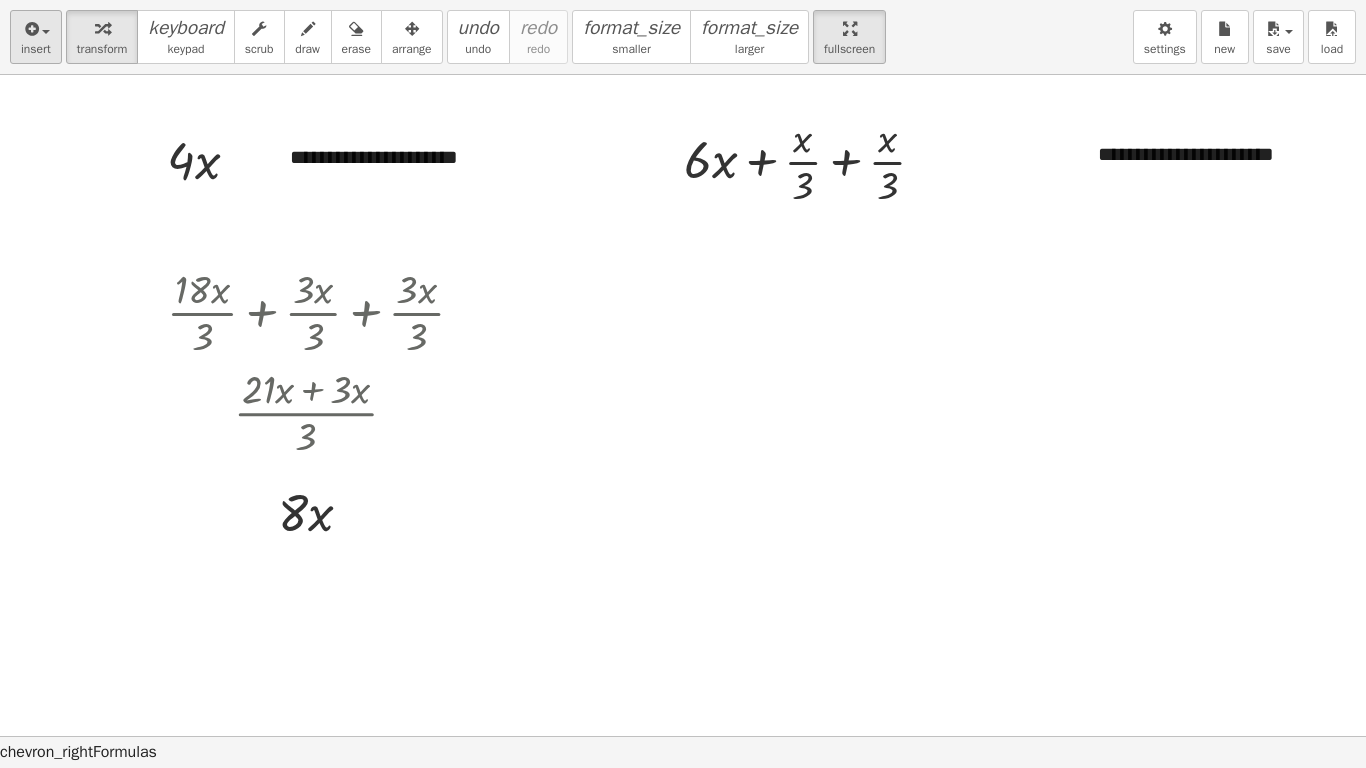 click on "insert" at bounding box center [36, 49] 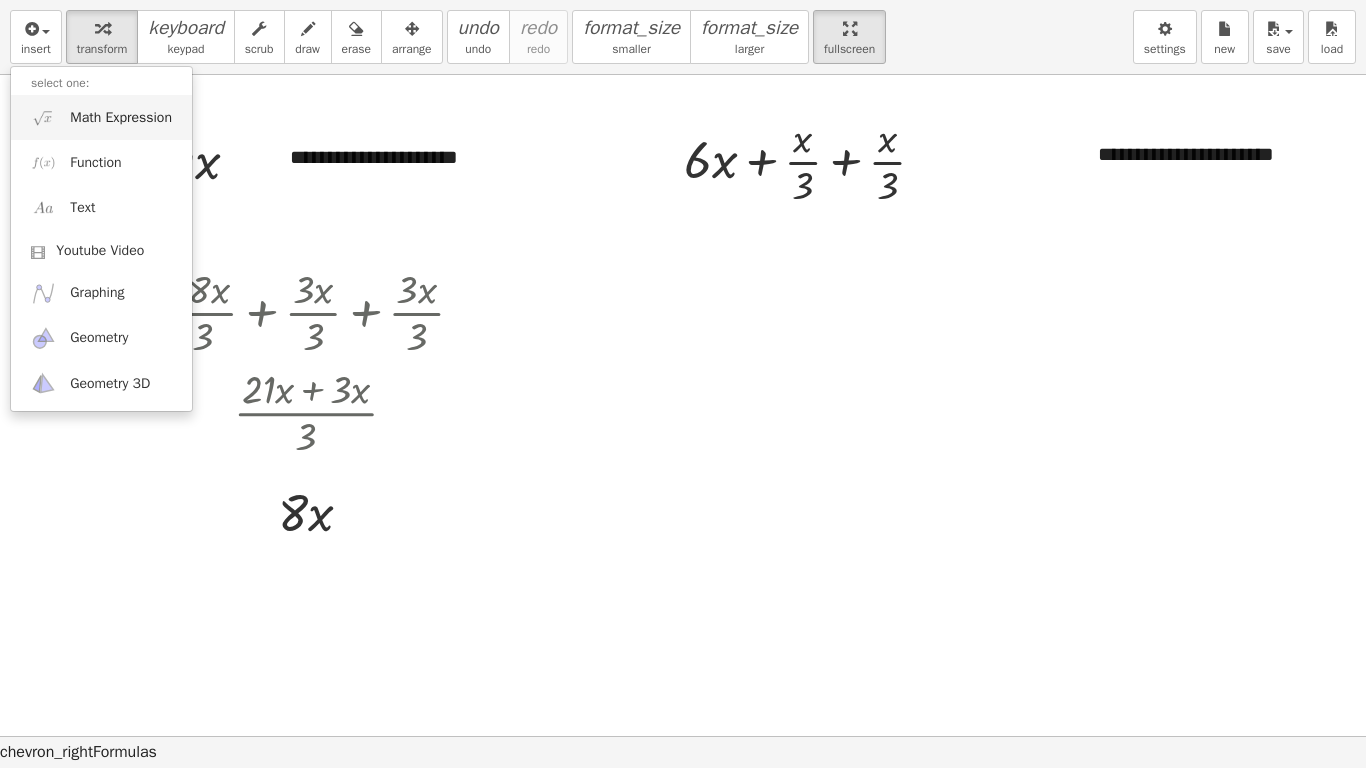 click on "Math Expression" at bounding box center [121, 118] 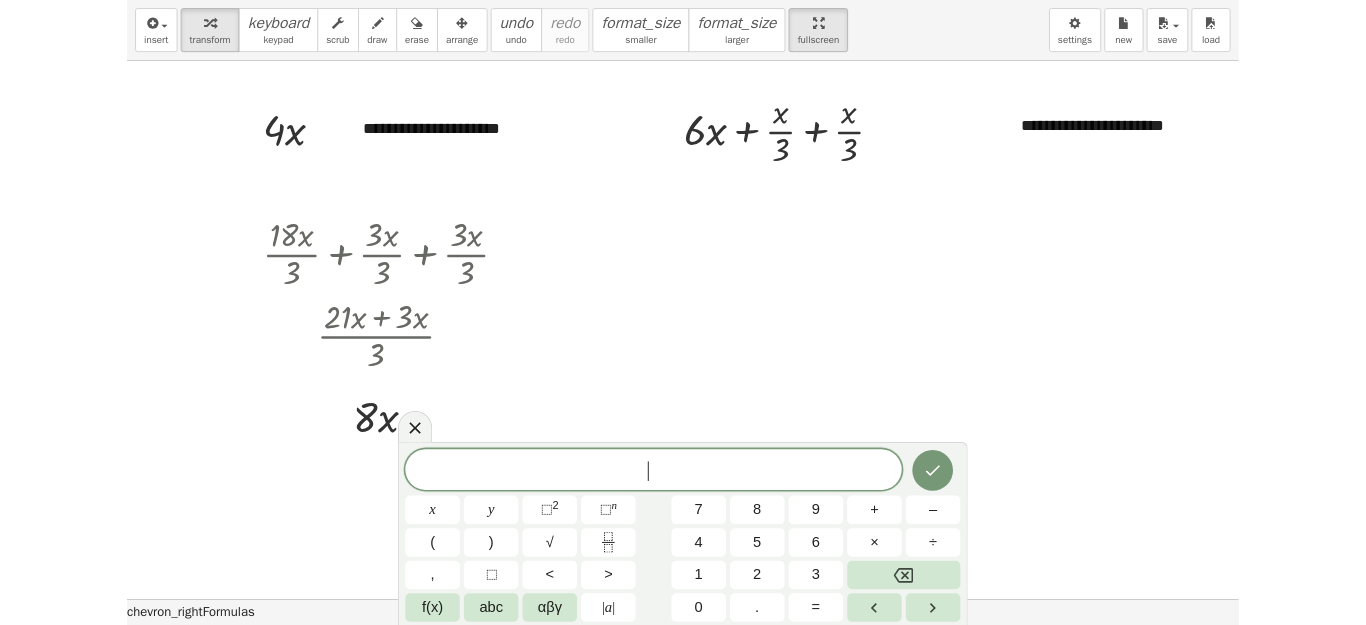 scroll, scrollTop: 18, scrollLeft: 0, axis: vertical 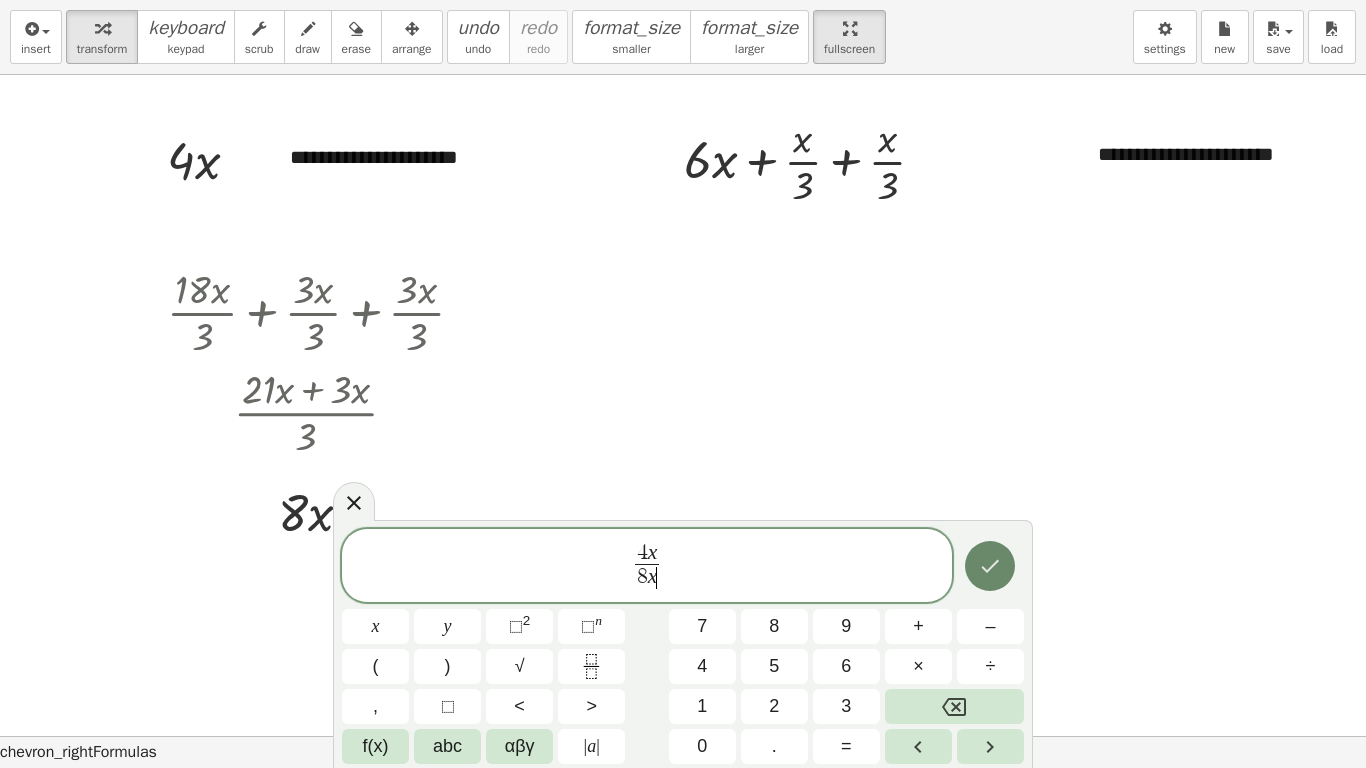 click at bounding box center [990, 566] 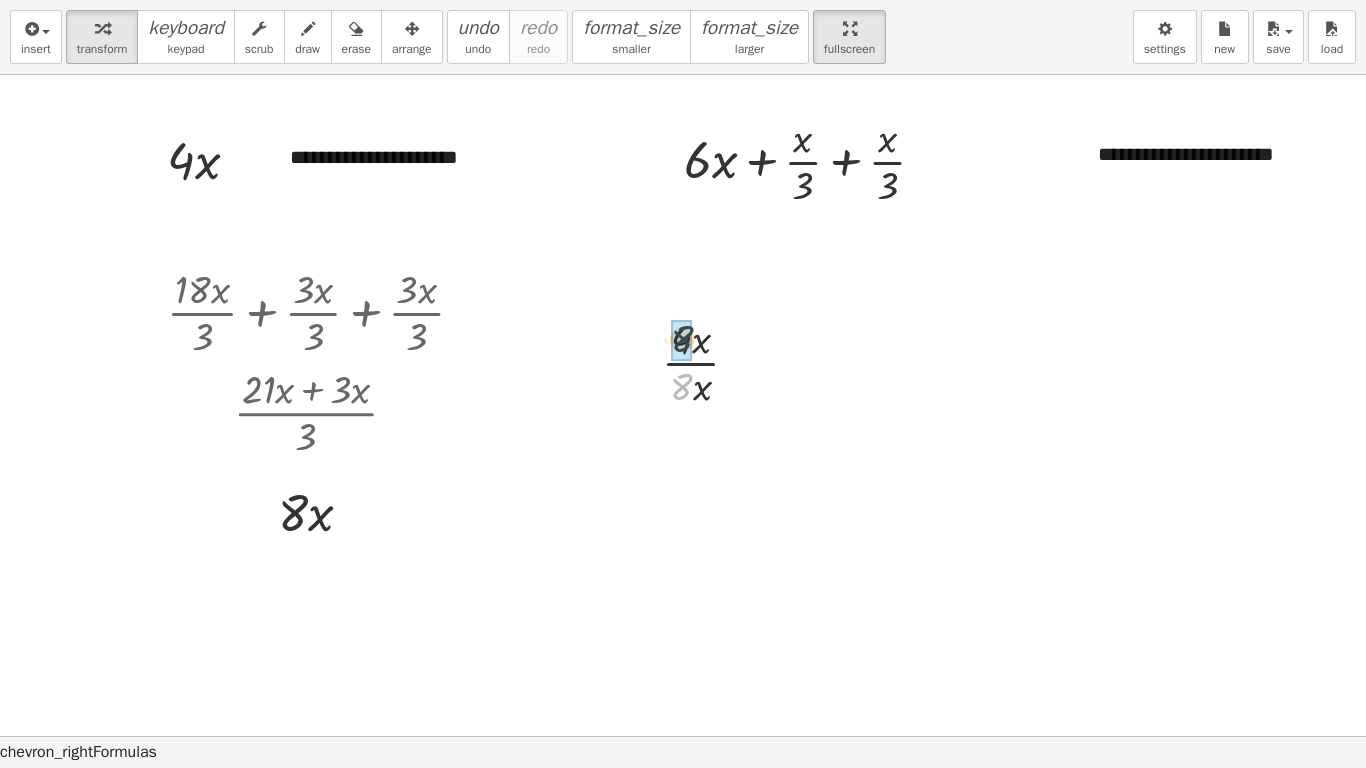 drag, startPoint x: 683, startPoint y: 394, endPoint x: 688, endPoint y: 339, distance: 55.226807 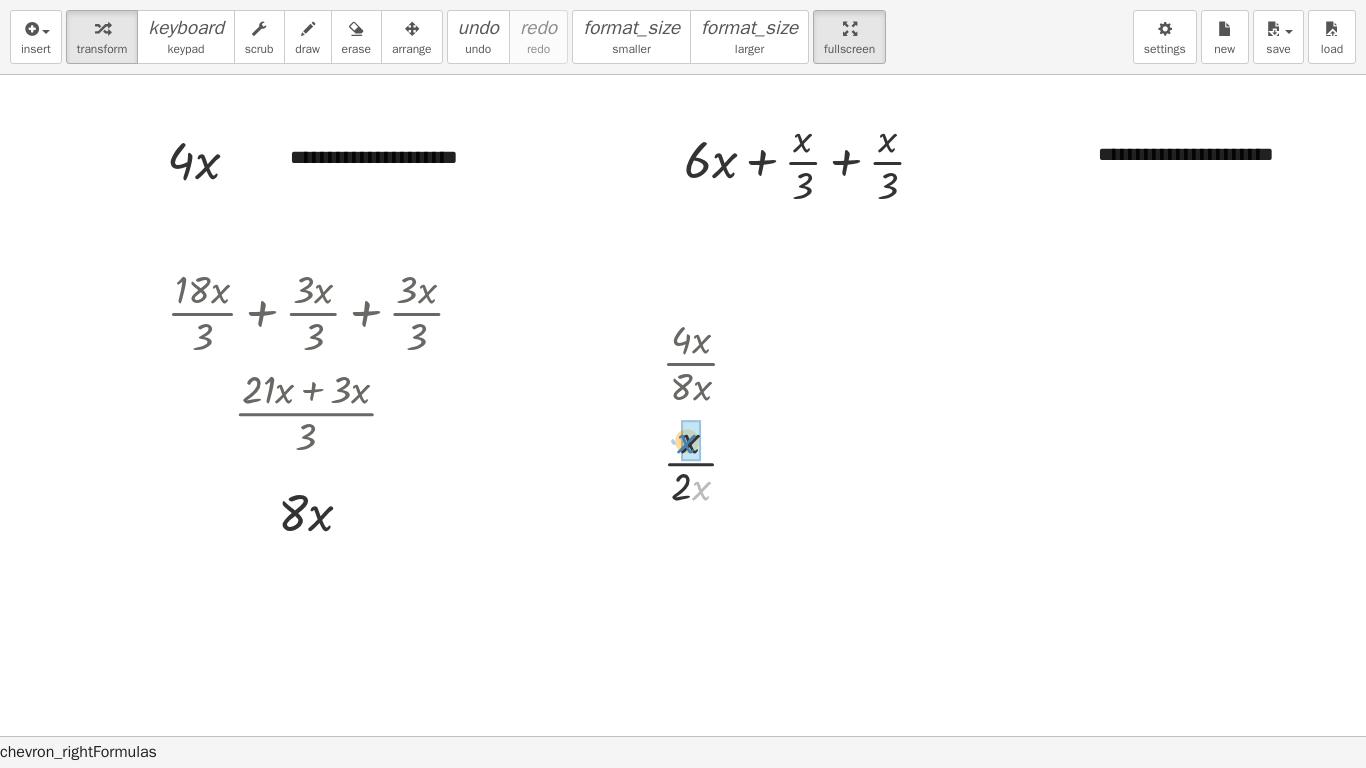 drag, startPoint x: 700, startPoint y: 493, endPoint x: 686, endPoint y: 446, distance: 49.0408 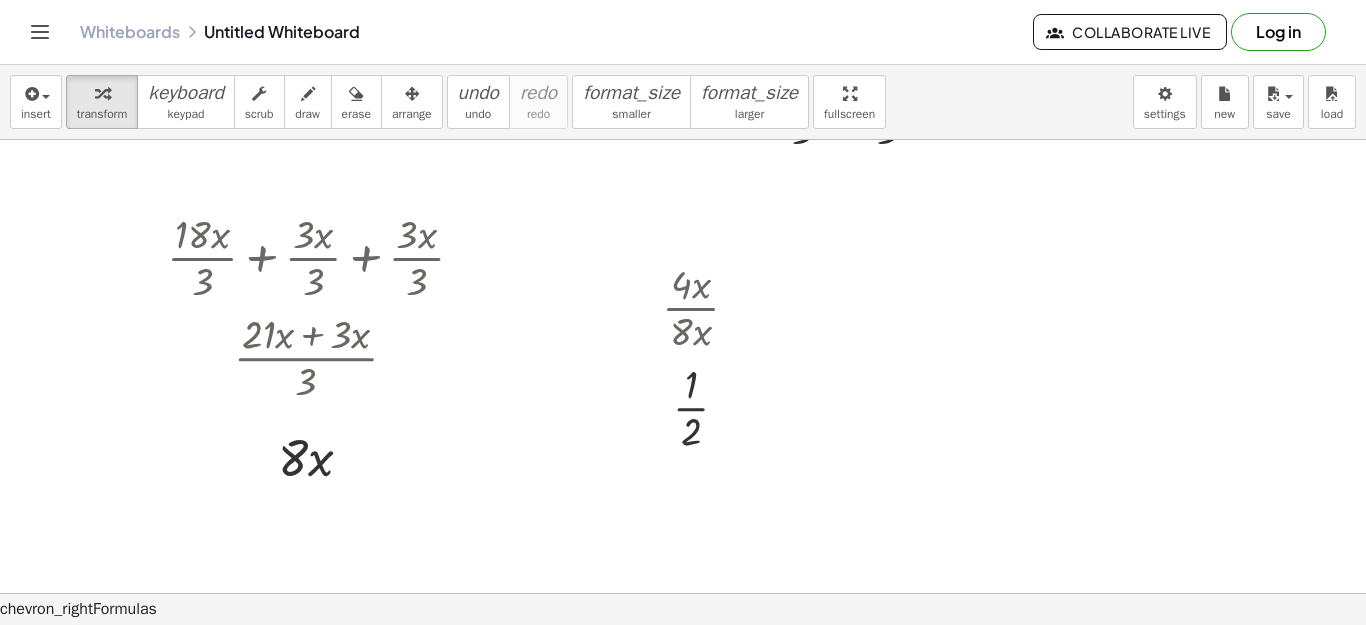 scroll, scrollTop: 0, scrollLeft: 0, axis: both 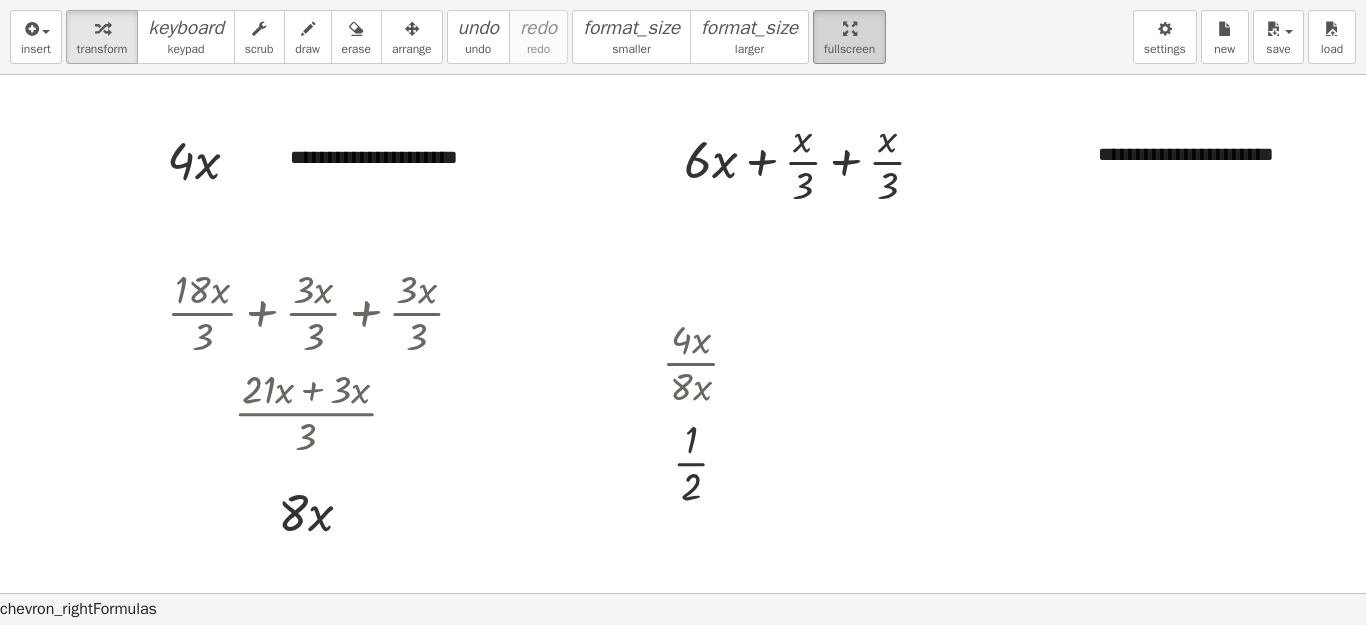 click on "**********" at bounding box center (683, 312) 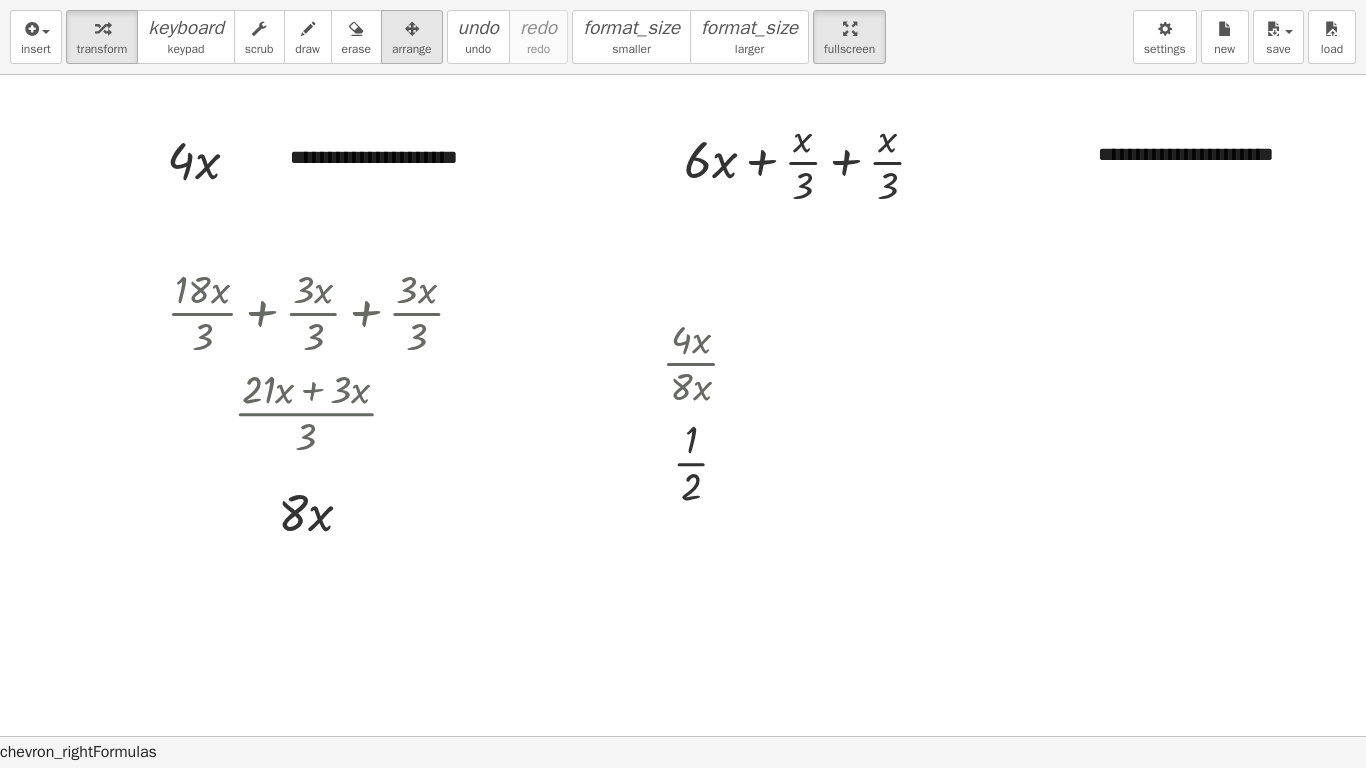 click at bounding box center (412, 28) 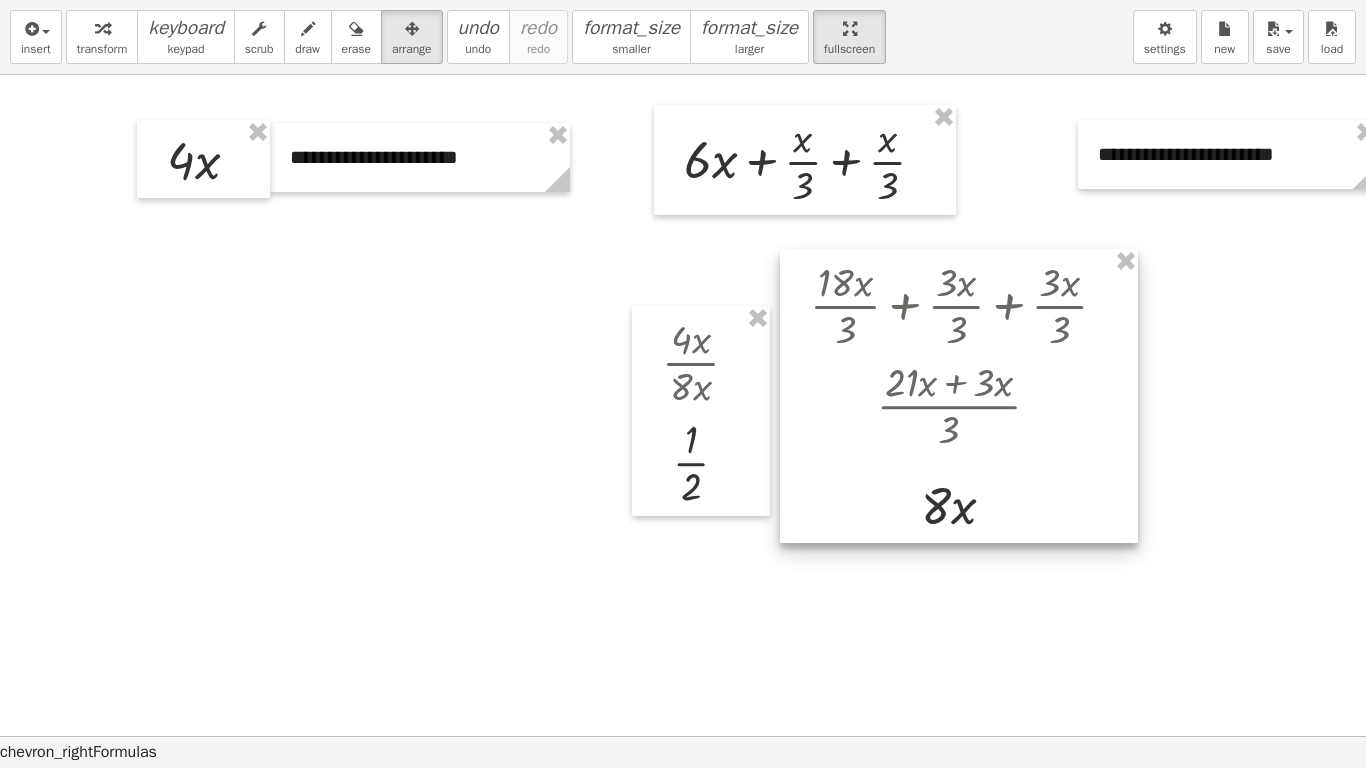 drag, startPoint x: 345, startPoint y: 423, endPoint x: 965, endPoint y: 410, distance: 620.1363 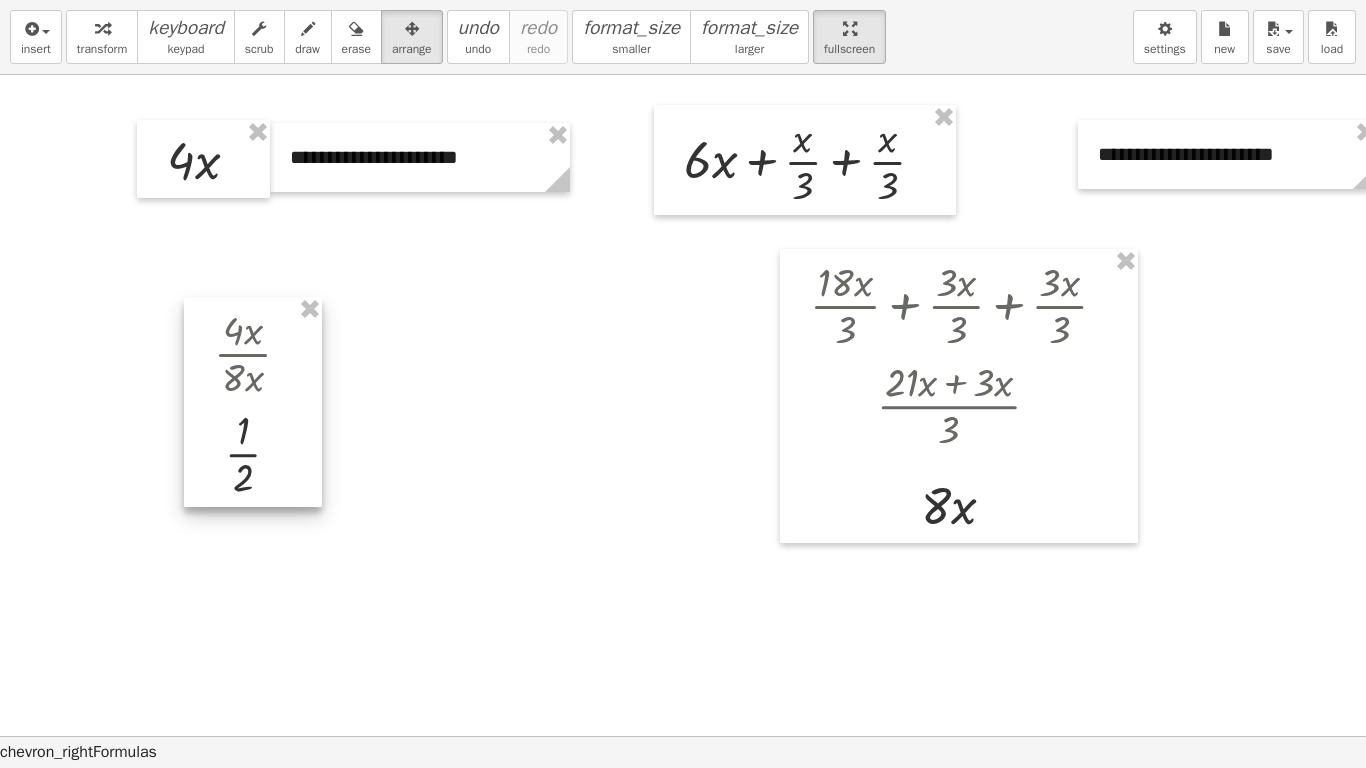 drag, startPoint x: 713, startPoint y: 419, endPoint x: 265, endPoint y: 411, distance: 448.0714 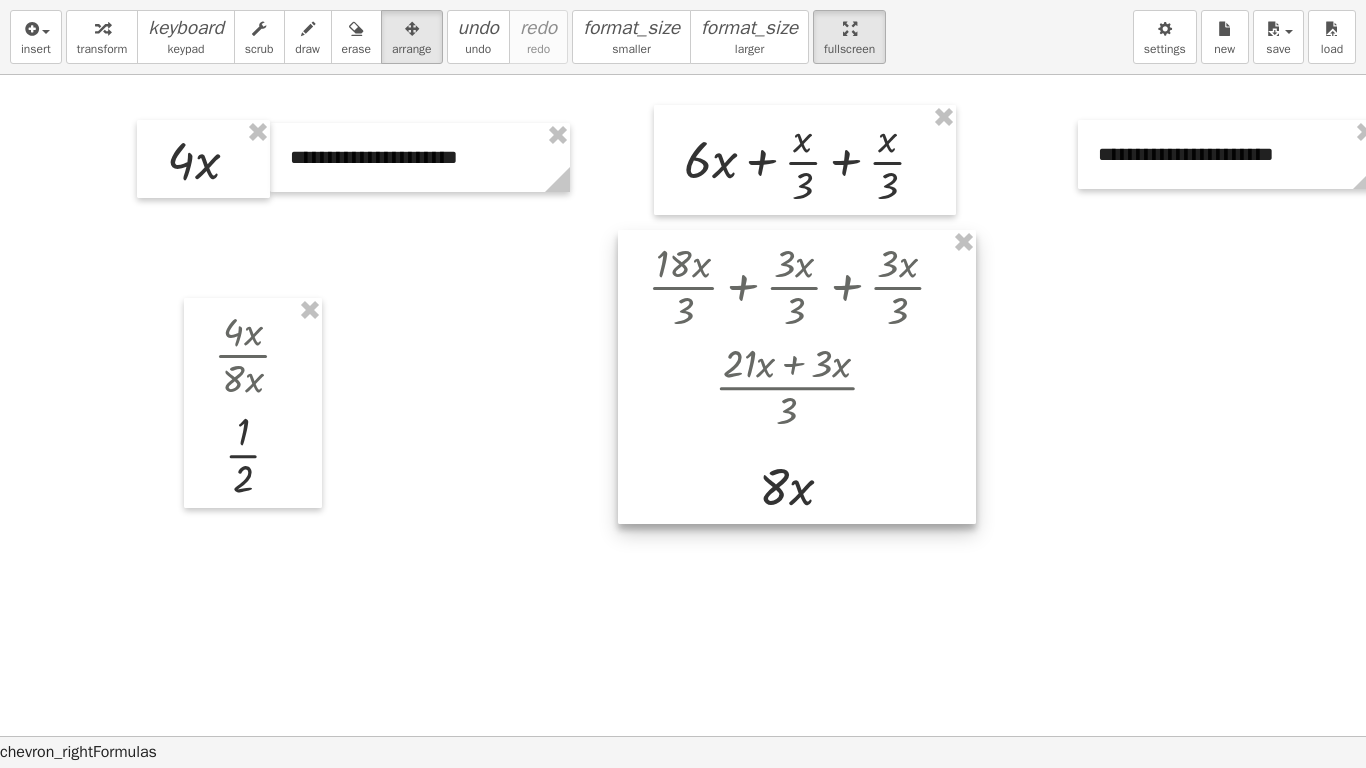 drag, startPoint x: 854, startPoint y: 395, endPoint x: 695, endPoint y: 376, distance: 160.1312 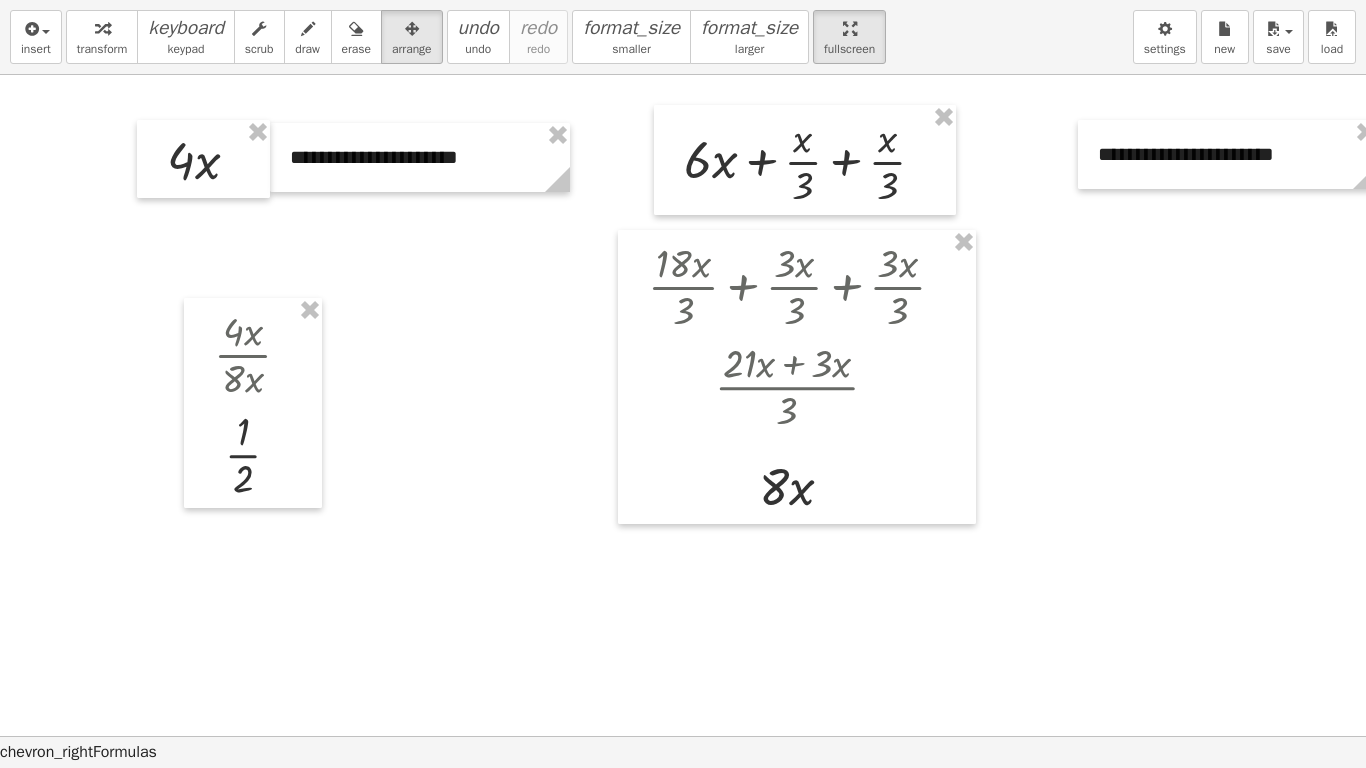 click at bounding box center (691, 736) 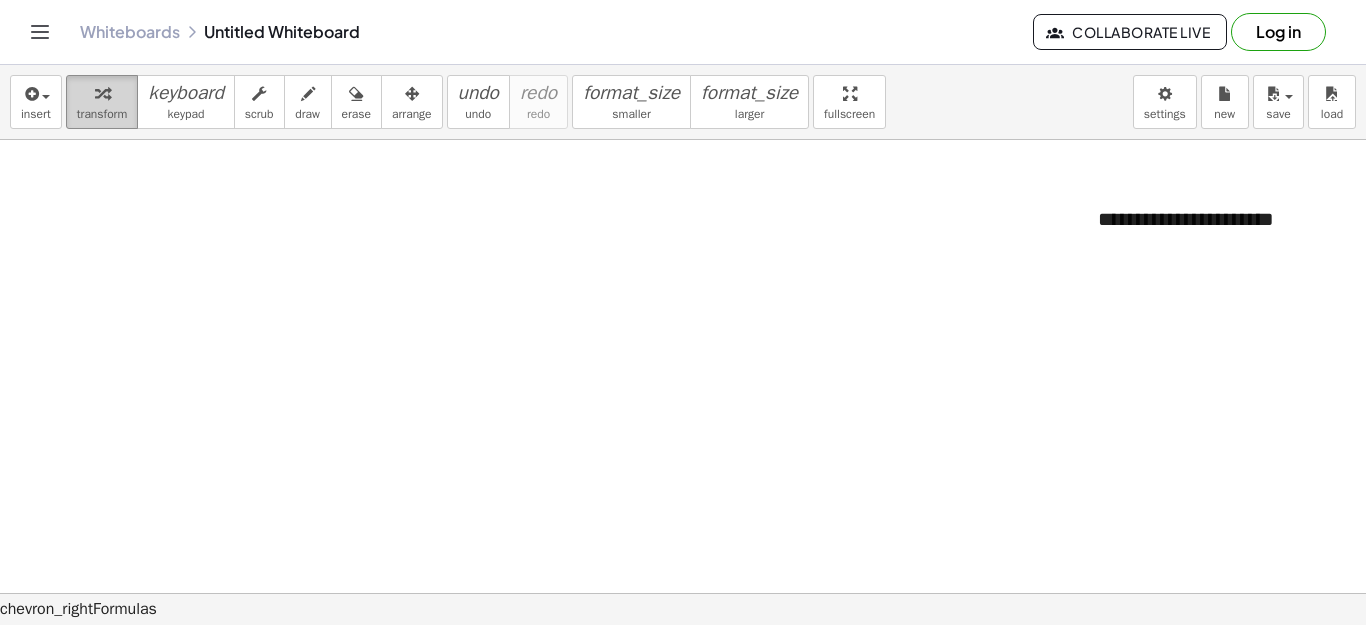 click on "transform" at bounding box center [102, 114] 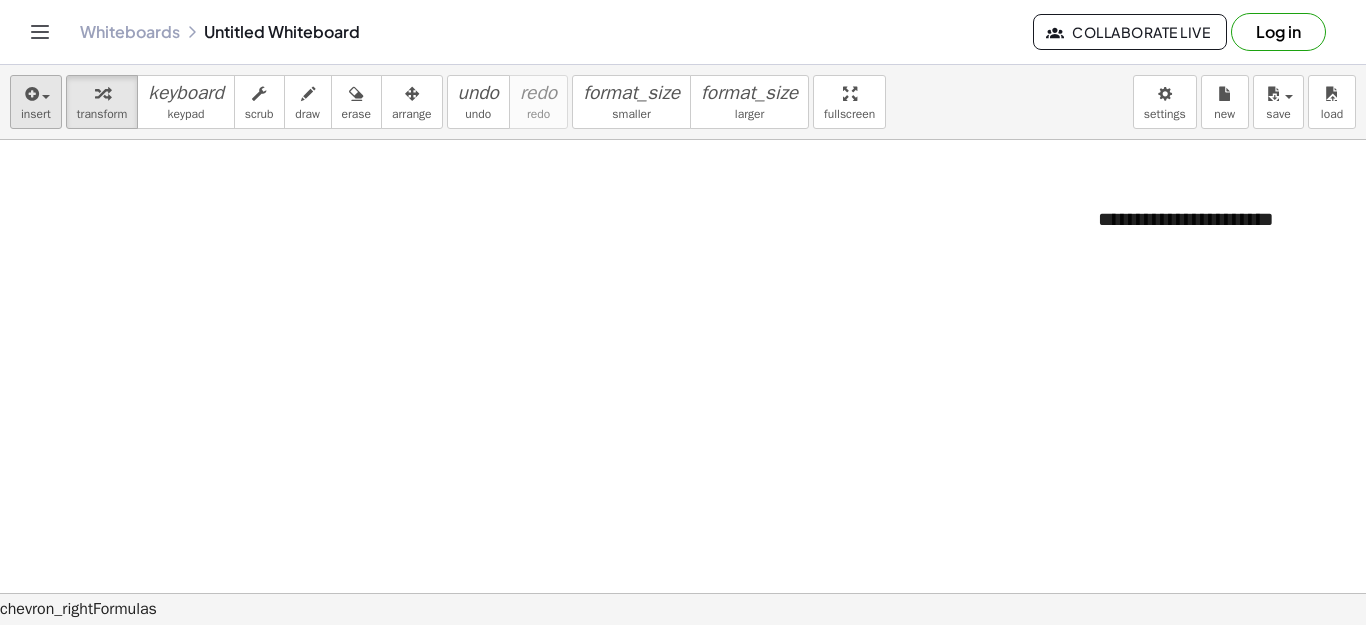 click on "insert" at bounding box center (36, 114) 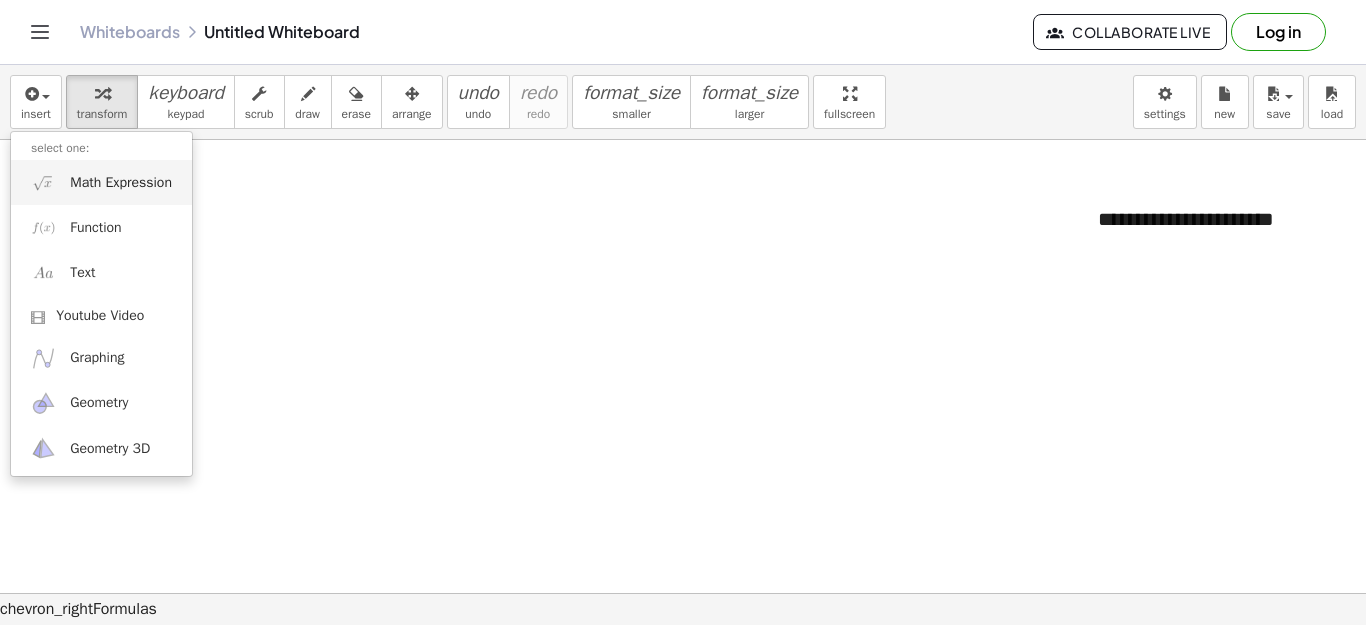 click on "Math Expression" at bounding box center (121, 183) 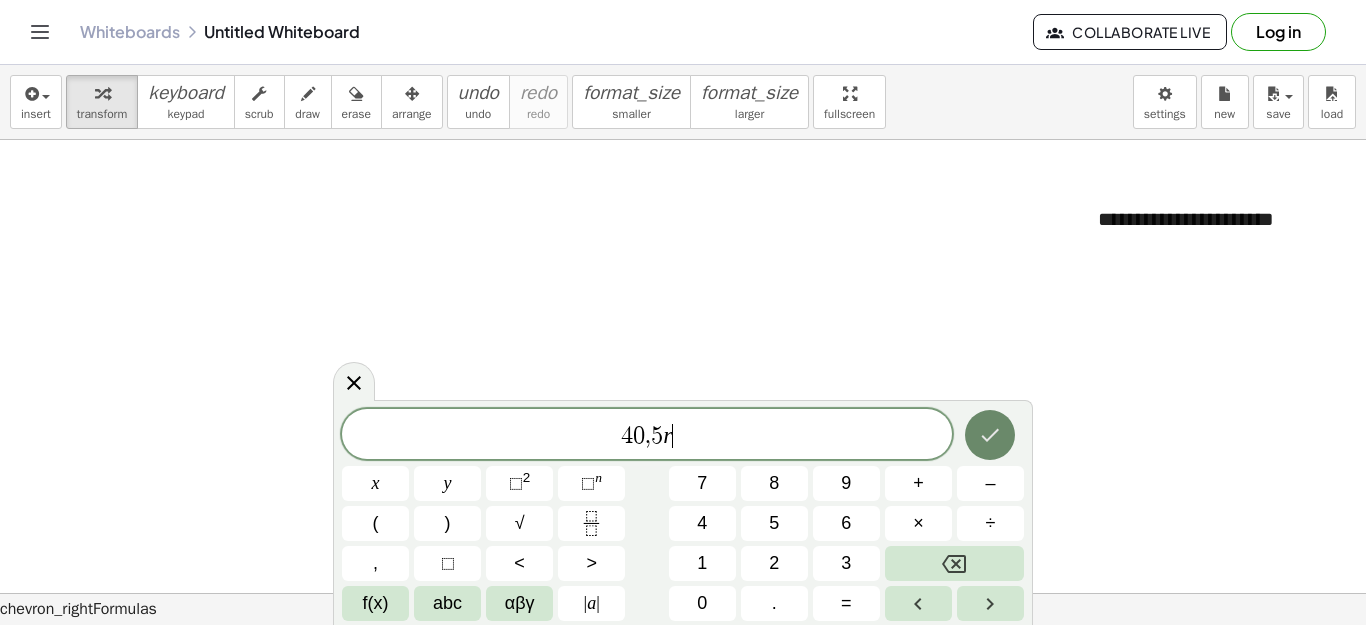 click 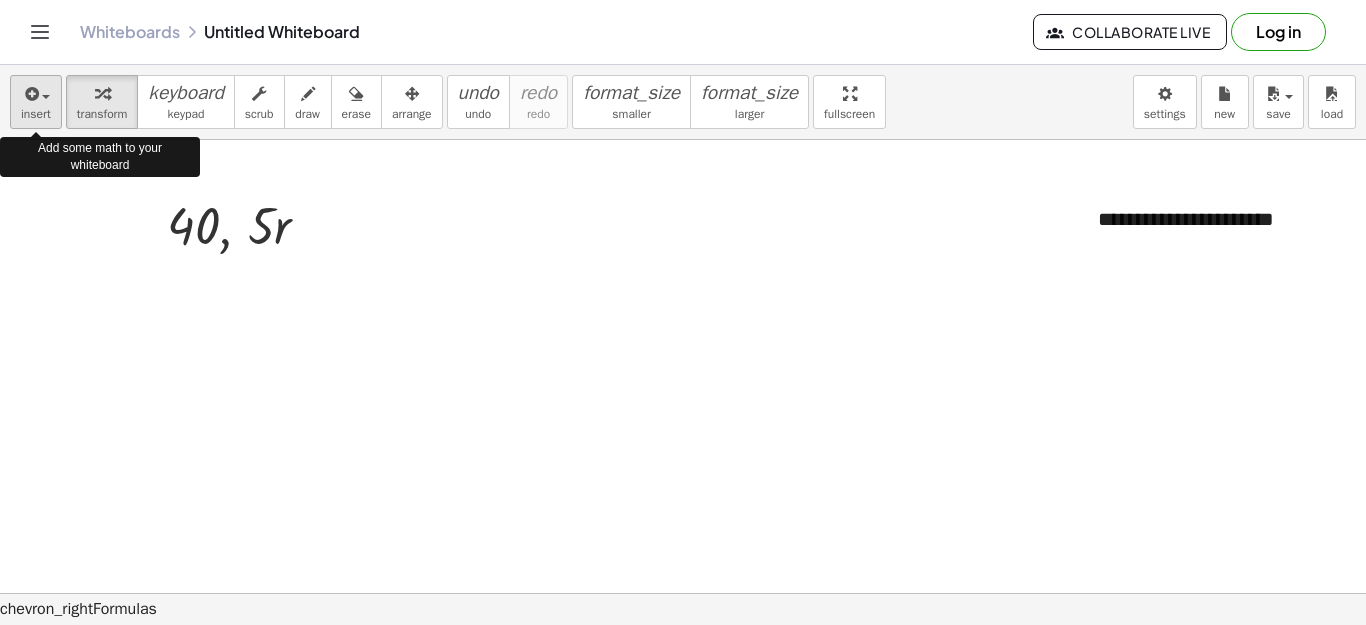 click on "insert" at bounding box center [36, 114] 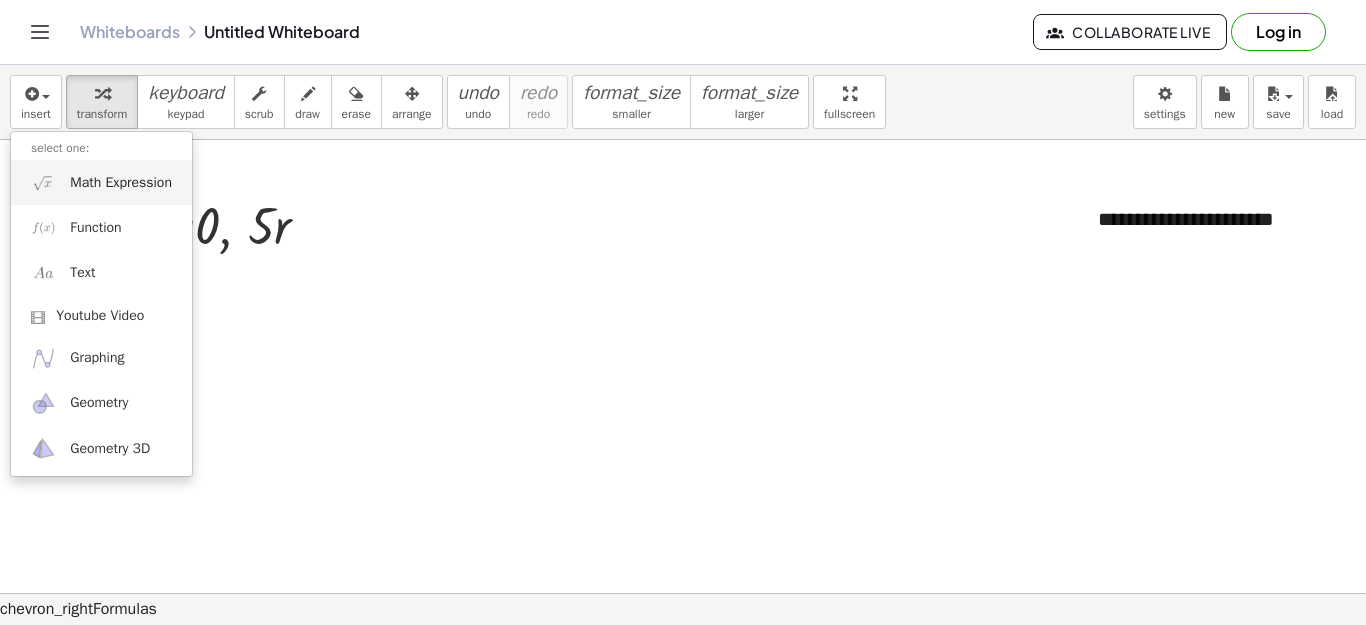 click on "Math Expression" at bounding box center (121, 183) 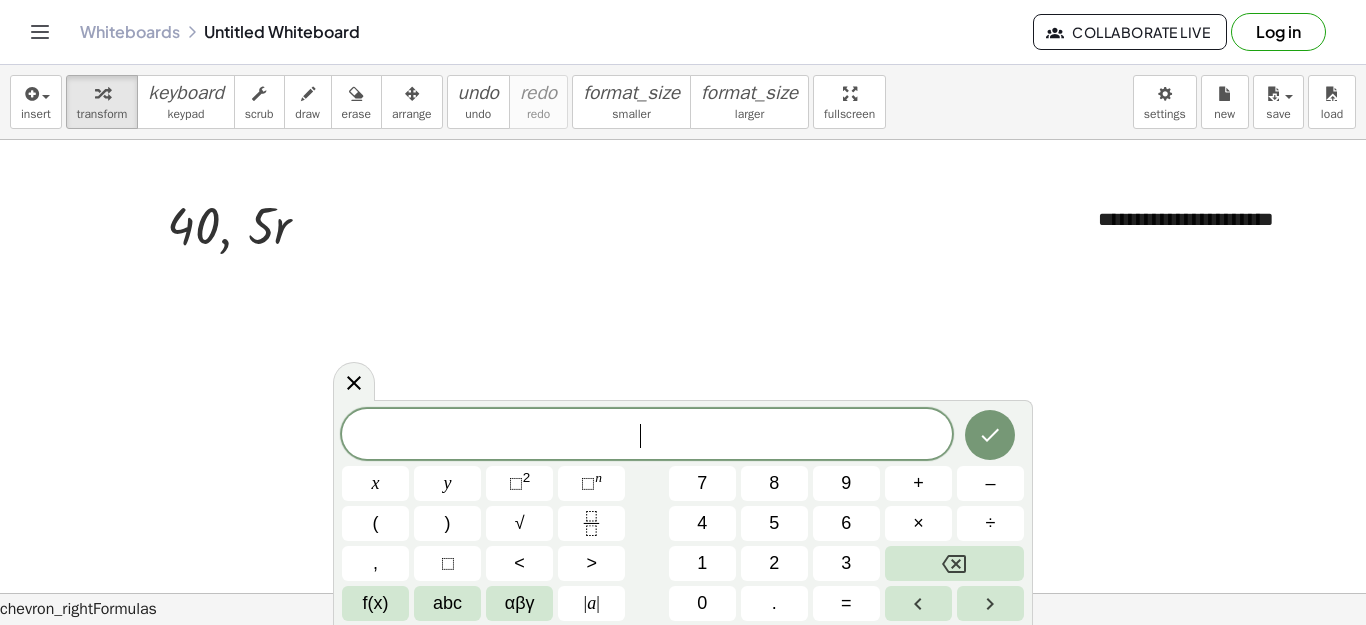 scroll, scrollTop: 18, scrollLeft: 0, axis: vertical 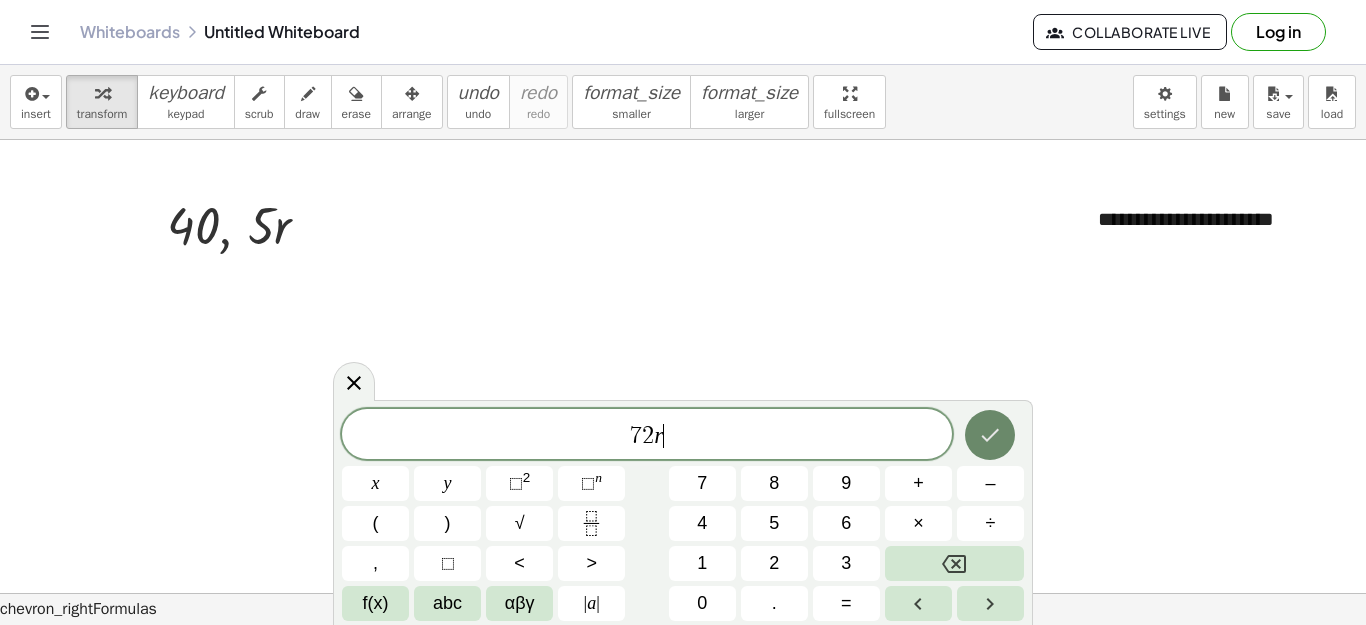 click 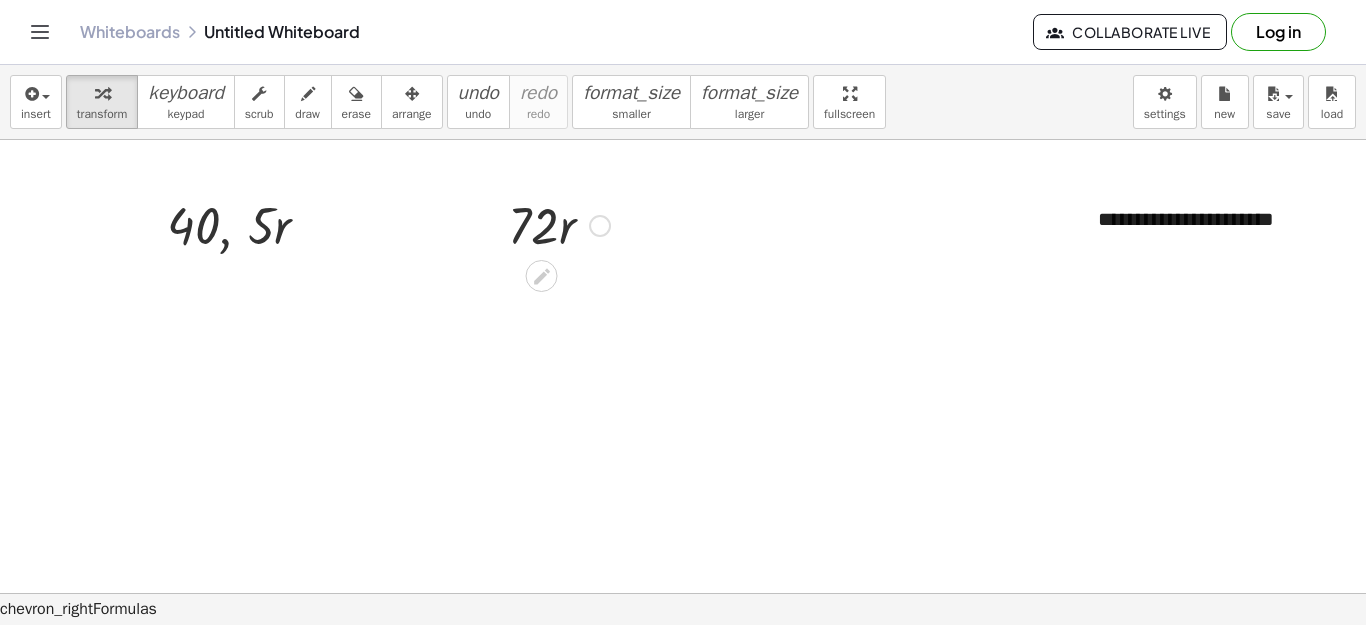 click 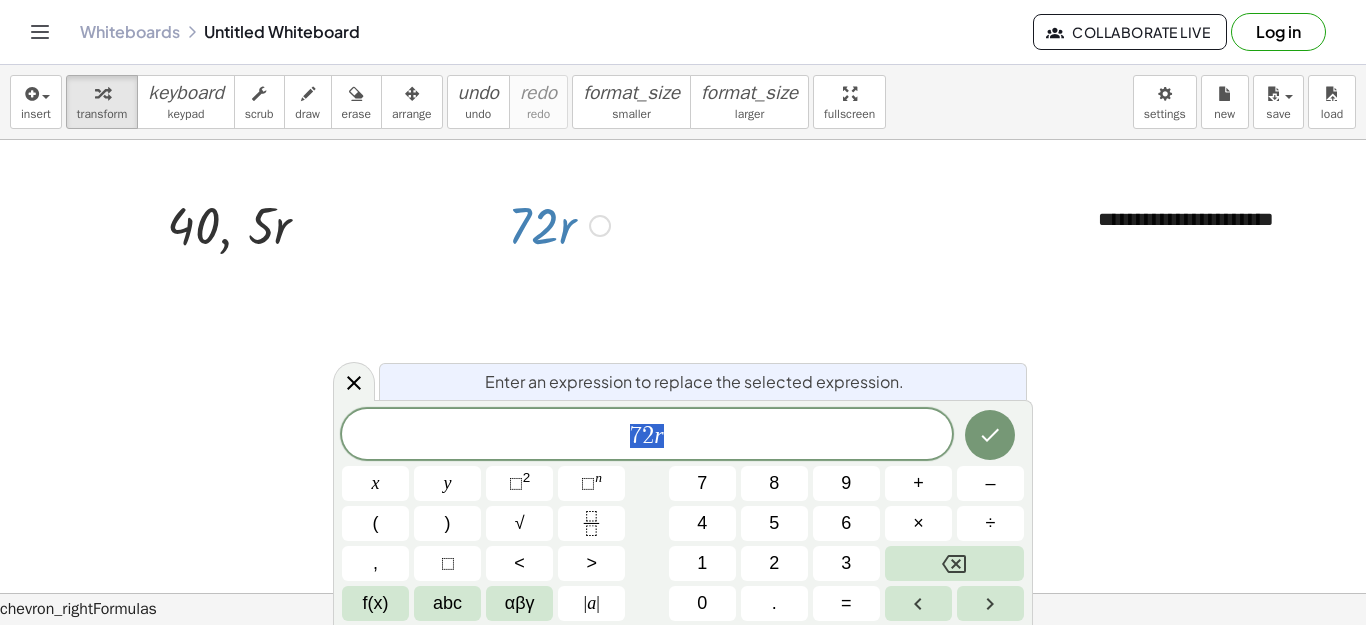 scroll, scrollTop: 48, scrollLeft: 9, axis: both 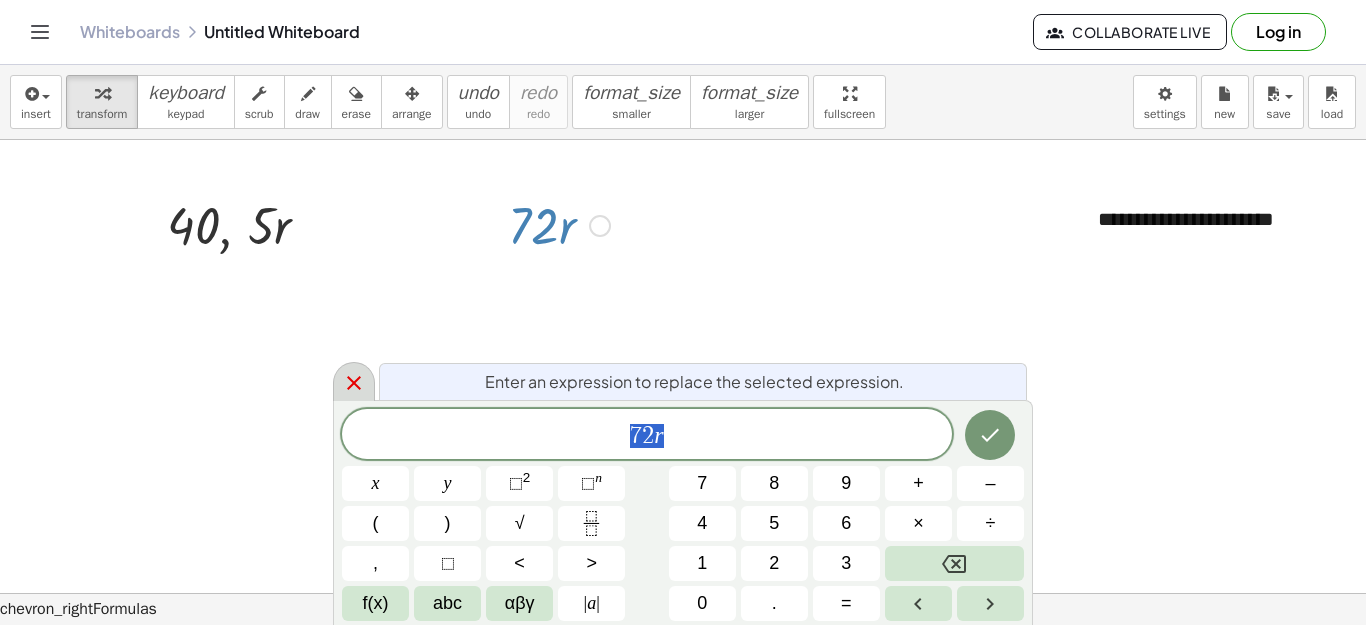 click 